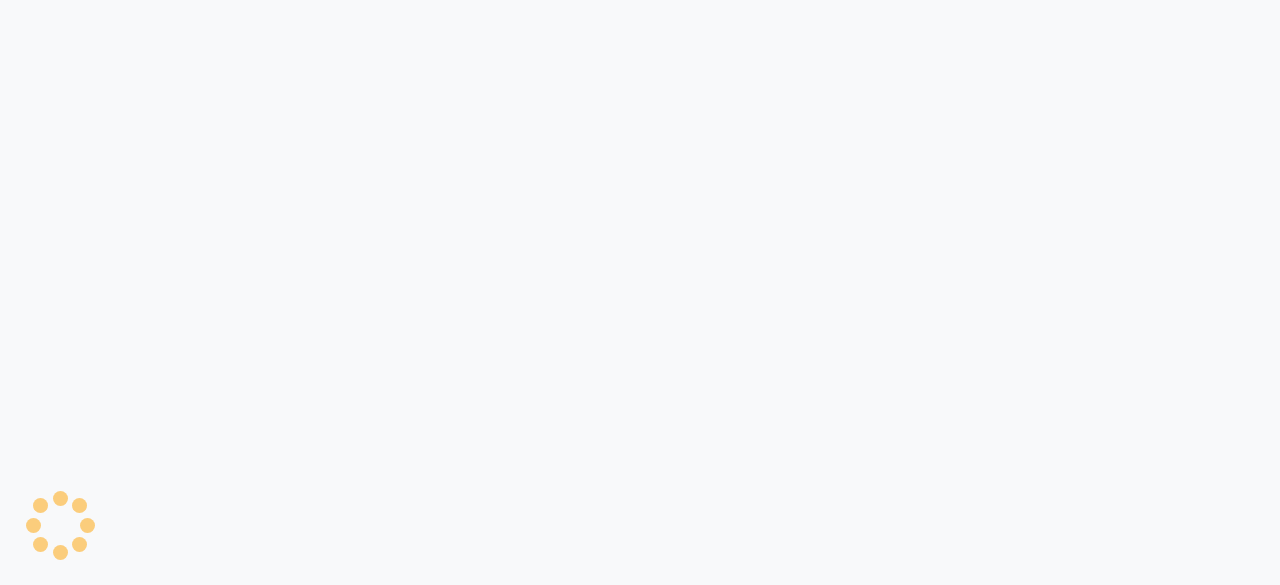 scroll, scrollTop: 0, scrollLeft: 0, axis: both 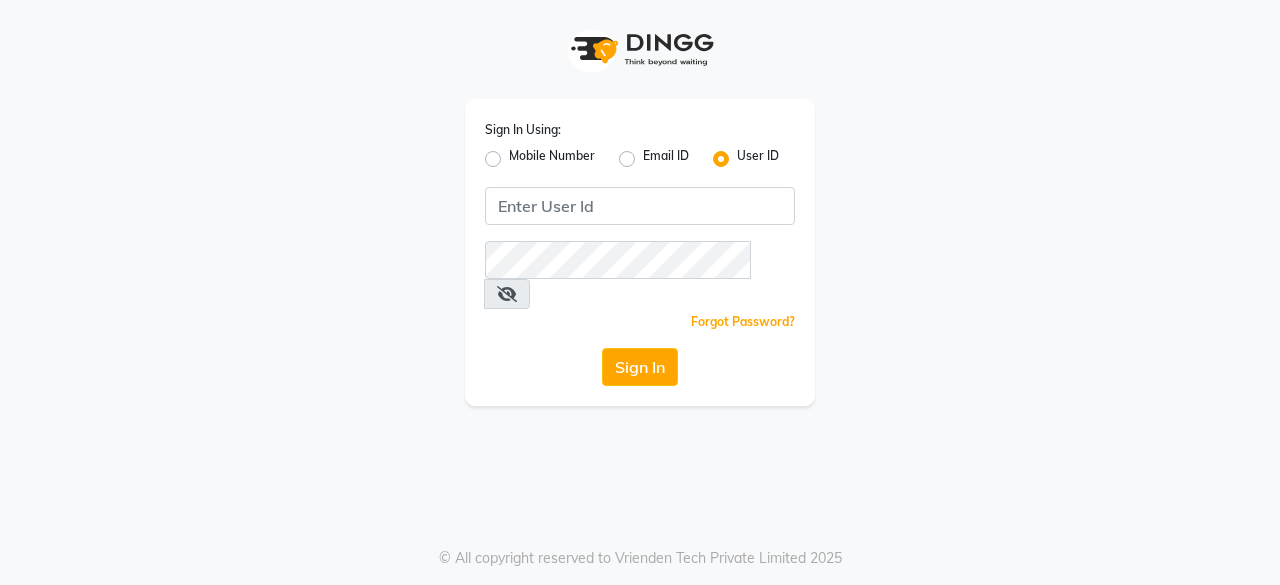 click on "Mobile Number" 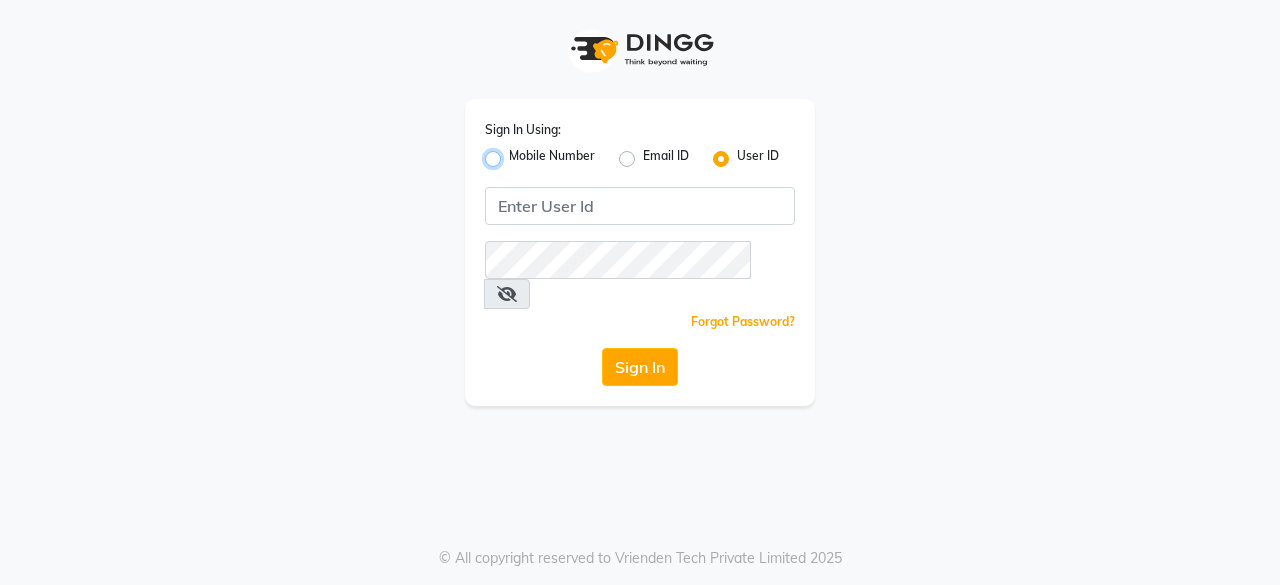 click on "Mobile Number" at bounding box center (515, 153) 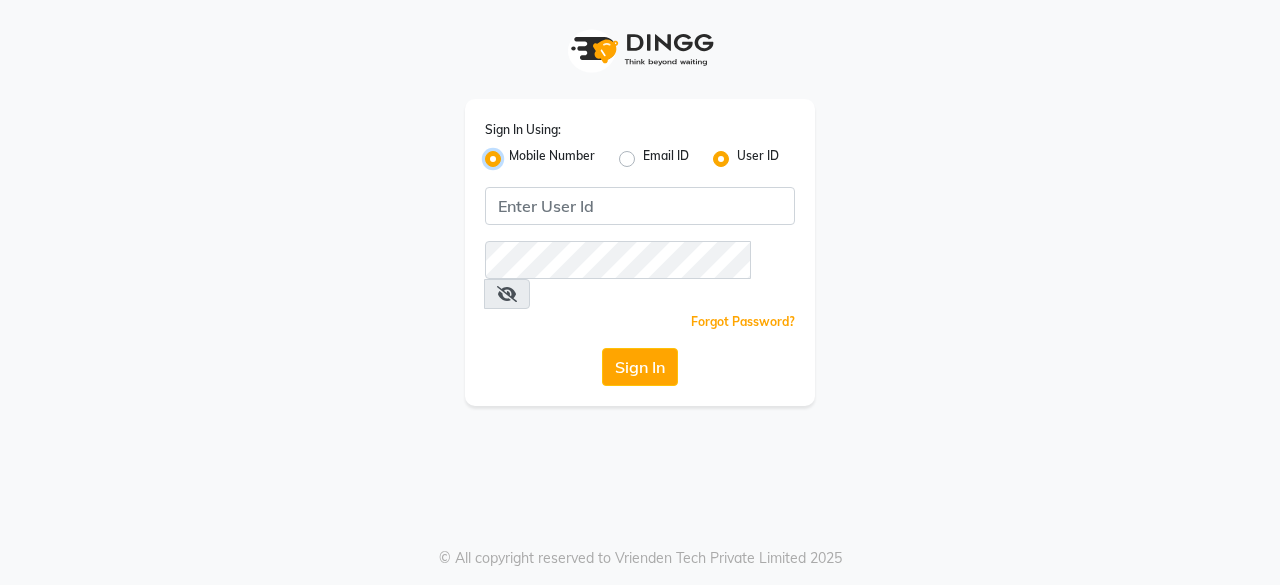radio on "false" 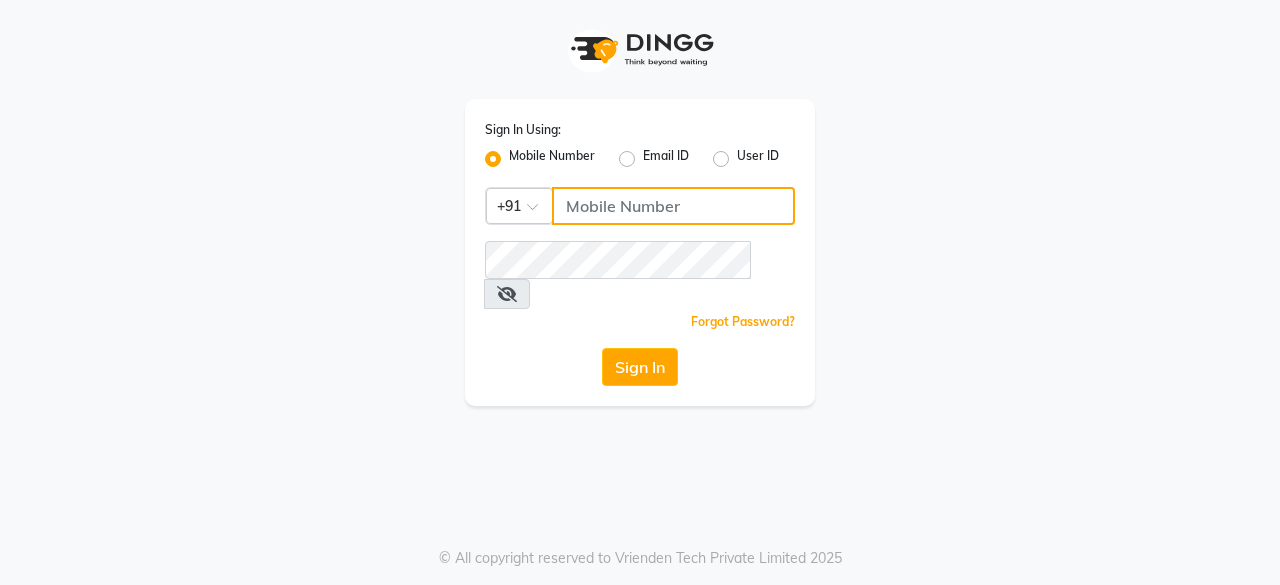 click 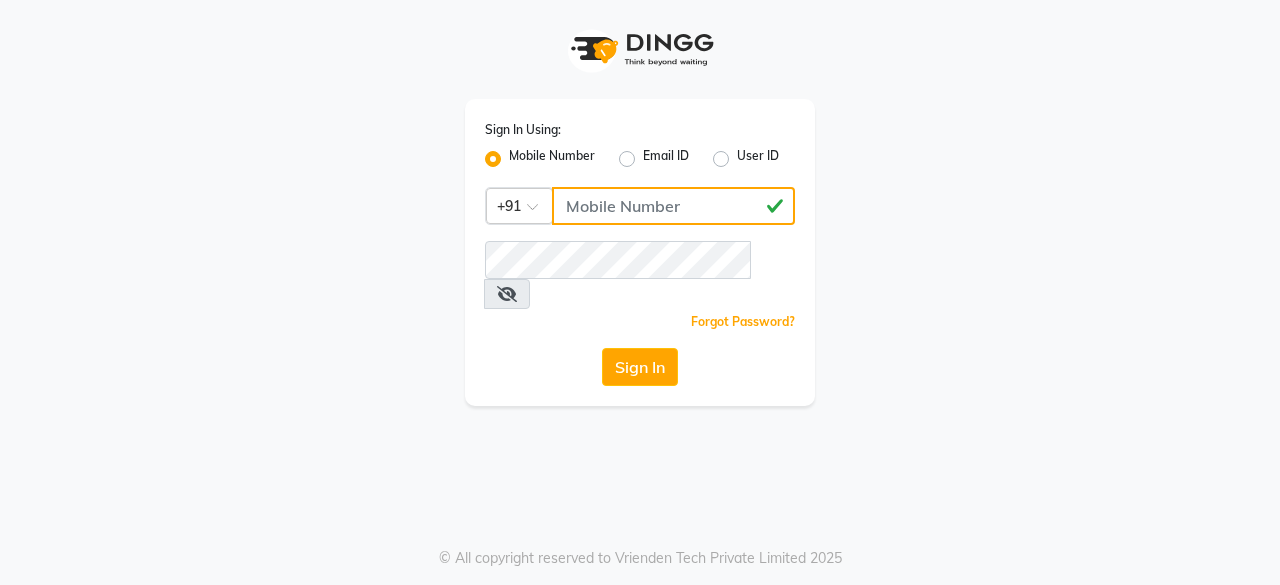 type on "[PHONE]" 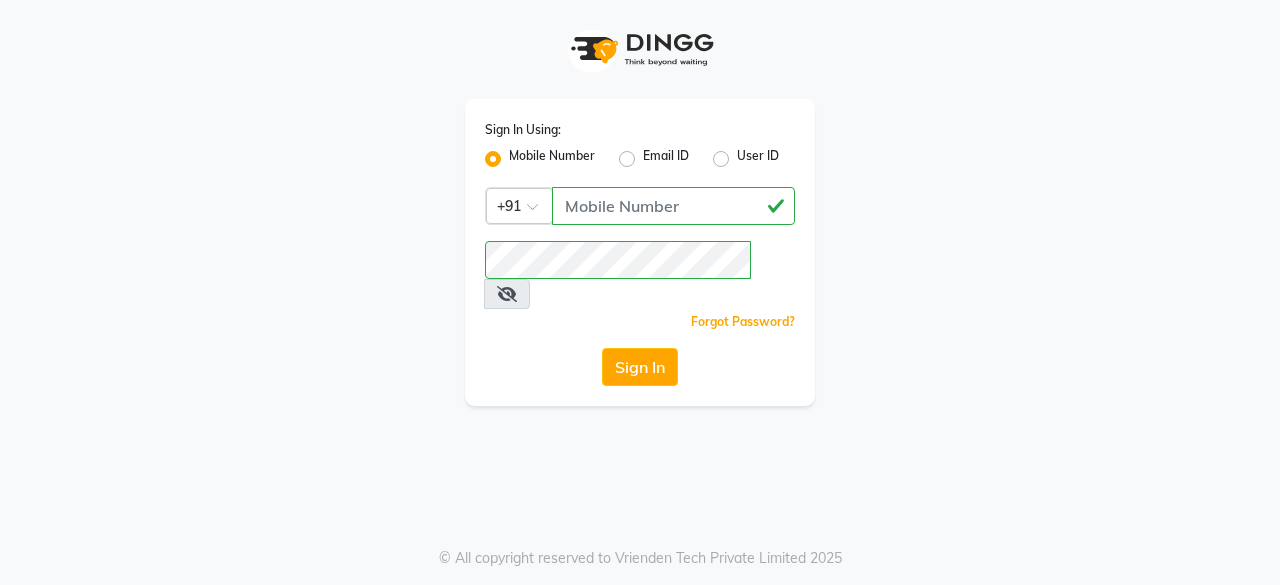 click at bounding box center (507, 294) 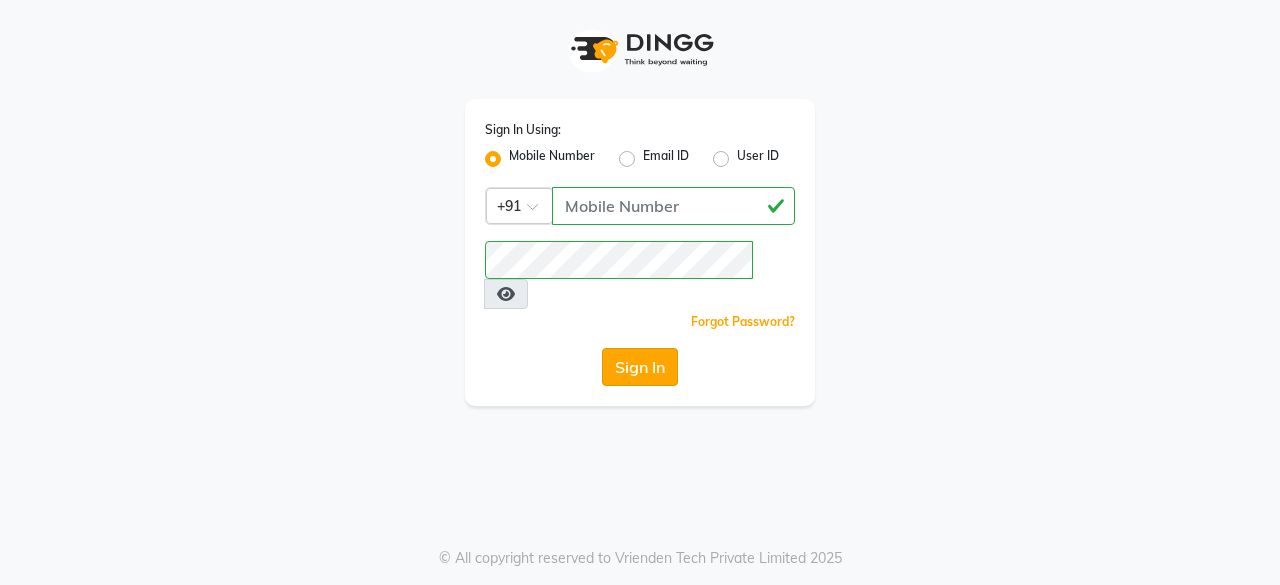 click on "Sign In" 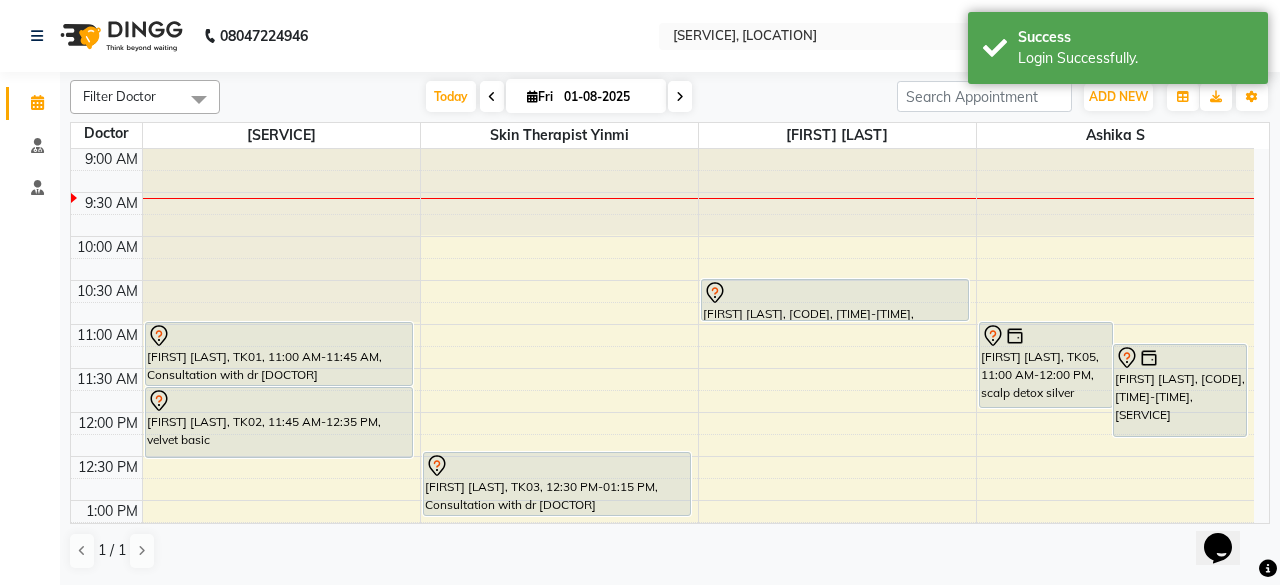 scroll, scrollTop: 0, scrollLeft: 0, axis: both 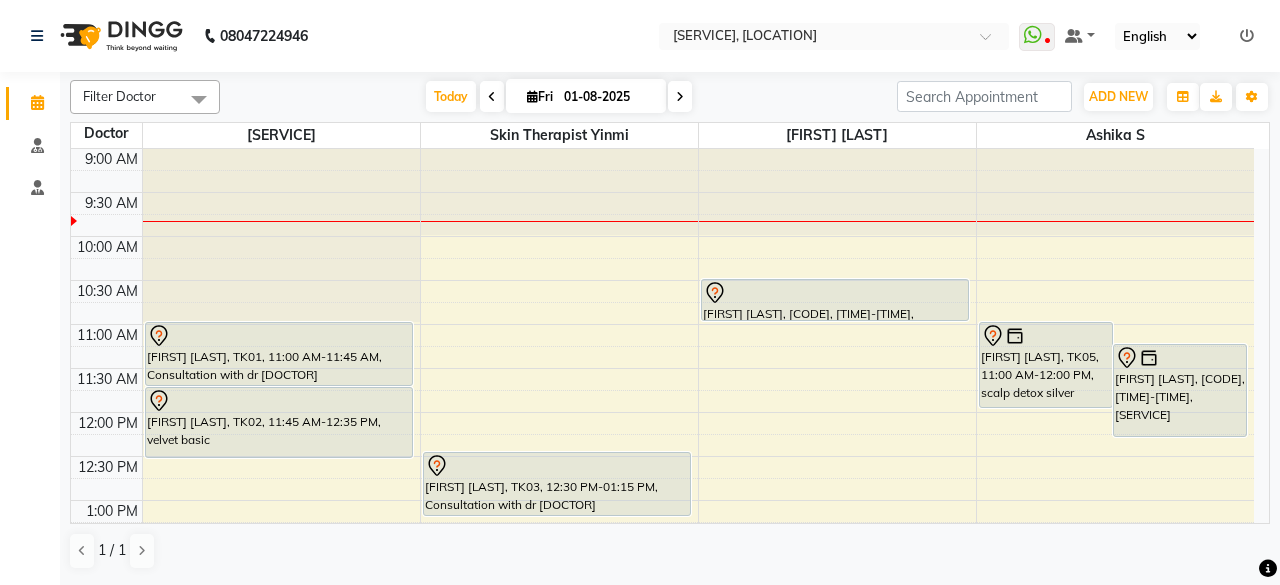 click on "9:00 AM 9:30 AM 10:00 AM 10:30 AM 11:00 AM 11:30 AM 12:00 PM 12:30 PM 1:00 PM 1:30 PM 2:00 PM 2:30 PM 3:00 PM 3:30 PM 4:00 PM 4:30 PM 5:00 PM 5:30 PM 6:00 PM 6:30 PM 7:00 PM 7:30 PM 8:00 PM 8:30 PM             [FIRST] [LAST], TK01, 11:00 AM-11:45 AM, Consultation with dr [DOCTOR]             [FIRST] [LAST], TK02, 11:45 AM-12:35 PM, velvet basic              [FIRST] [LAST], TK03, 12:30 PM-01:15 PM, Consultation with dr [DOCTOR]             [FIRST], TK04, 10:30 AM-11:00 AM, hollywood elite             [FIRST] [LAST], TK05, 11:00 AM-12:00 PM, scalp detox silver             [FIRST] [LAST], TK05, 11:15 AM-12:20 PM, ACNE THERAPY BASIC" at bounding box center (662, 676) 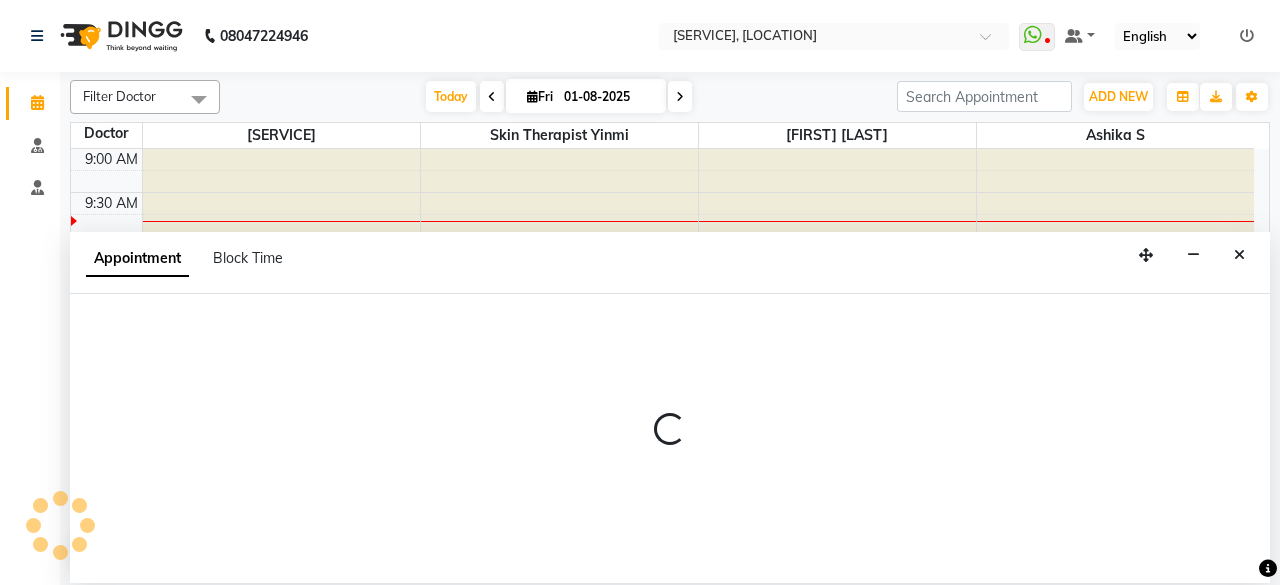 select on "83348" 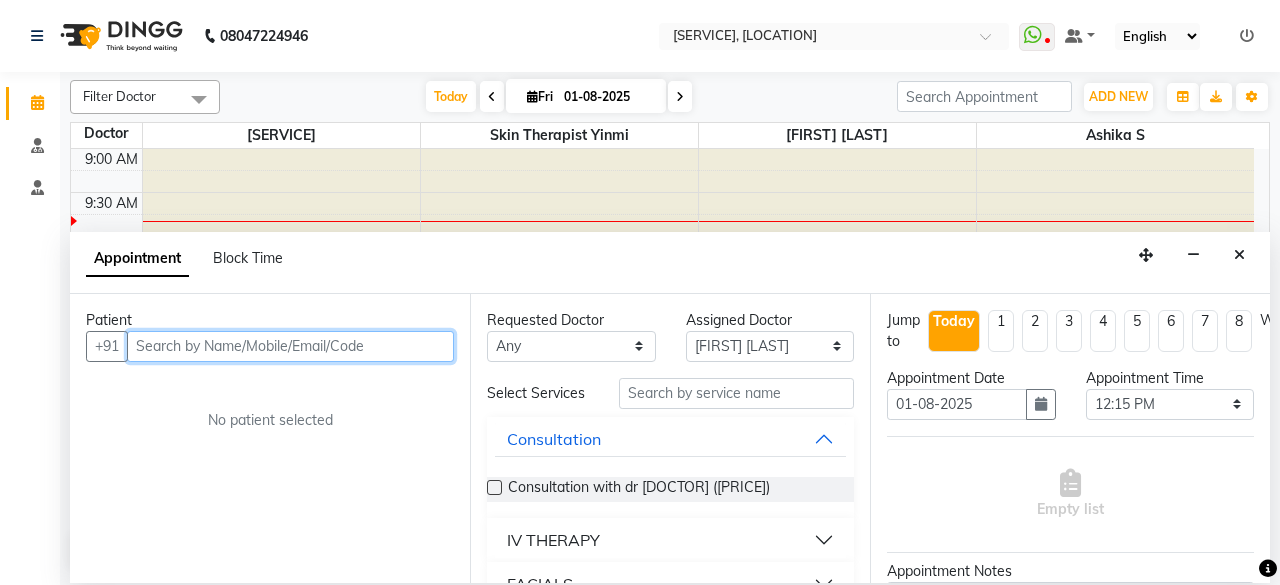 click at bounding box center [290, 346] 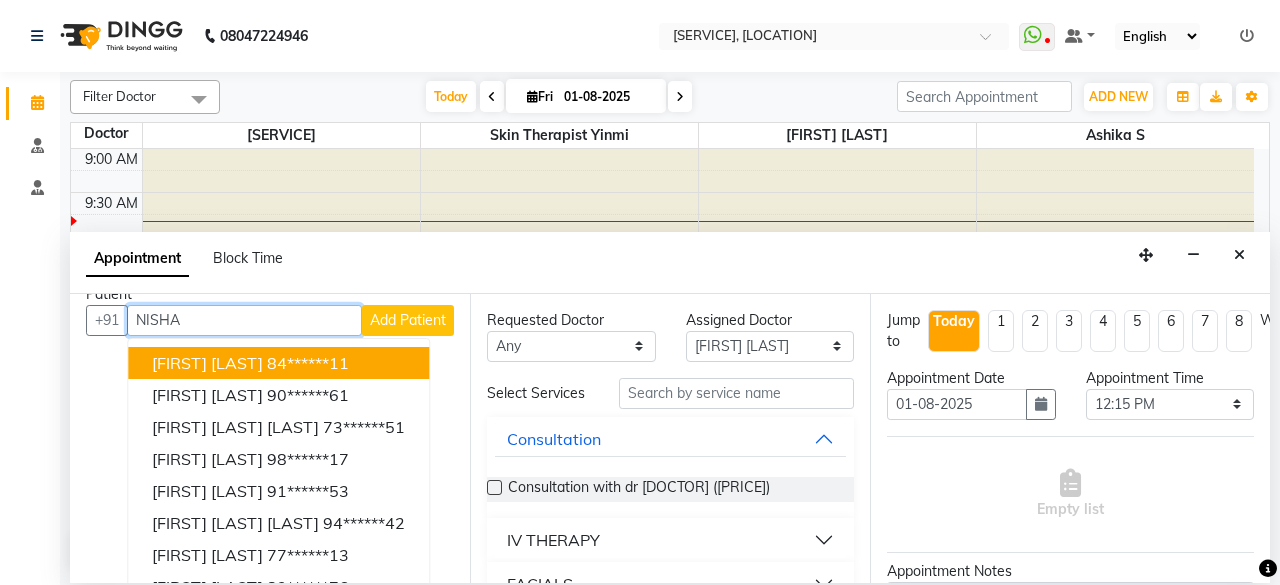 scroll, scrollTop: 0, scrollLeft: 0, axis: both 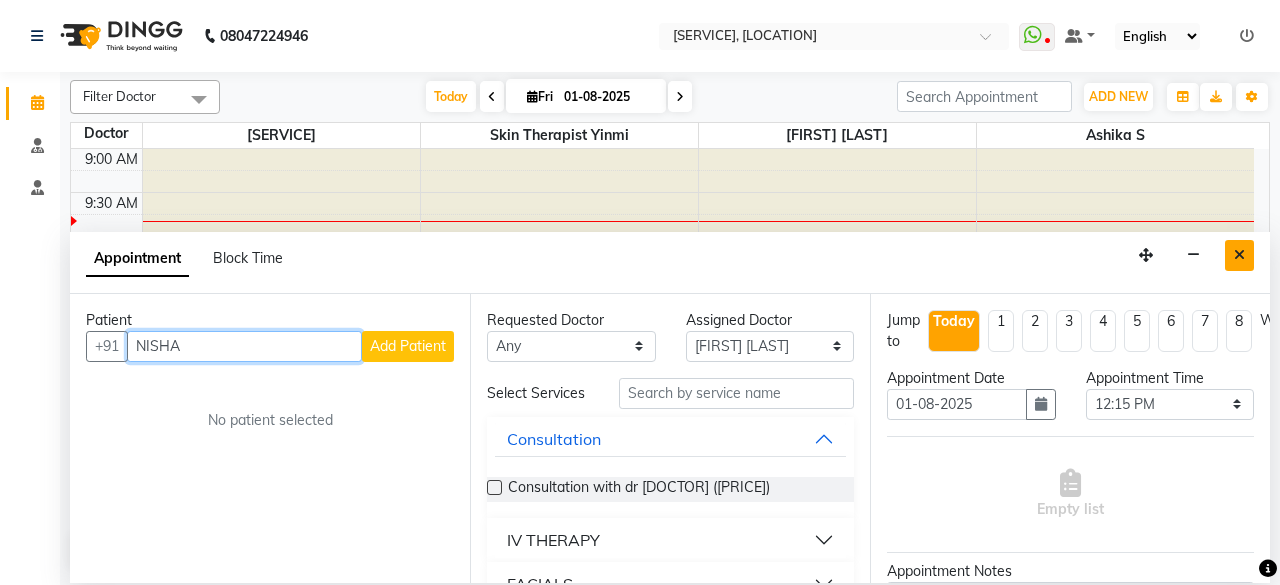 type on "NISHA" 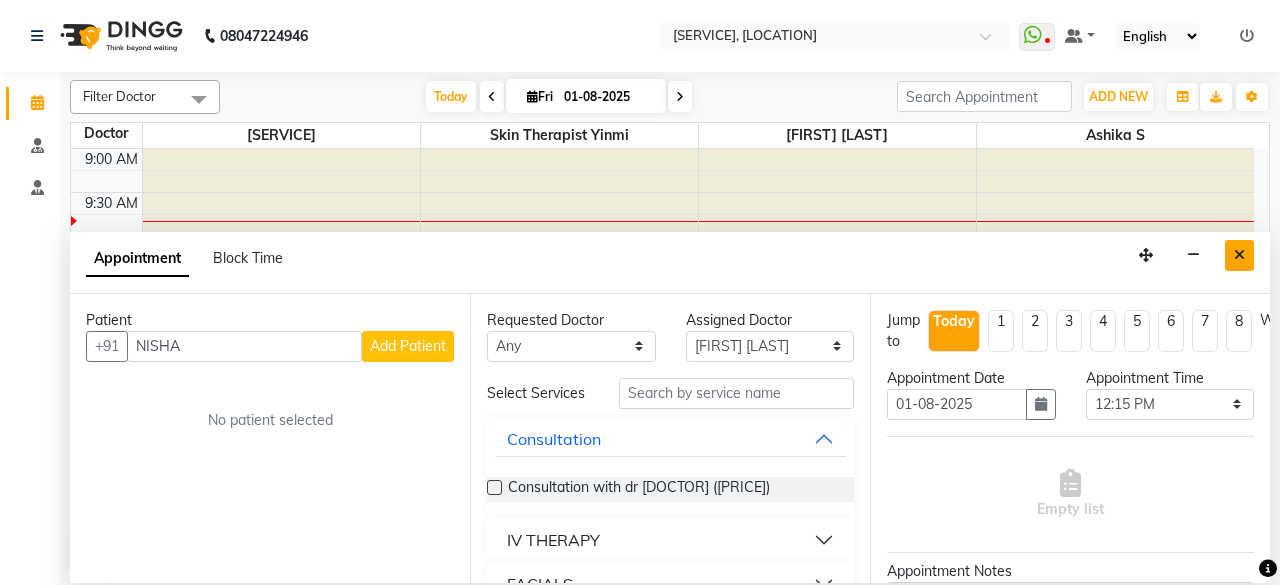 click at bounding box center (1239, 255) 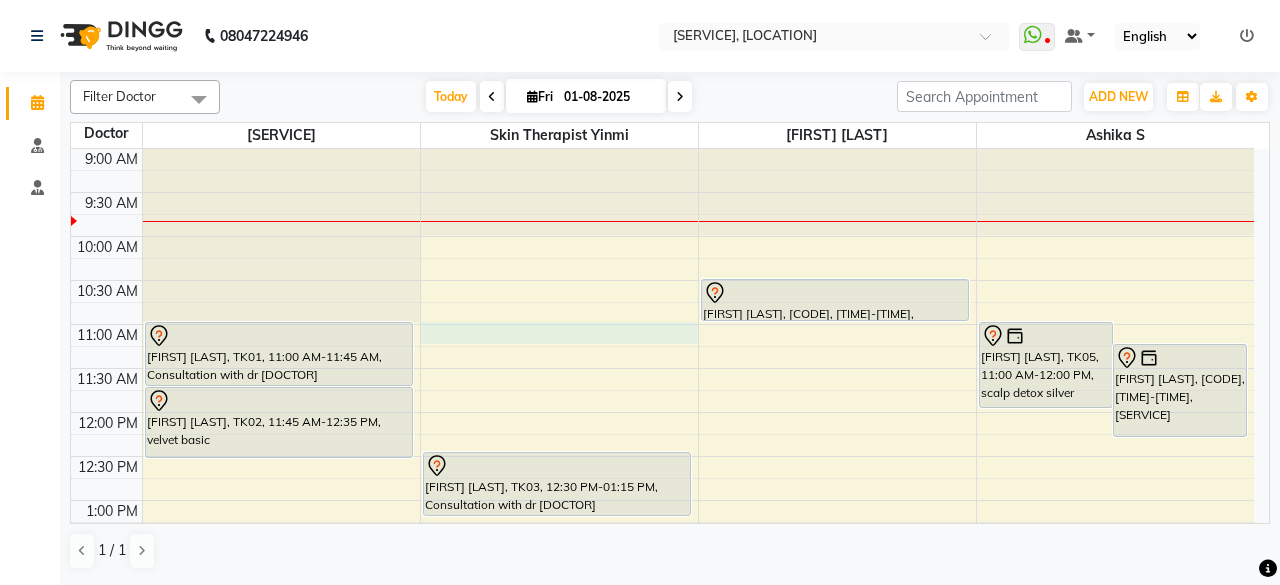 click on "9:00 AM 9:30 AM 10:00 AM 10:30 AM 11:00 AM 11:30 AM 12:00 PM 12:30 PM 1:00 PM 1:30 PM 2:00 PM 2:30 PM 3:00 PM 3:30 PM 4:00 PM 4:30 PM 5:00 PM 5:30 PM 6:00 PM 6:30 PM 7:00 PM 7:30 PM 8:00 PM 8:30 PM             [FIRST] [LAST], TK01, 11:00 AM-11:45 AM, Consultation with dr [DOCTOR]             [FIRST] [LAST], TK02, 11:45 AM-12:35 PM, velvet basic              [FIRST] [LAST], TK03, 12:30 PM-01:15 PM, Consultation with dr [DOCTOR]             [FIRST], TK04, 10:30 AM-11:00 AM, hollywood elite             [FIRST] [LAST], TK05, 11:00 AM-12:00 PM, scalp detox silver             [FIRST] [LAST], TK05, 11:15 AM-12:20 PM, ACNE THERAPY BASIC" at bounding box center [662, 676] 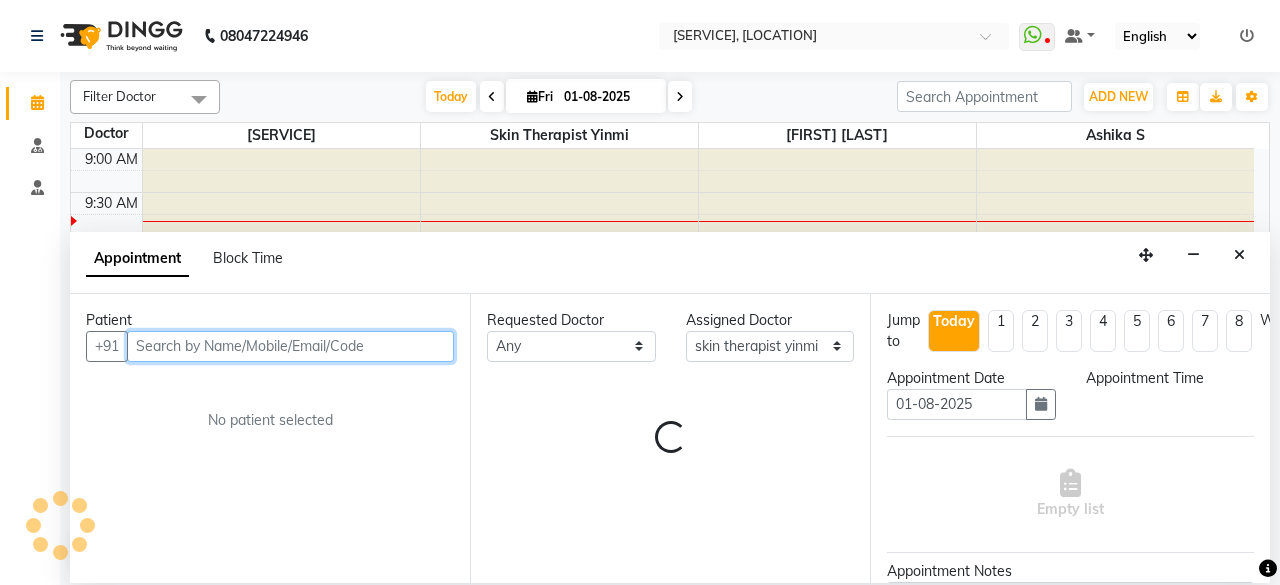 select on "660" 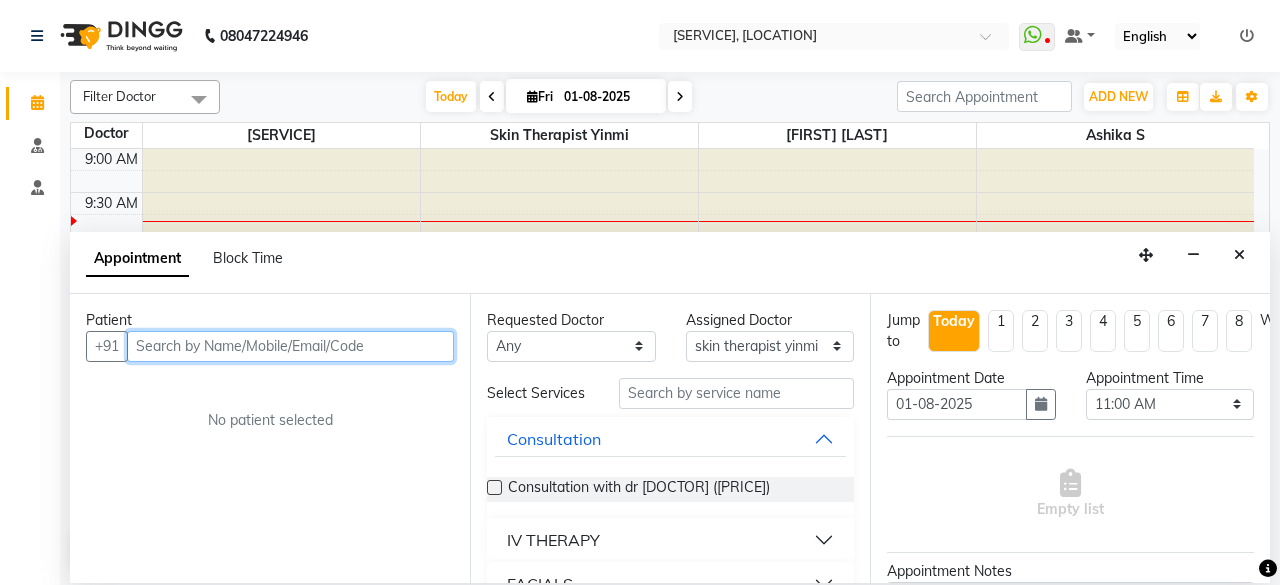 click at bounding box center [290, 346] 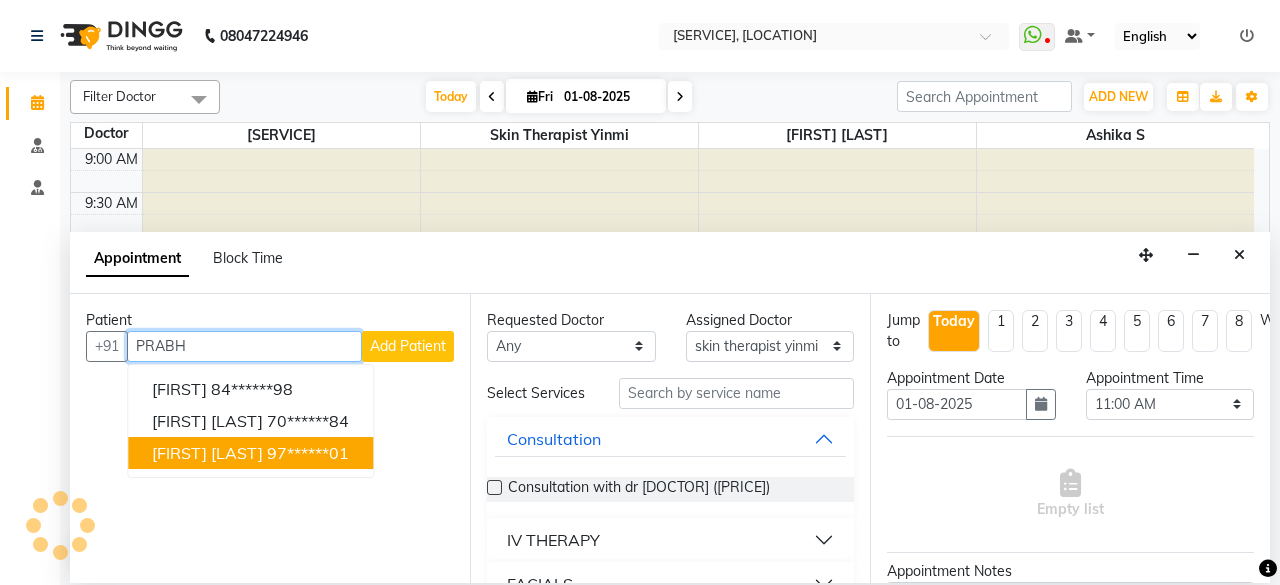 click on "97******01" at bounding box center (308, 453) 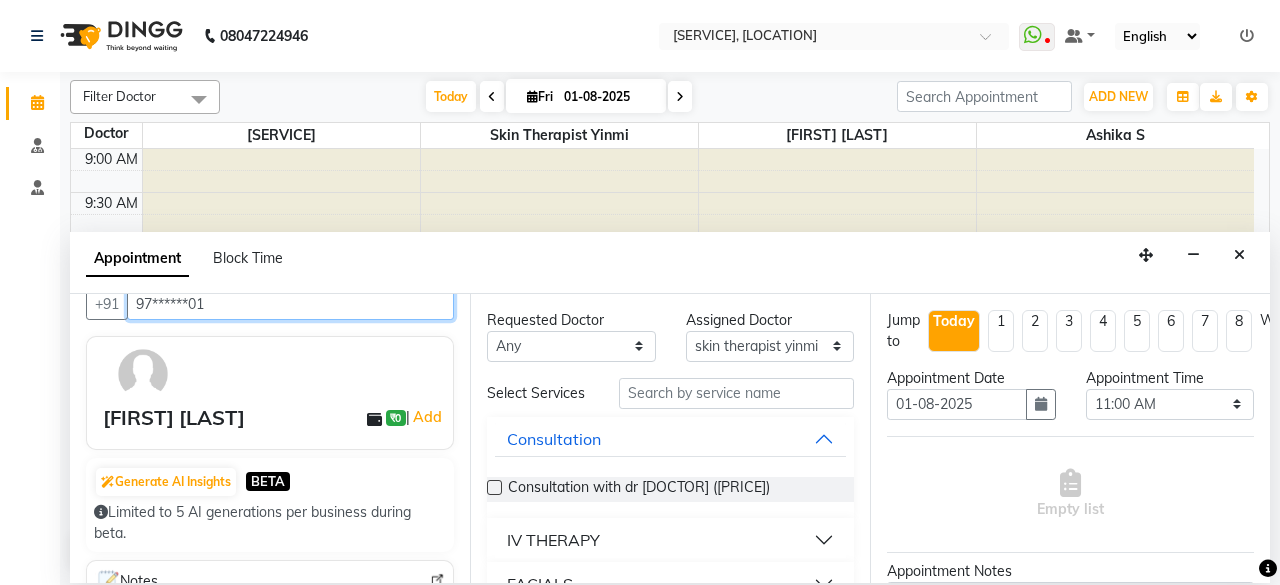 scroll, scrollTop: 0, scrollLeft: 0, axis: both 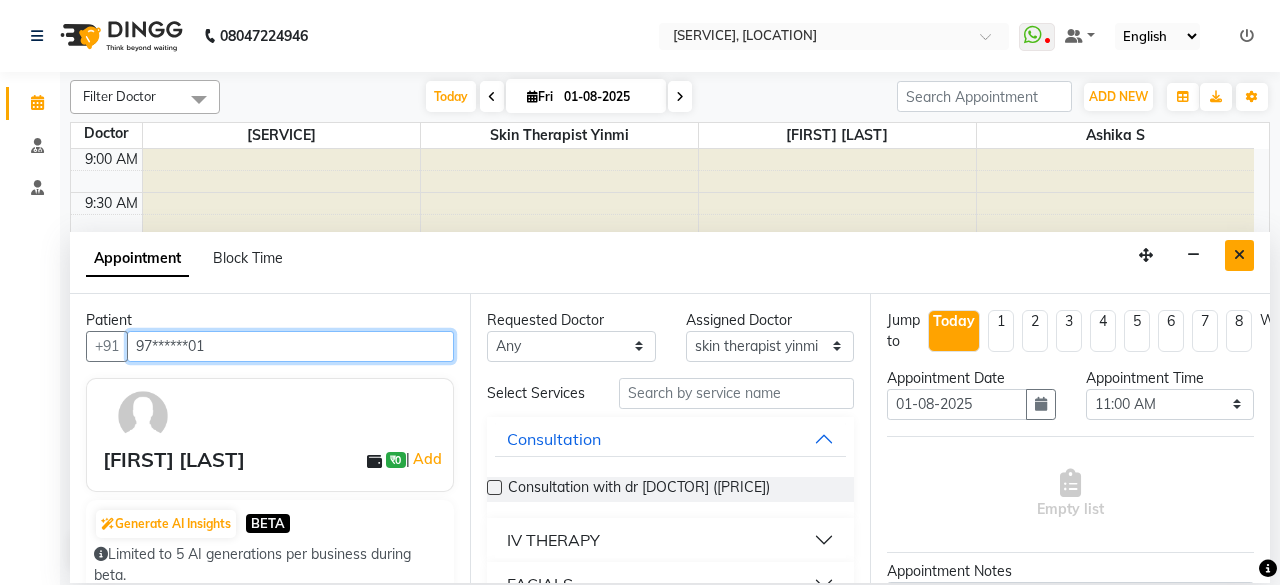 type on "97******01" 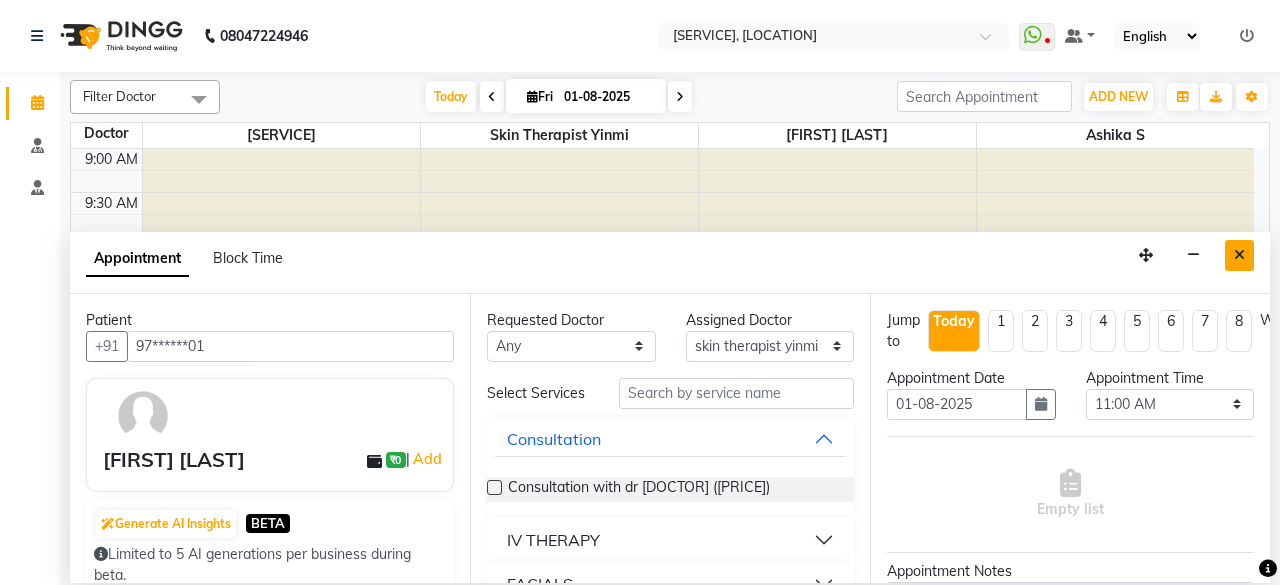 click at bounding box center [1239, 255] 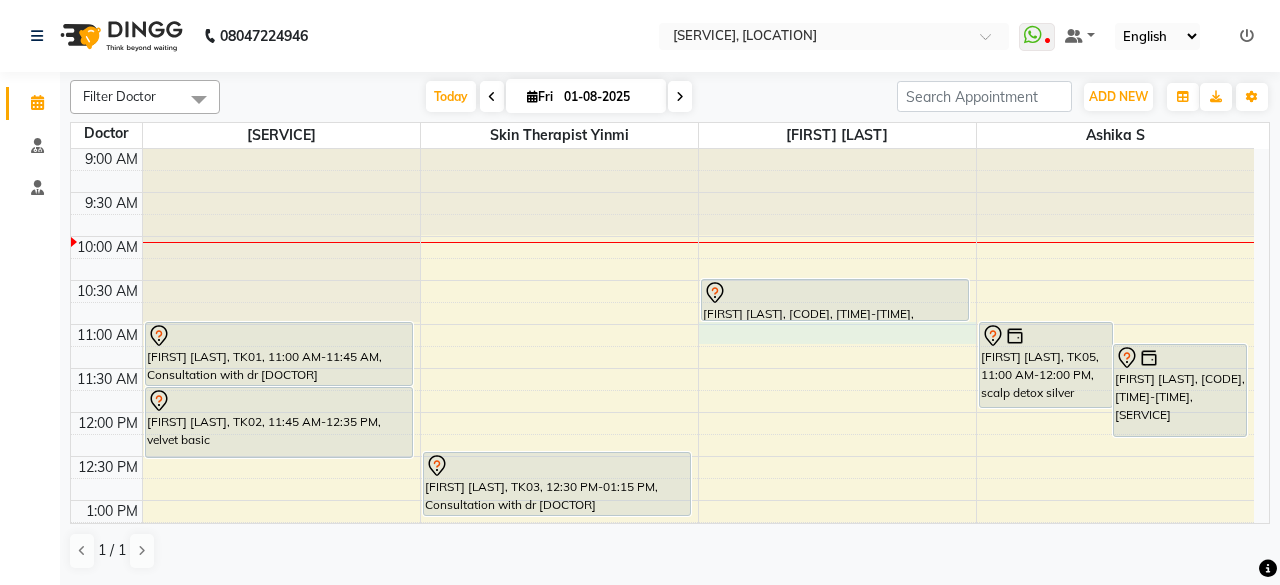 click on "9:00 AM 9:30 AM 10:00 AM 10:30 AM 11:00 AM 11:30 AM 12:00 PM 12:30 PM 1:00 PM 1:30 PM 2:00 PM 2:30 PM 3:00 PM 3:30 PM 4:00 PM 4:30 PM 5:00 PM 5:30 PM 6:00 PM 6:30 PM 7:00 PM 7:30 PM 8:00 PM 8:30 PM             [FIRST] [LAST], TK01, 11:00 AM-11:45 AM, Consultation with dr [DOCTOR]             [FIRST] [LAST], TK02, 11:45 AM-12:35 PM, velvet basic              [FIRST] [LAST], TK03, 12:30 PM-01:15 PM, Consultation with dr [DOCTOR]             [FIRST], TK04, 10:30 AM-11:00 AM, hollywood elite             [FIRST] [LAST], TK05, 11:00 AM-12:00 PM, scalp detox silver             [FIRST] [LAST], TK05, 11:15 AM-12:20 PM, ACNE THERAPY BASIC" at bounding box center [662, 676] 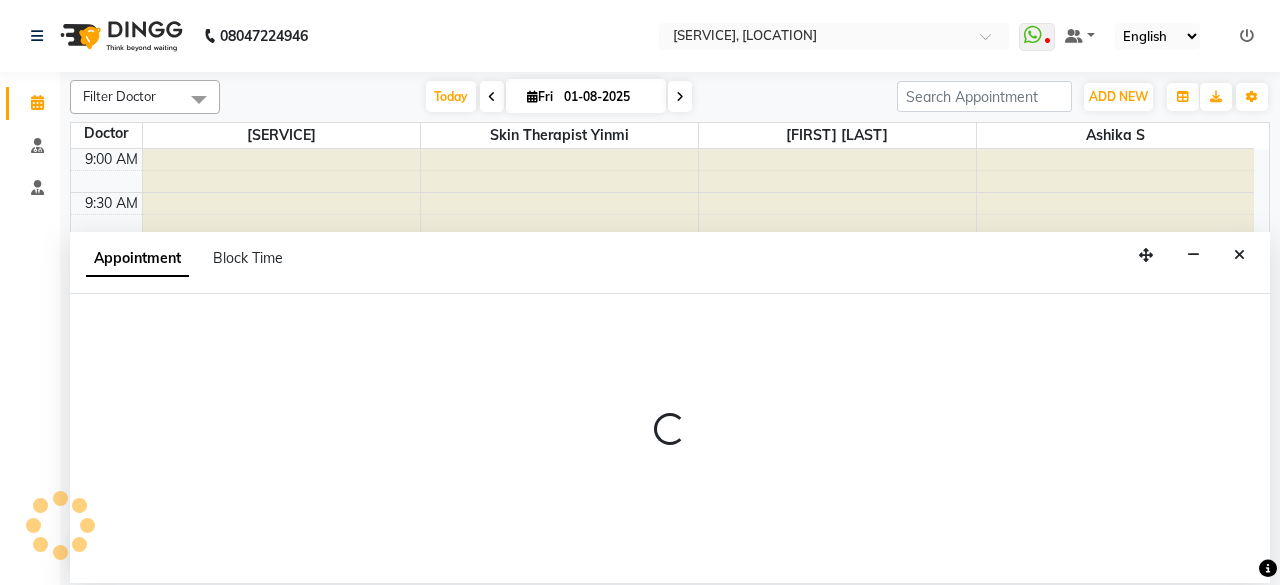 select on "83348" 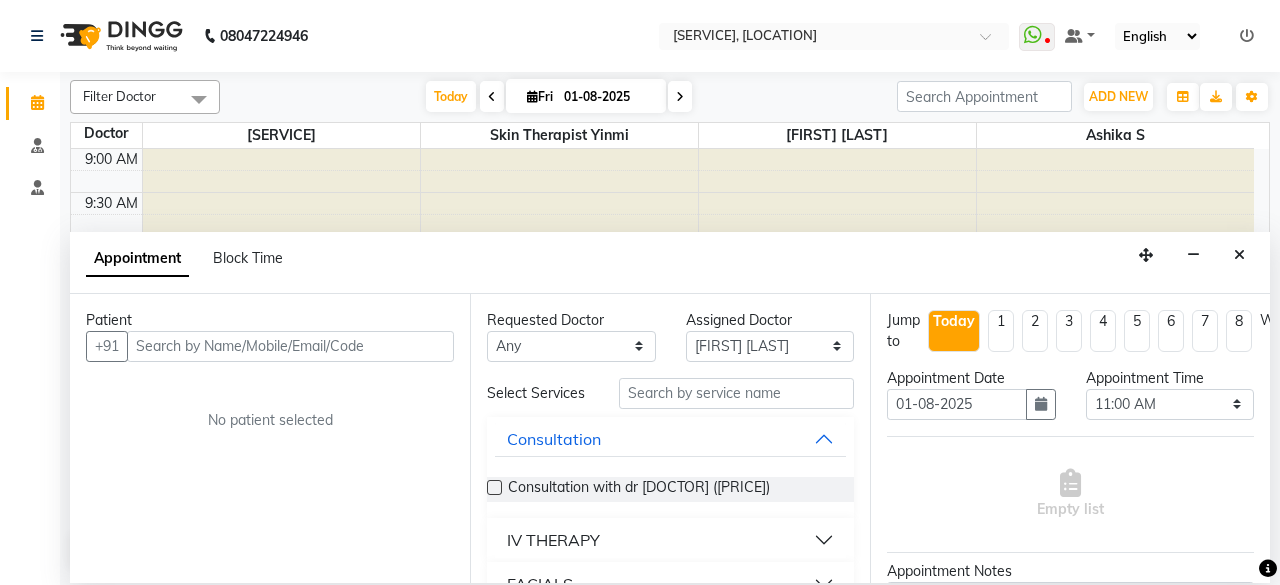 click at bounding box center [290, 346] 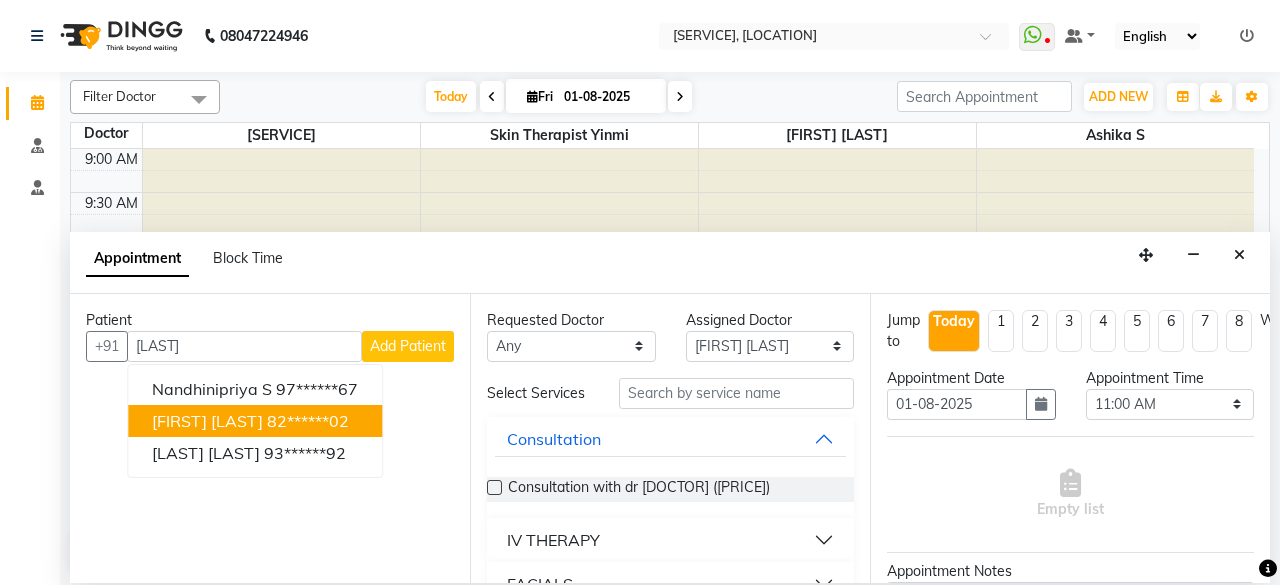 click on "82******02" at bounding box center [308, 421] 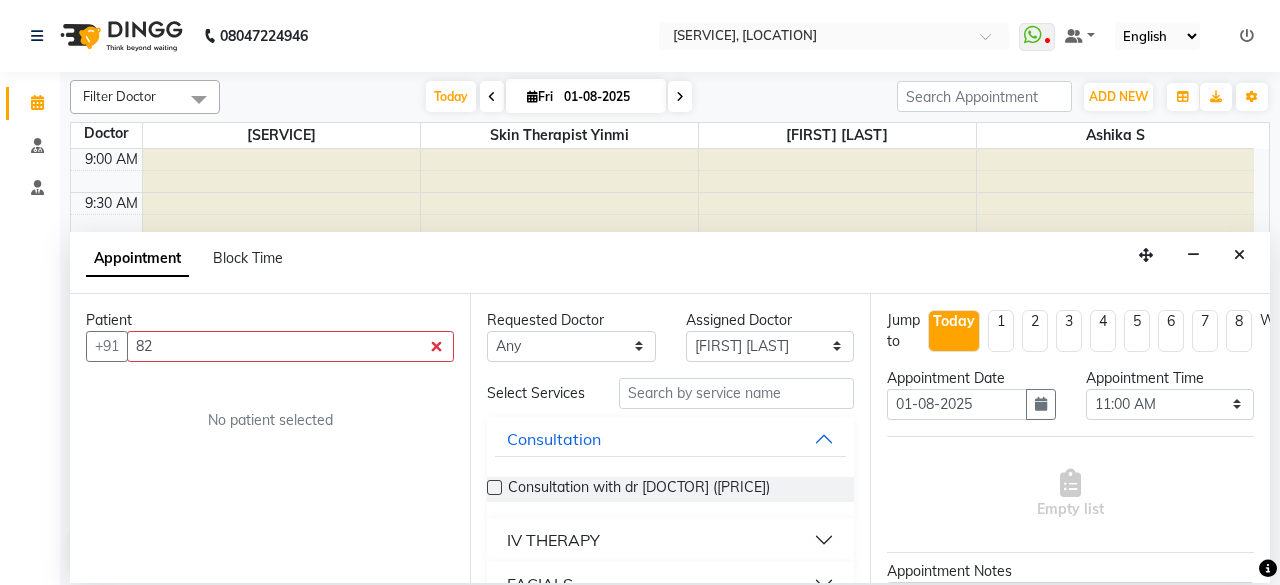 type on "8" 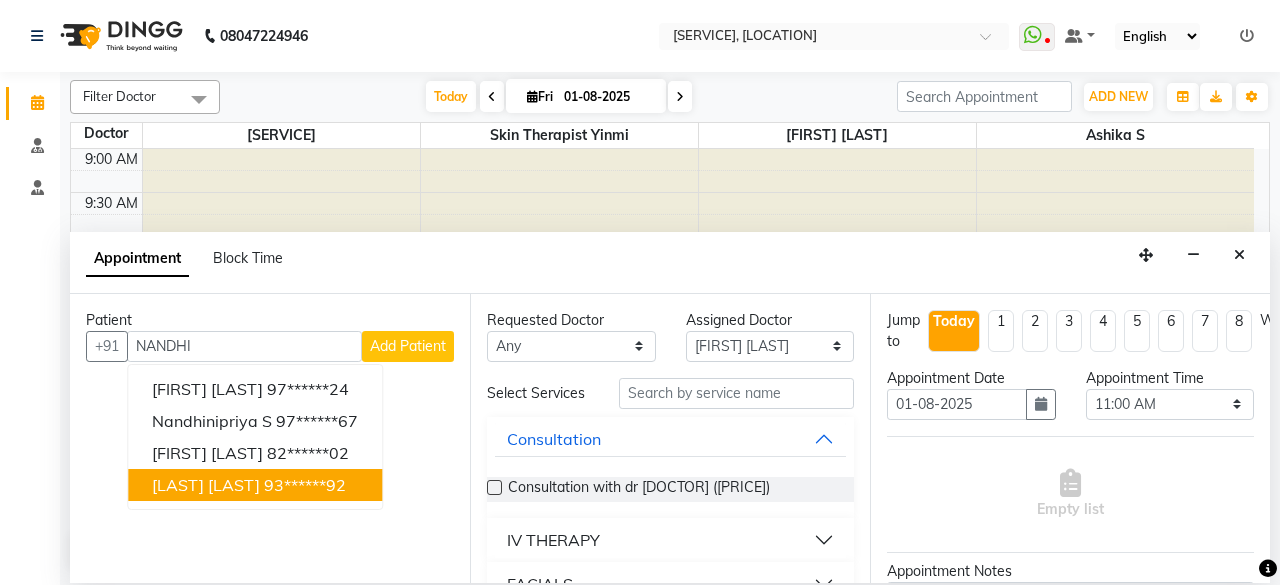 click on "[FIRST] [LAST] [PHONE] [FIRST] [LAST] [PHONE] [FIRST] [LAST] [PHONE] [LAST] [LAST] [PHONE]" at bounding box center [255, 437] 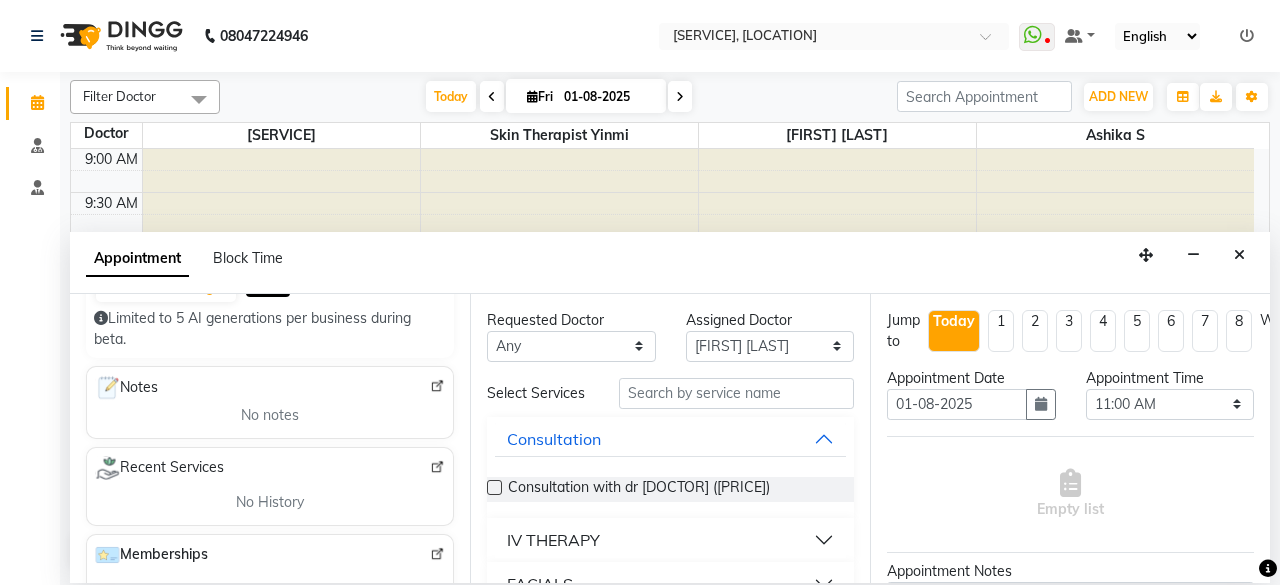 scroll, scrollTop: 0, scrollLeft: 0, axis: both 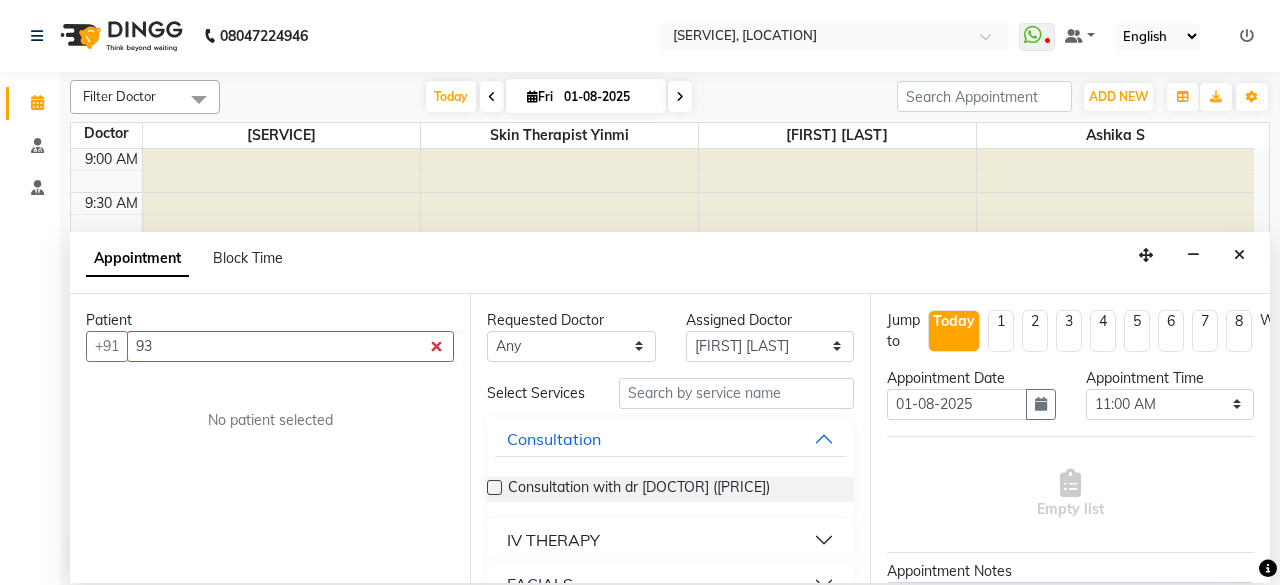 type on "9" 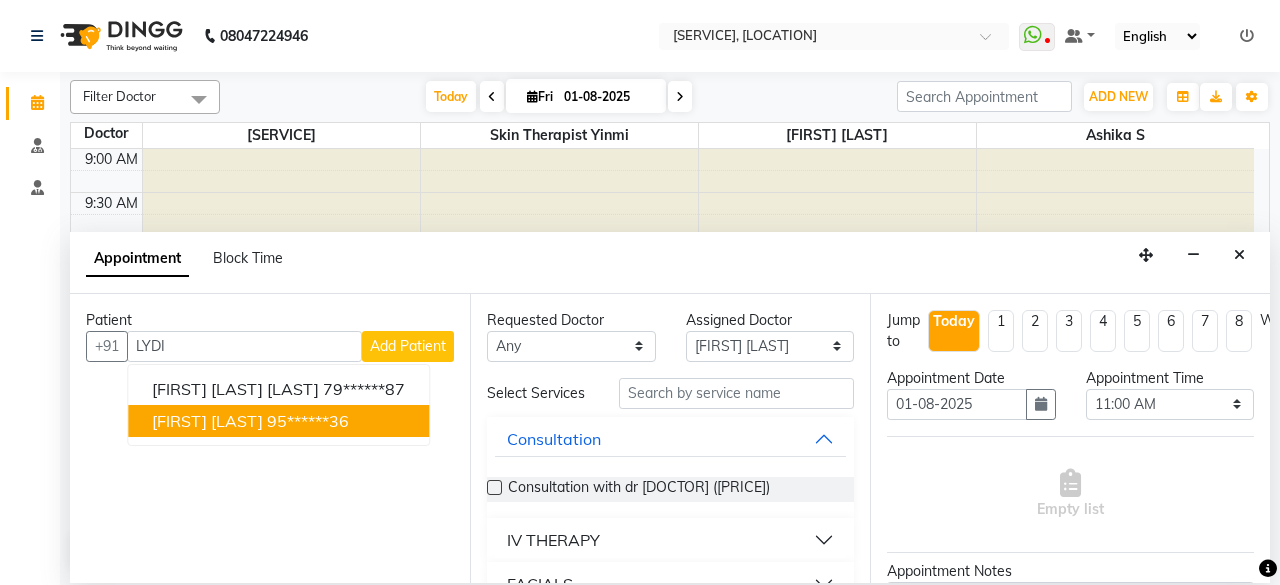 click on "95******36" at bounding box center [308, 421] 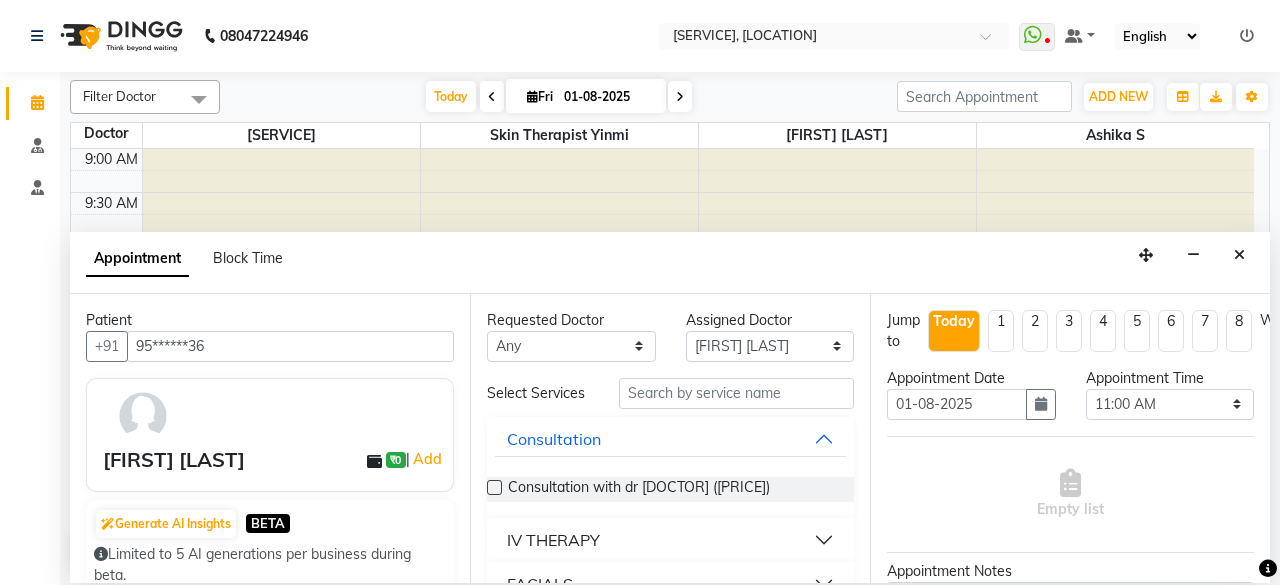 scroll, scrollTop: 252, scrollLeft: 0, axis: vertical 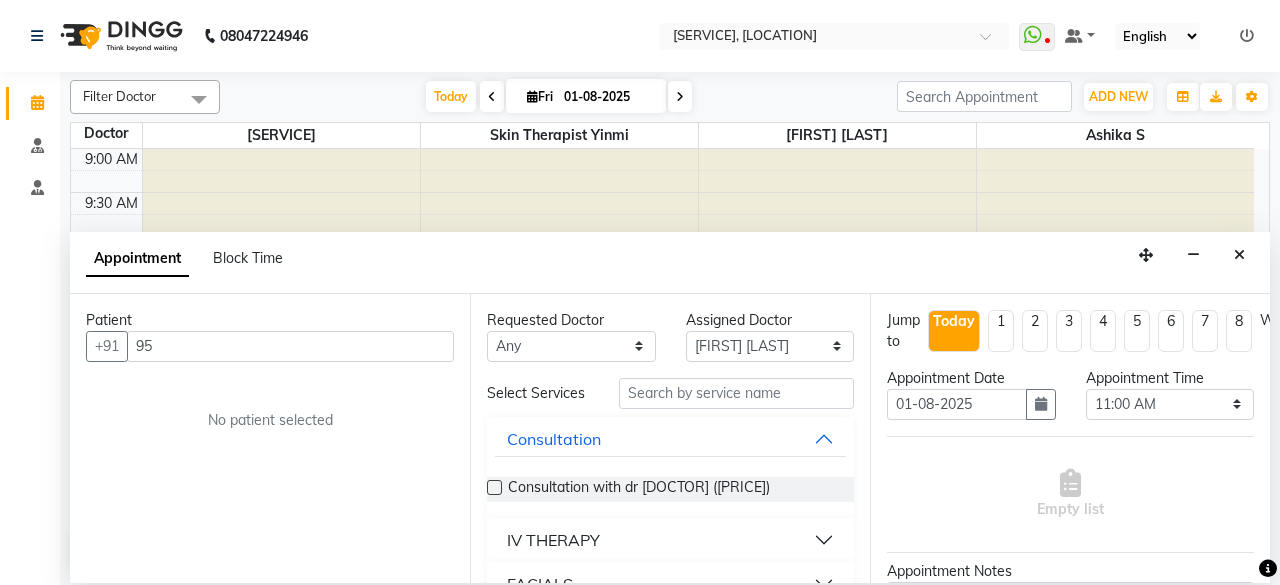 type on "9" 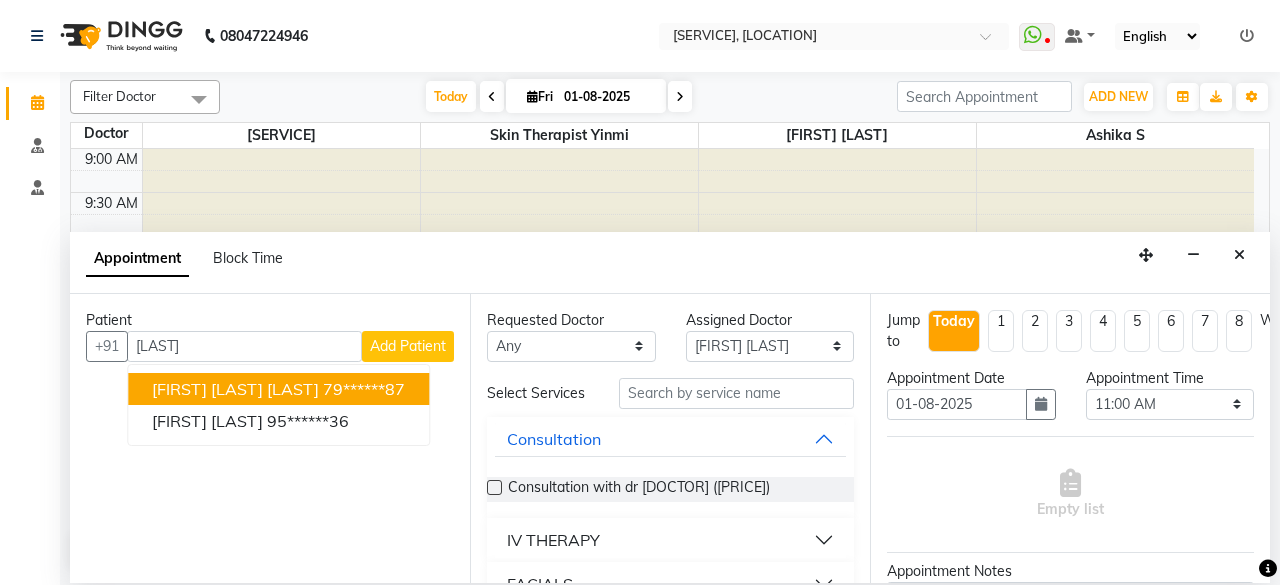 click on "[FIRST] [LAST] [LAST]" at bounding box center [235, 389] 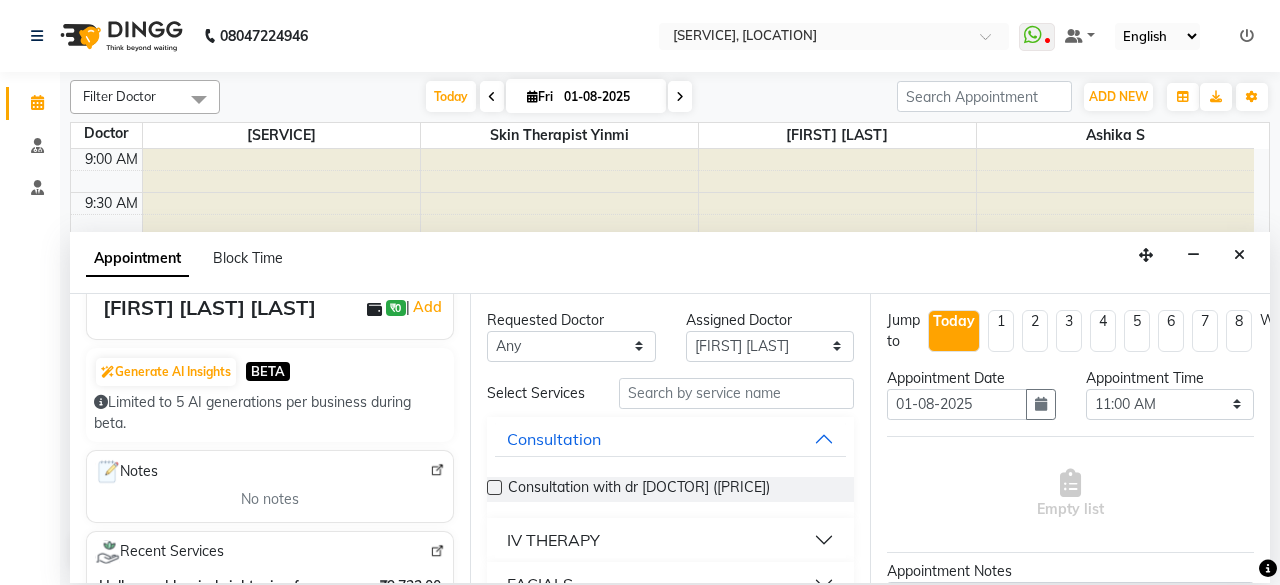 scroll, scrollTop: 0, scrollLeft: 0, axis: both 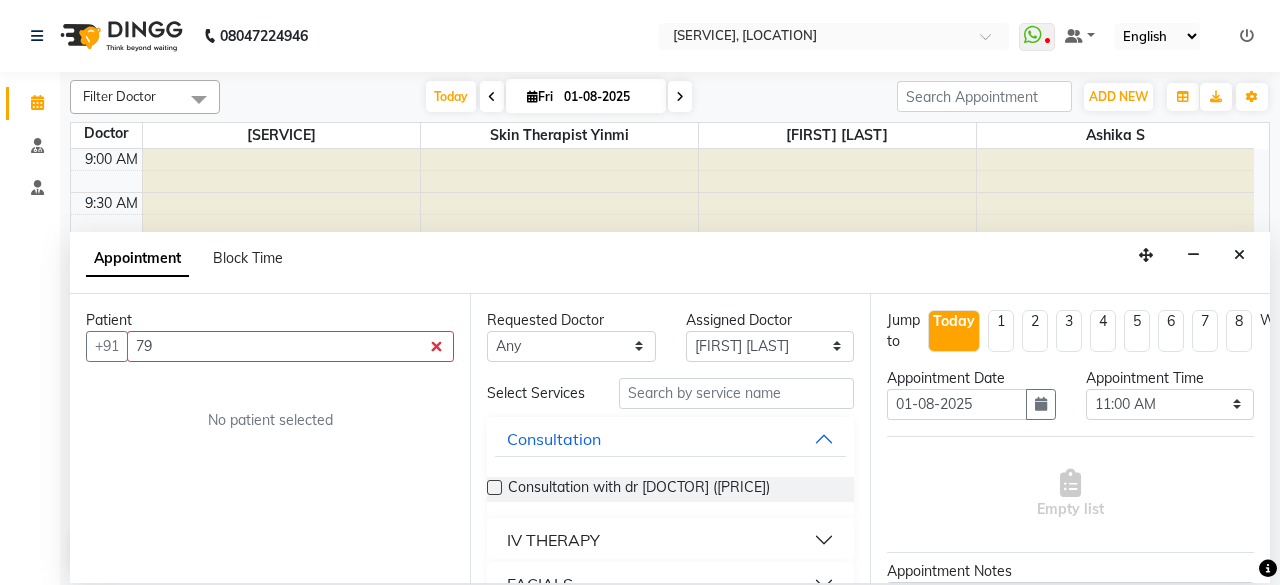 type on "7" 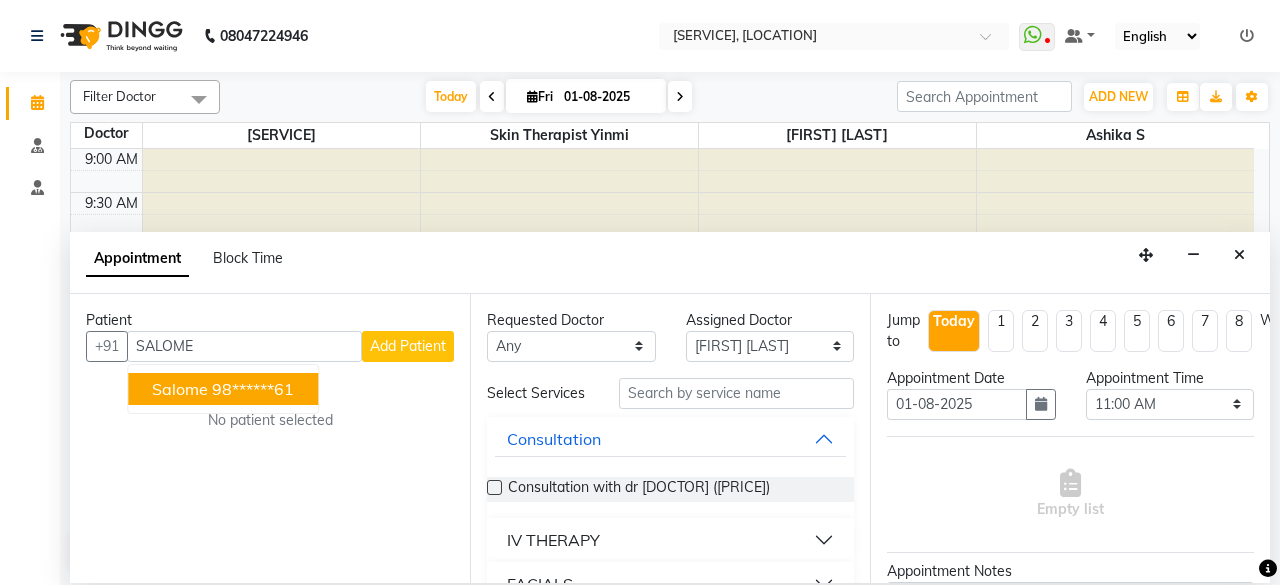click on "[FIRST] [PHONE]" at bounding box center [223, 389] 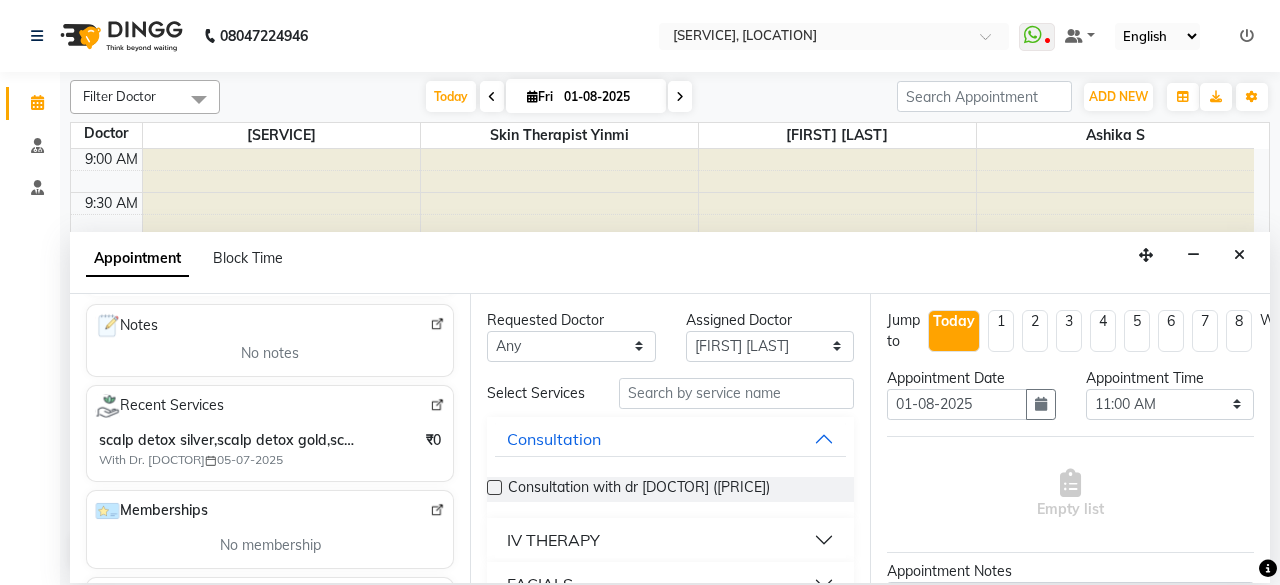 scroll, scrollTop: 328, scrollLeft: 0, axis: vertical 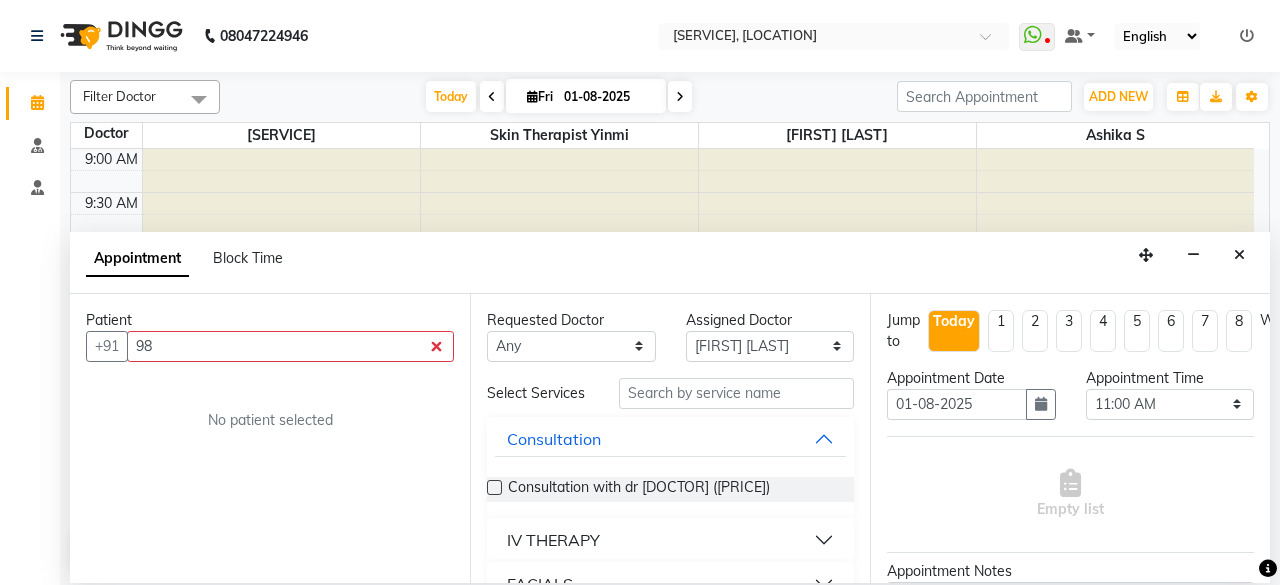 type on "9" 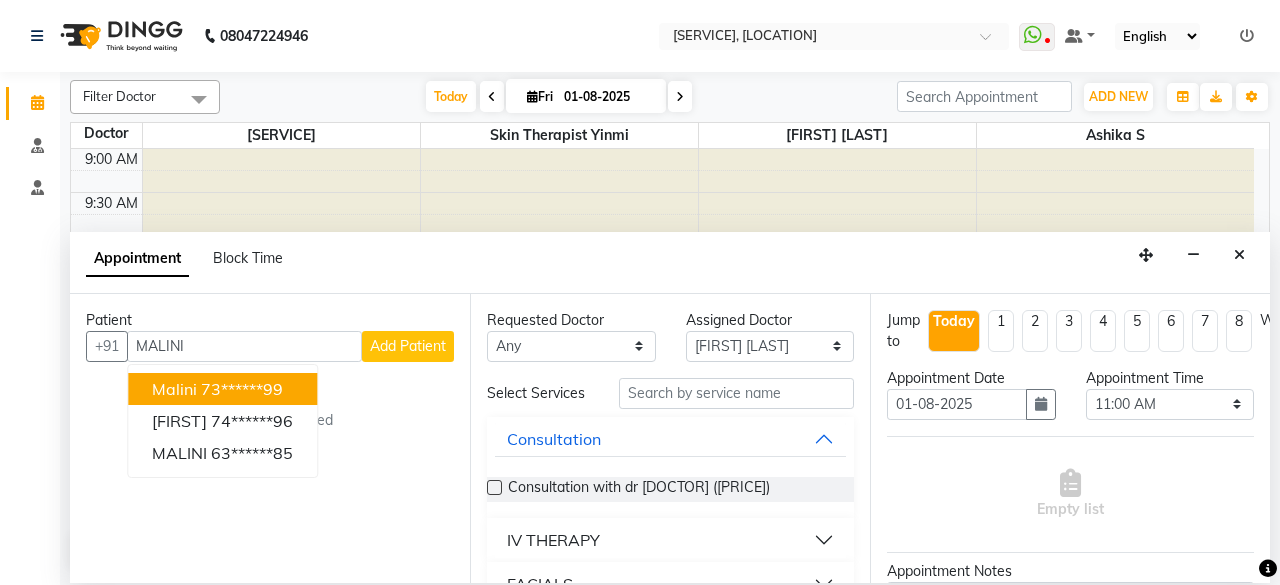 click on "[FIRST] [PHONE]" at bounding box center (222, 389) 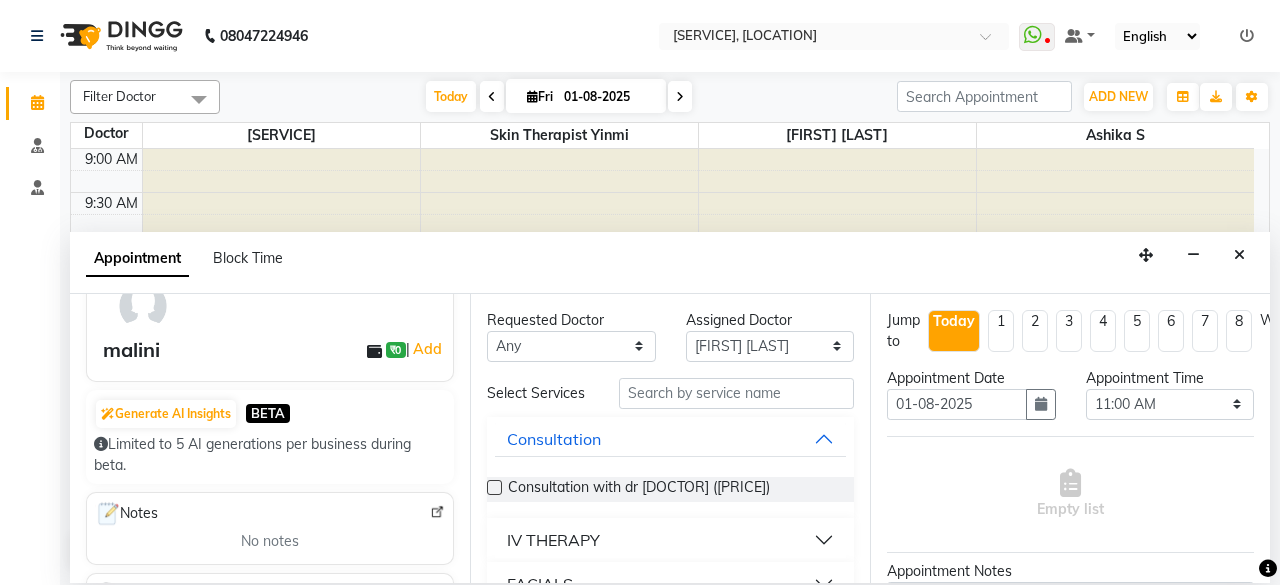 scroll, scrollTop: 0, scrollLeft: 0, axis: both 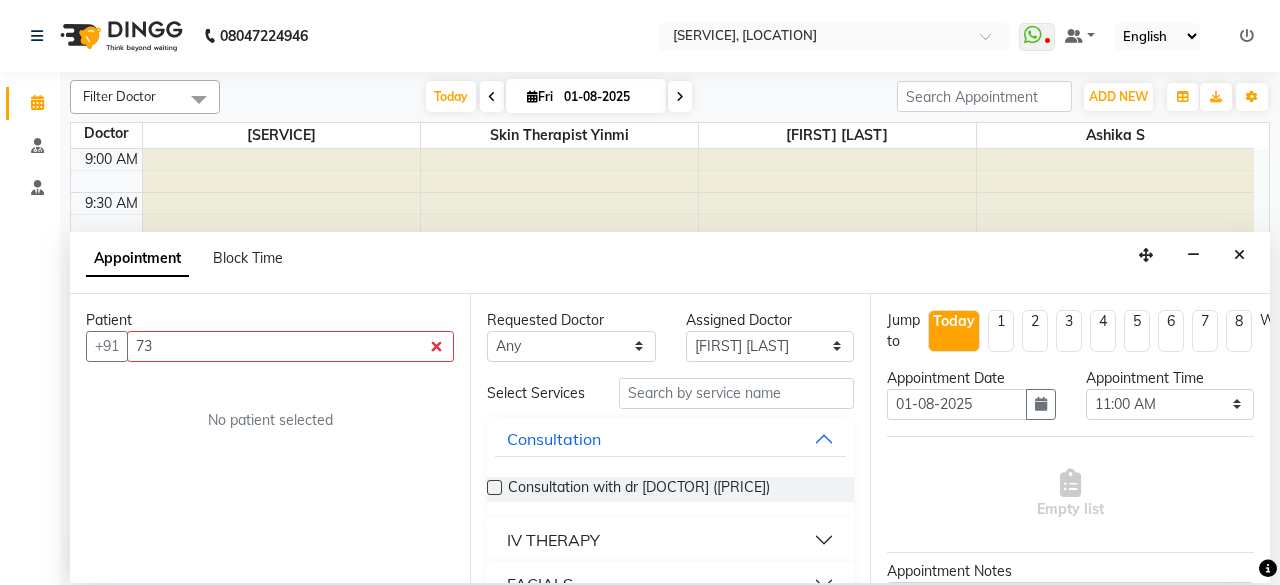 type on "7" 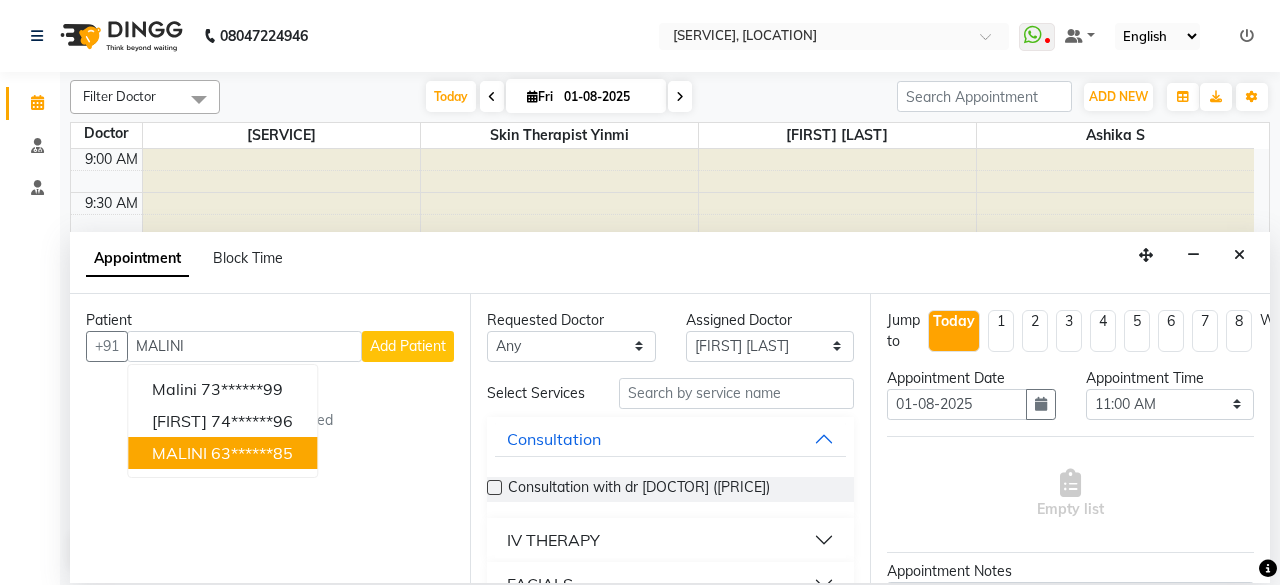 click on "[FIRST] [PHONE]" at bounding box center [222, 453] 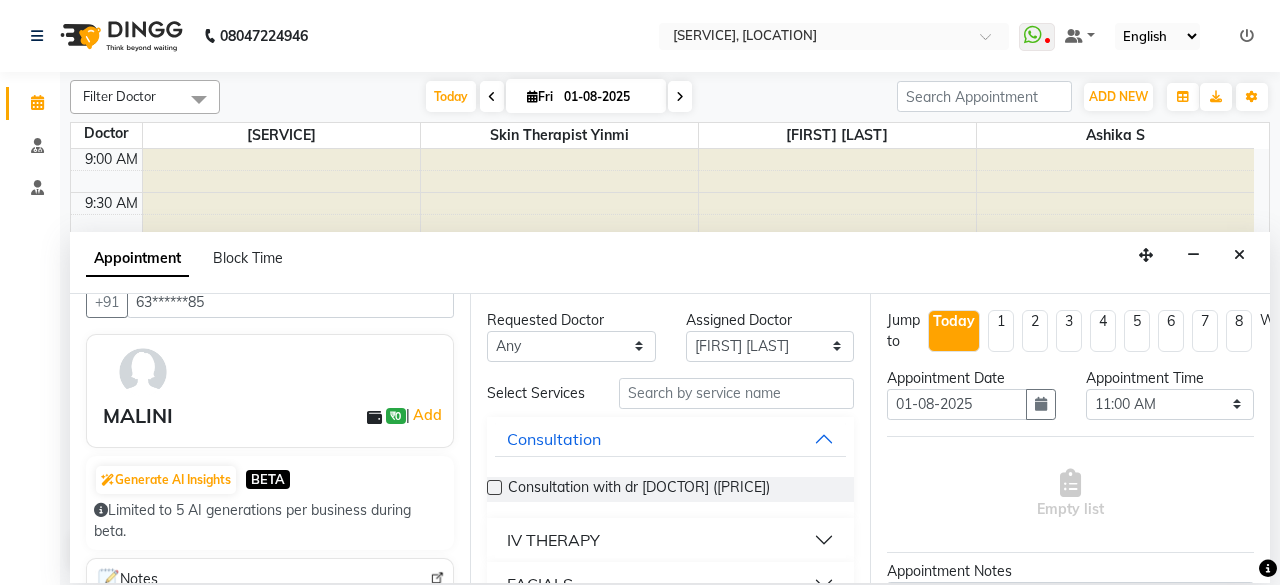 scroll, scrollTop: 6, scrollLeft: 0, axis: vertical 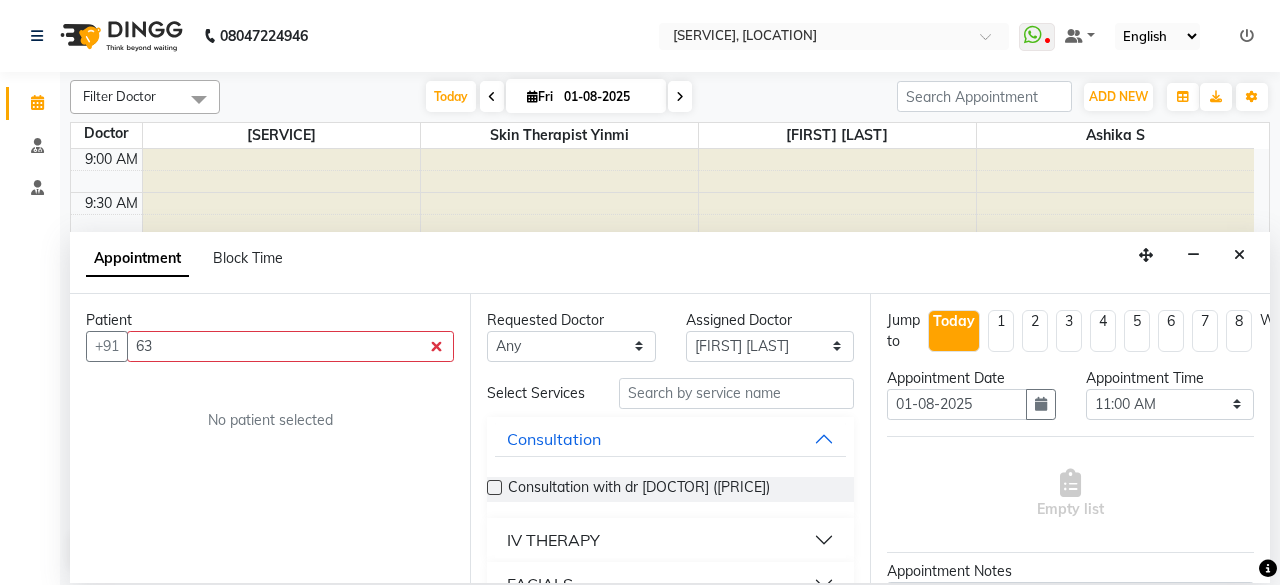 type on "6" 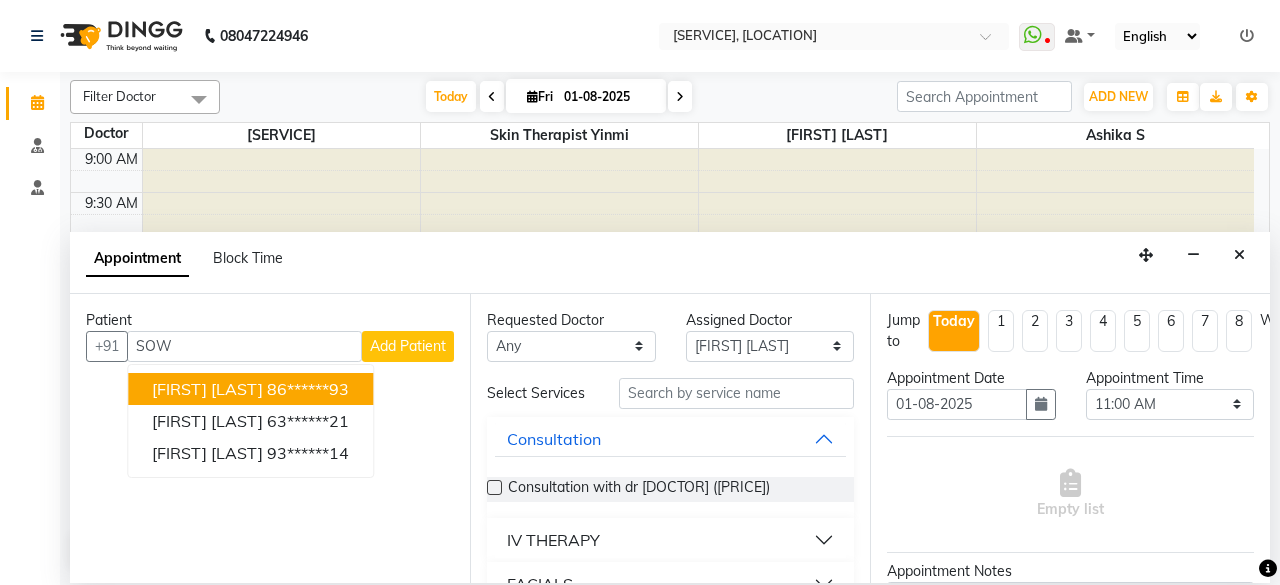 click on "[FIRST] [LAST] [PHONE]" at bounding box center [250, 389] 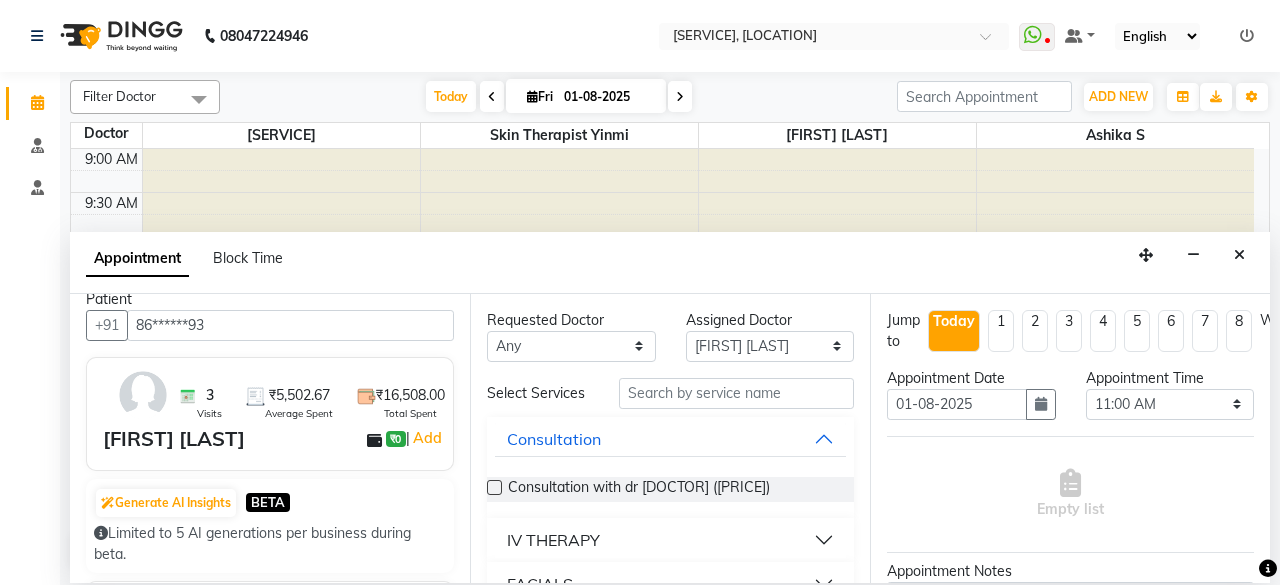 scroll, scrollTop: 0, scrollLeft: 0, axis: both 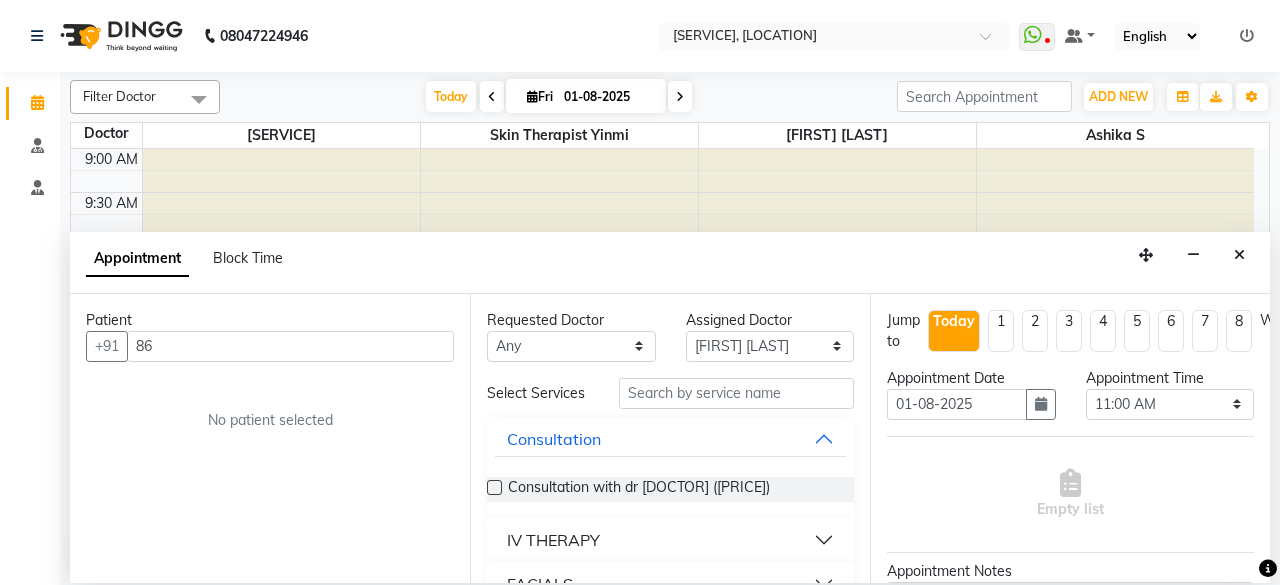 type on "8" 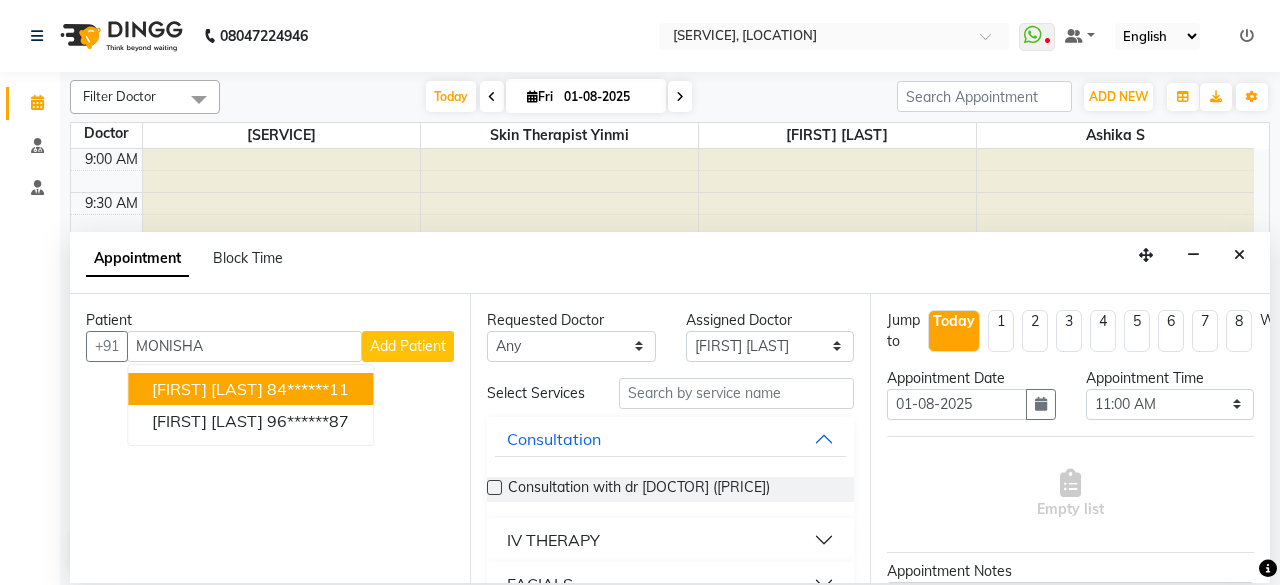 click on "[FIRST] [LAST]" at bounding box center (207, 389) 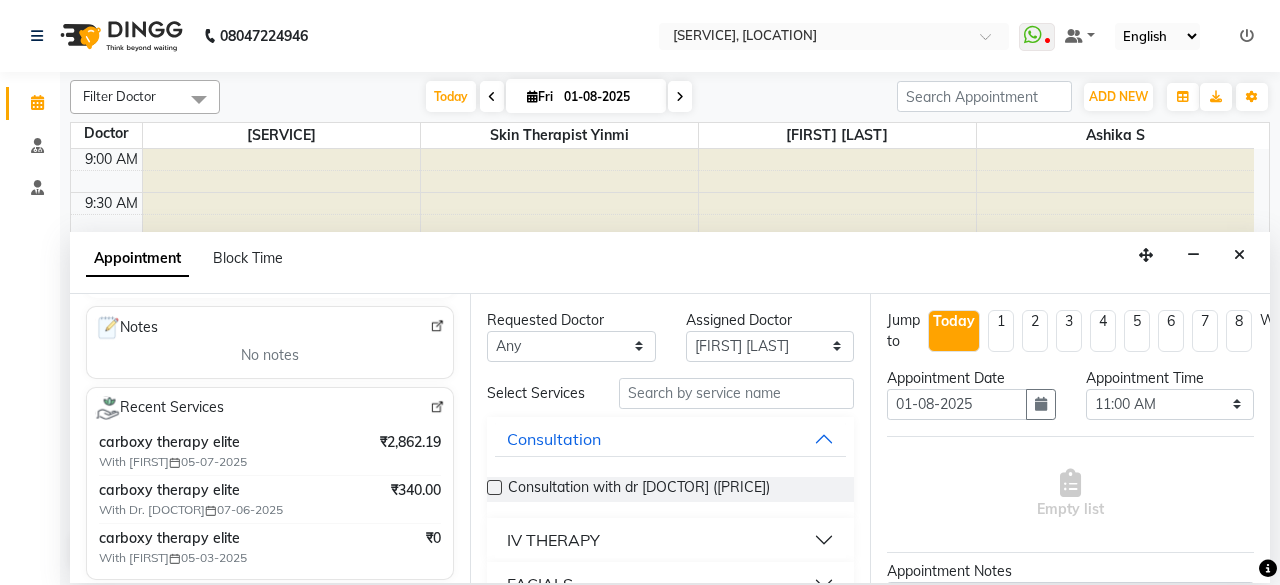 scroll, scrollTop: 304, scrollLeft: 0, axis: vertical 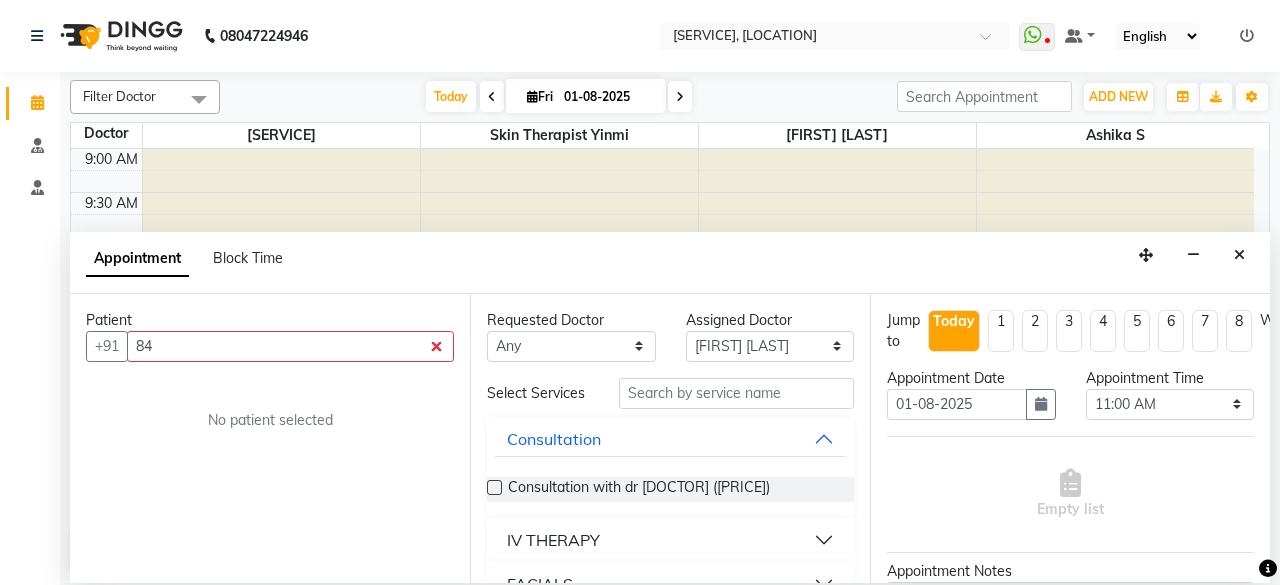 type on "8" 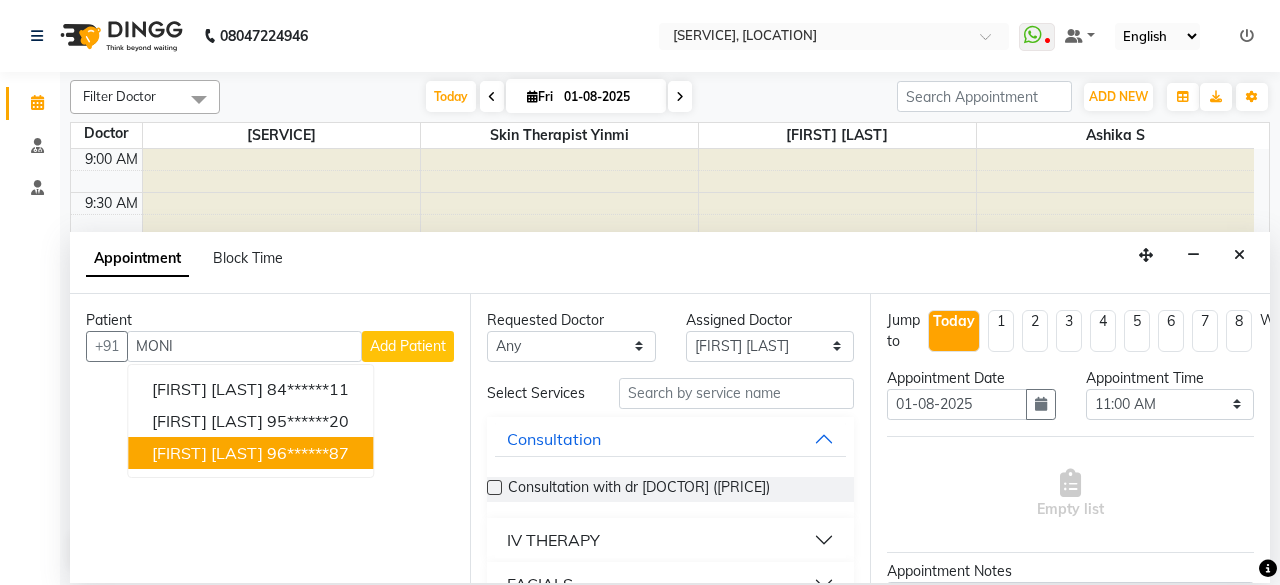 click on "[FIRST] [LAST]" at bounding box center [207, 453] 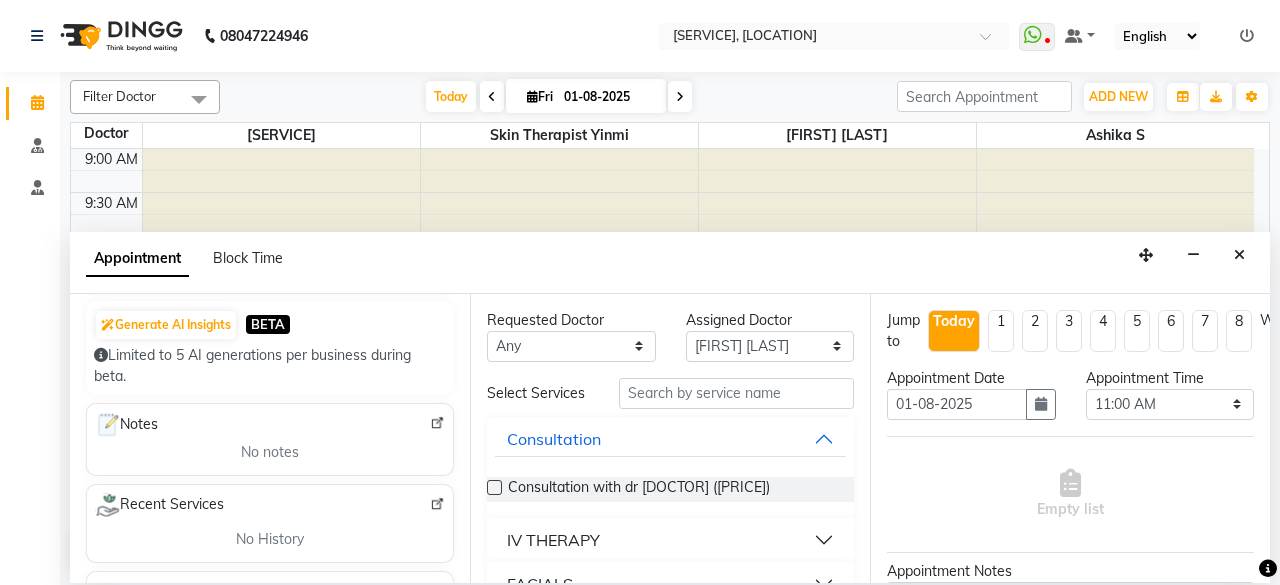 scroll, scrollTop: 0, scrollLeft: 0, axis: both 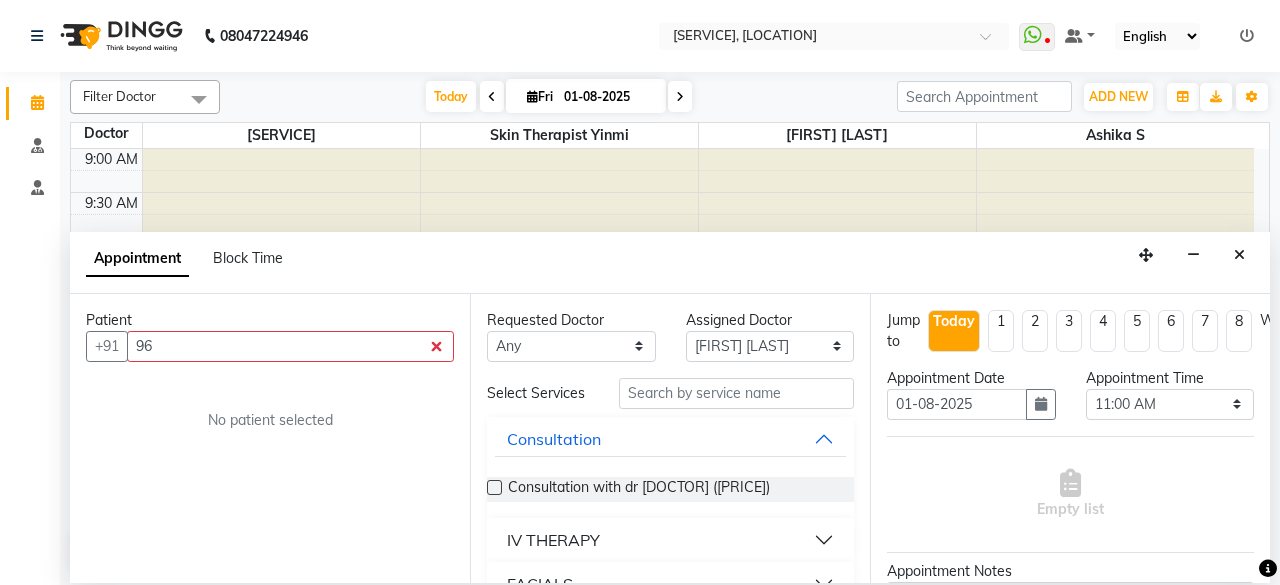 type on "9" 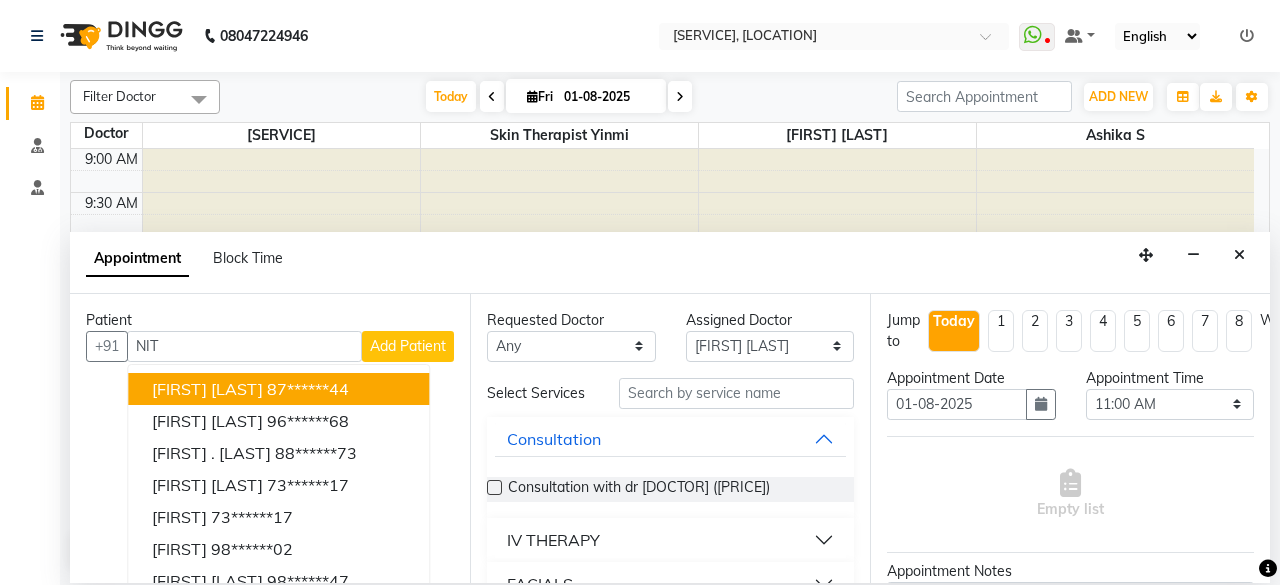click on "[FIRST] [LAST] [PHONE]" at bounding box center [278, 389] 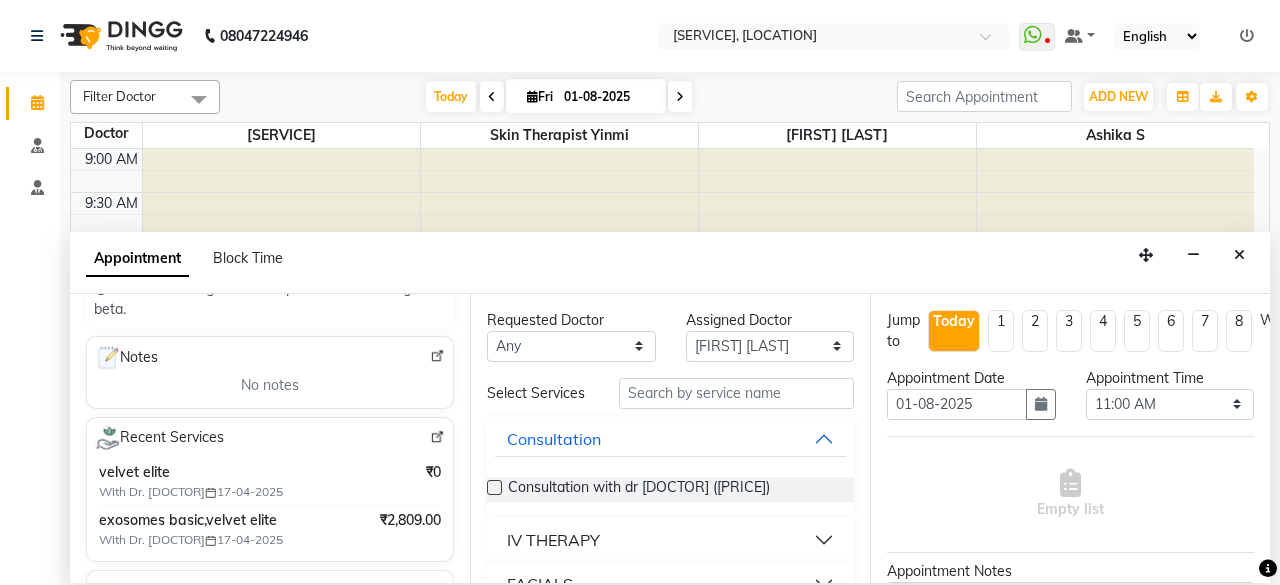 scroll, scrollTop: 262, scrollLeft: 0, axis: vertical 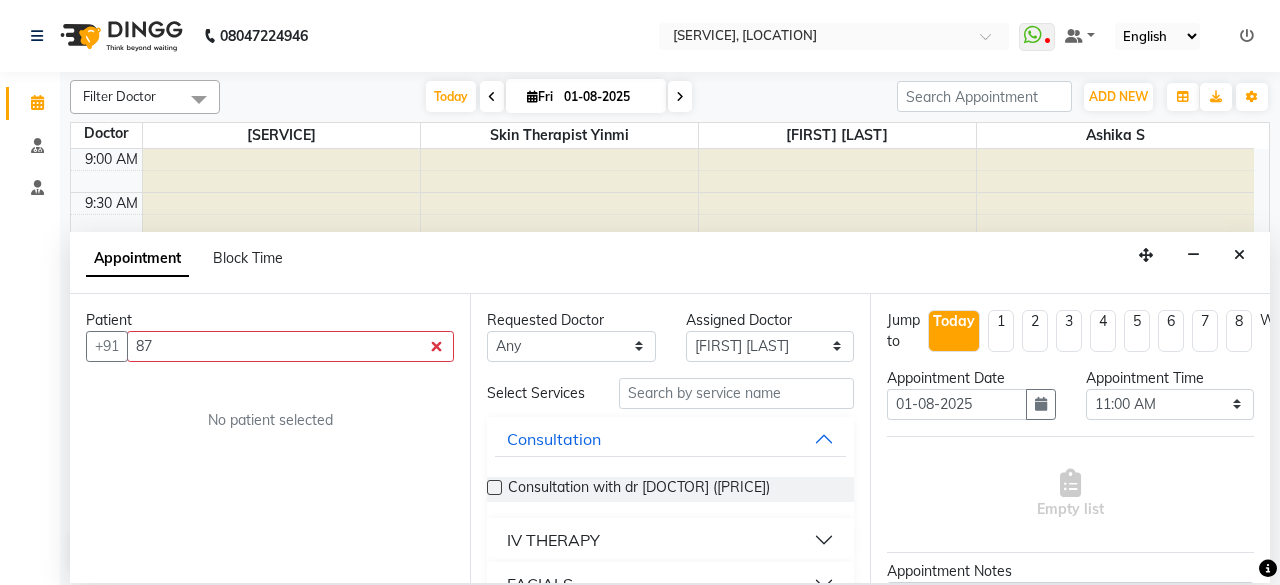 type on "8" 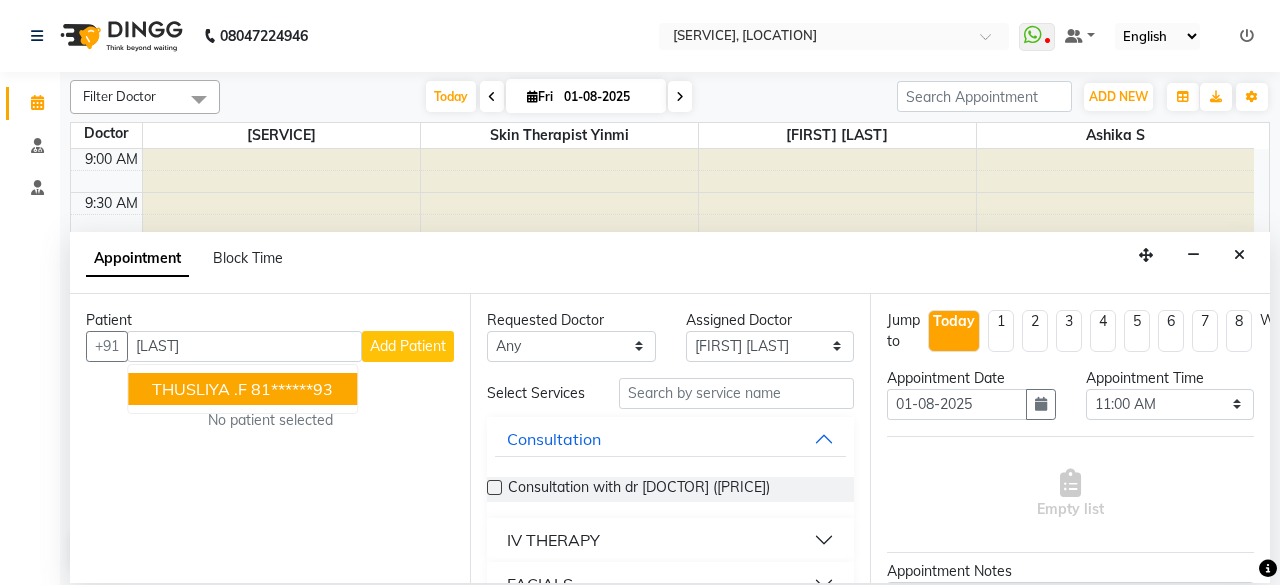 click on "[FIRST] [LAST] . [LAST] [PHONE]" at bounding box center [242, 389] 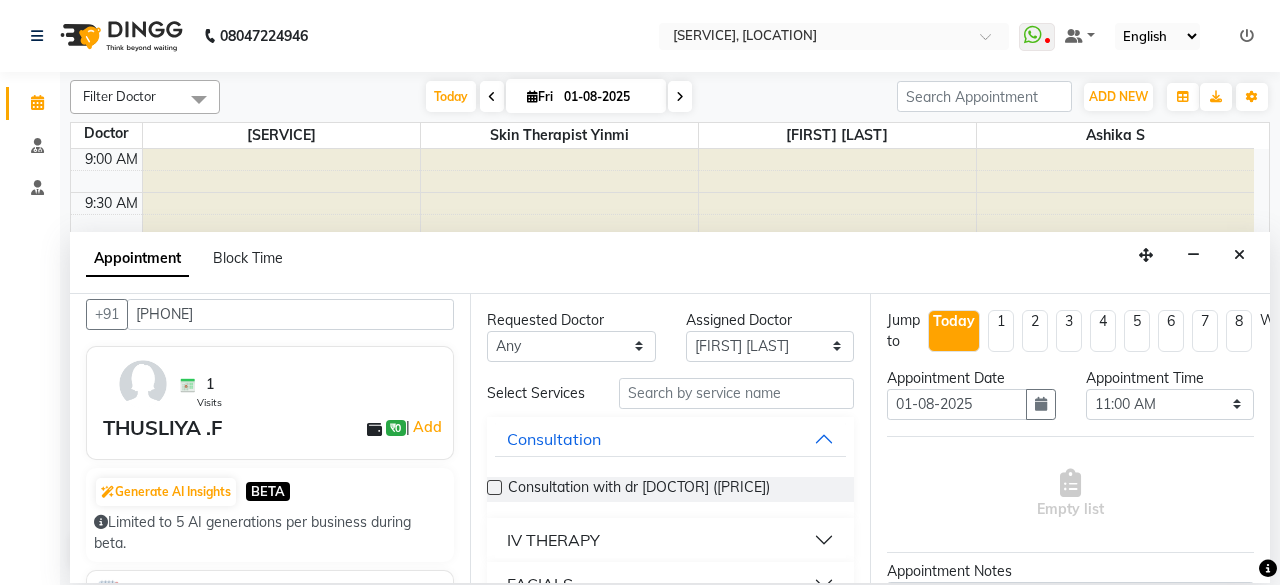 scroll, scrollTop: 0, scrollLeft: 0, axis: both 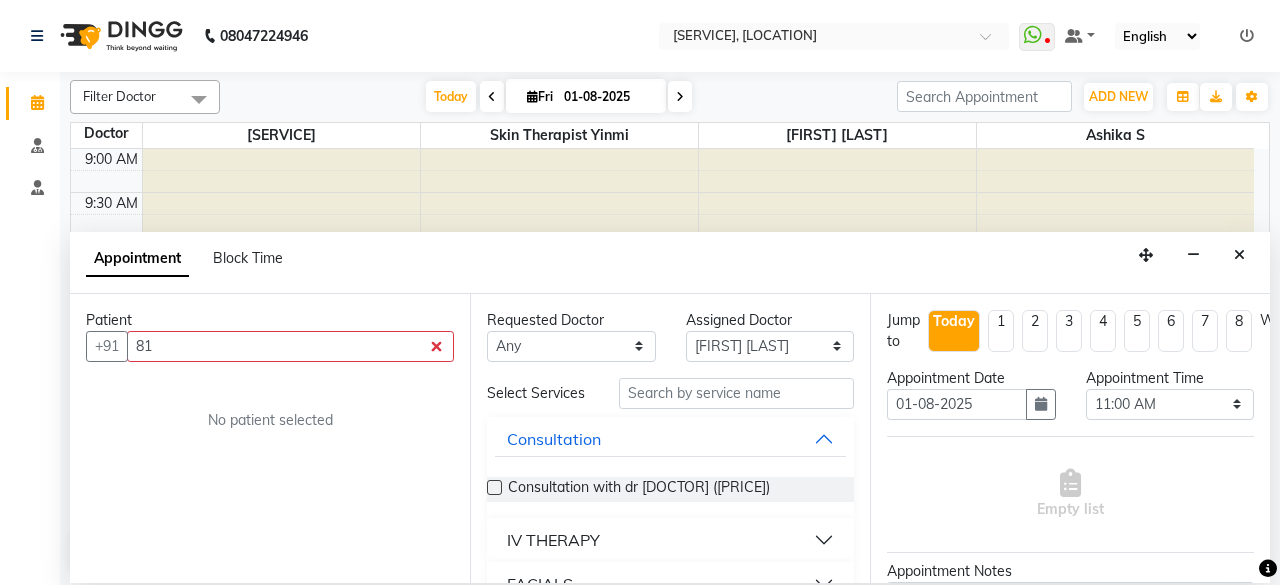 type on "8" 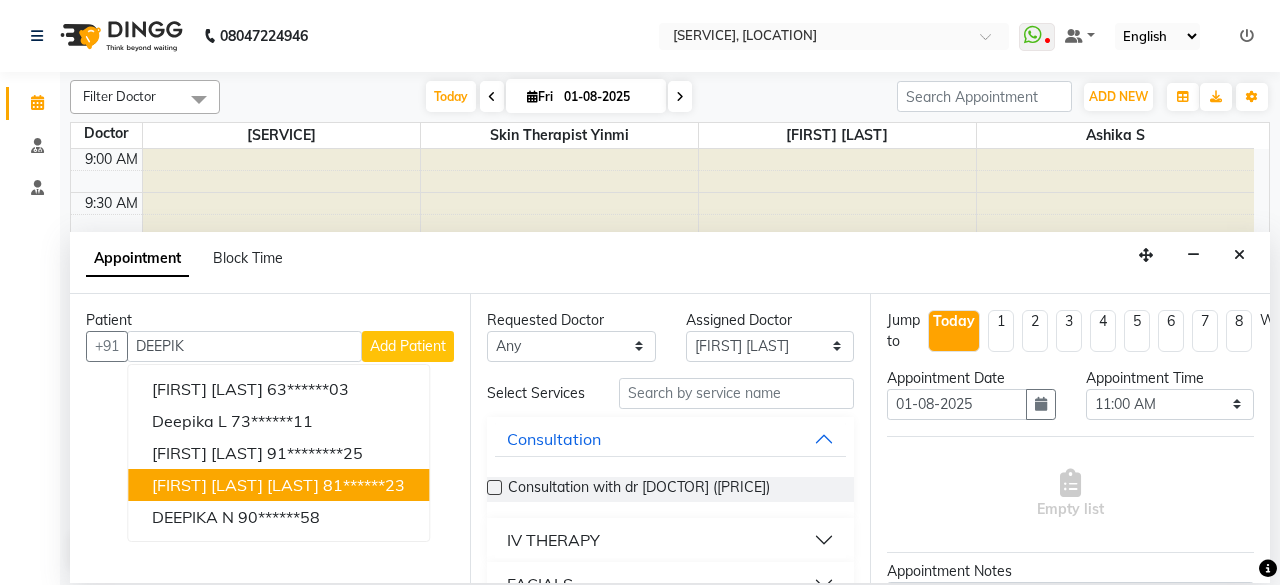 click on "81******23" at bounding box center (364, 485) 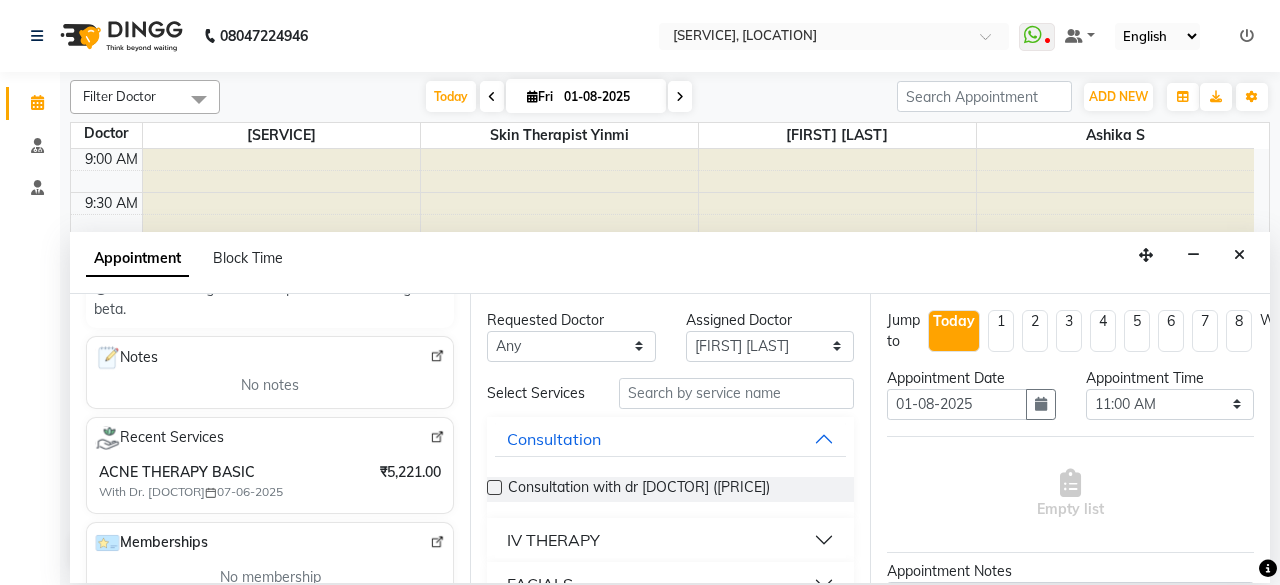 scroll, scrollTop: 268, scrollLeft: 0, axis: vertical 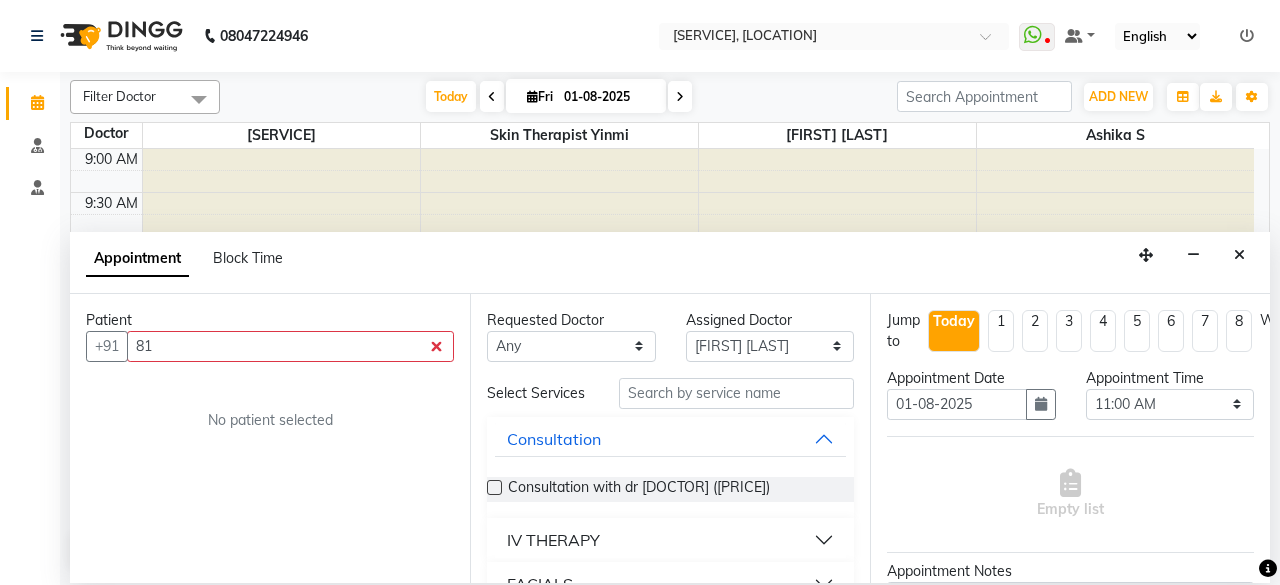 type on "8" 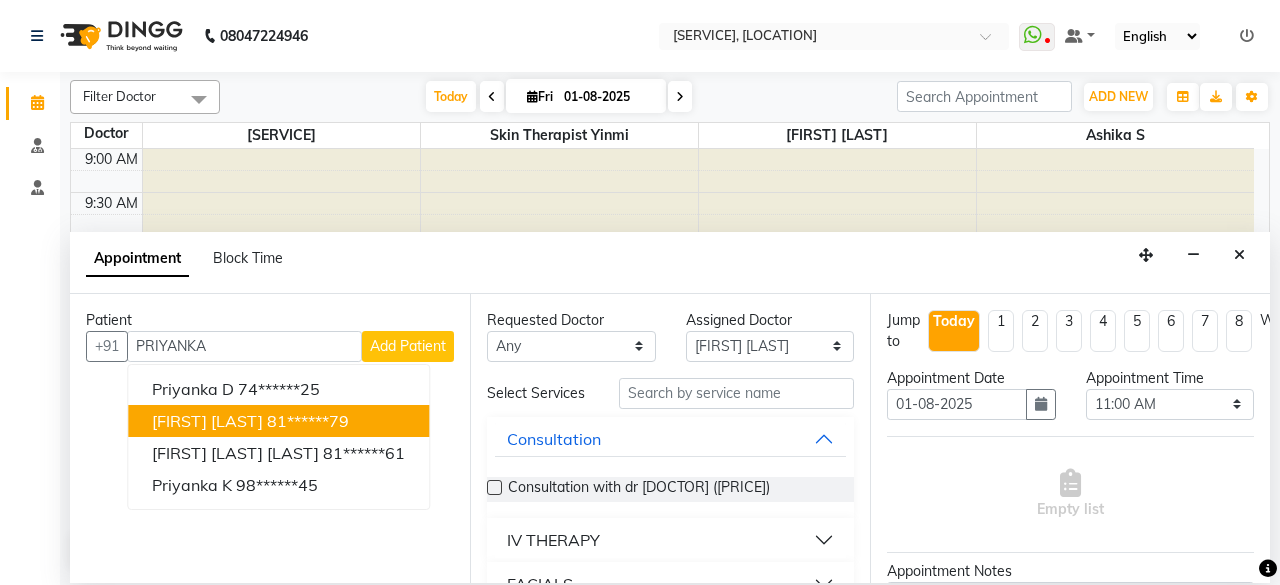 click on "81******79" at bounding box center (308, 421) 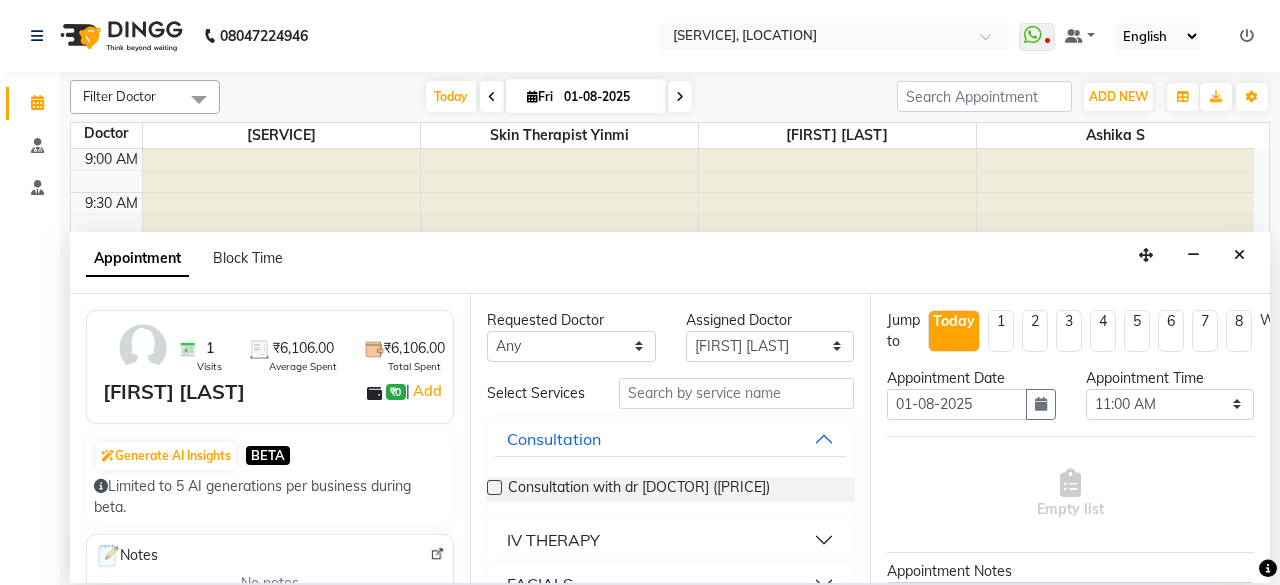 scroll, scrollTop: 26, scrollLeft: 0, axis: vertical 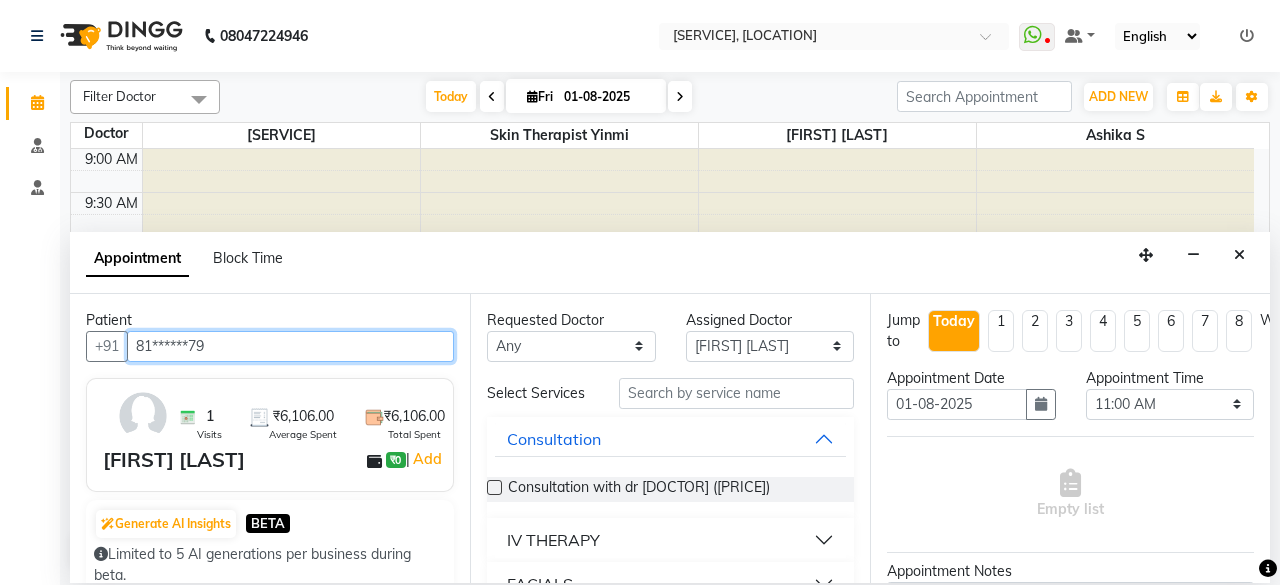 click on "81******79" at bounding box center [290, 346] 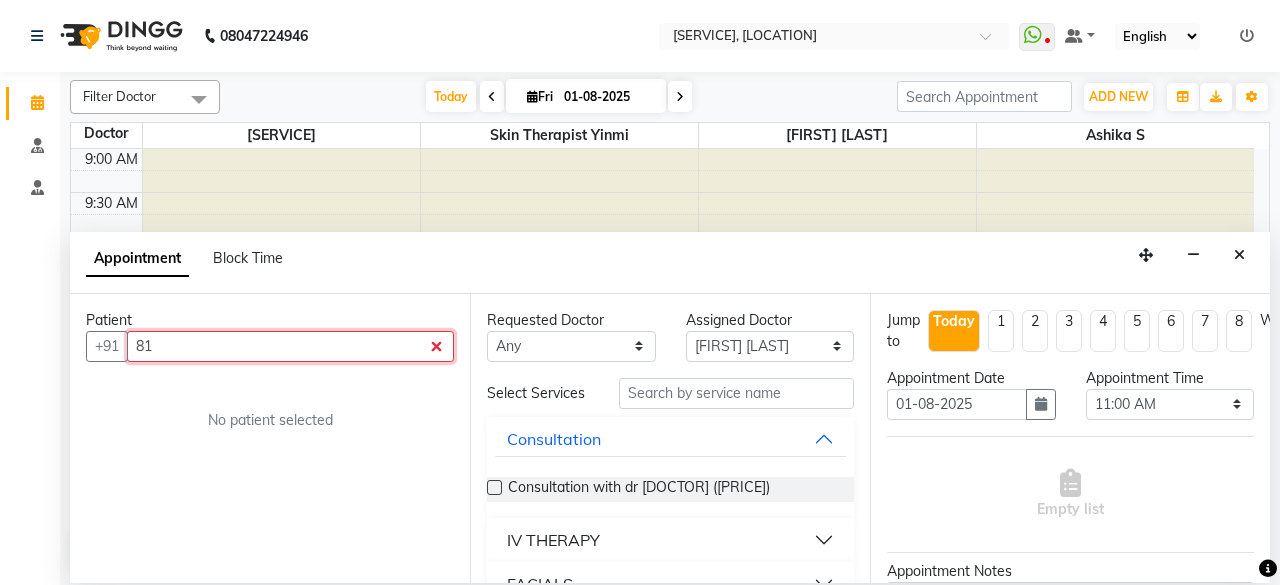 type on "8" 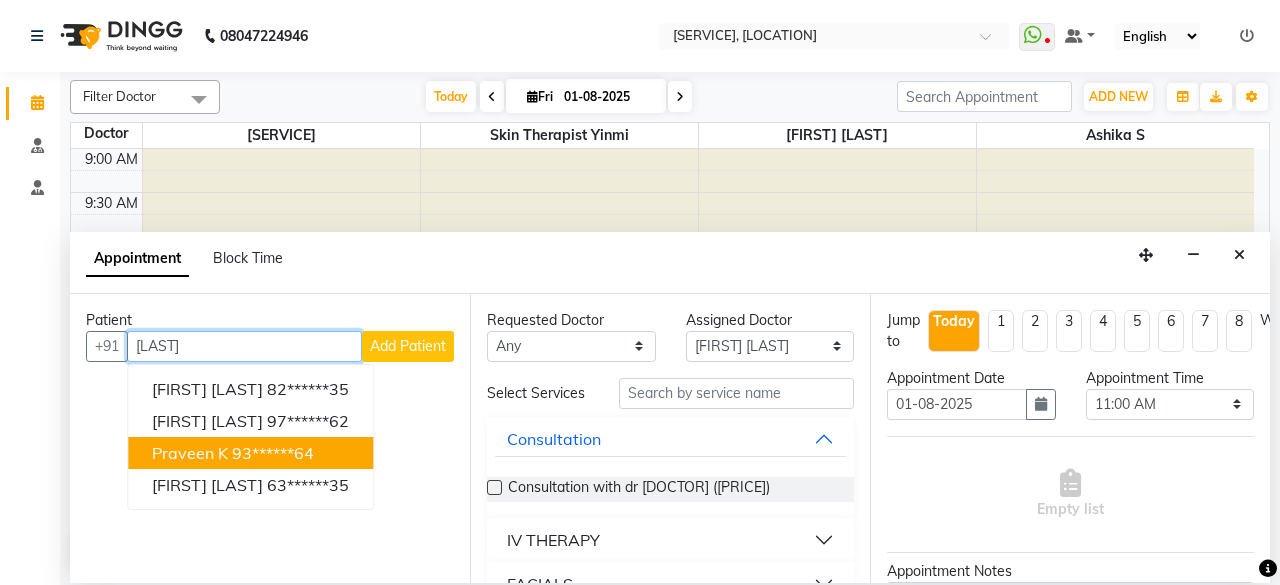 click on "[FIRST] [LAST] [PHONE]" at bounding box center (250, 453) 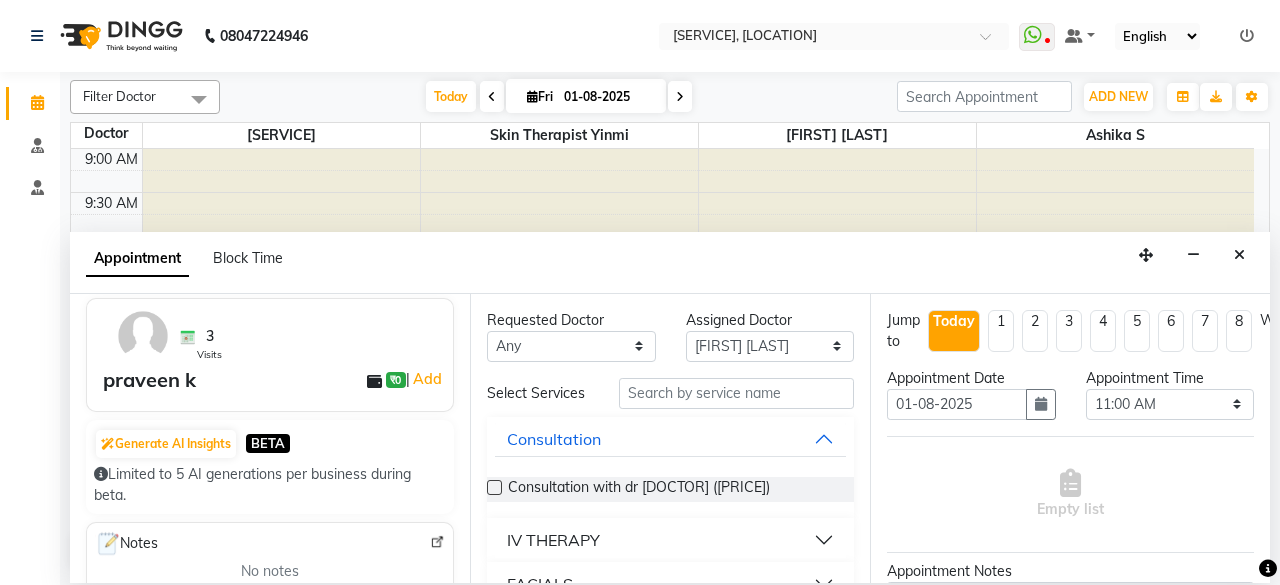 scroll, scrollTop: 0, scrollLeft: 0, axis: both 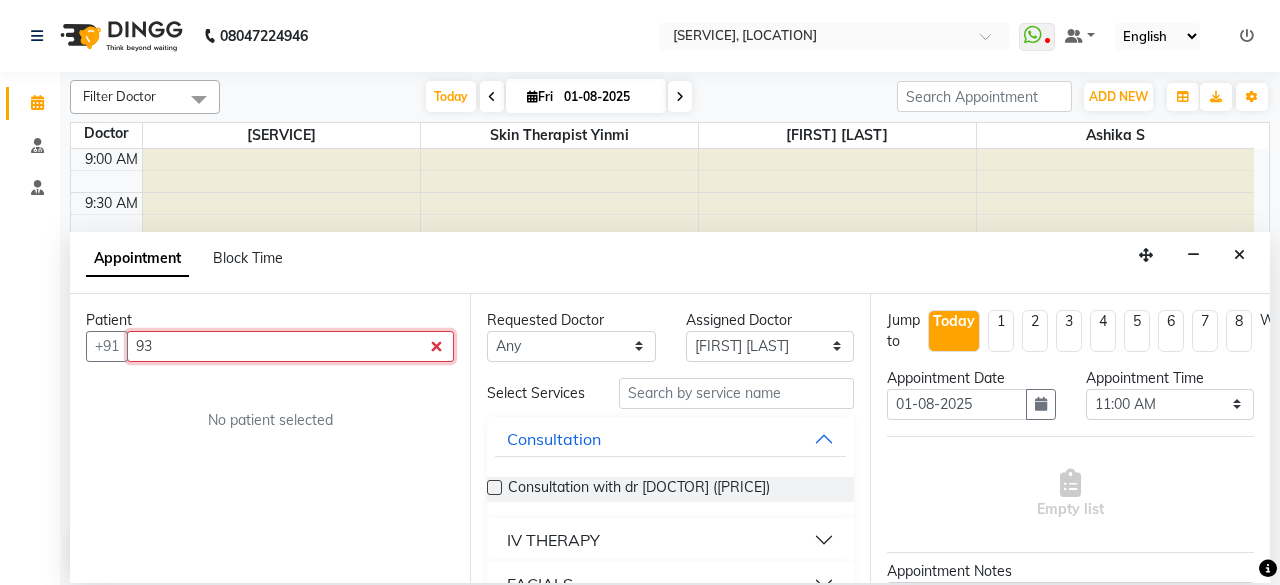 type on "9" 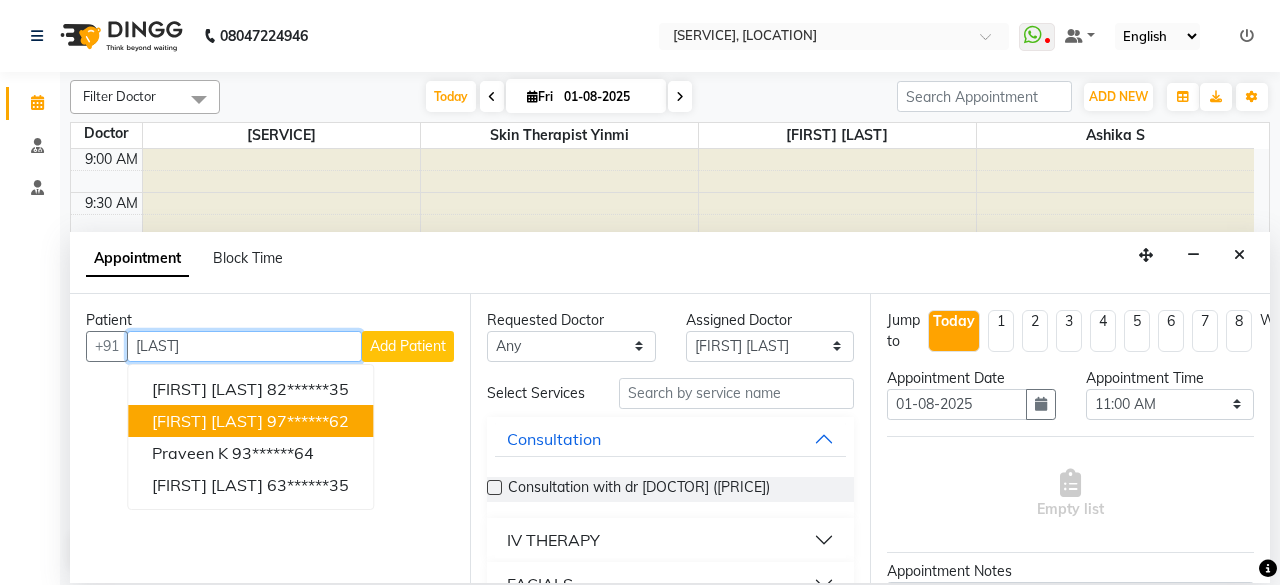 click on "[FIRST] [LAST]" at bounding box center [207, 421] 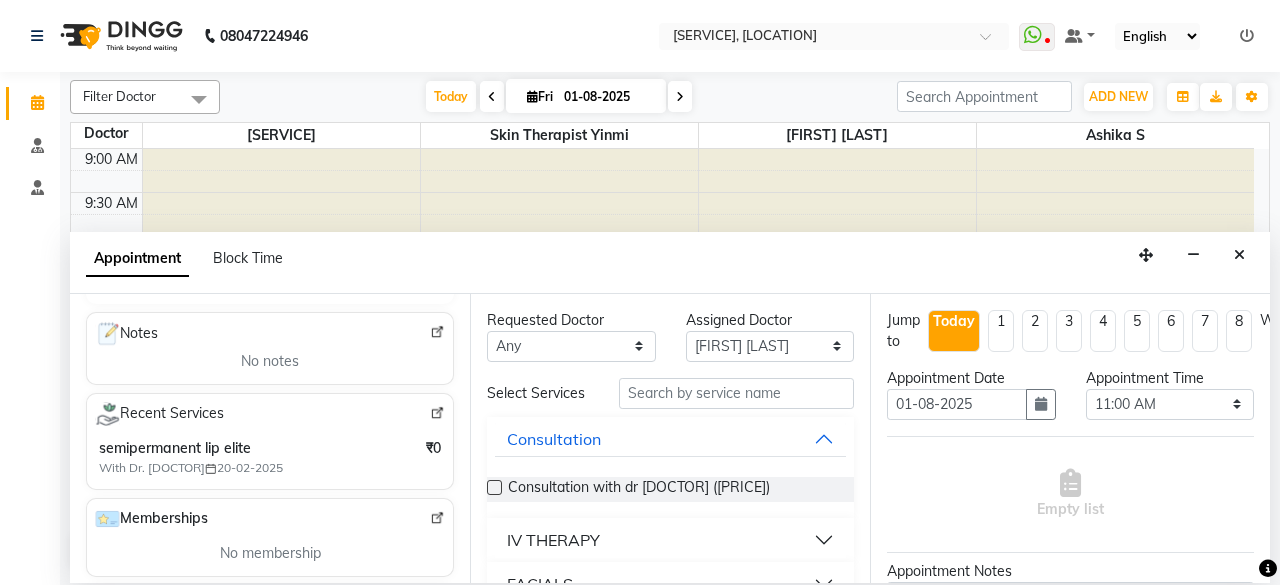 scroll, scrollTop: 0, scrollLeft: 0, axis: both 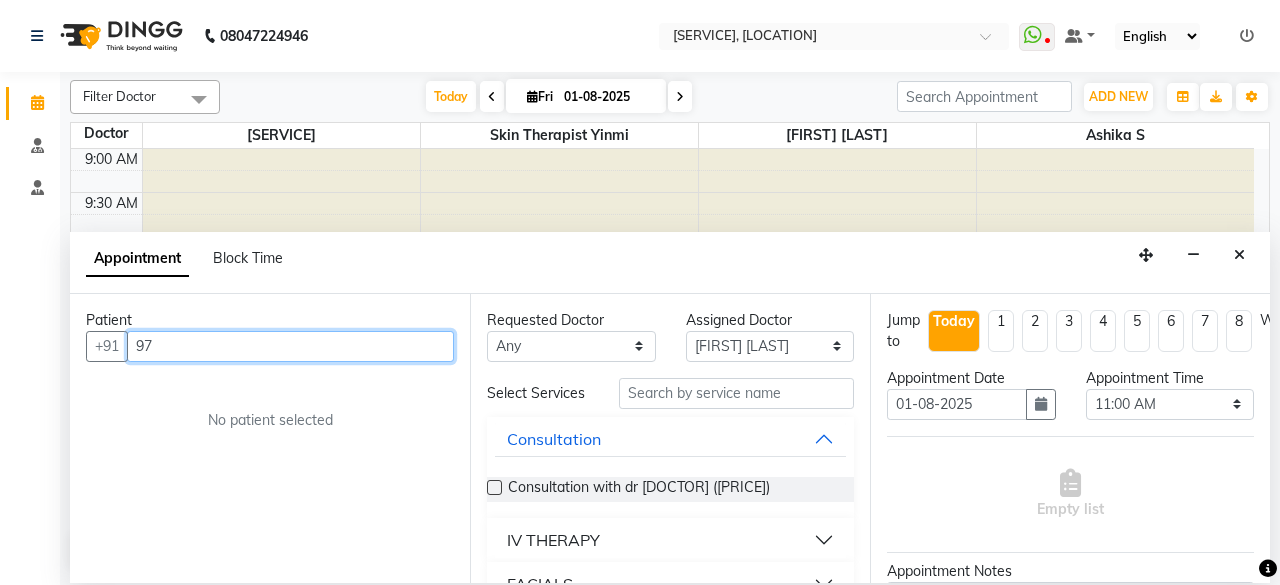 type on "9" 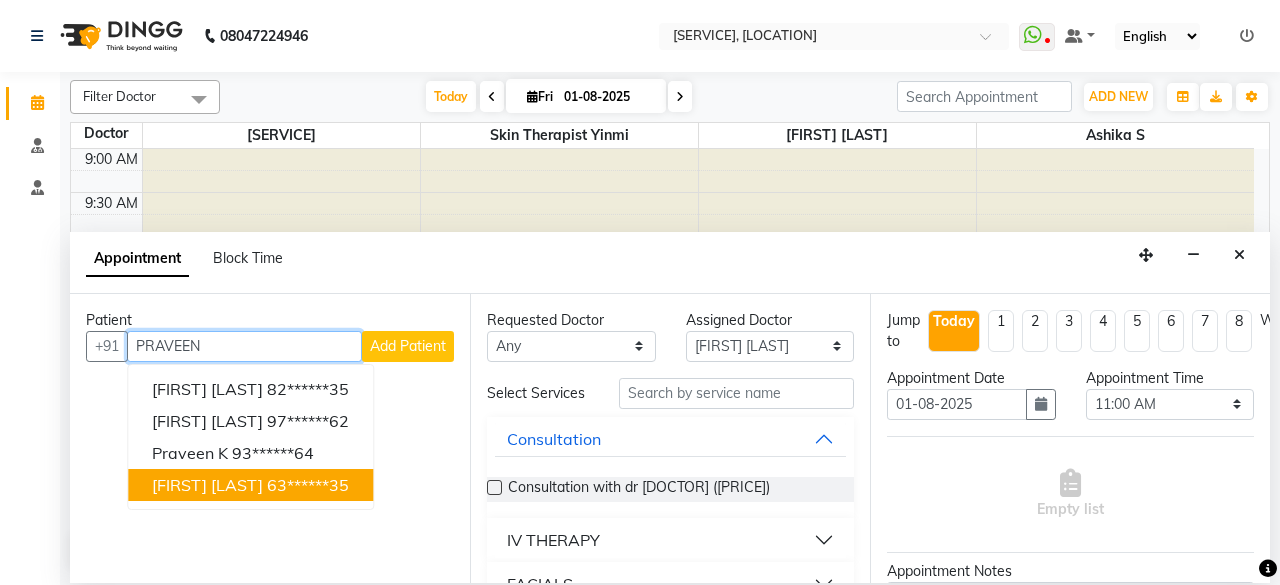 click on "[FIRST] [LAST]" at bounding box center [207, 485] 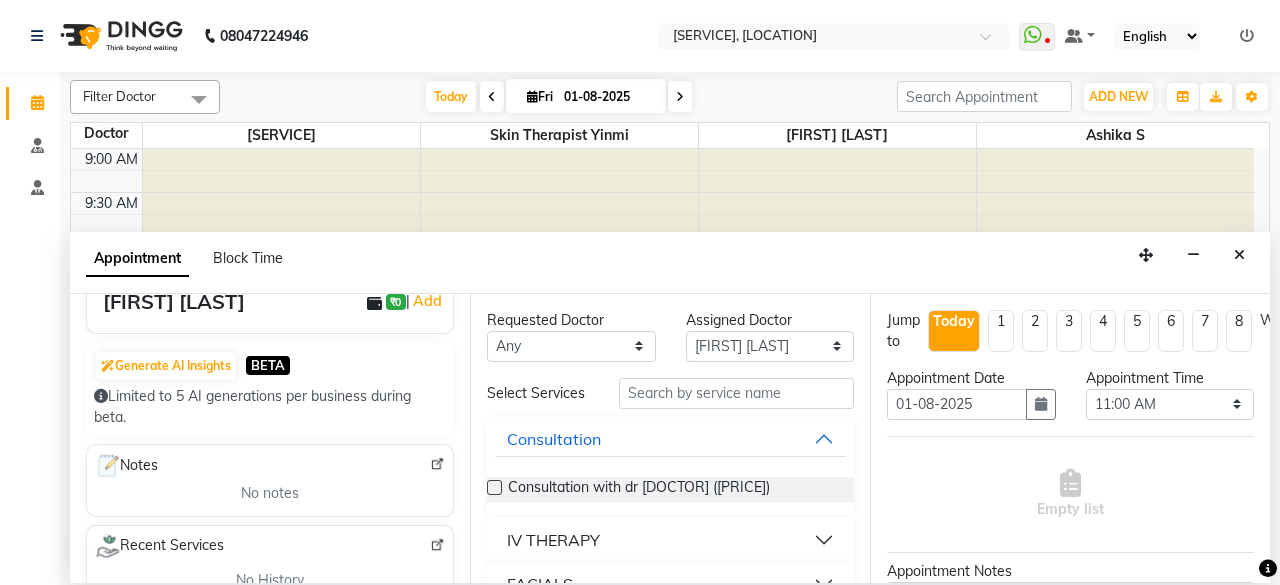 scroll, scrollTop: 110, scrollLeft: 0, axis: vertical 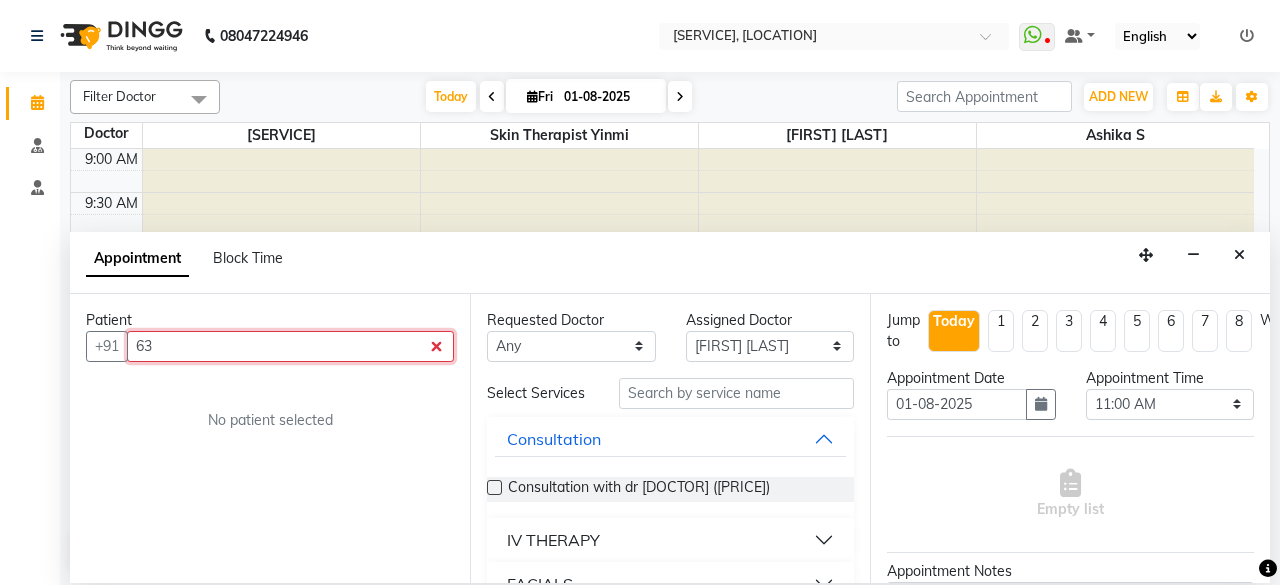 type on "6" 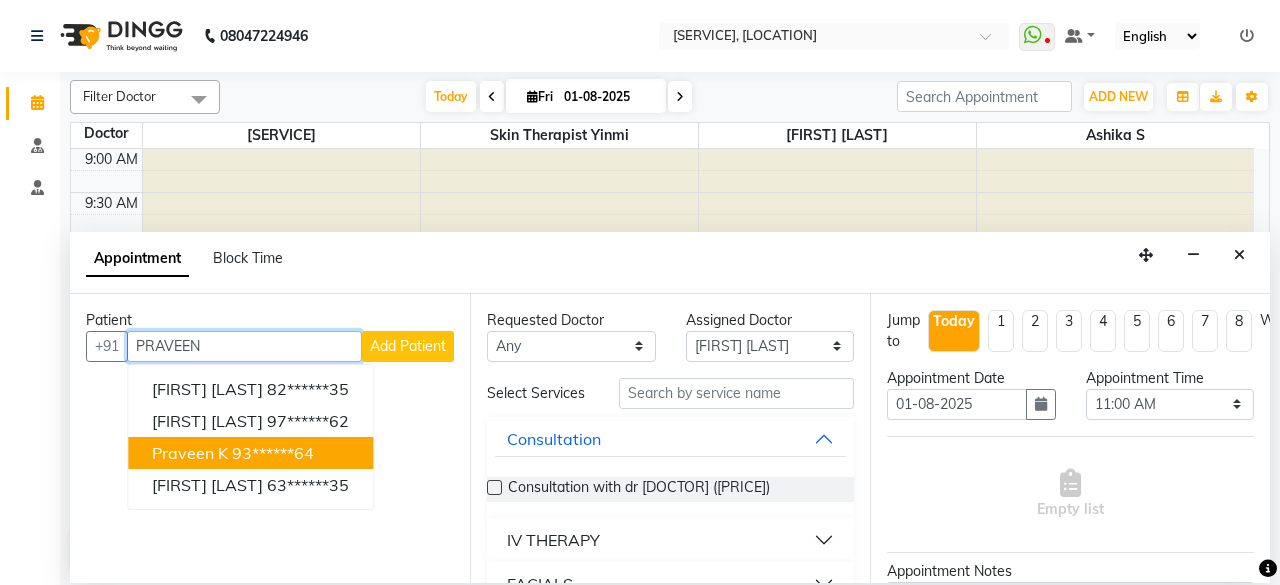 click on "praveen k" at bounding box center [190, 453] 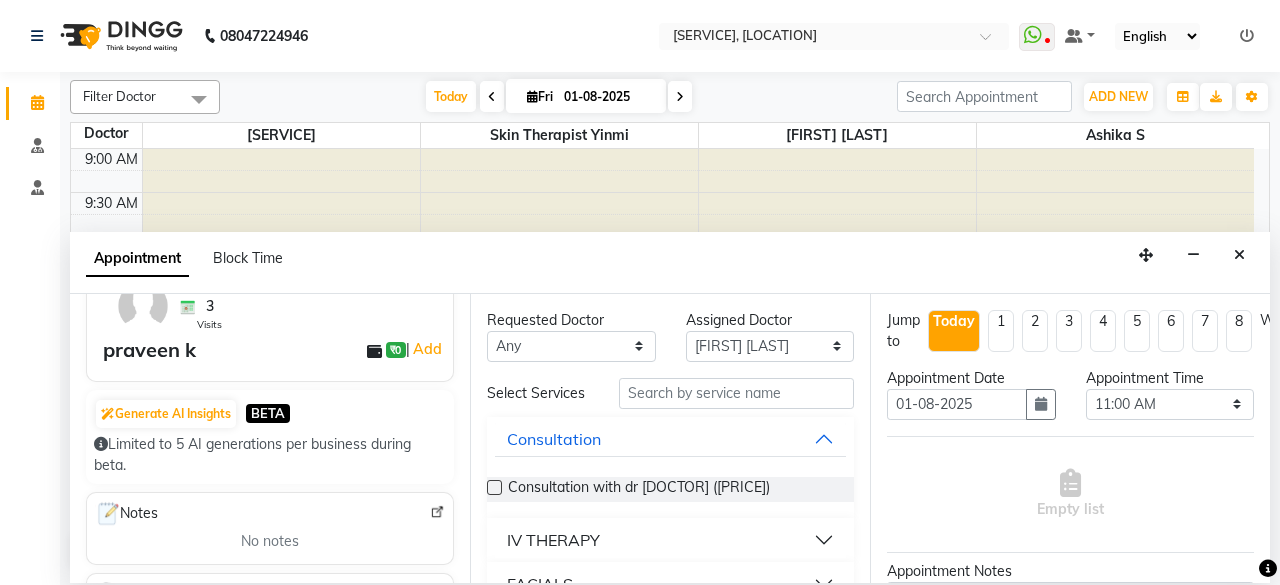 scroll, scrollTop: 0, scrollLeft: 0, axis: both 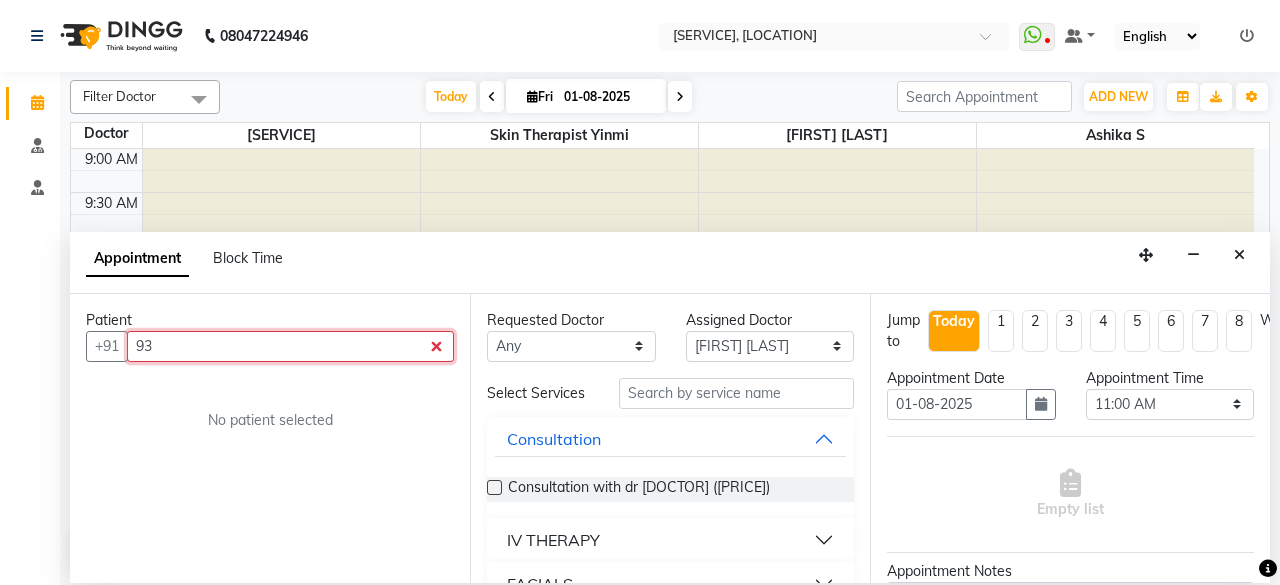 type on "9" 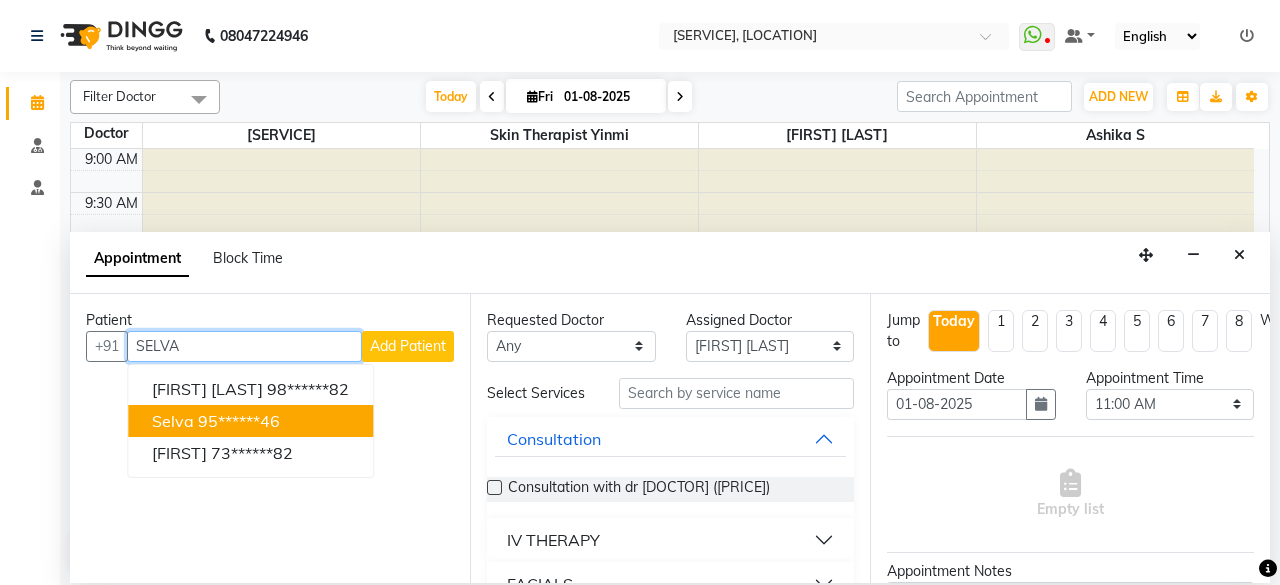 click on "95******46" at bounding box center (239, 421) 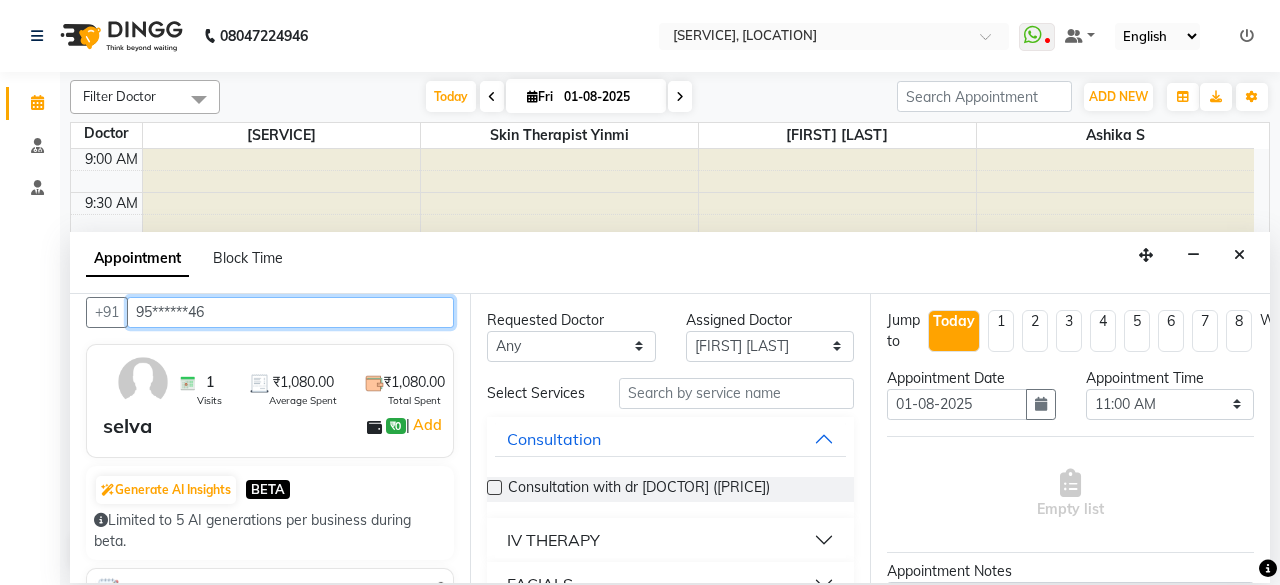 scroll, scrollTop: 0, scrollLeft: 0, axis: both 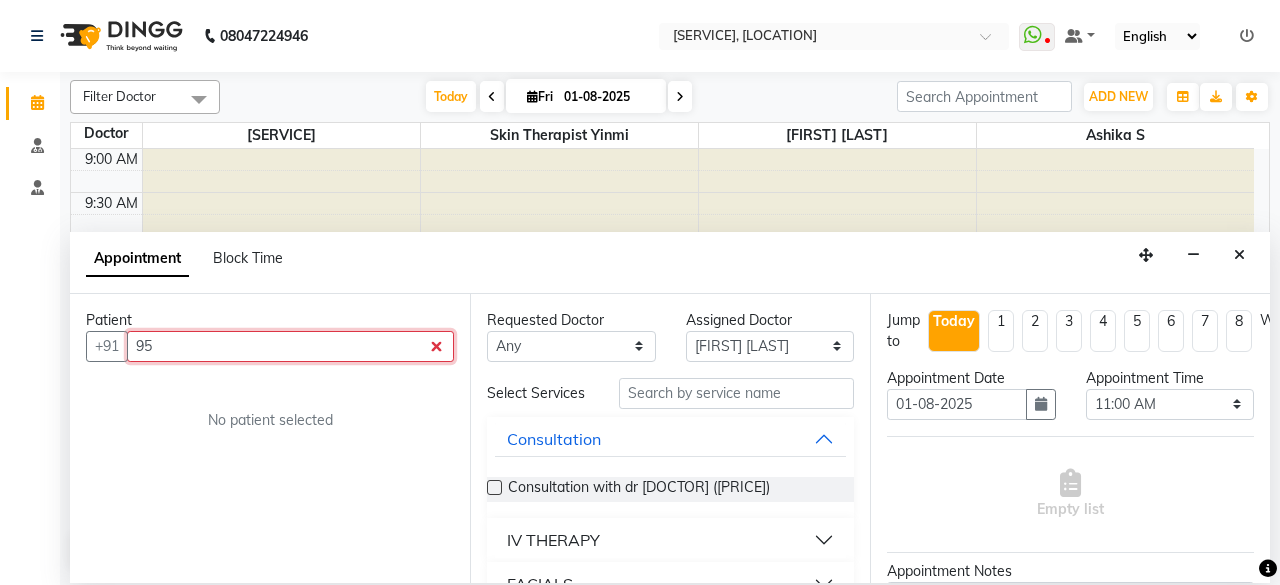 type on "9" 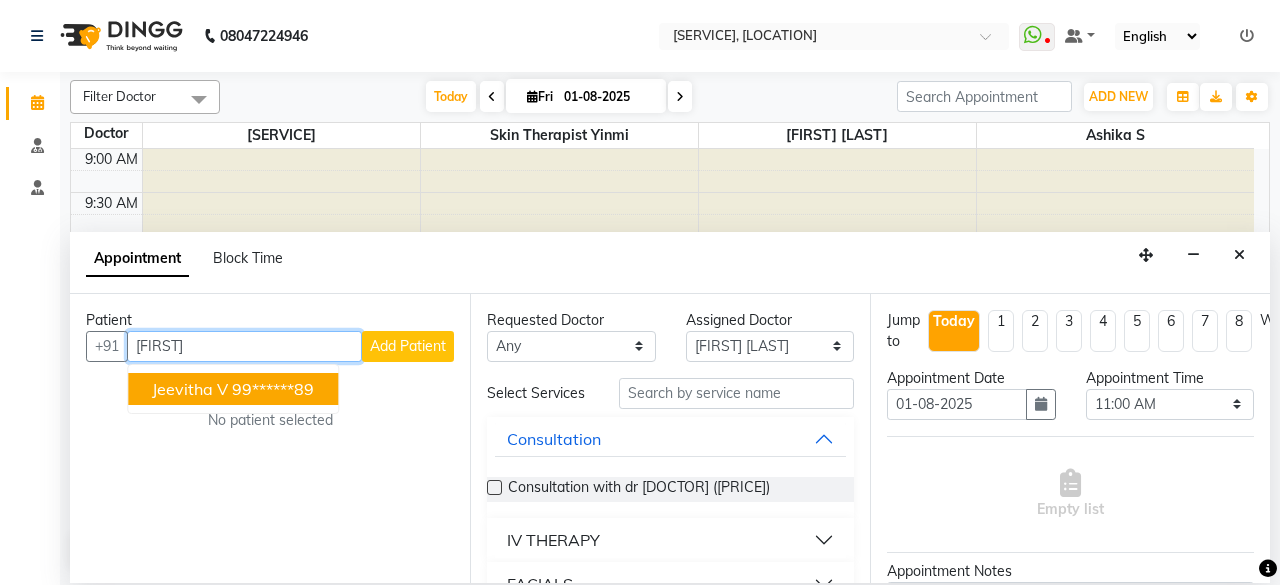 click on "jeevitha v" at bounding box center (190, 389) 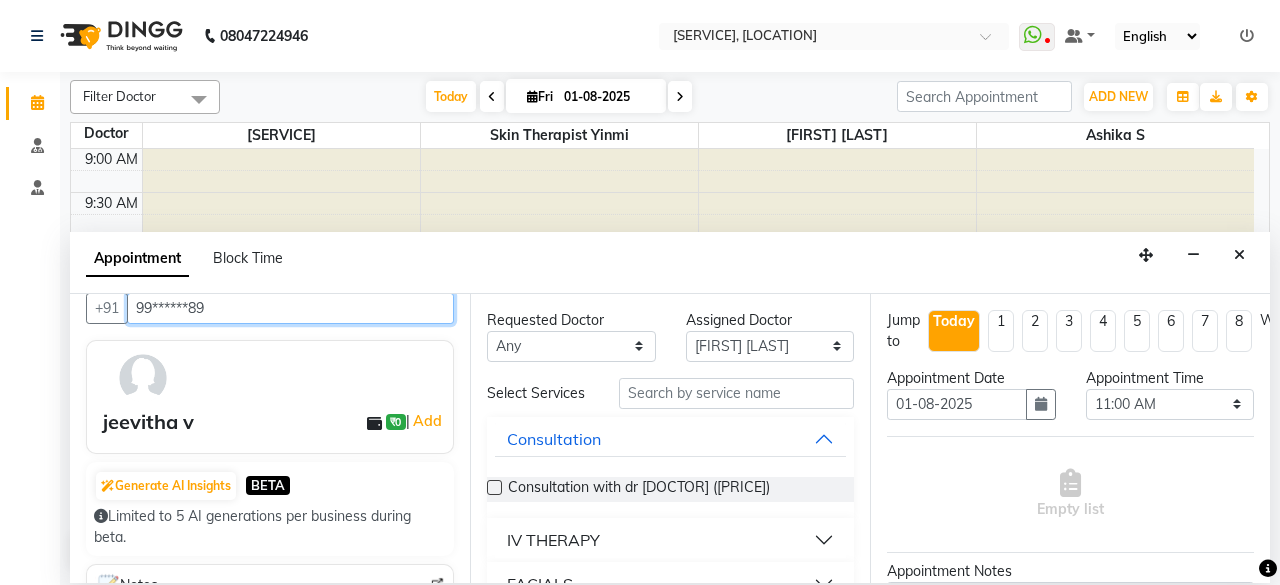 scroll, scrollTop: 18, scrollLeft: 0, axis: vertical 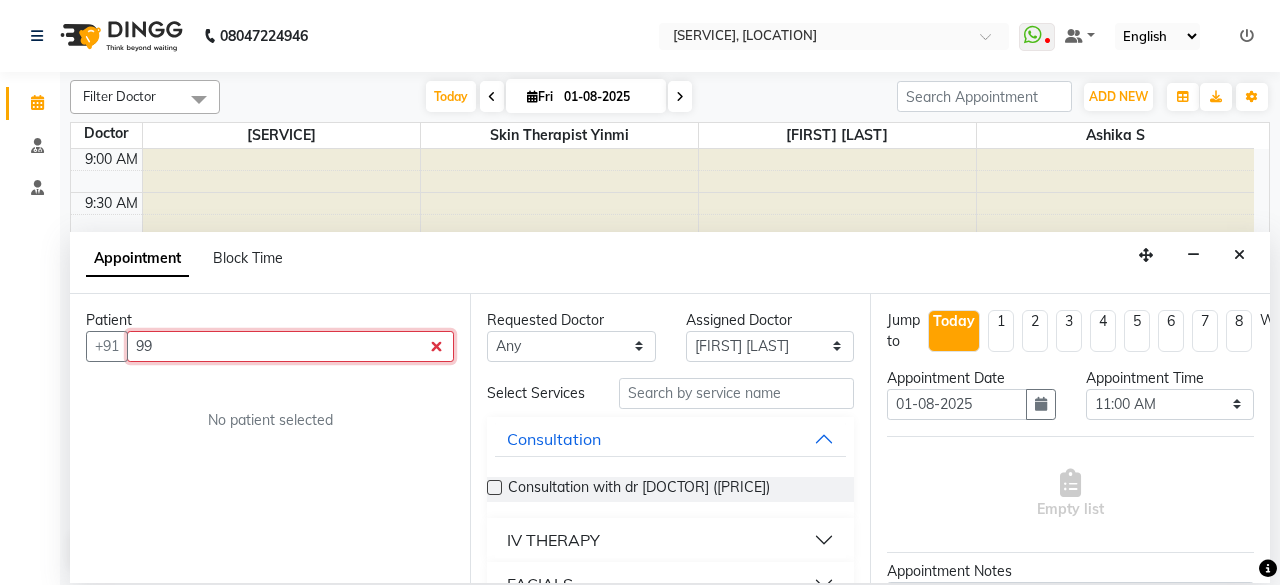 type on "9" 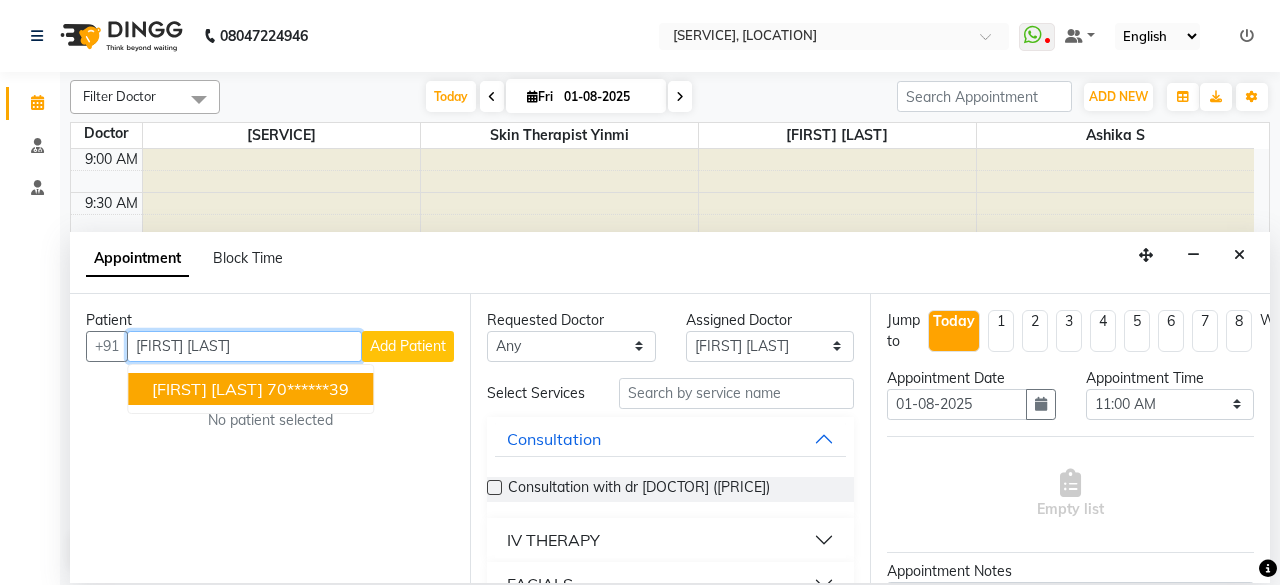 click on "[FIRST] [LAST] [PHONE]" at bounding box center [250, 389] 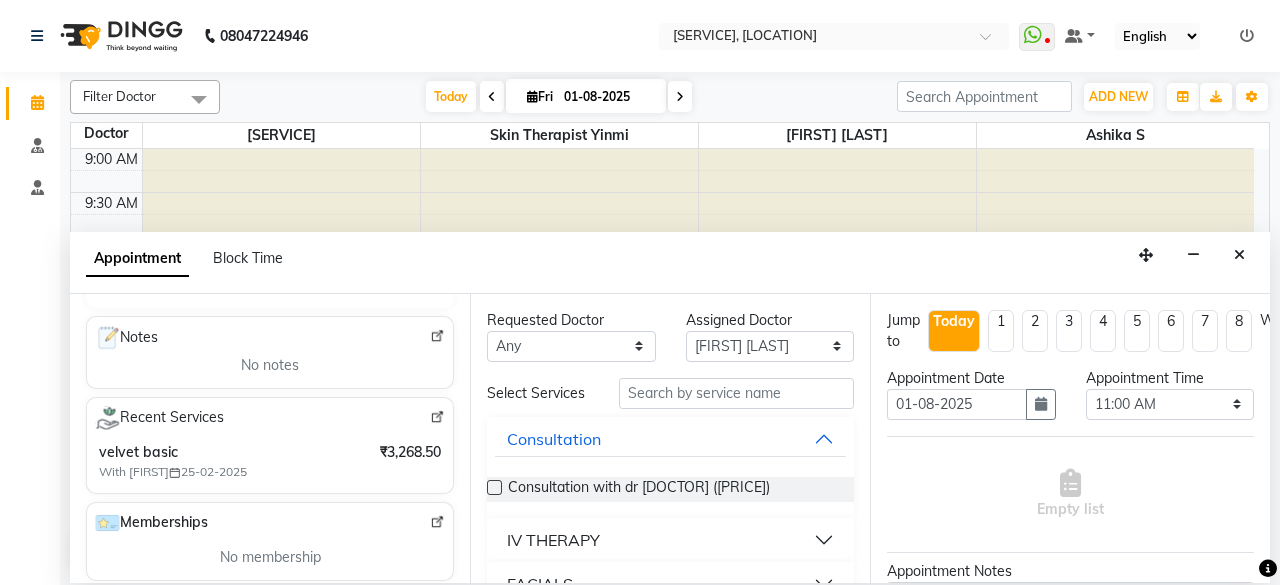scroll, scrollTop: 284, scrollLeft: 0, axis: vertical 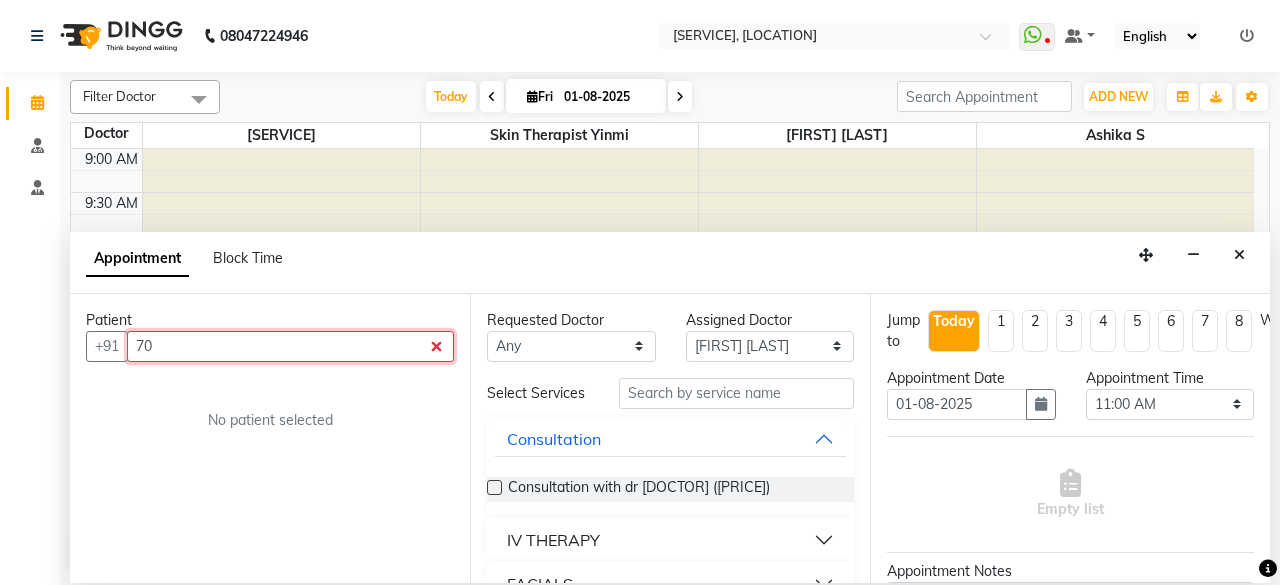 type on "7" 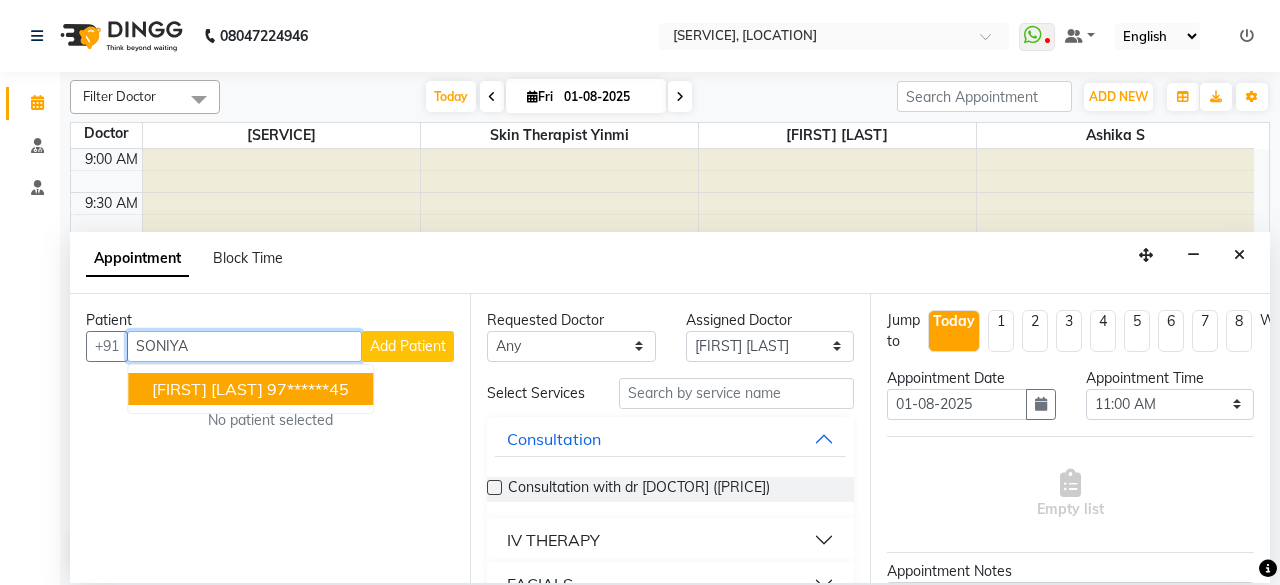 drag, startPoint x: 274, startPoint y: 367, endPoint x: 277, endPoint y: 381, distance: 14.3178215 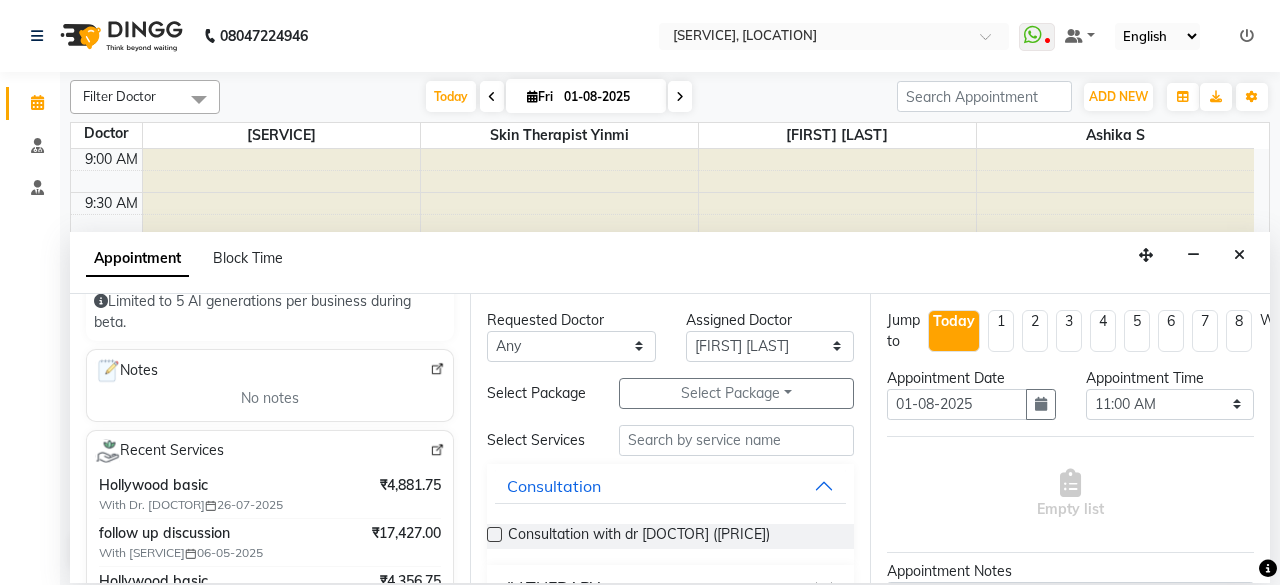 scroll, scrollTop: 256, scrollLeft: 0, axis: vertical 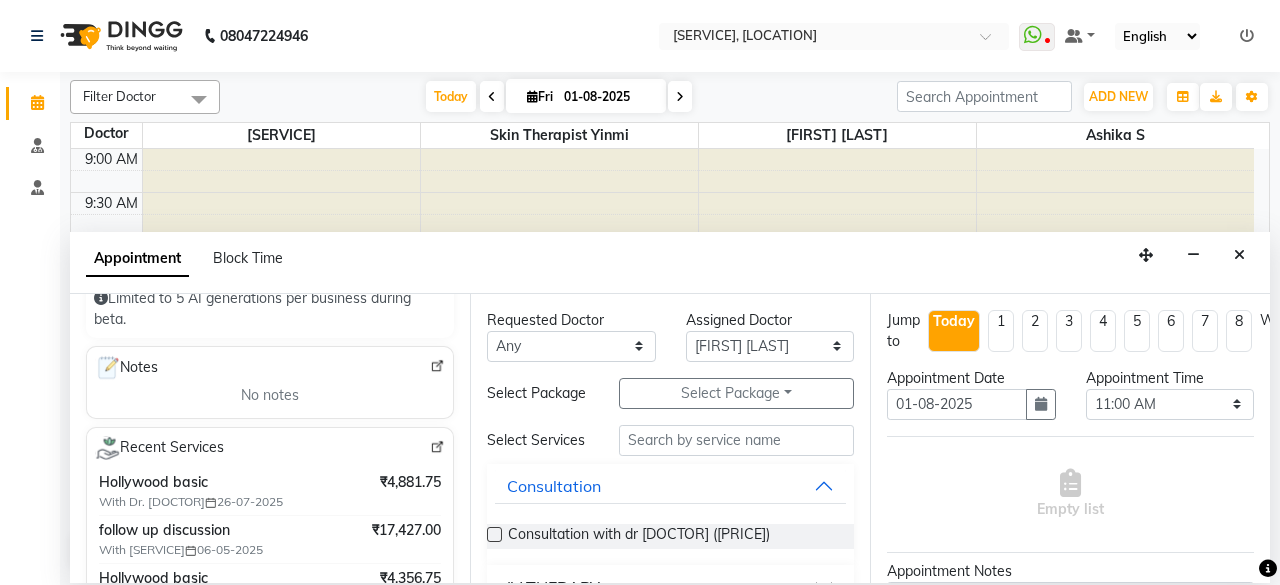 type on "97******45" 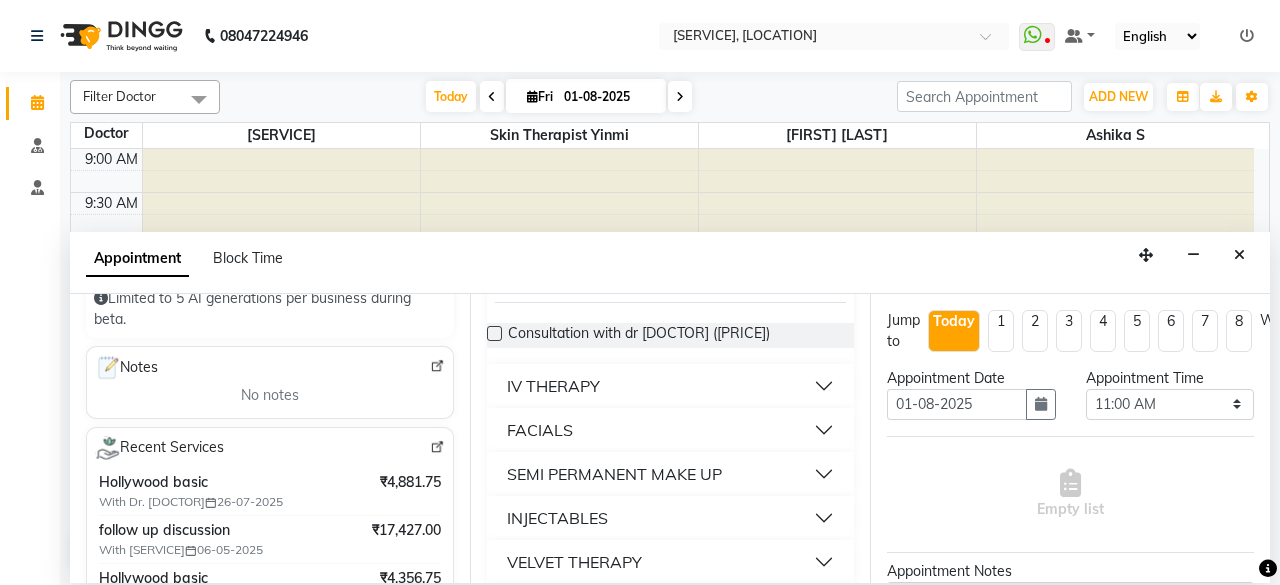 scroll, scrollTop: 0, scrollLeft: 0, axis: both 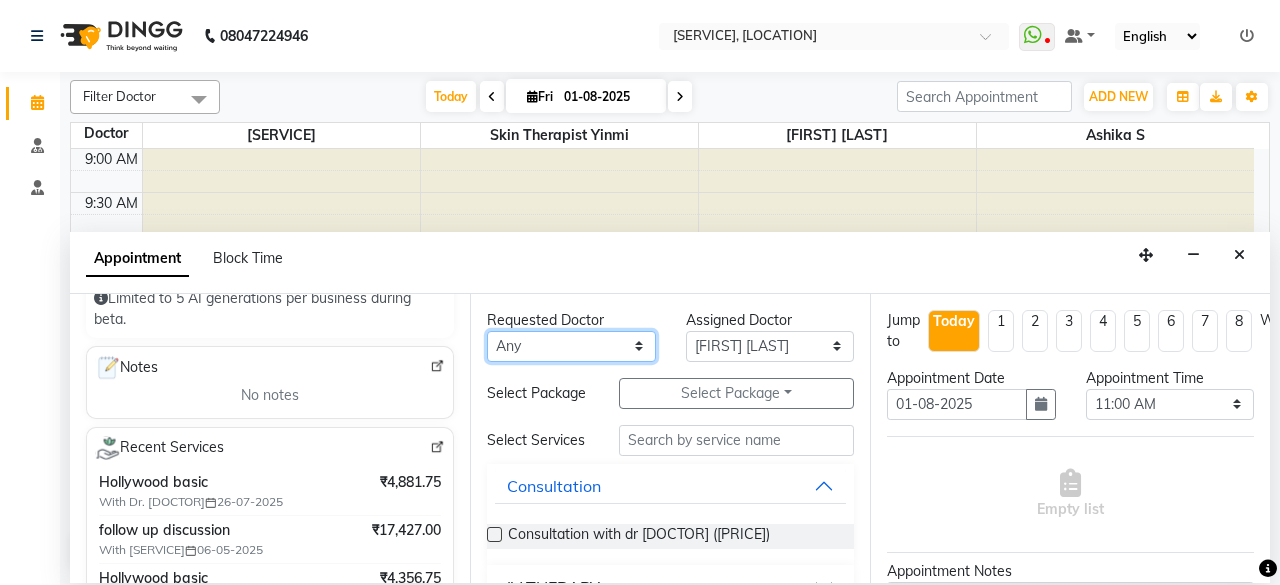 click on "Any [FIRST] [LAST] [SERVICE] [FIRST]" at bounding box center [571, 346] 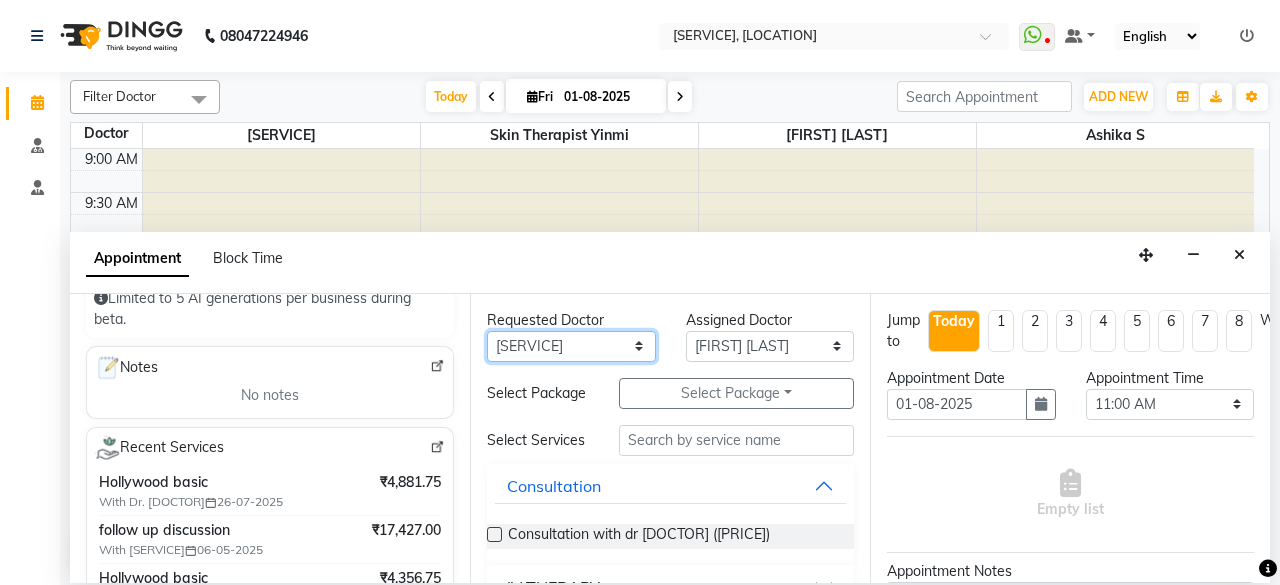 click on "Any [FIRST] [LAST] [SERVICE] [FIRST]" at bounding box center [571, 346] 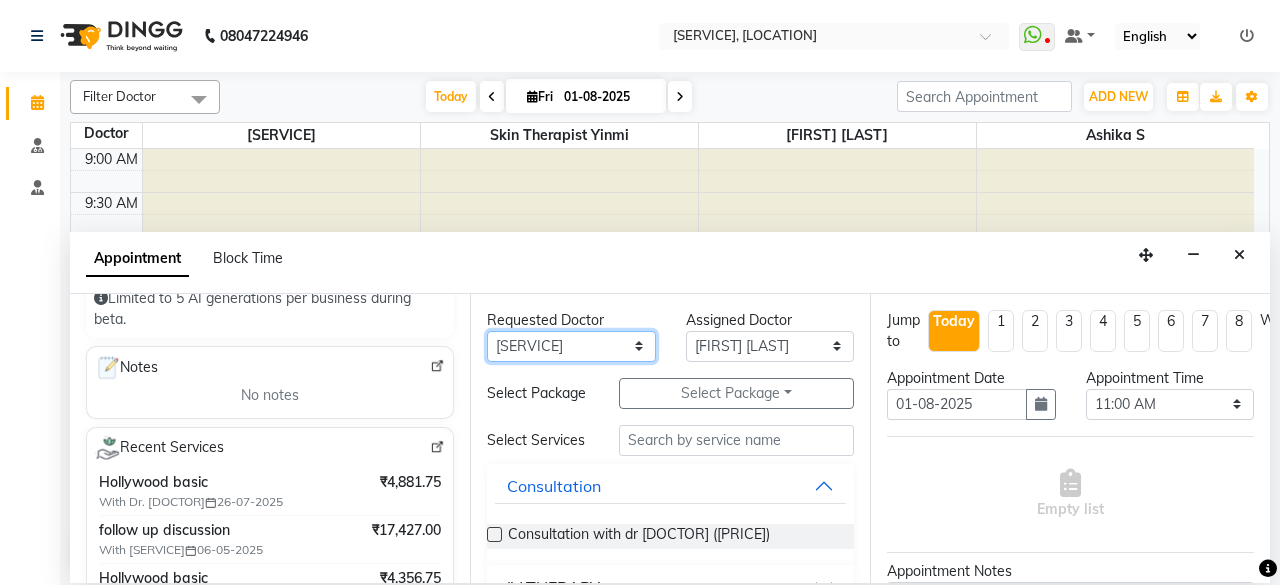 select on "67035" 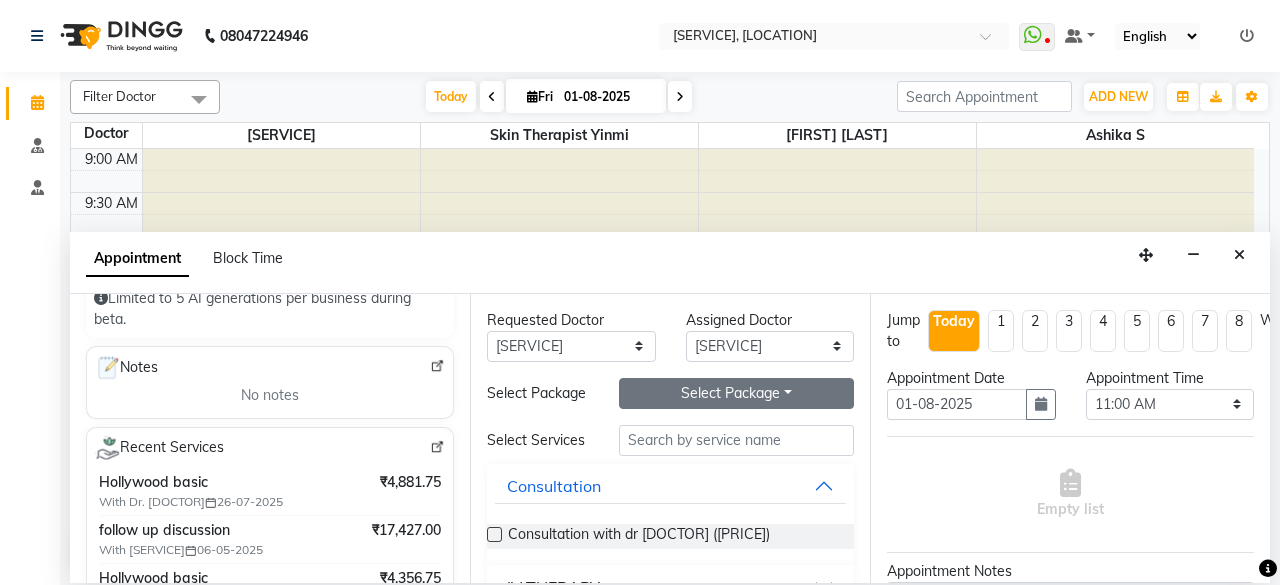 click on "Select Package  Toggle Dropdown" at bounding box center [736, 393] 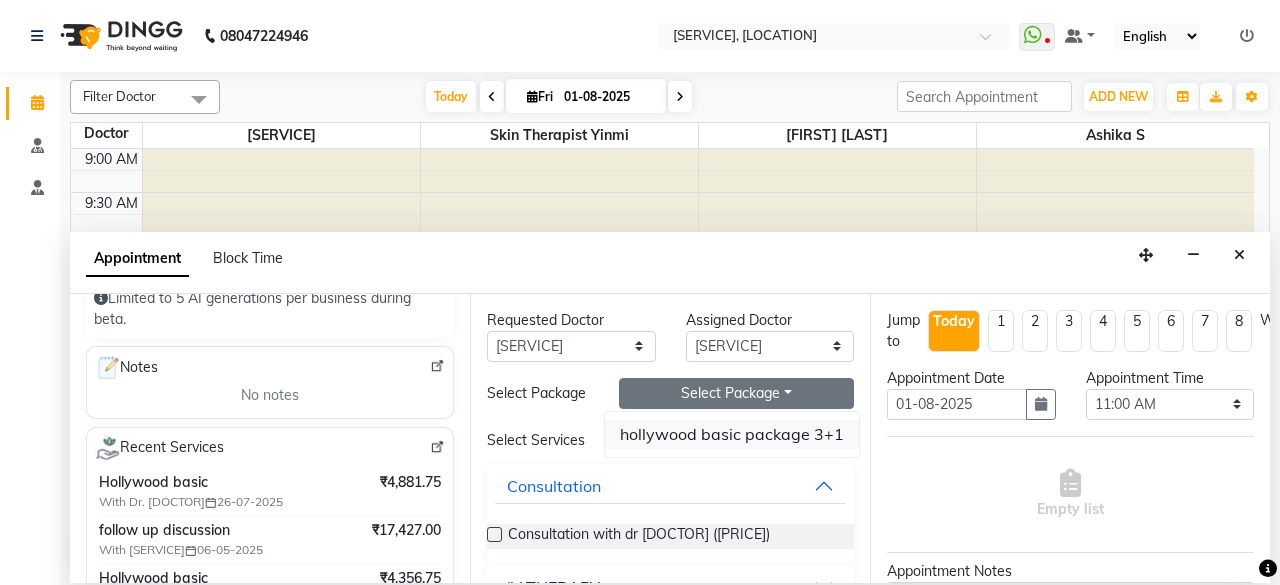 click on "hollywood basic package 3+1" at bounding box center (732, 434) 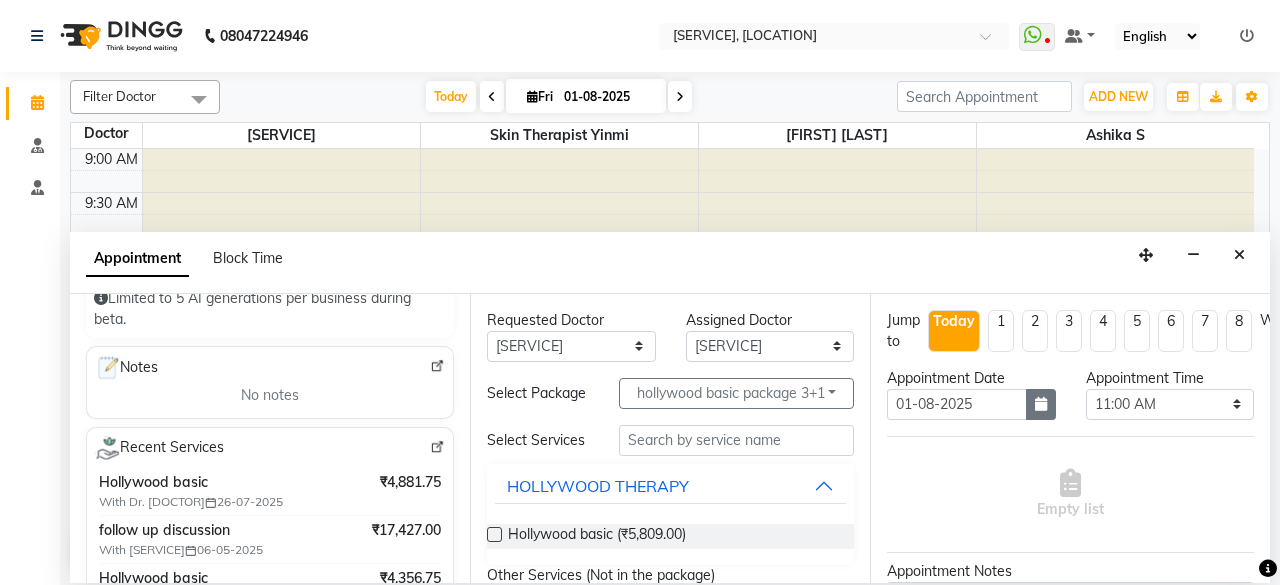 click at bounding box center [1041, 404] 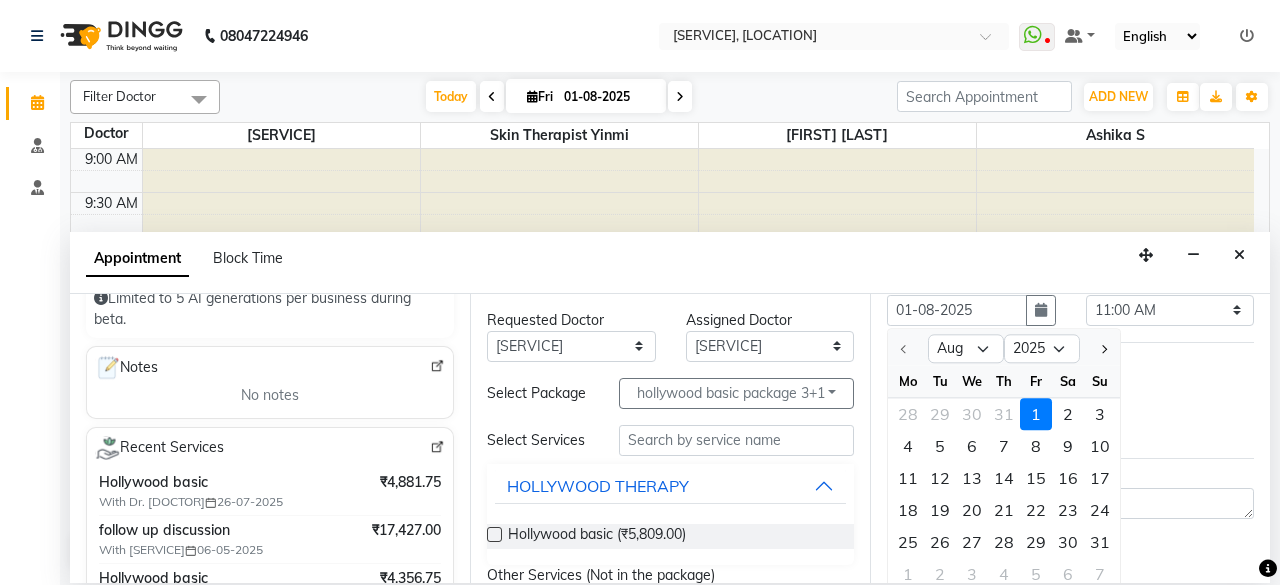 scroll, scrollTop: 95, scrollLeft: 0, axis: vertical 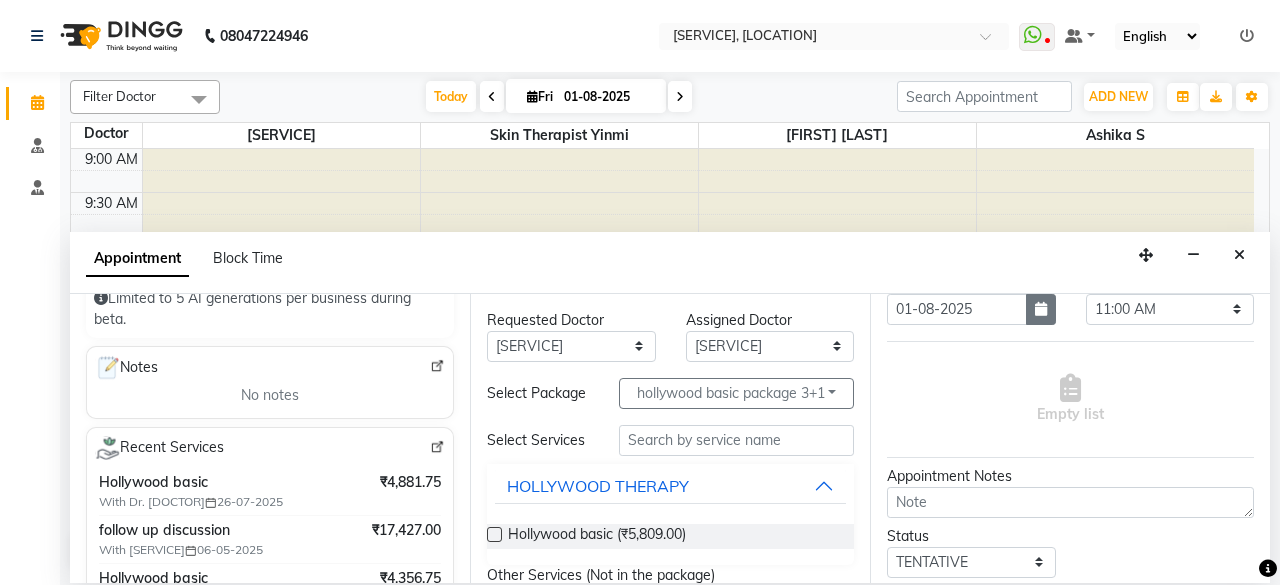 click at bounding box center (1041, 309) 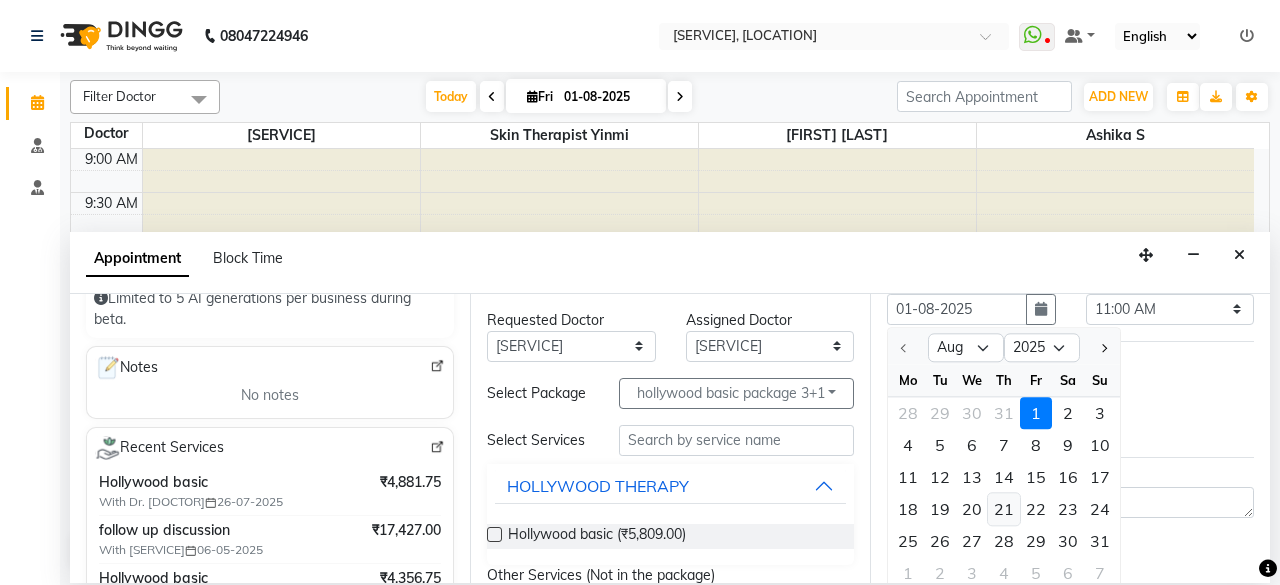 click on "21" at bounding box center [1004, 509] 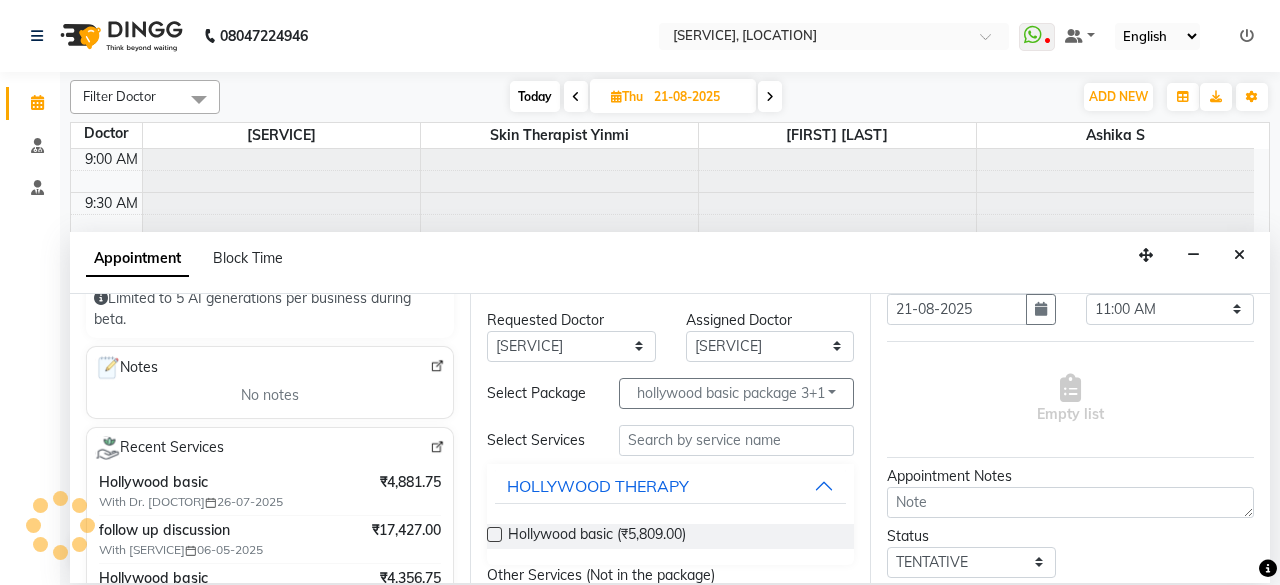 scroll, scrollTop: 88, scrollLeft: 0, axis: vertical 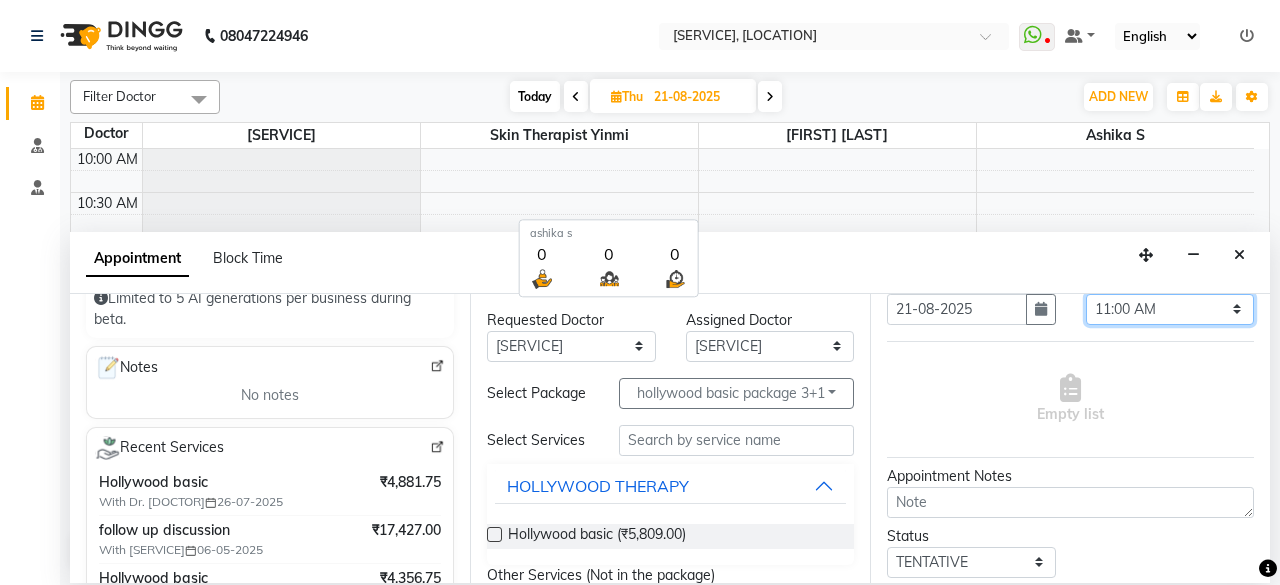 drag, startPoint x: 1222, startPoint y: 305, endPoint x: 1128, endPoint y: 126, distance: 202.18062 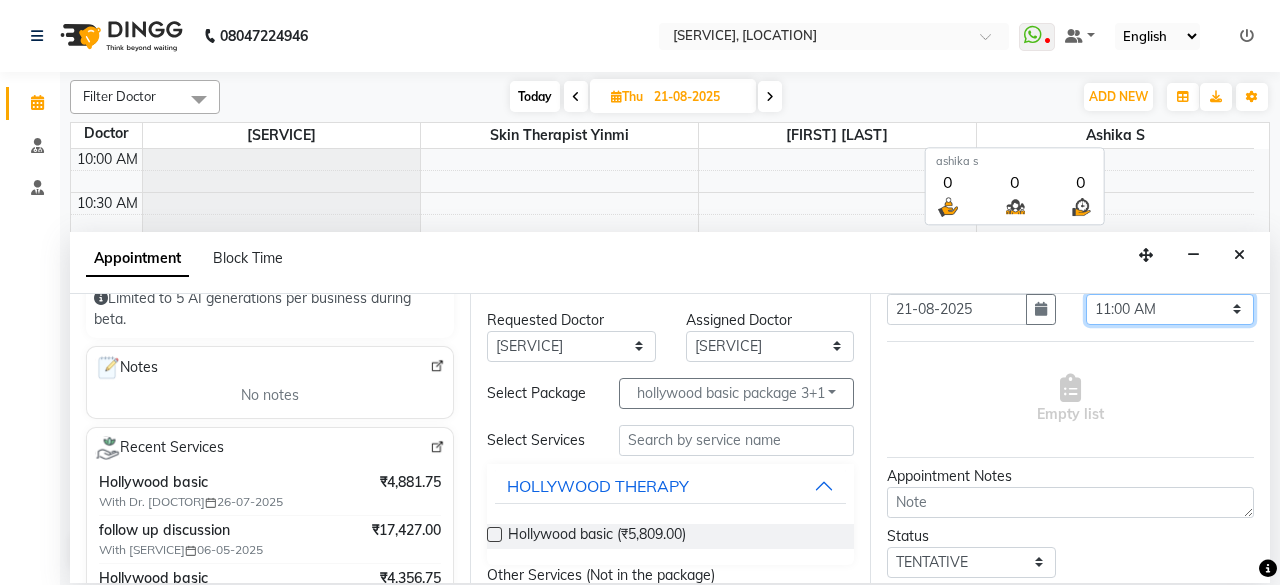 select on "705" 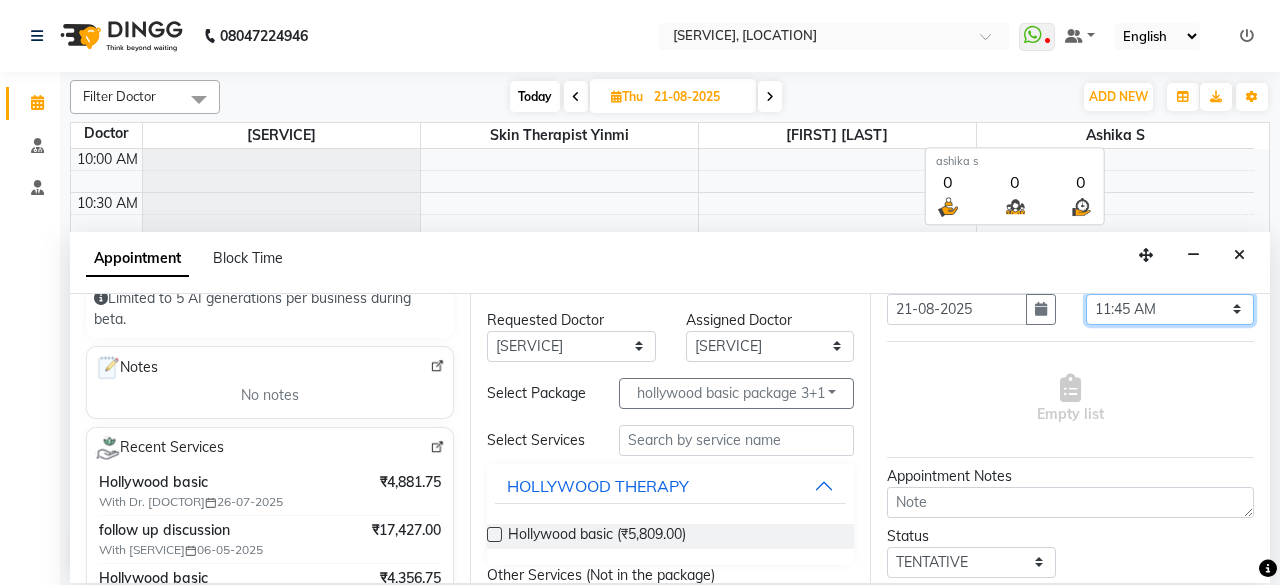 click on "Select 10:00 AM 10:15 AM 10:30 AM 10:45 AM 11:00 AM 11:15 AM 11:30 AM 11:45 AM 12:00 PM 12:15 PM 12:30 PM 12:45 PM 01:00 PM 01:15 PM 01:30 PM 01:45 PM 02:00 PM 02:15 PM 02:30 PM 02:45 PM 03:00 PM 03:15 PM 03:30 PM 03:45 PM 04:00 PM 04:15 PM 04:30 PM 04:45 PM 05:00 PM 05:15 PM 05:30 PM 05:45 PM 06:00 PM 06:15 PM 06:30 PM 06:45 PM 07:00 PM 07:15 PM 07:30 PM 07:45 PM 08:00 PM" at bounding box center (1170, 309) 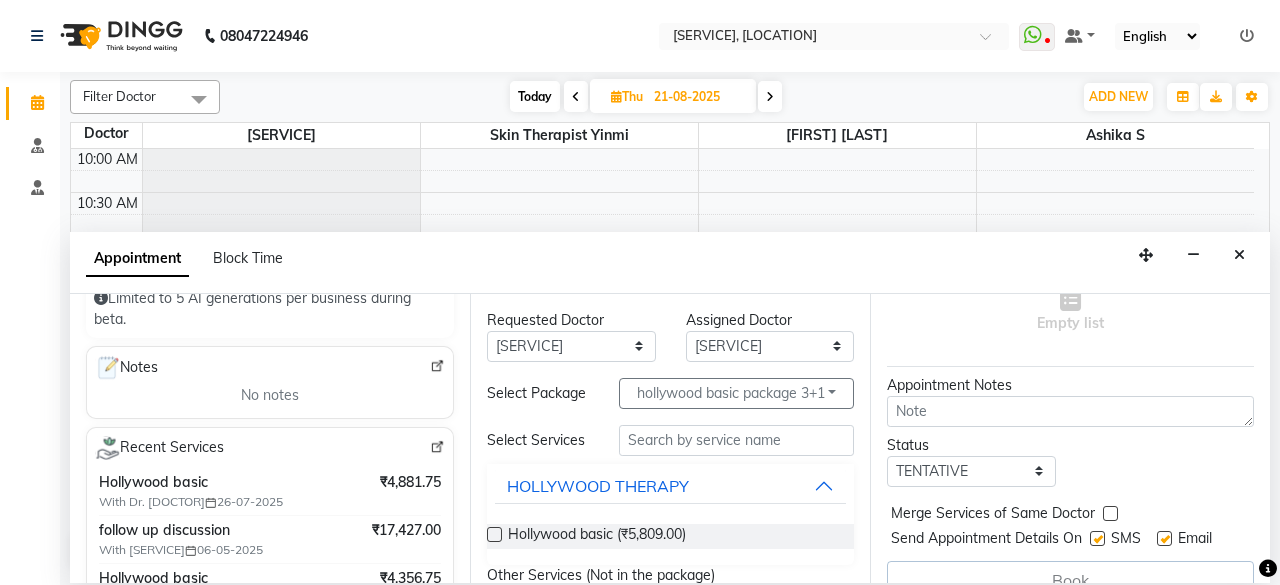 scroll, scrollTop: 232, scrollLeft: 0, axis: vertical 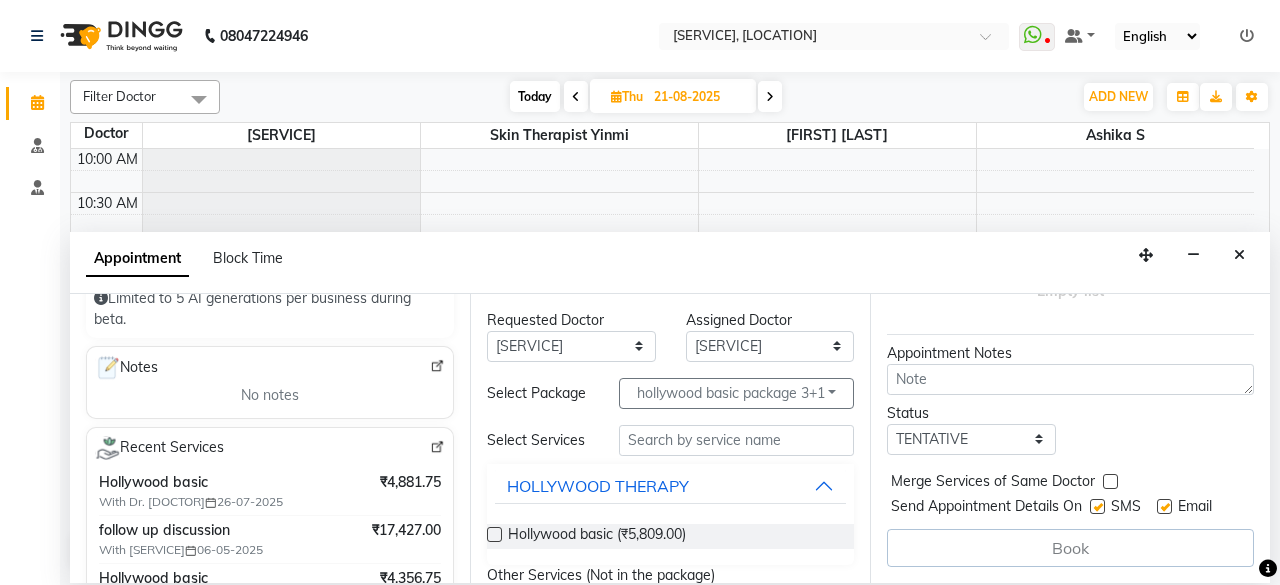 click at bounding box center [494, 534] 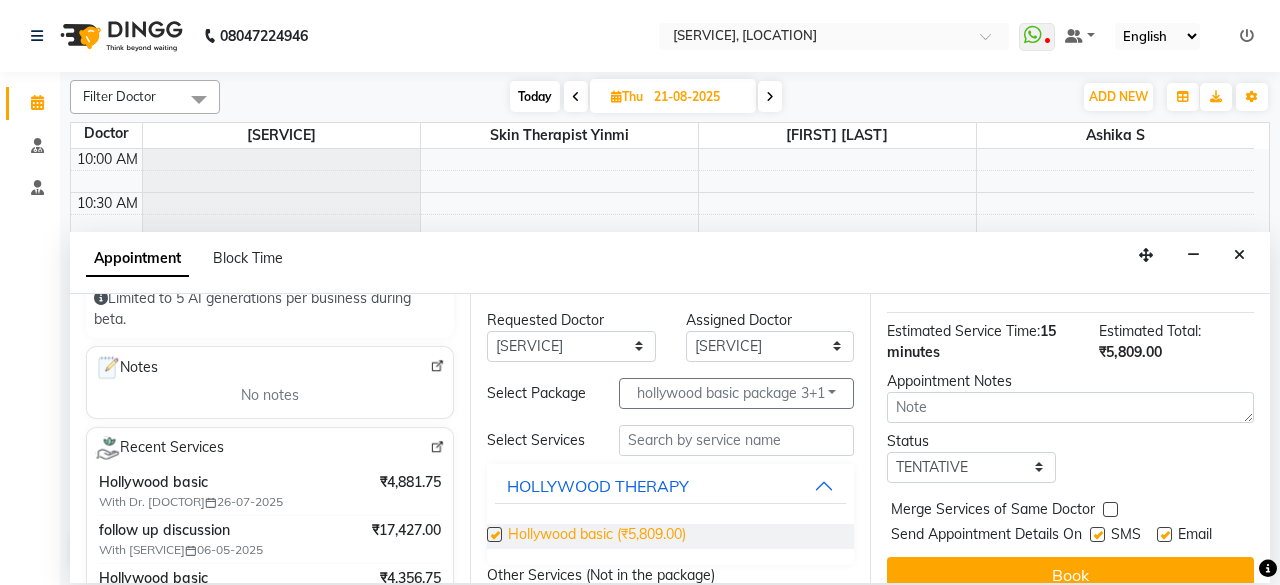 checkbox on "false" 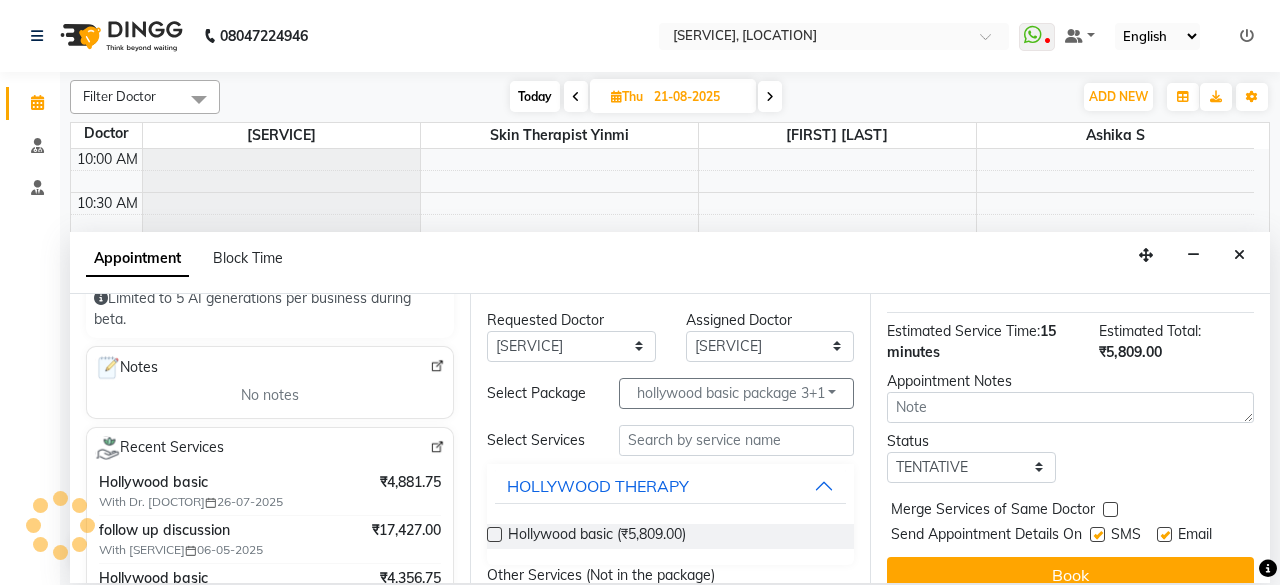 scroll, scrollTop: 275, scrollLeft: 0, axis: vertical 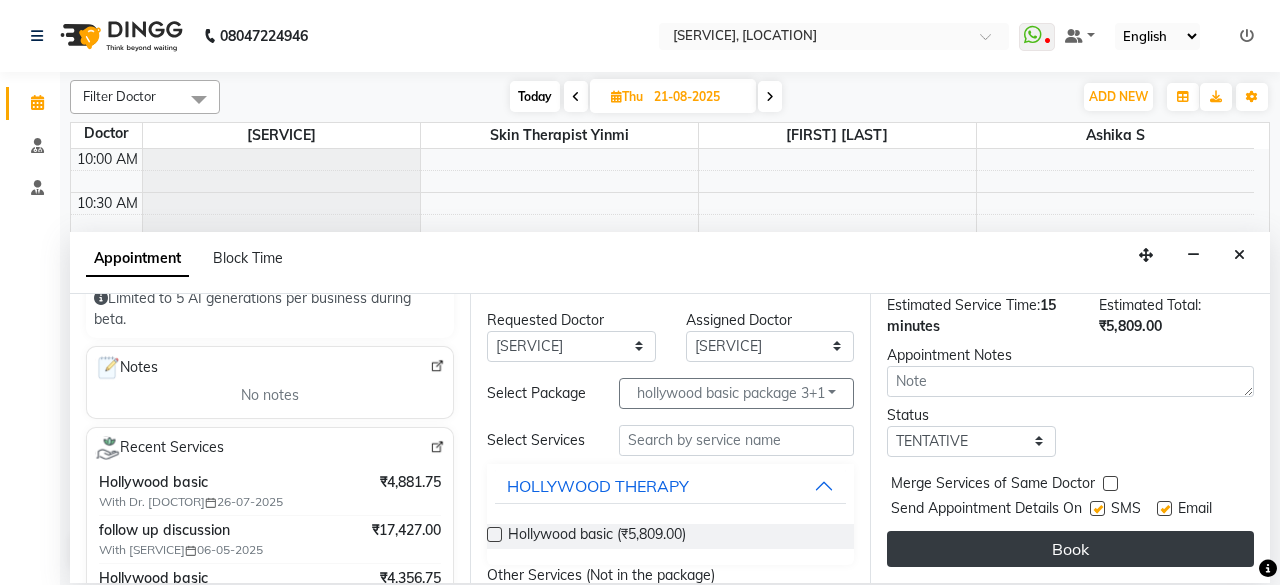 click on "Book" at bounding box center (1070, 549) 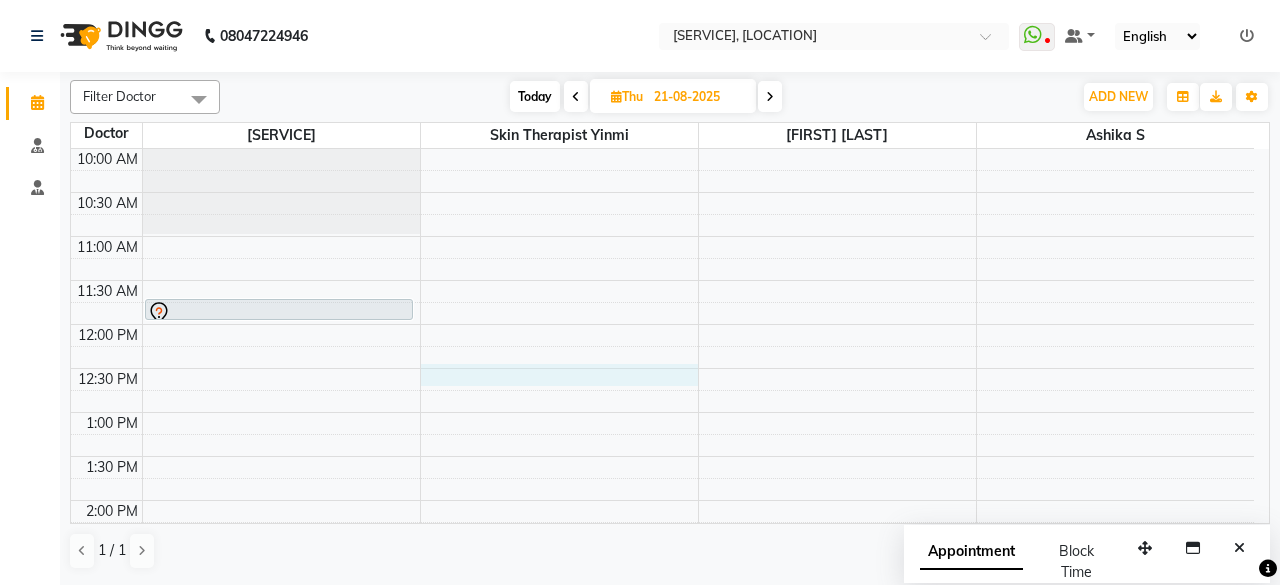 click on "9:00 AM 9:30 AM 10:00 AM 10:30 AM 11:00 AM 11:30 AM 12:00 PM 12:30 PM 1:00 PM 1:30 PM 2:00 PM 2:30 PM 3:00 PM 3:30 PM 4:00 PM 4:30 PM 5:00 PM 5:30 PM 6:00 PM 6:30 PM 7:00 PM 7:30 PM 8:00 PM 8:30 PM [FIRST] [LAST], [TIME]-[TIME], [SERVICE]" at bounding box center [662, 588] 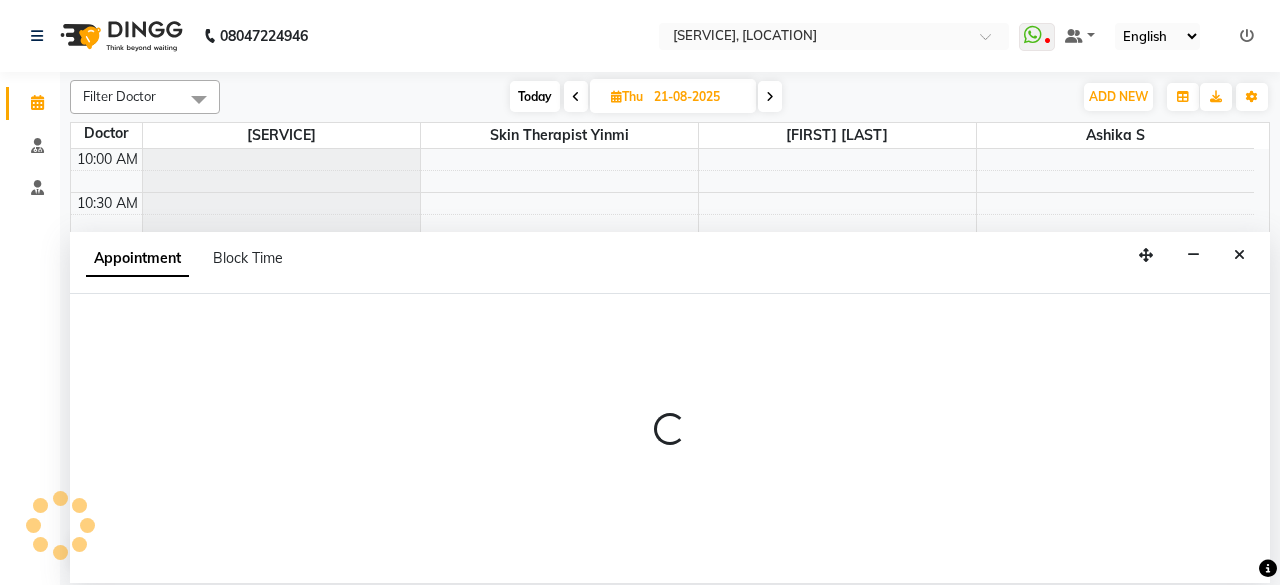 select on "70591" 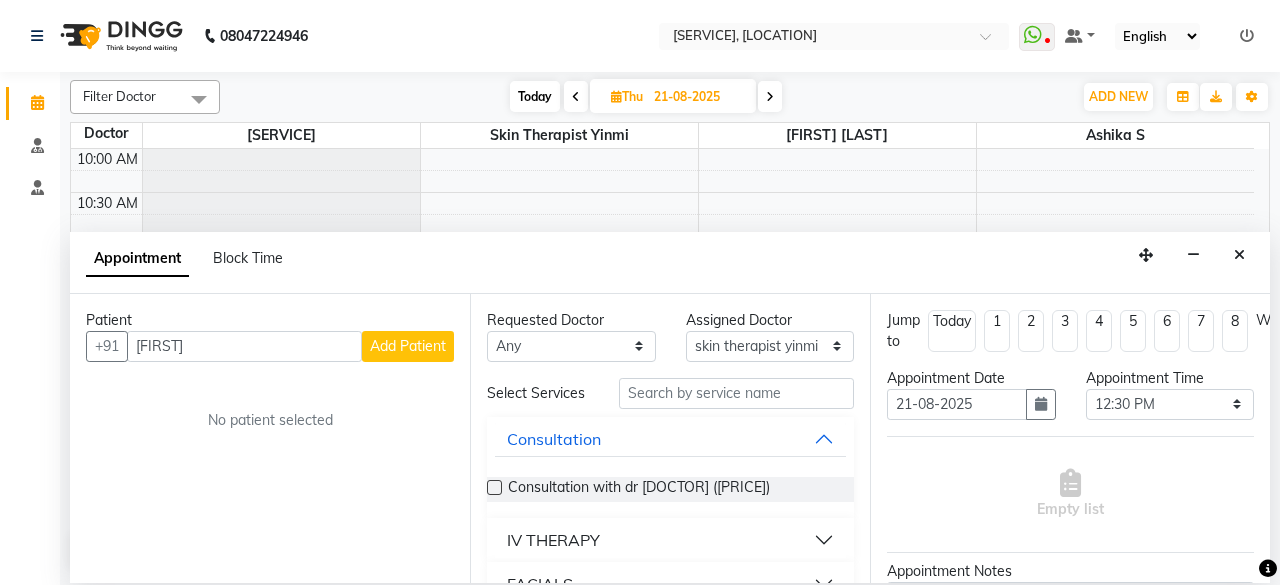 type on "[FIRST]" 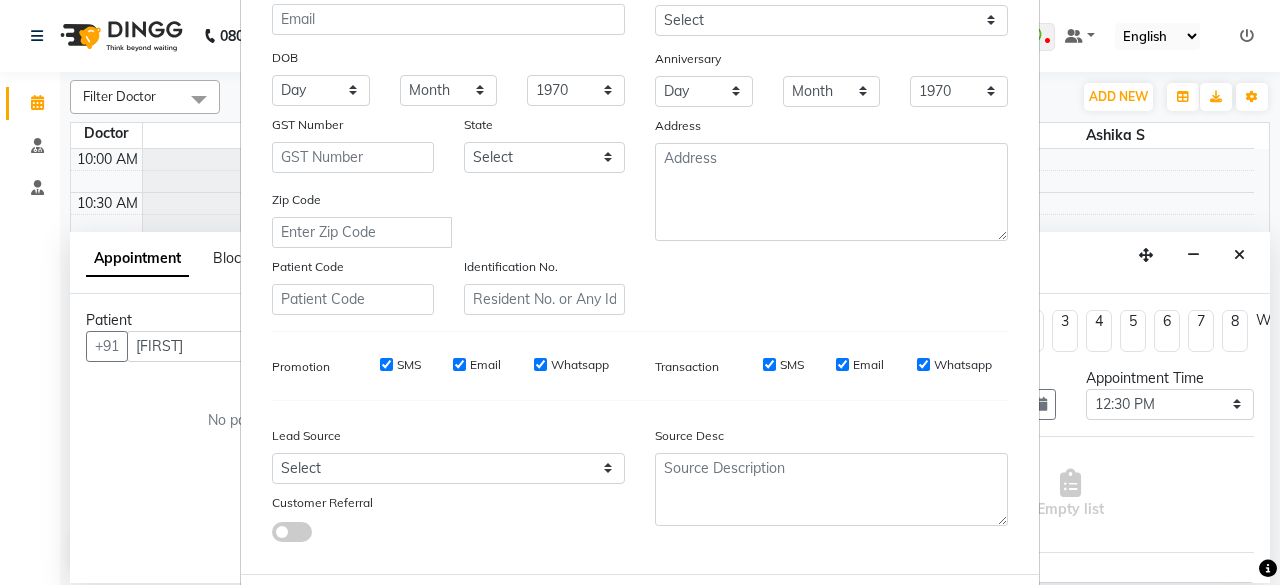 scroll, scrollTop: 334, scrollLeft: 0, axis: vertical 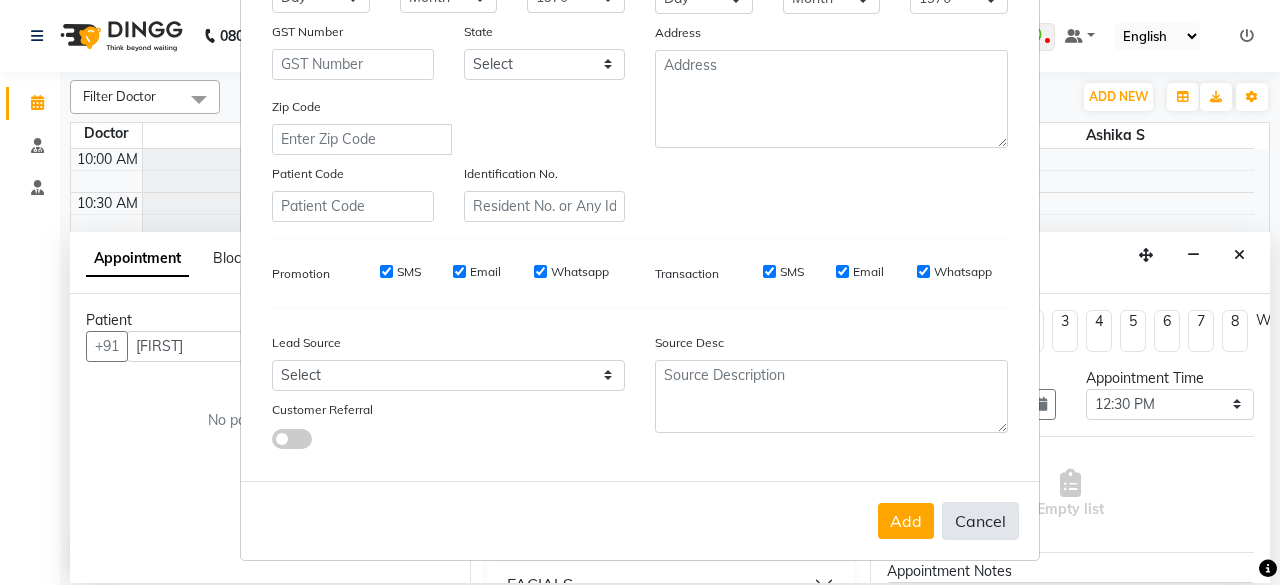 click on "Cancel" at bounding box center (980, 521) 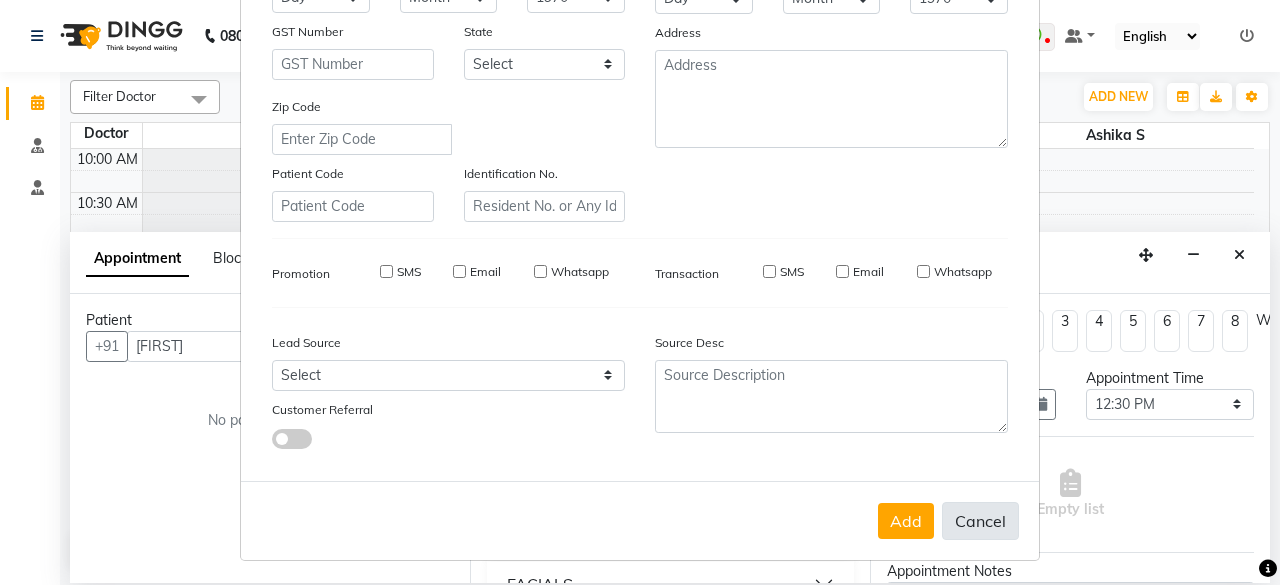 type 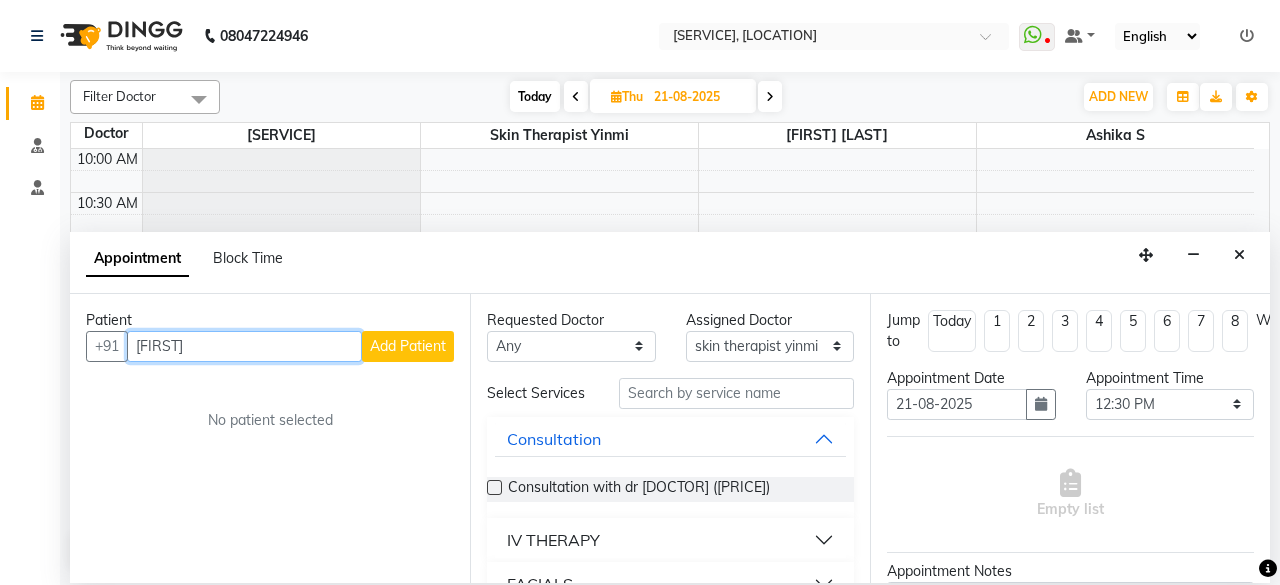 click on "[FIRST]" at bounding box center (244, 346) 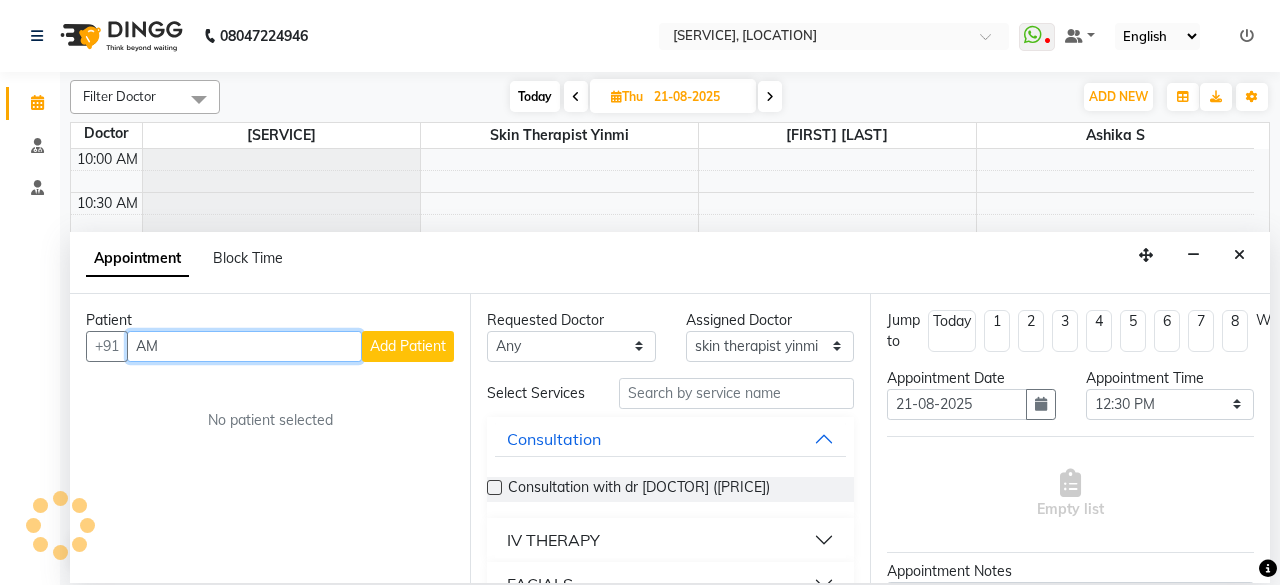 type on "A" 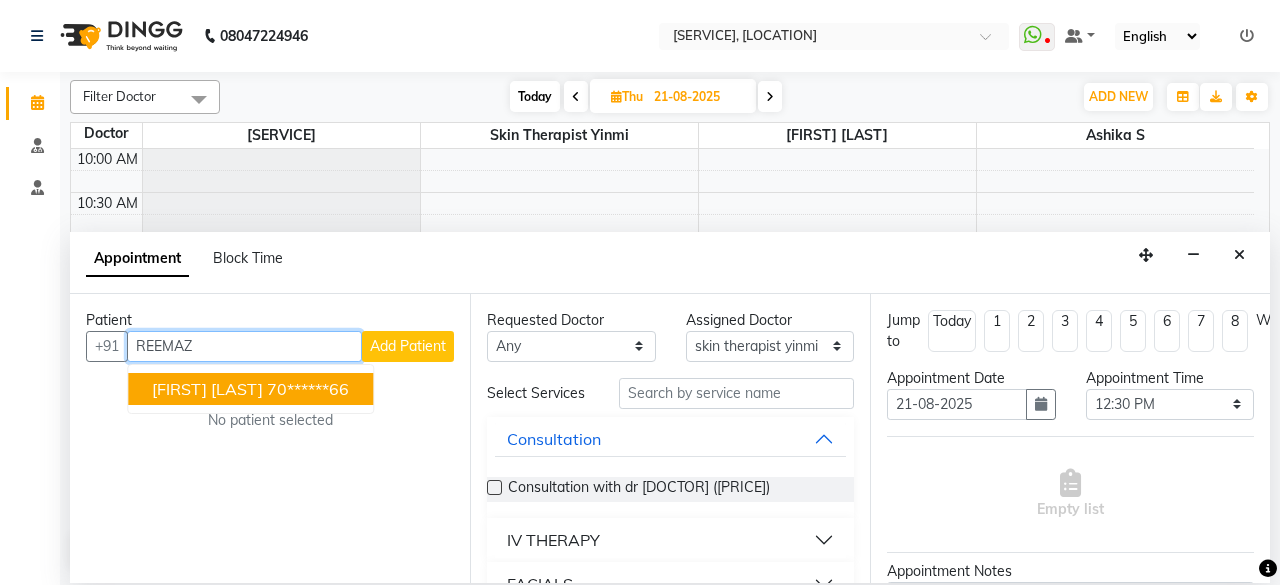 click on "[FIRST] [LAST]" at bounding box center [207, 389] 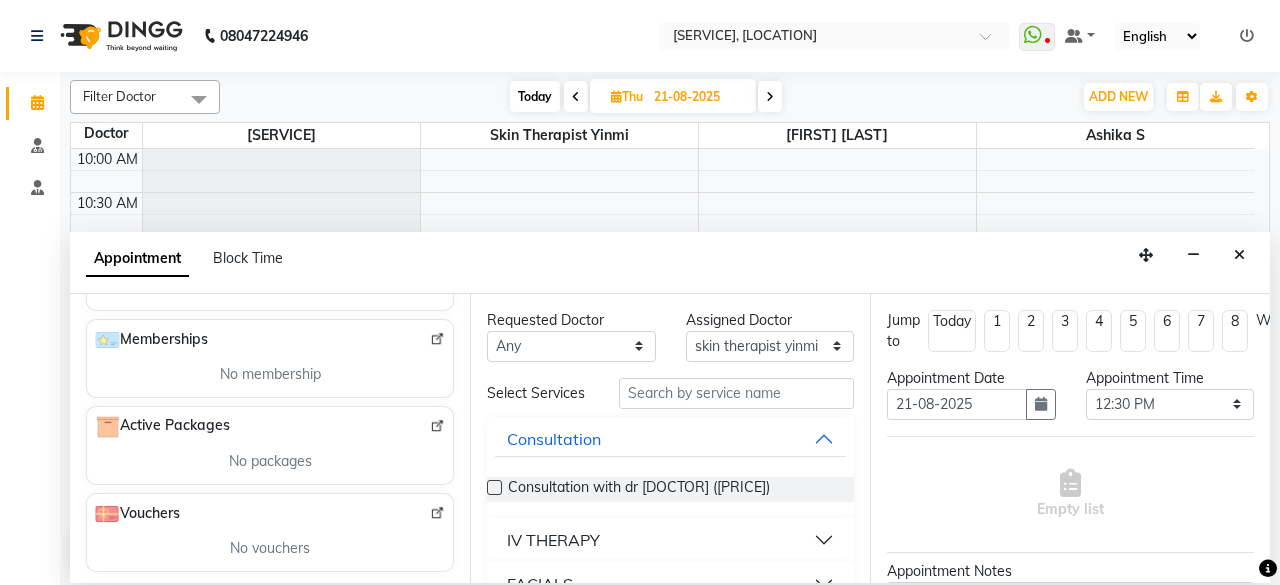 scroll, scrollTop: 0, scrollLeft: 0, axis: both 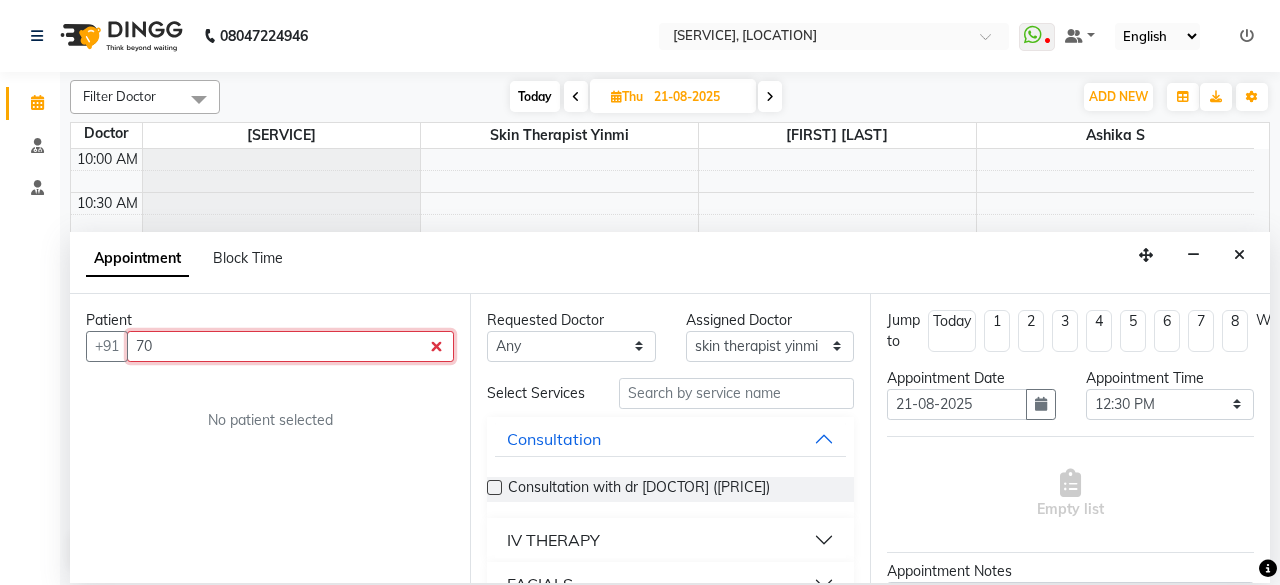 type on "7" 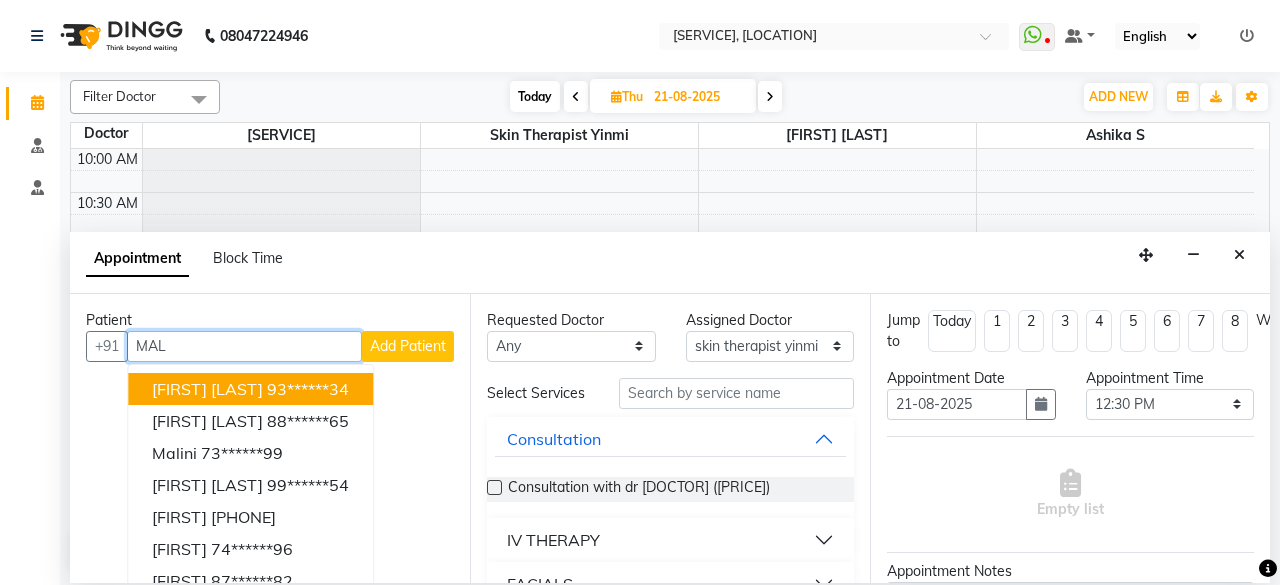 click on "93******34" at bounding box center [308, 389] 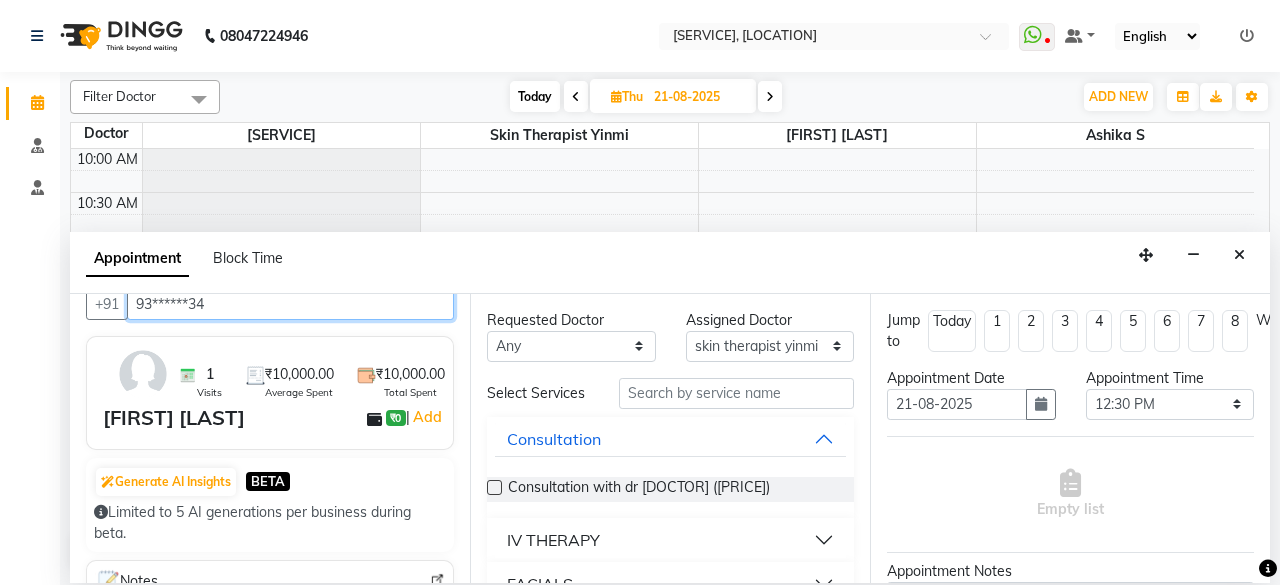 scroll, scrollTop: 0, scrollLeft: 0, axis: both 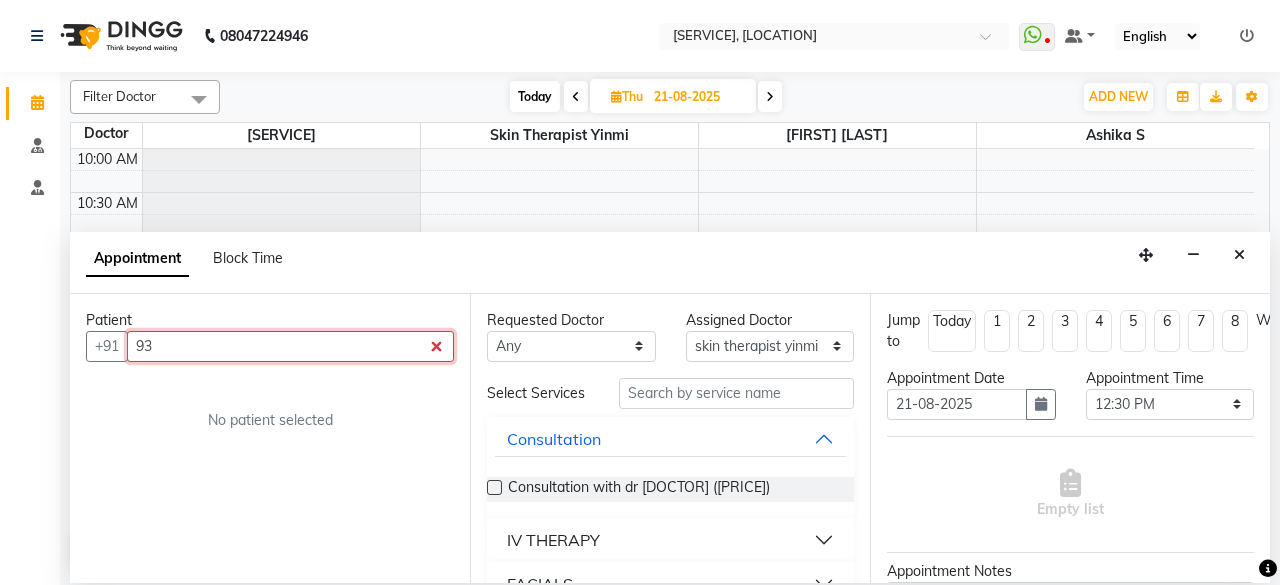 type on "9" 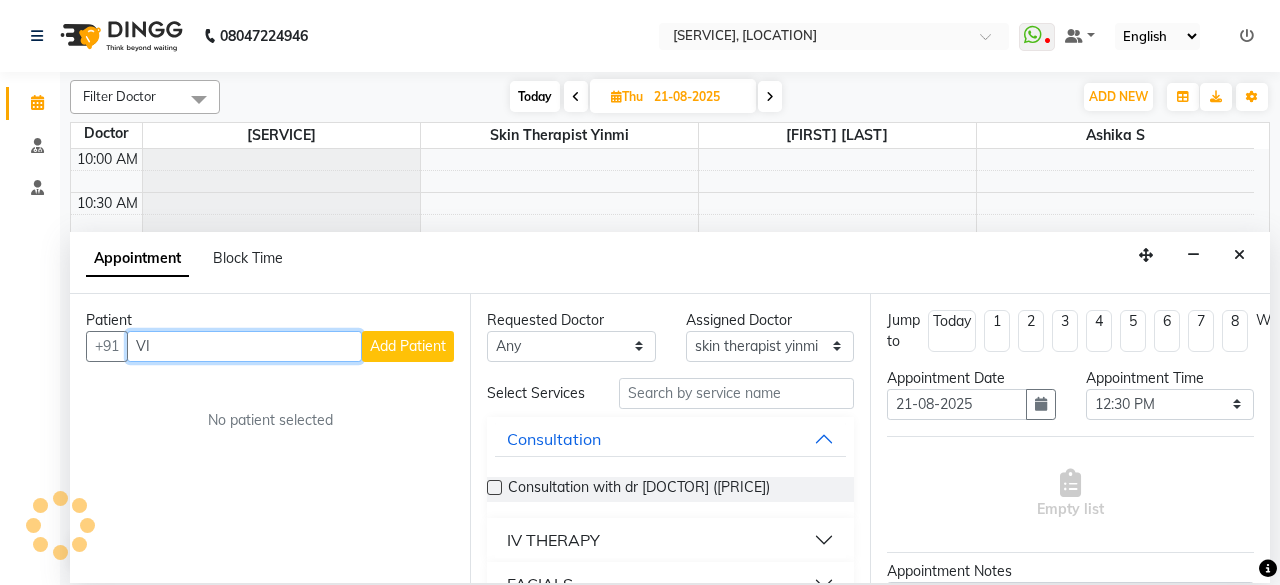 type on "V" 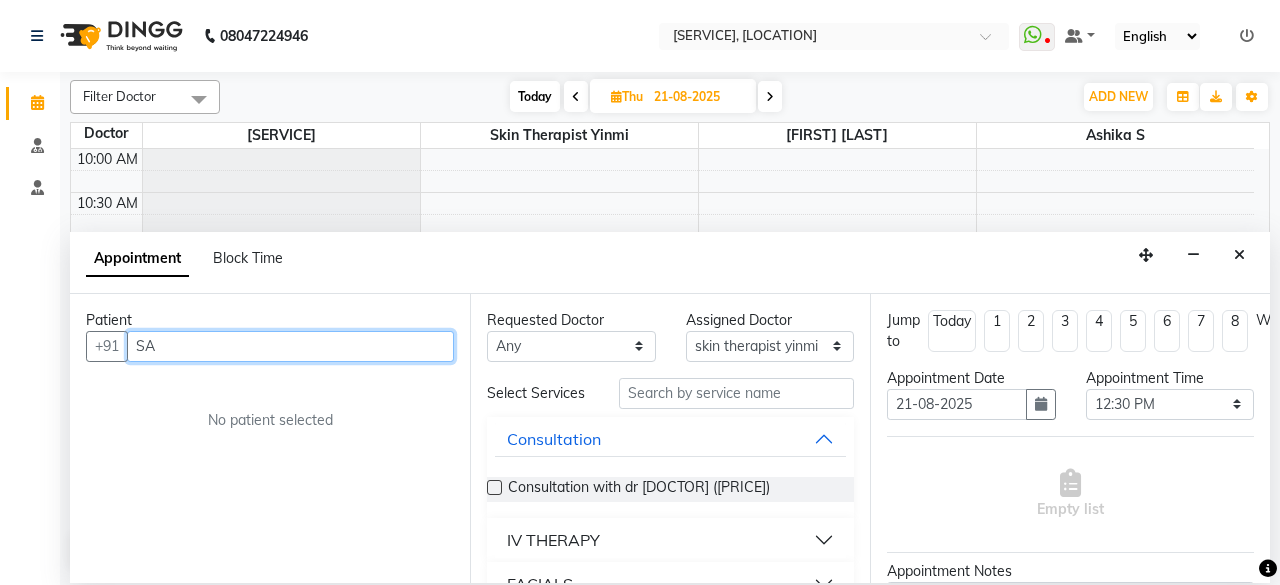 type on "S" 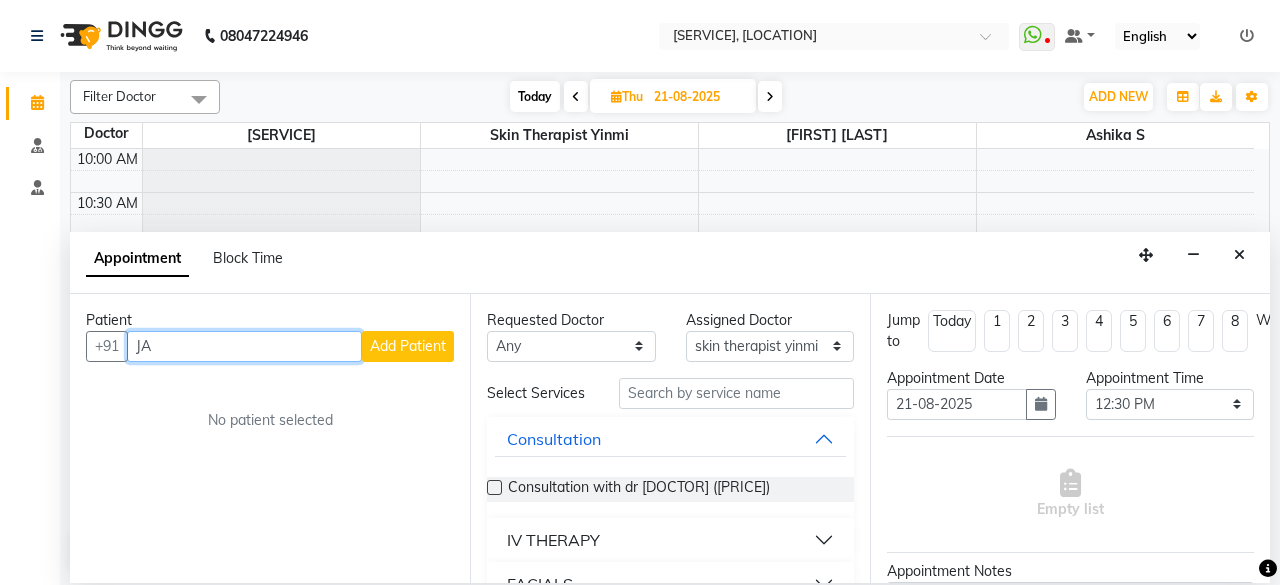 type on "J" 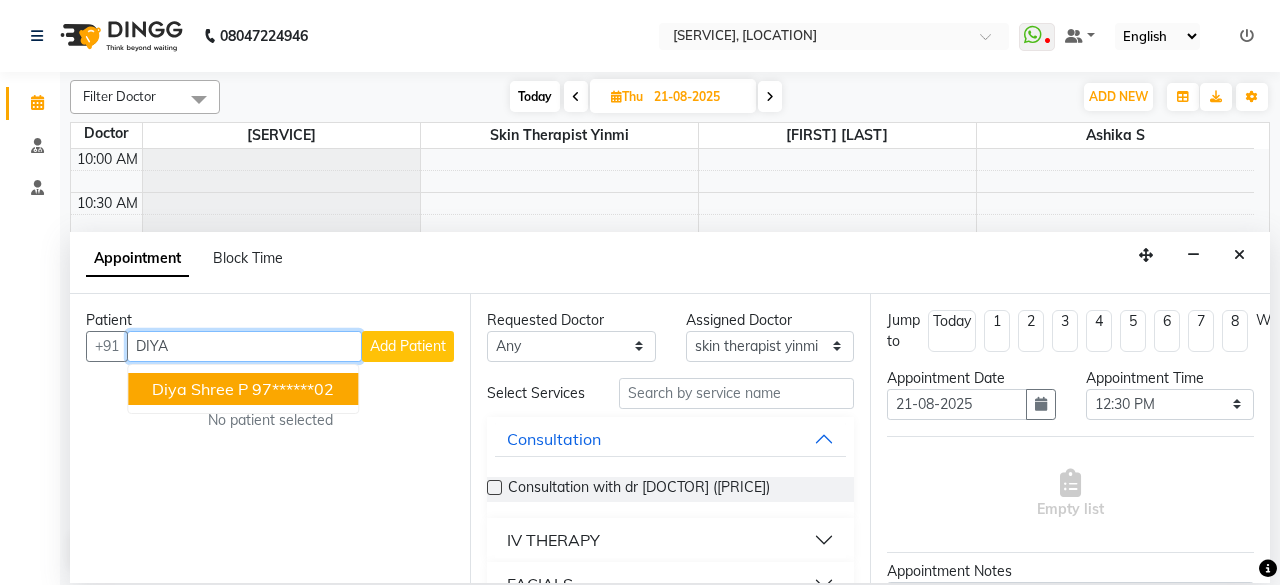 click on "97******02" at bounding box center [293, 389] 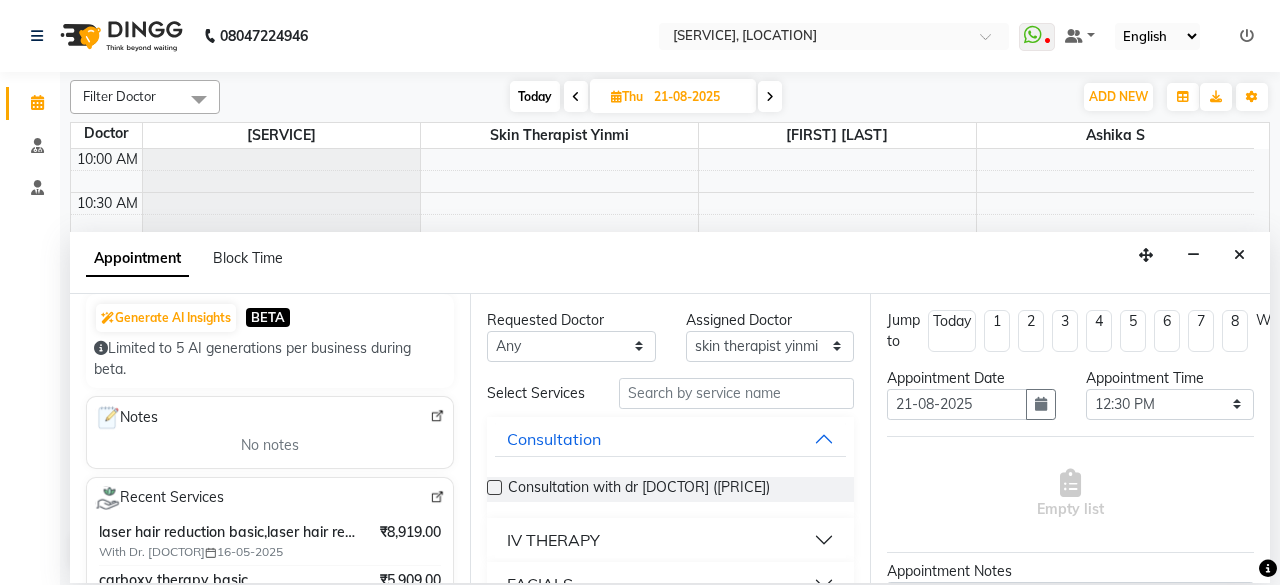 scroll, scrollTop: 206, scrollLeft: 0, axis: vertical 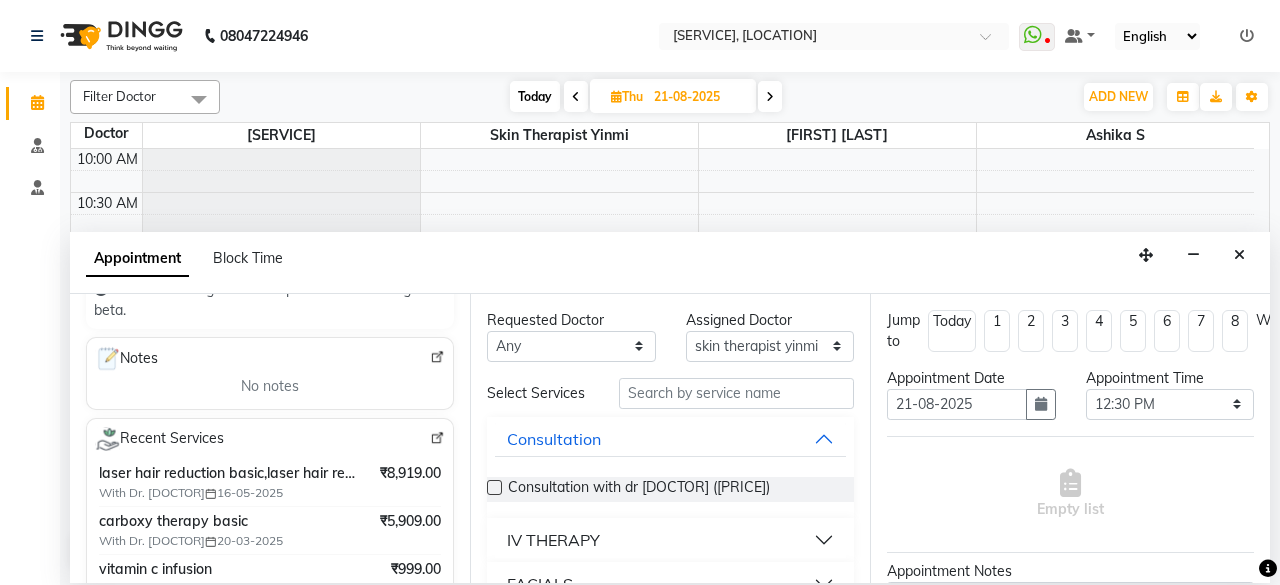 type on "97******02" 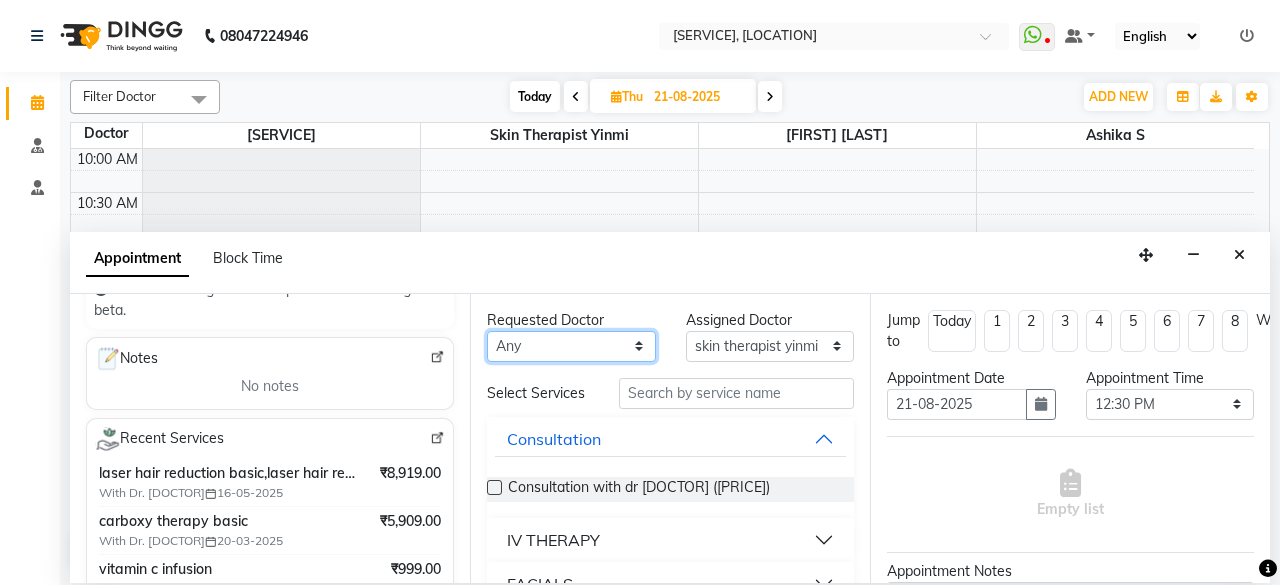 click on "Any [FIRST] [LAST] [SERVICE] [FIRST]" at bounding box center [571, 346] 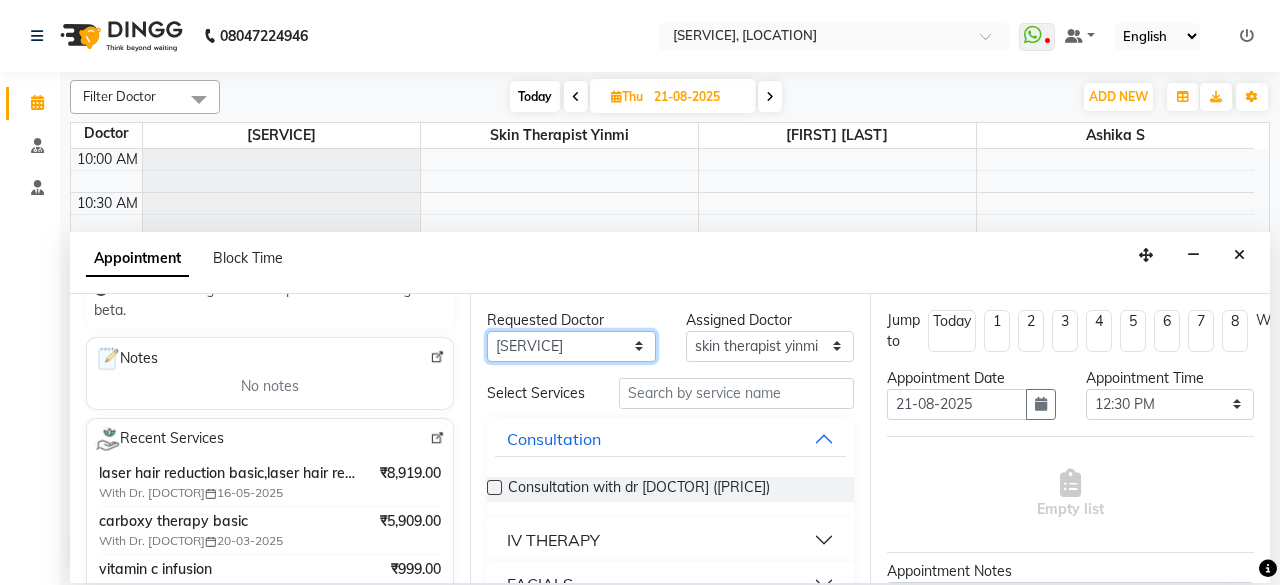 click on "Any [FIRST] [LAST] [SERVICE] [FIRST]" at bounding box center (571, 346) 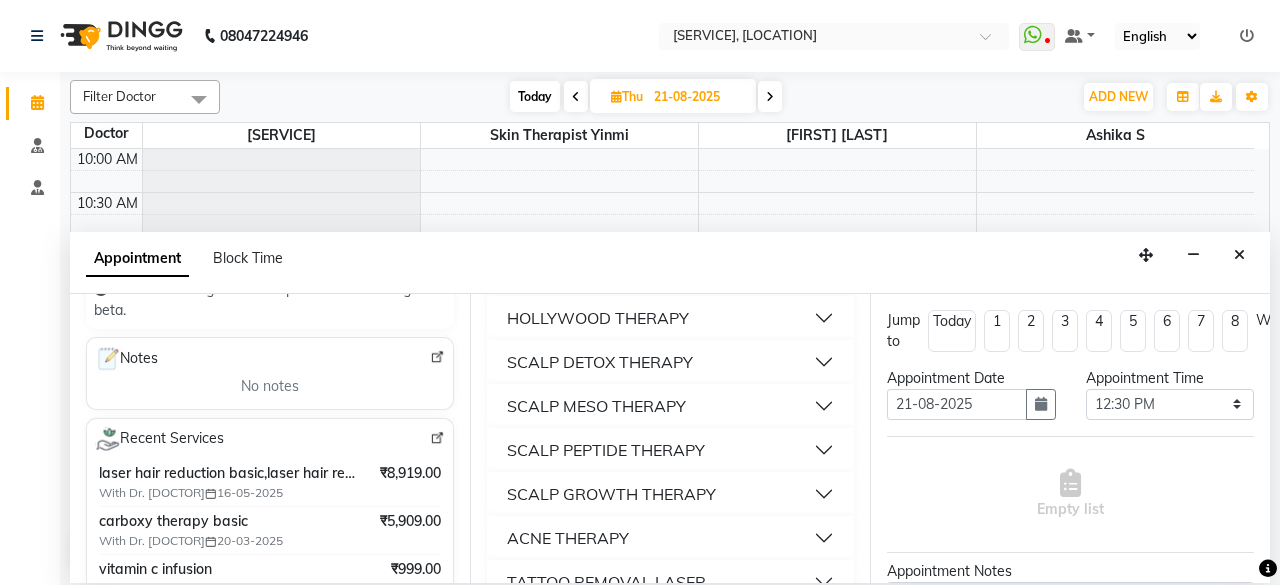 scroll, scrollTop: 1006, scrollLeft: 0, axis: vertical 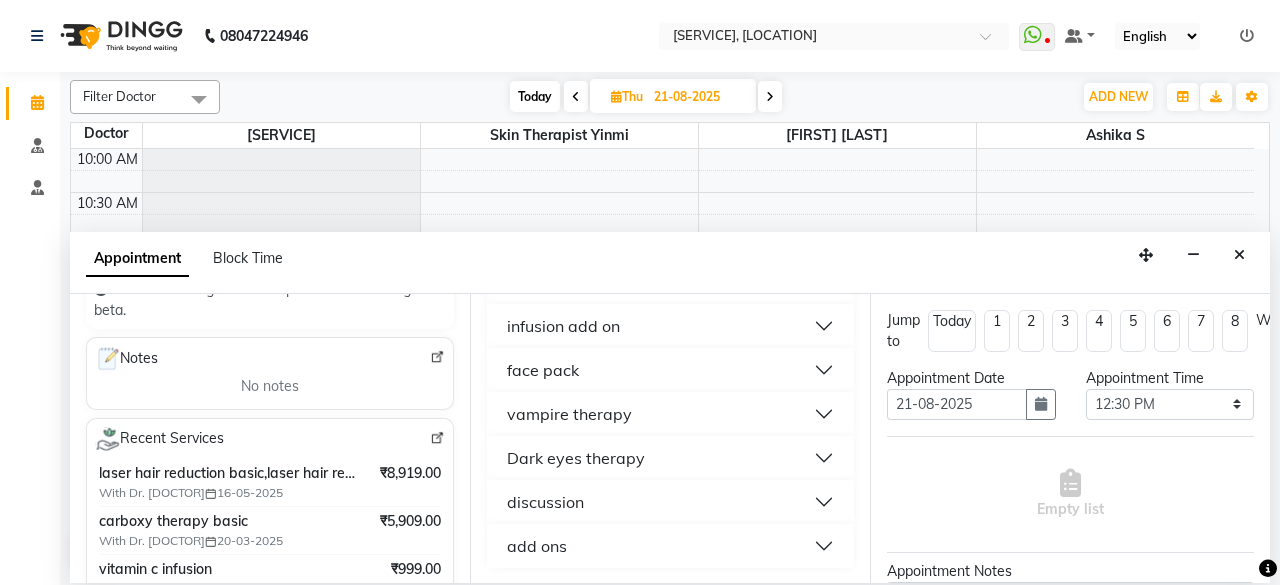 click on "discussion" at bounding box center [545, 502] 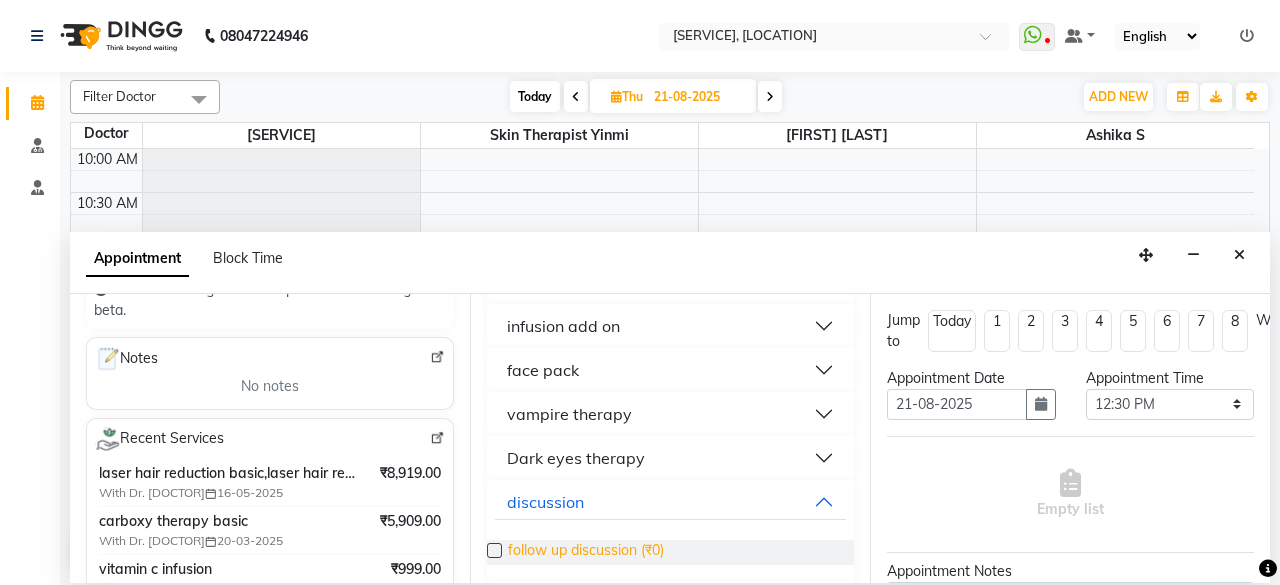 click on "follow up discussion (₹0)" at bounding box center [586, 552] 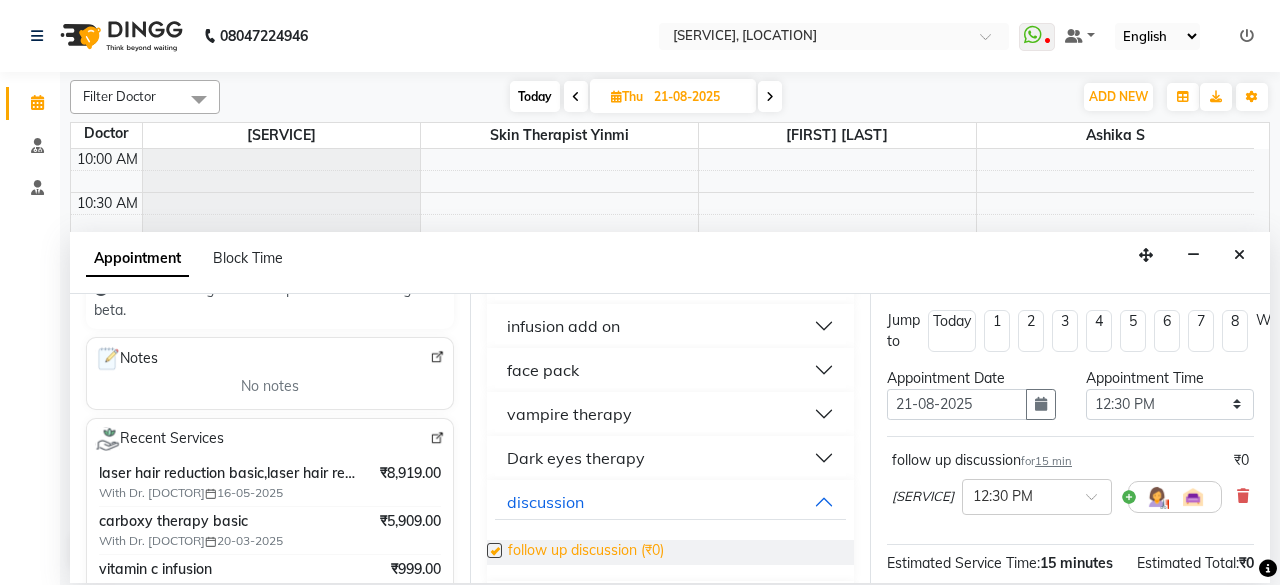 checkbox on "false" 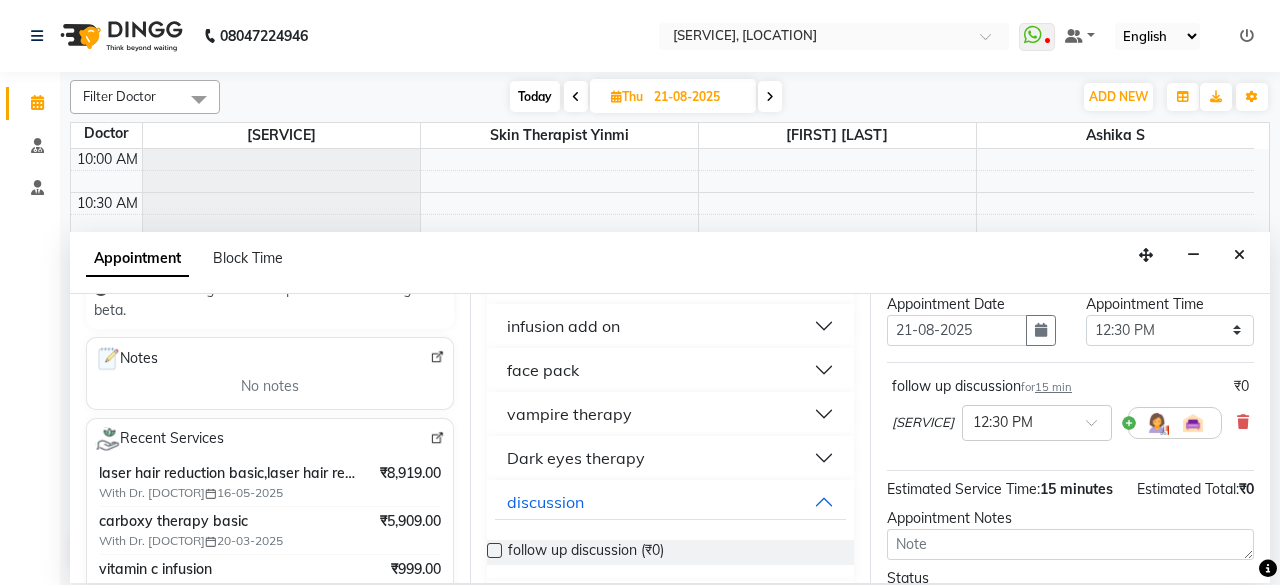 scroll, scrollTop: 78, scrollLeft: 0, axis: vertical 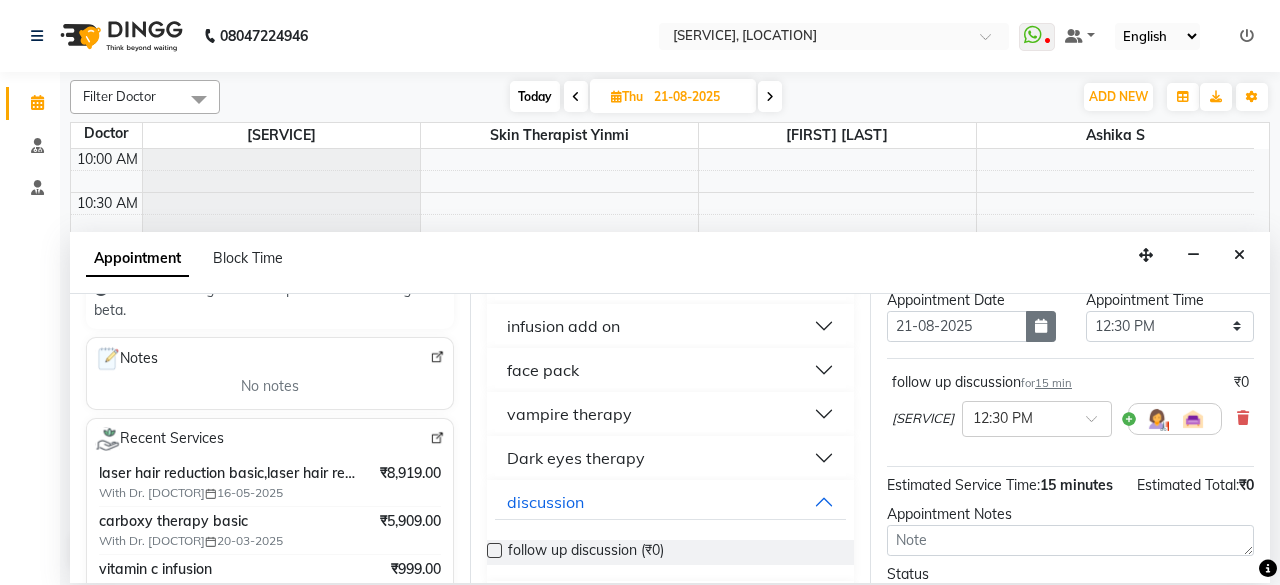 click at bounding box center (1041, 326) 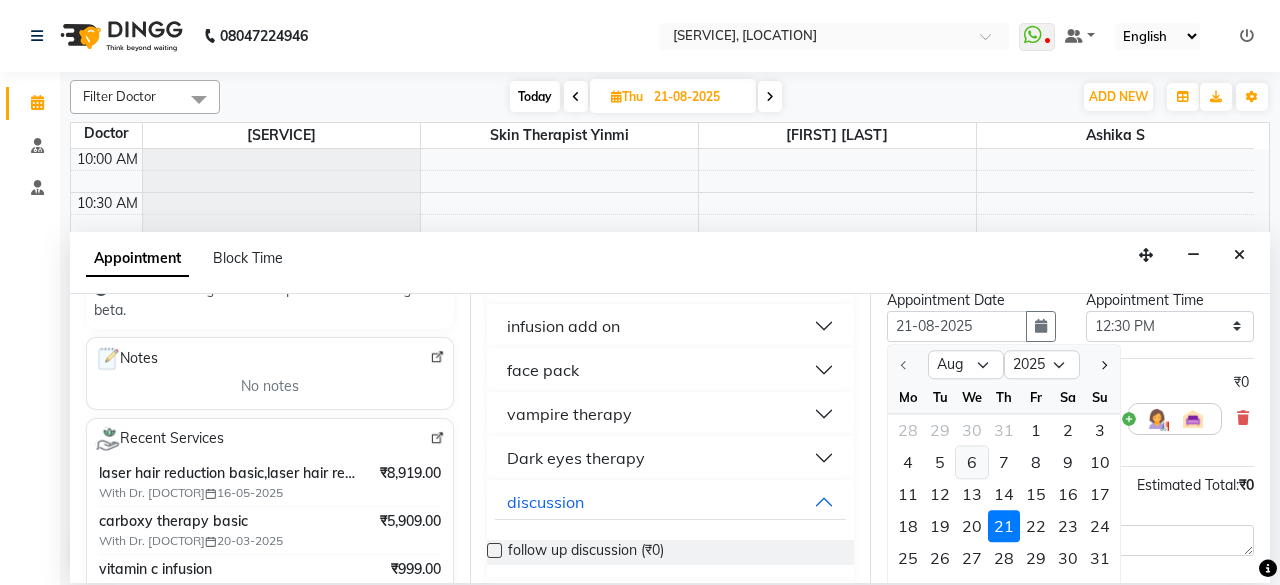 click on "6" at bounding box center [972, 462] 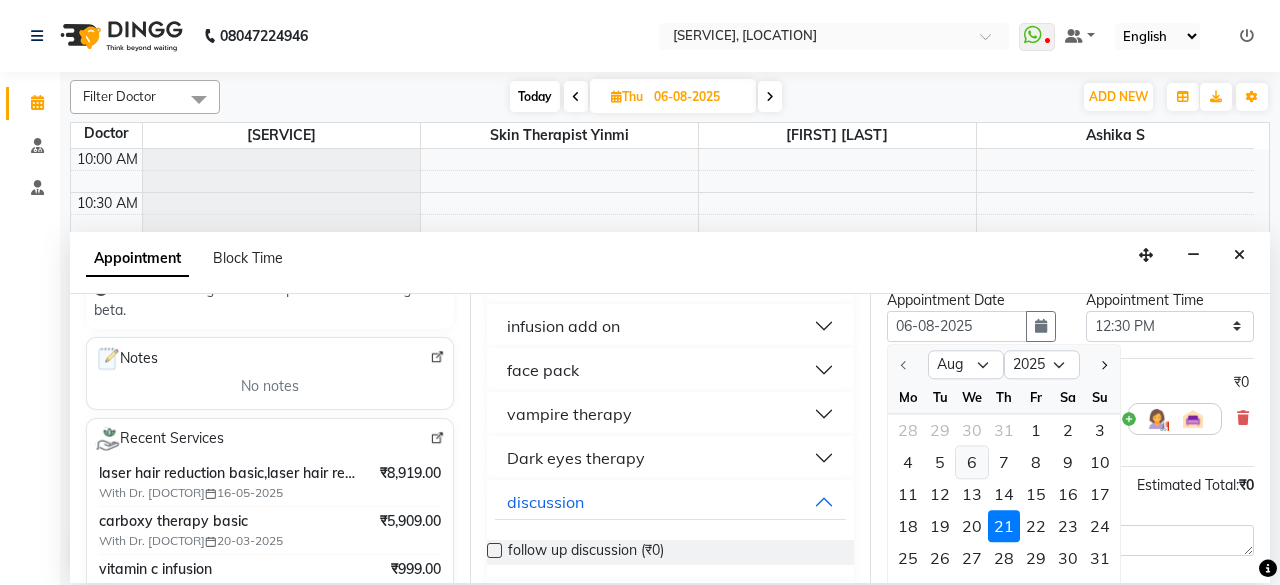 scroll, scrollTop: 0, scrollLeft: 0, axis: both 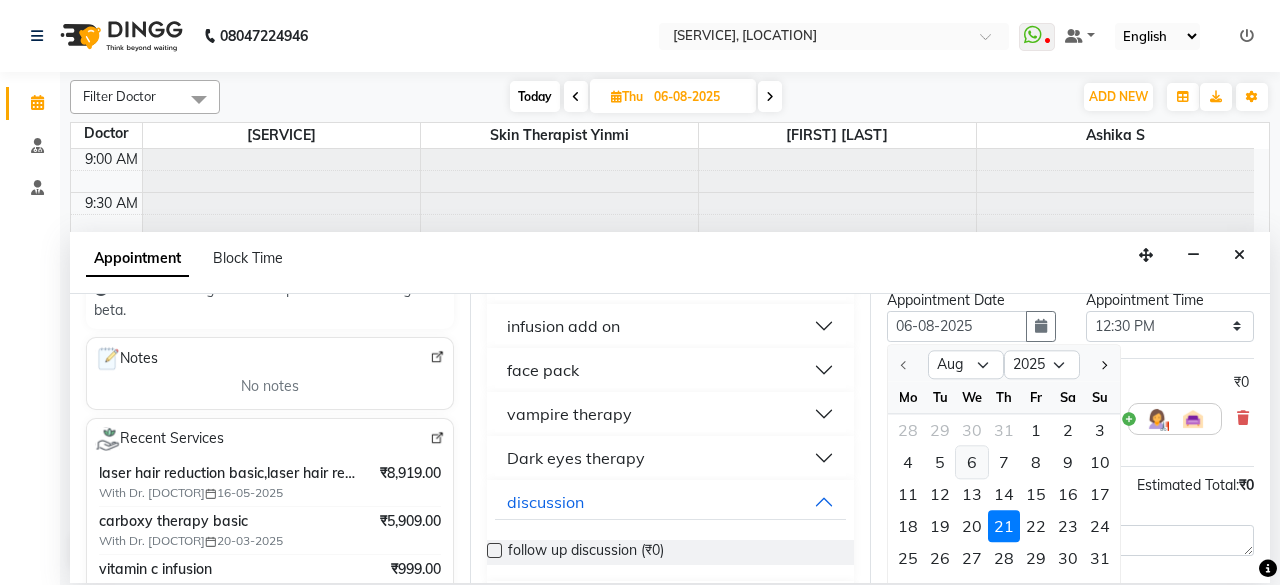 select on "750" 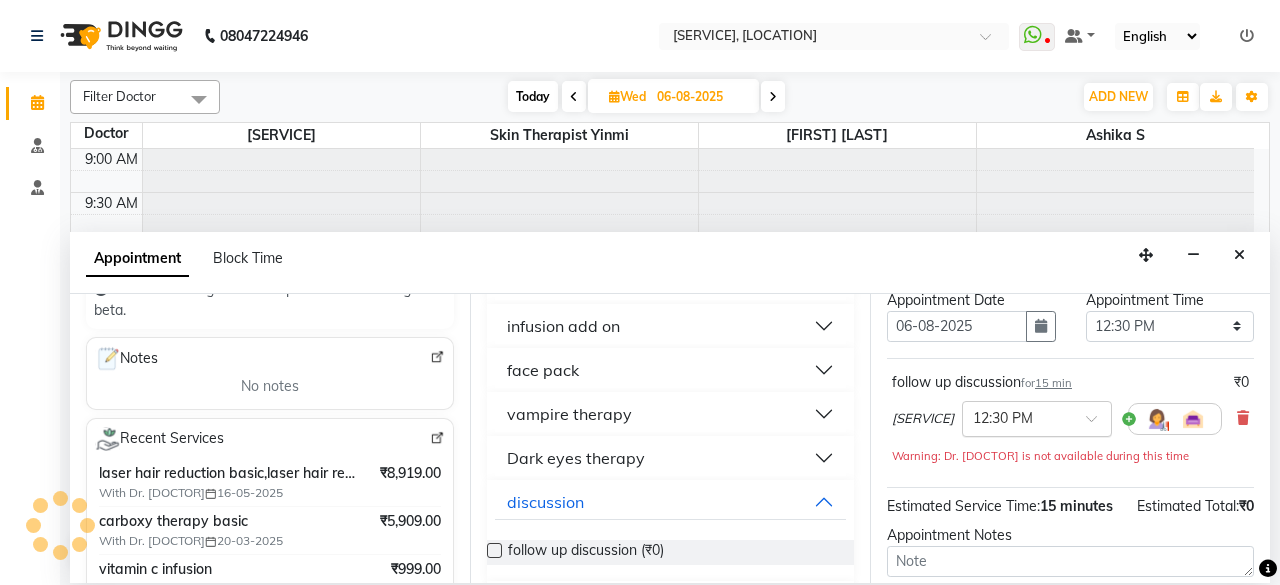 scroll, scrollTop: 88, scrollLeft: 0, axis: vertical 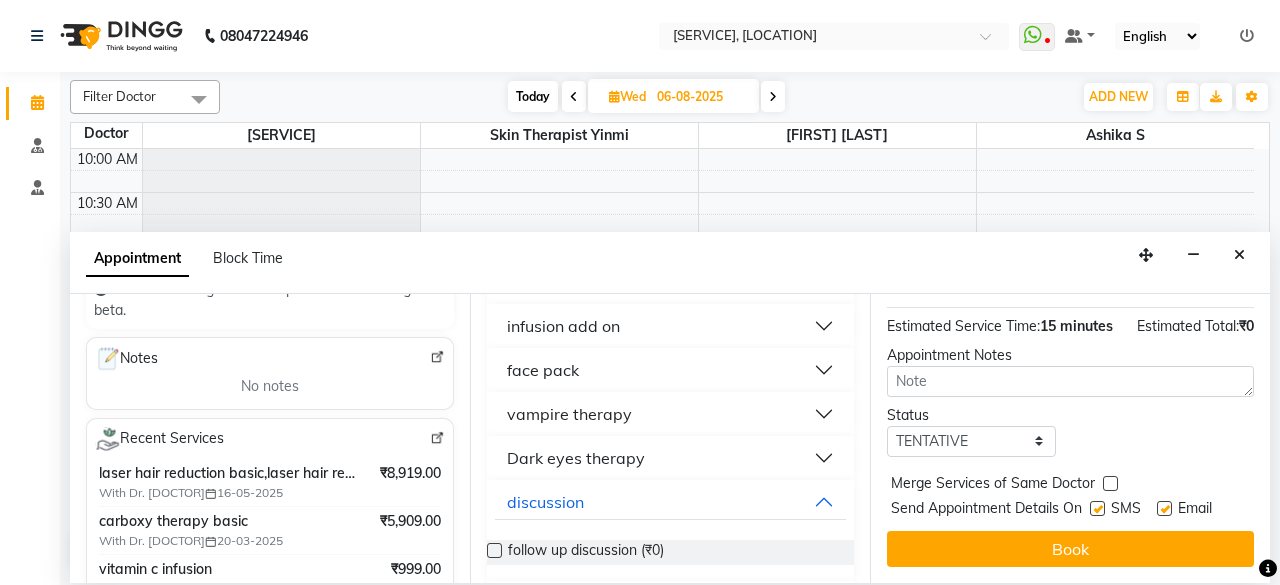 click on "Jump to Today 1 2 3 4 5 6 7 8 Weeks Appointment Date [DATE] Appointment Time Select 10:00 AM 10:15 AM 10:30 AM 10:45 AM 11:00 AM 11:15 AM 11:30 AM 11:45 AM 12:00 PM 12:15 PM 12:30 PM 12:45 PM 01:00 PM 01:15 PM 01:30 PM 01:45 PM 02:00 PM 02:15 PM 02:30 PM 02:45 PM 03:00 PM 03:15 PM 03:30 PM 03:45 PM 04:00 PM 04:15 PM 04:30 PM 04:45 PM 05:00 PM 05:15 PM 05:30 PM 05:45 PM 06:00 PM 06:15 PM 06:30 PM 06:45 PM 07:00 PM 07:15 PM 07:30 PM 07:45 PM 08:00 PM follow up discussion   for  15 min ₹0 Dr. [LAST] [LAST] × 12:30 PM Estimated Service Time:  15 minutes Estimated Total:  ₹0 Appointment Notes Status Select TENTATIVE CONFIRM UPCOMING Merge Services of Same Doctor Send Appointment Details On SMS Email  Book" at bounding box center (1070, 438) 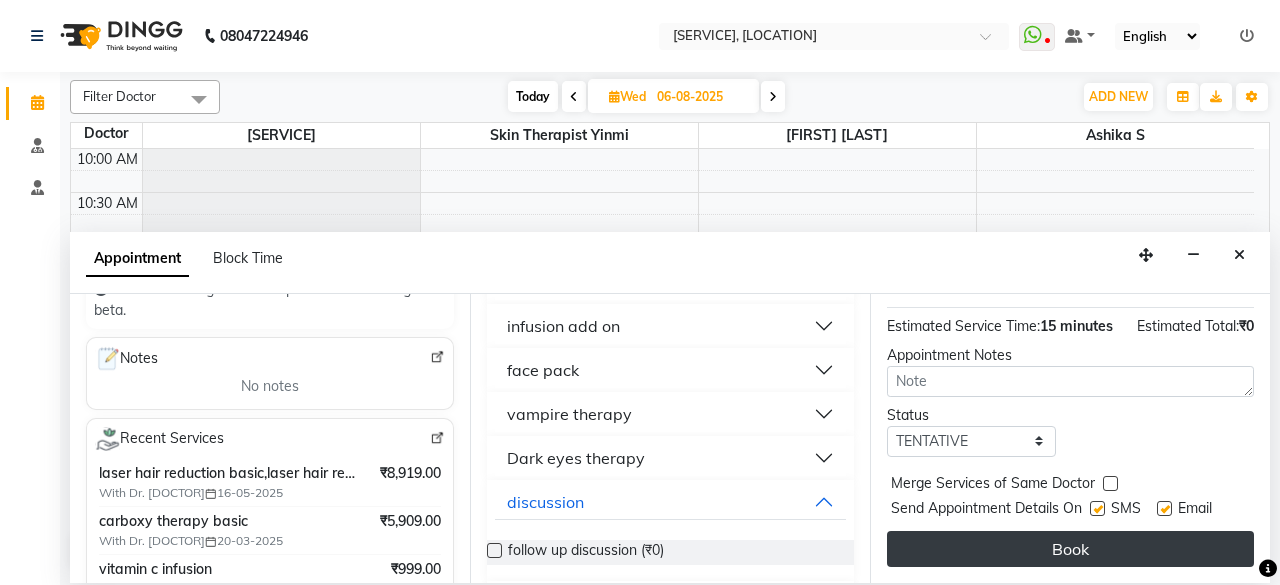 click on "Book" at bounding box center (1070, 549) 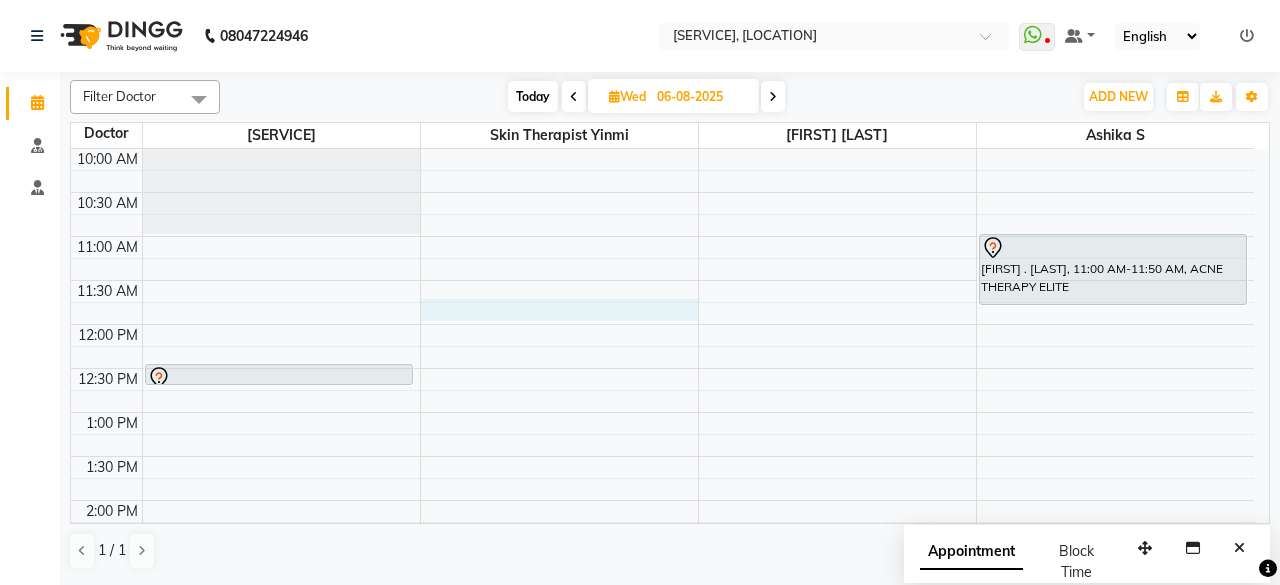 click on "9:00 AM 9:30 AM 10:00 AM 10:30 AM 11:00 AM 11:30 AM 12:00 PM 12:30 PM 1:00 PM 1:30 PM 2:00 PM 2:30 PM 3:00 PM 3:30 PM 4:00 PM 4:30 PM 5:00 PM 5:30 PM 6:00 PM 6:30 PM 7:00 PM 7:30 PM 8:00 PM 8:30 PM [FIRST] [LAST], [TIME]-[TIME], [SERVICE] [FIRST] [LAST], [TIME]-[TIME], [SERVICE]" at bounding box center (662, 588) 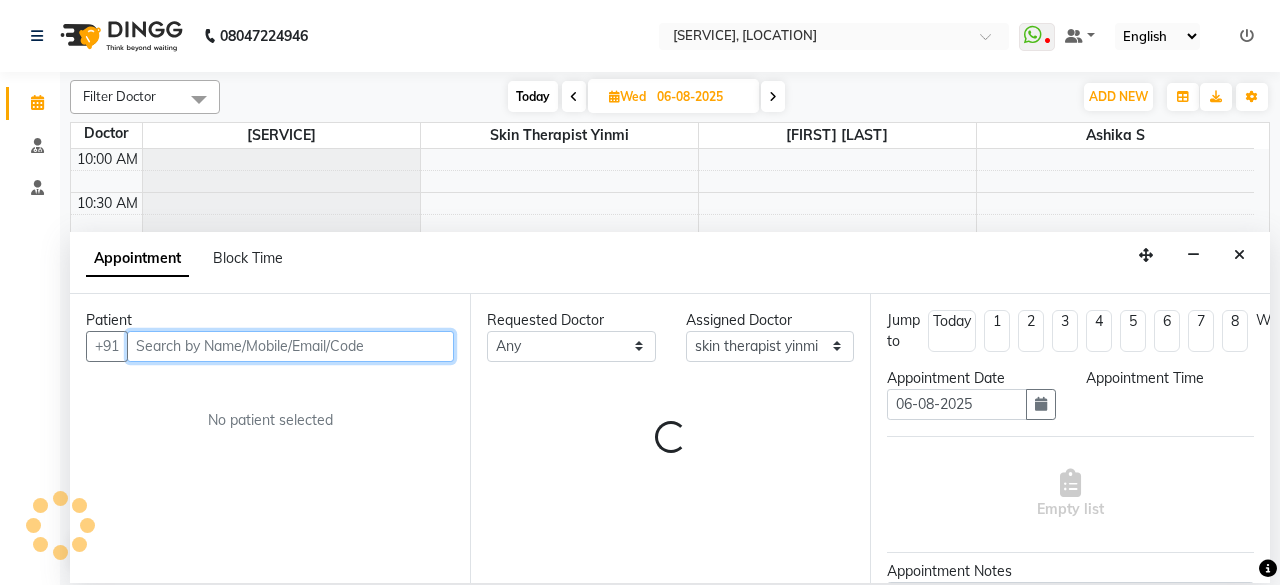 select on "705" 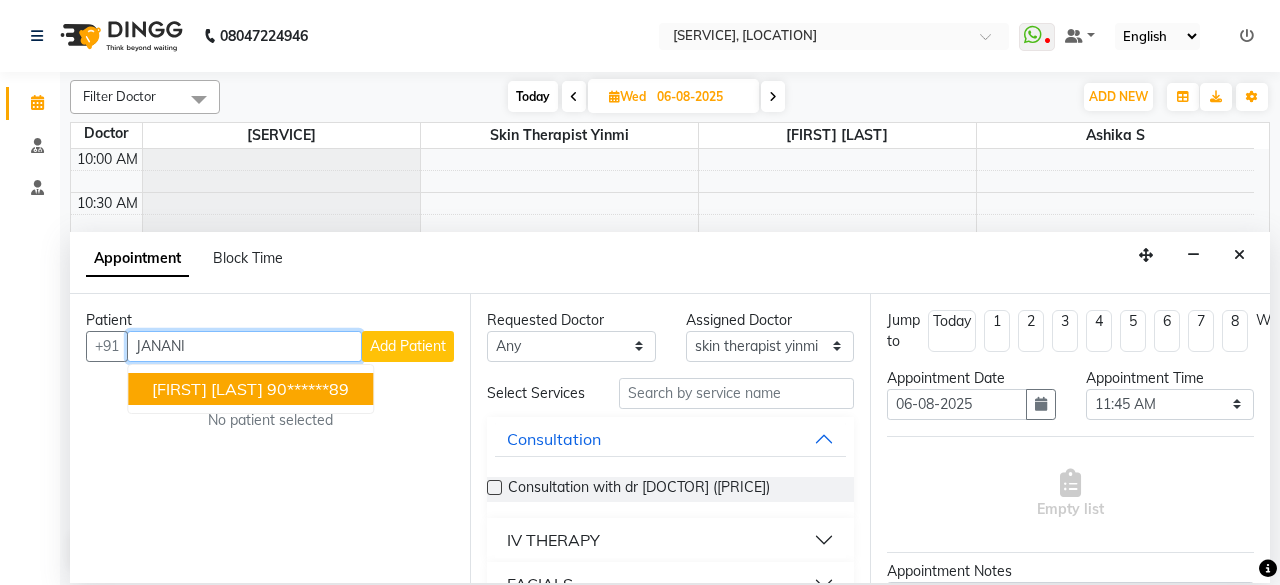 click on "[FIRST] [LAST]" at bounding box center (207, 389) 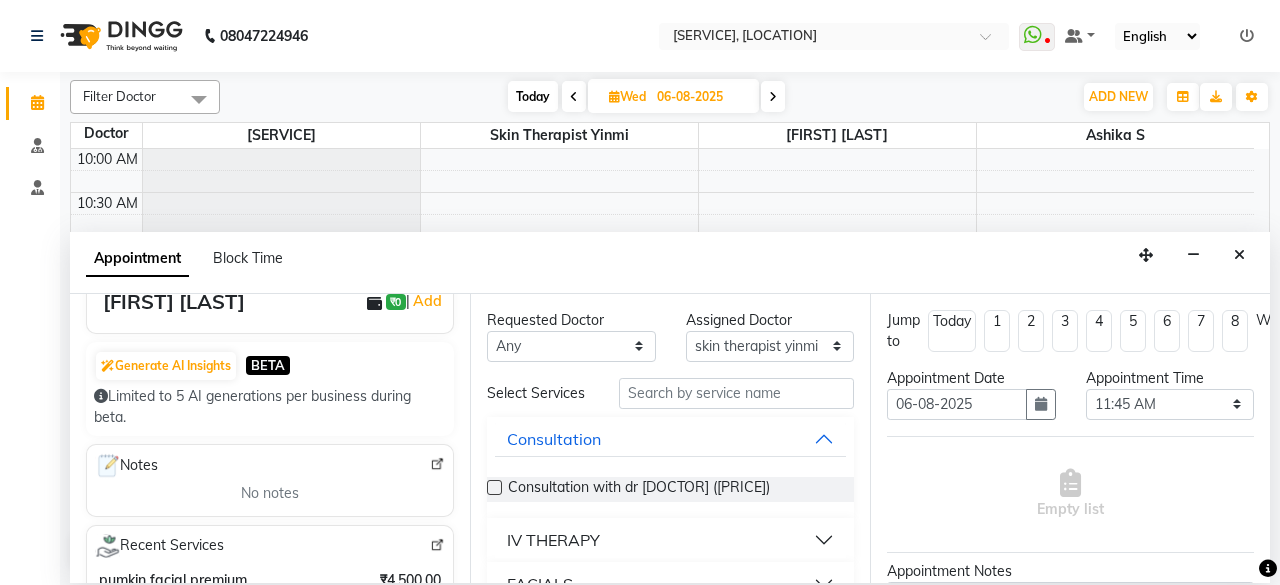 scroll, scrollTop: 0, scrollLeft: 0, axis: both 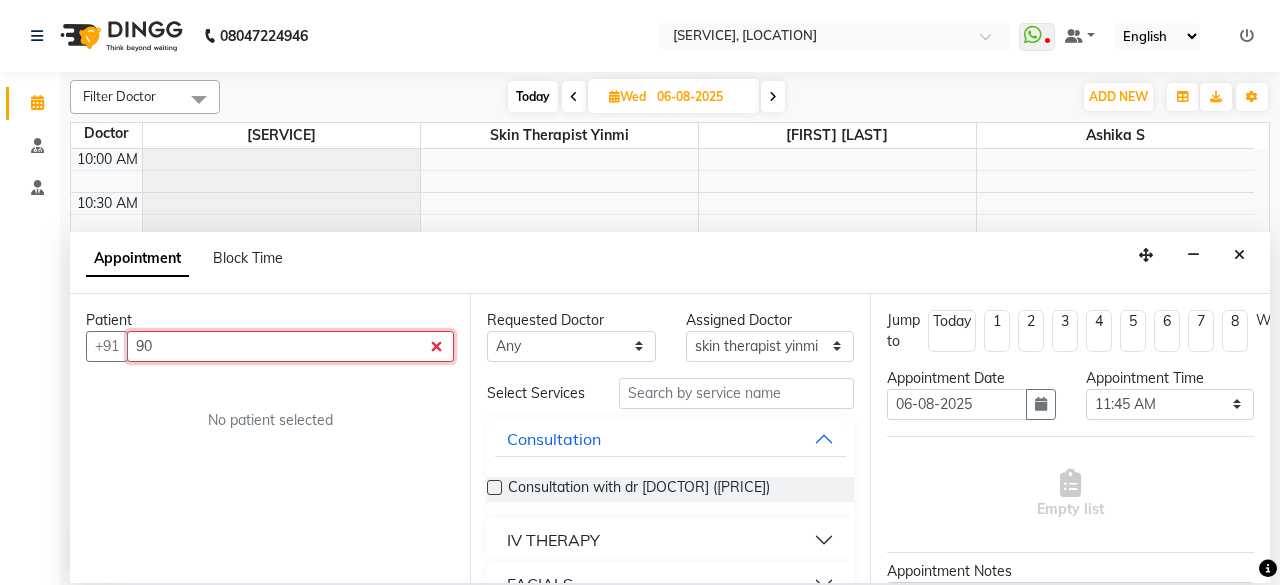 type on "9" 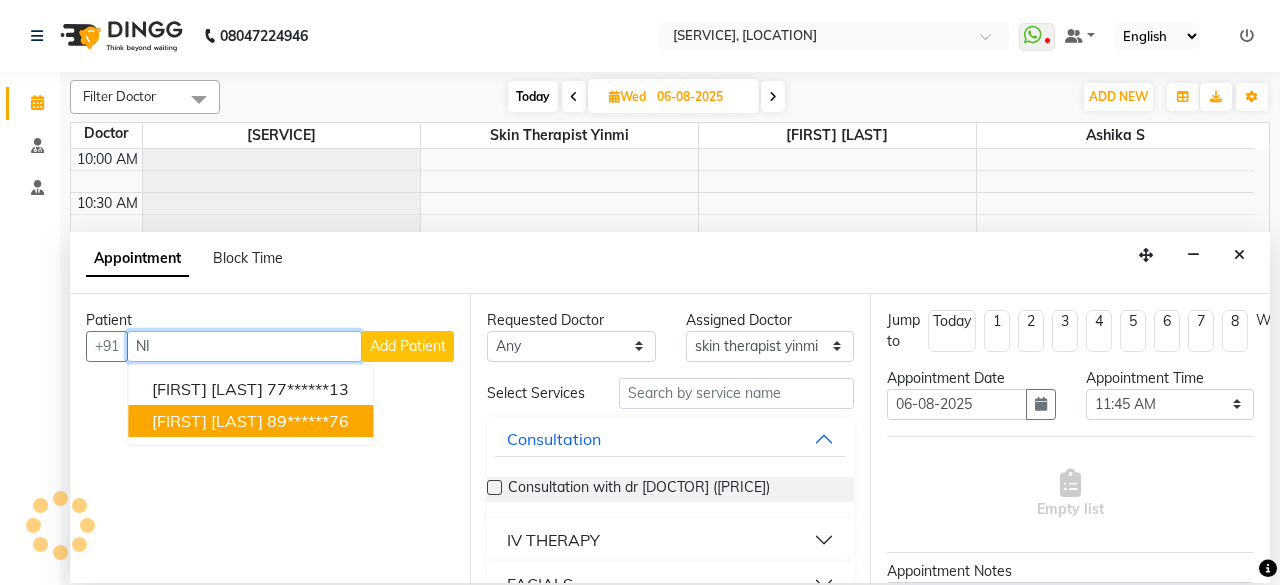 type on "N" 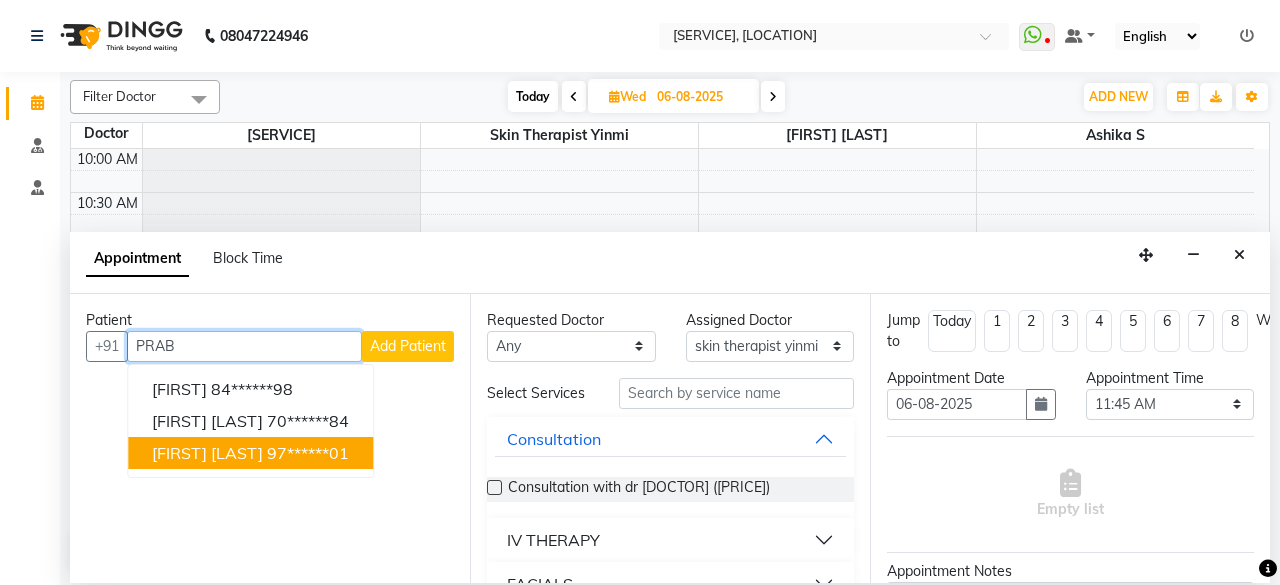 click on "[FIRST] [LAST]" at bounding box center (207, 453) 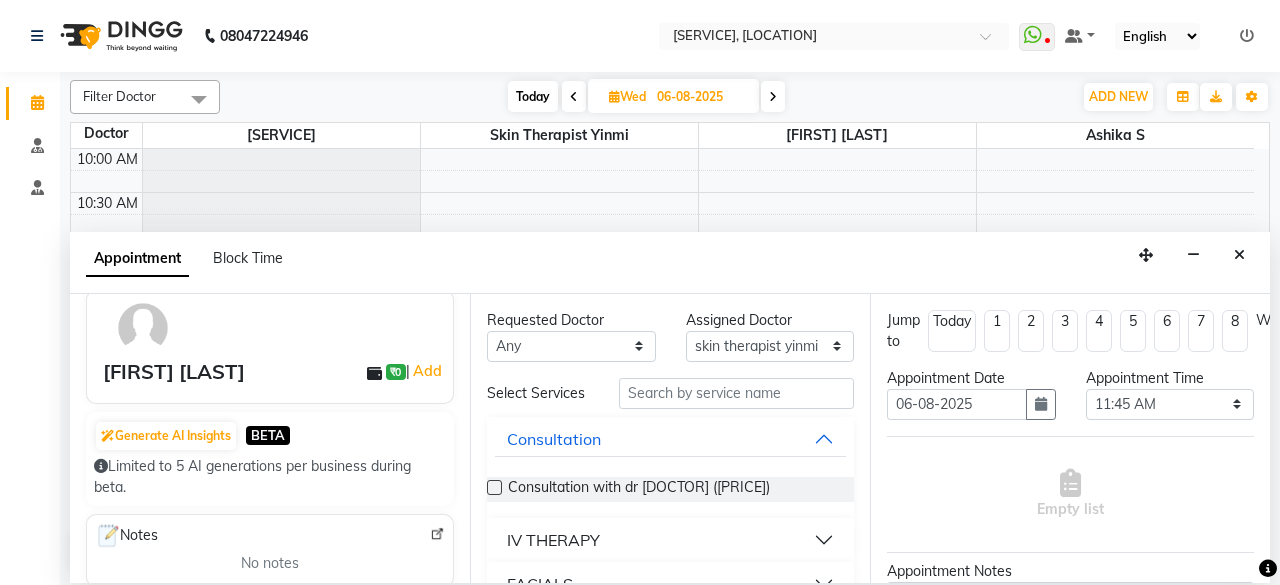 scroll, scrollTop: 0, scrollLeft: 0, axis: both 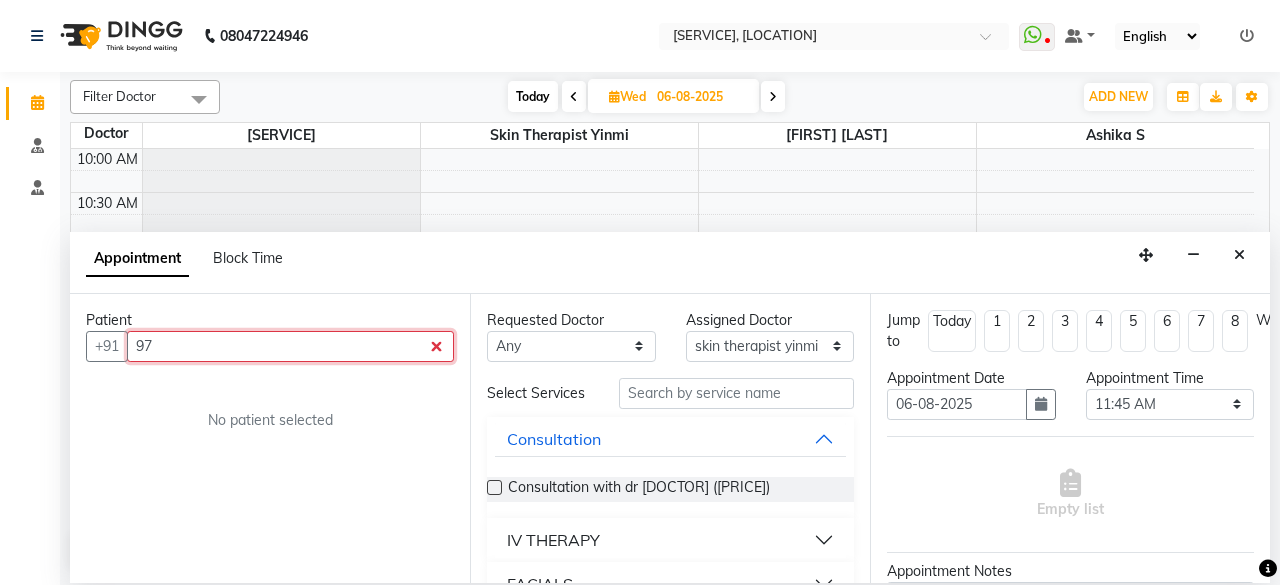 type on "9" 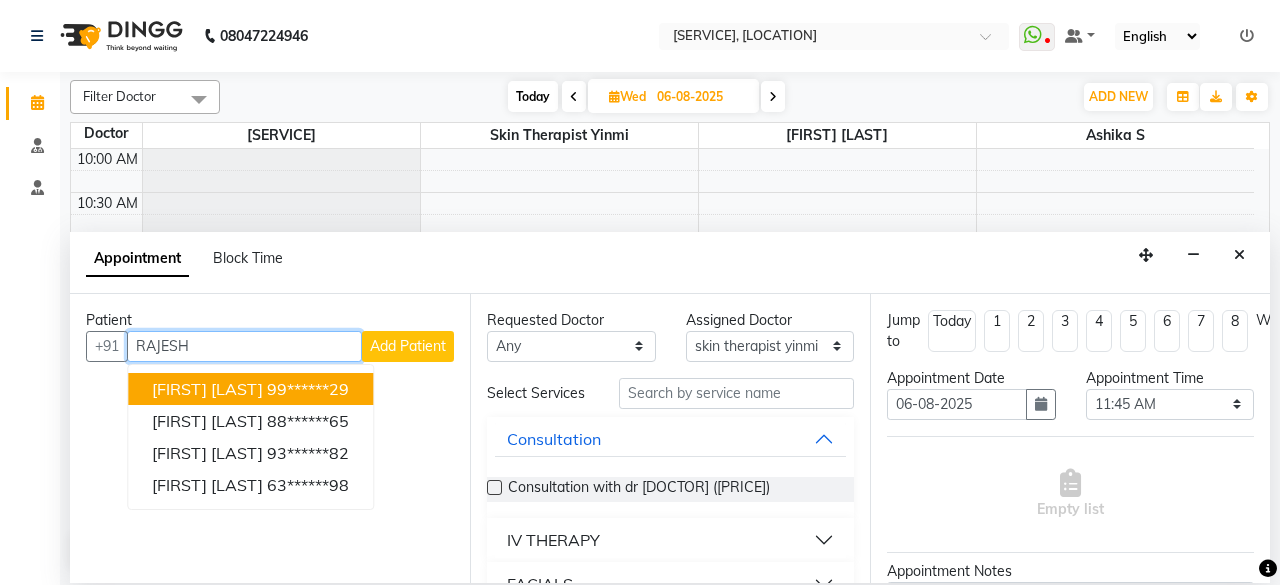 click on "[LAST] [LAST] [PHONE]" at bounding box center [250, 389] 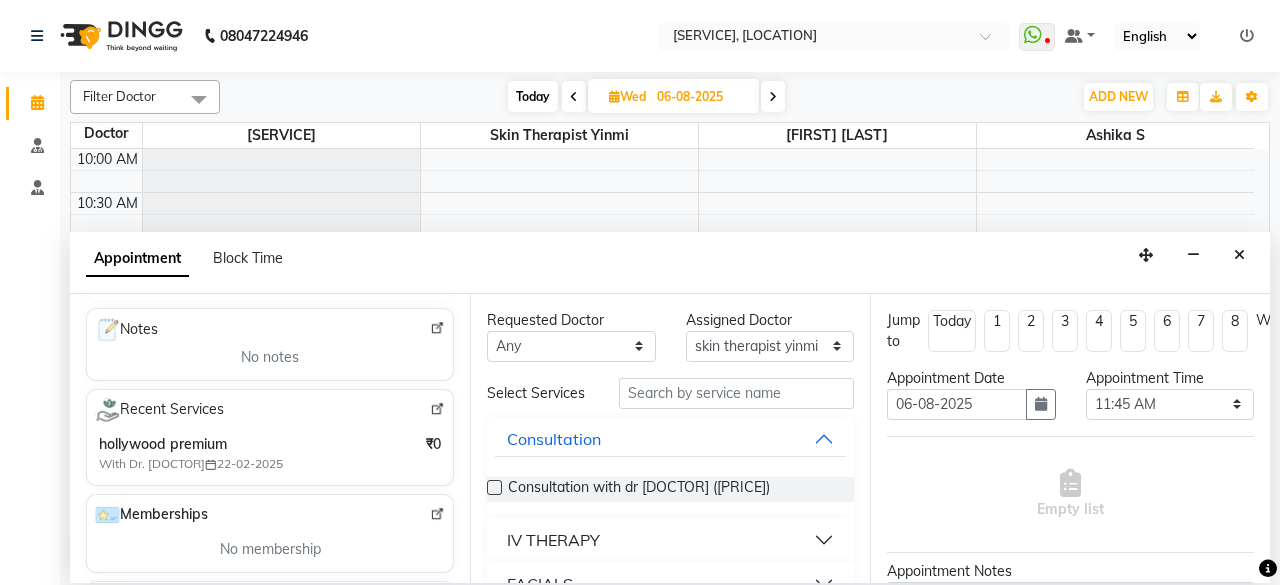 scroll, scrollTop: 284, scrollLeft: 0, axis: vertical 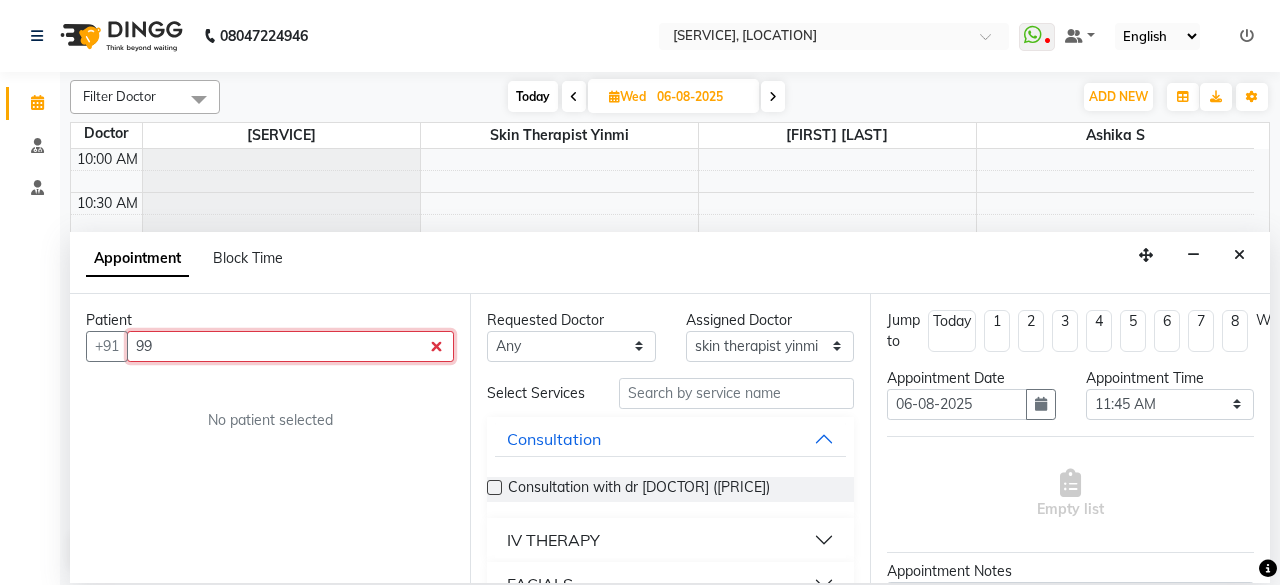 type on "9" 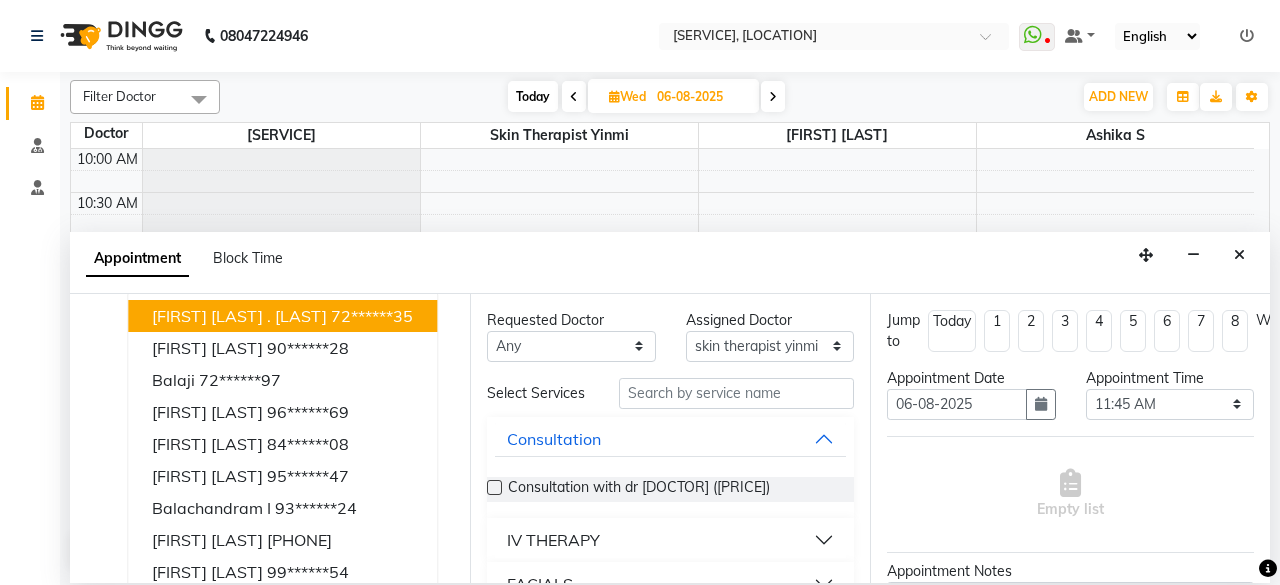 scroll, scrollTop: 0, scrollLeft: 0, axis: both 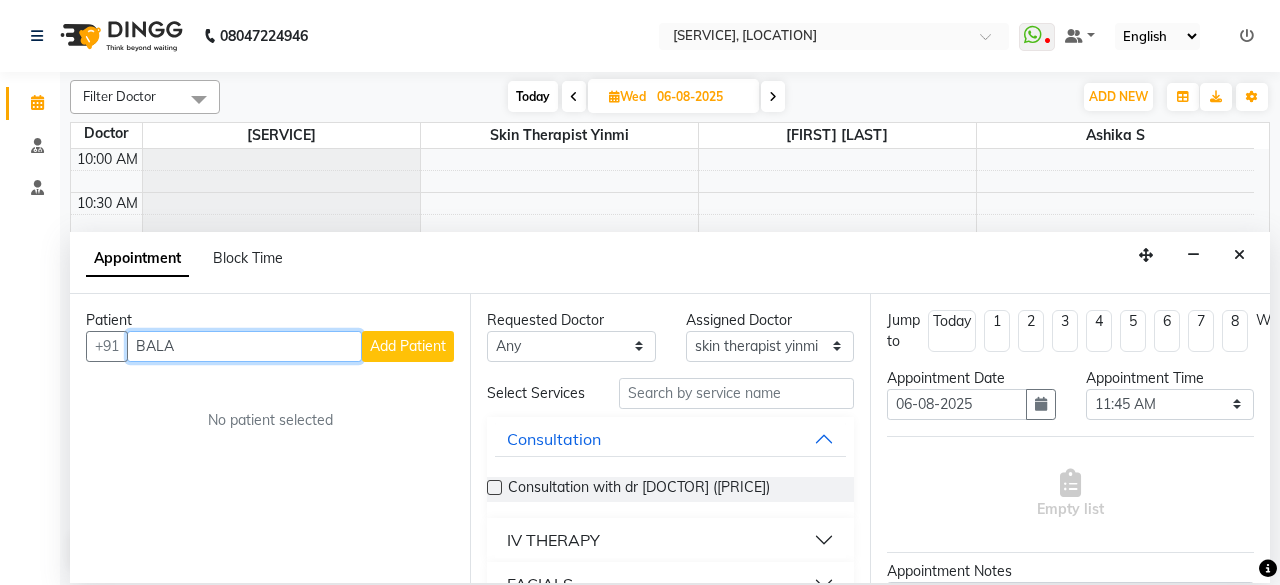 click on "BALA" at bounding box center (244, 346) 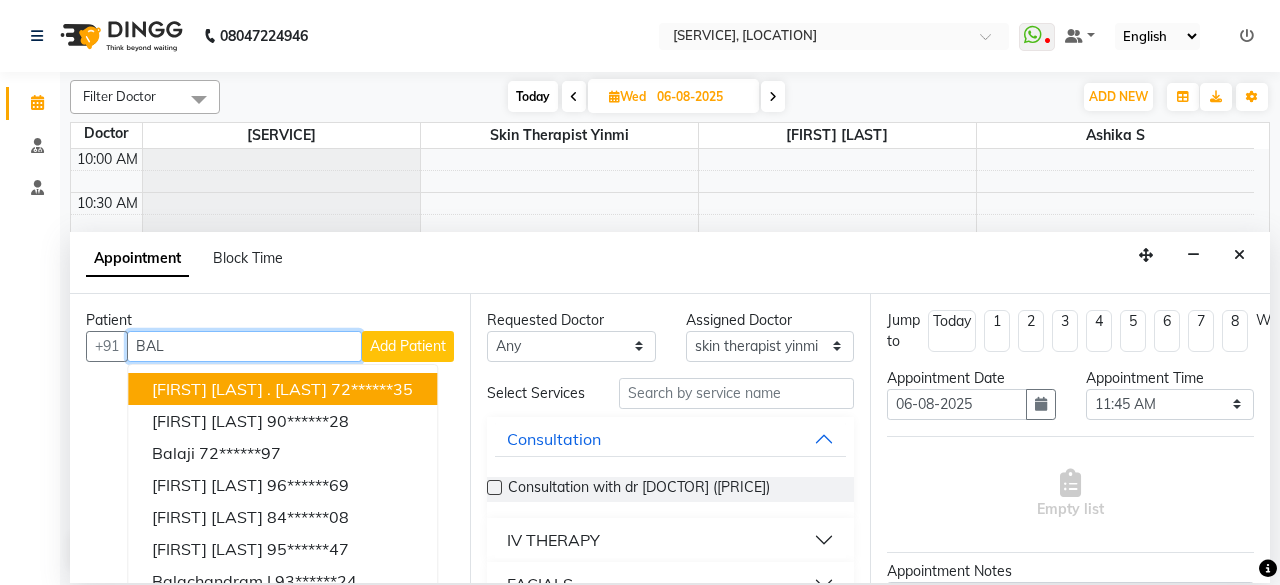 click on "[FIRST] [LAST] . [LAST]" at bounding box center (239, 389) 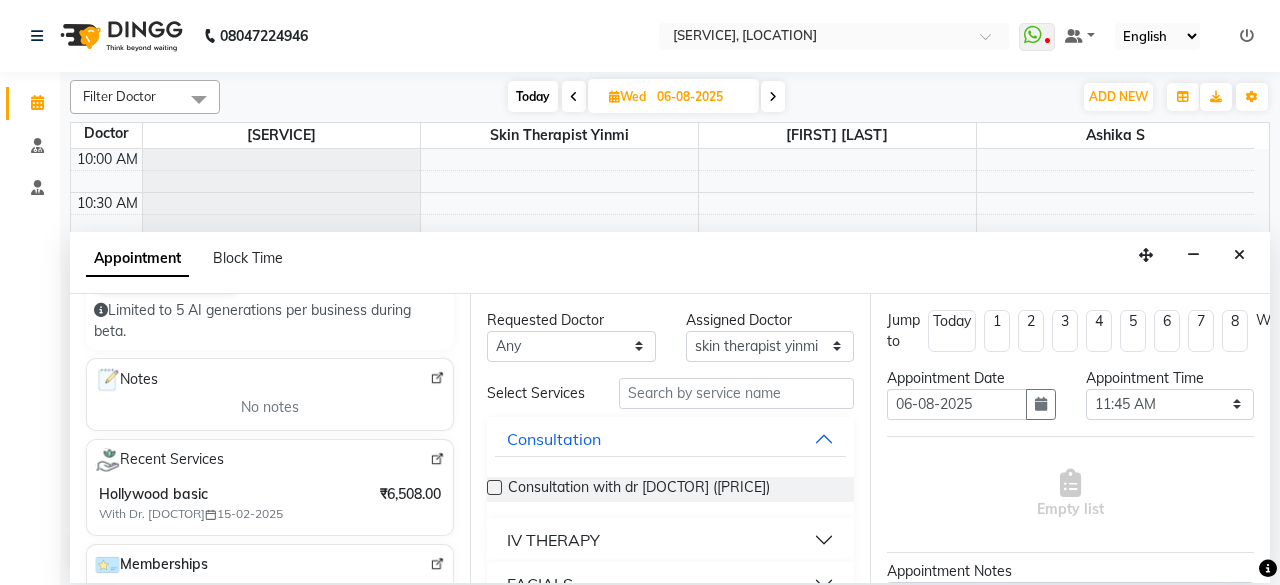 scroll, scrollTop: 246, scrollLeft: 0, axis: vertical 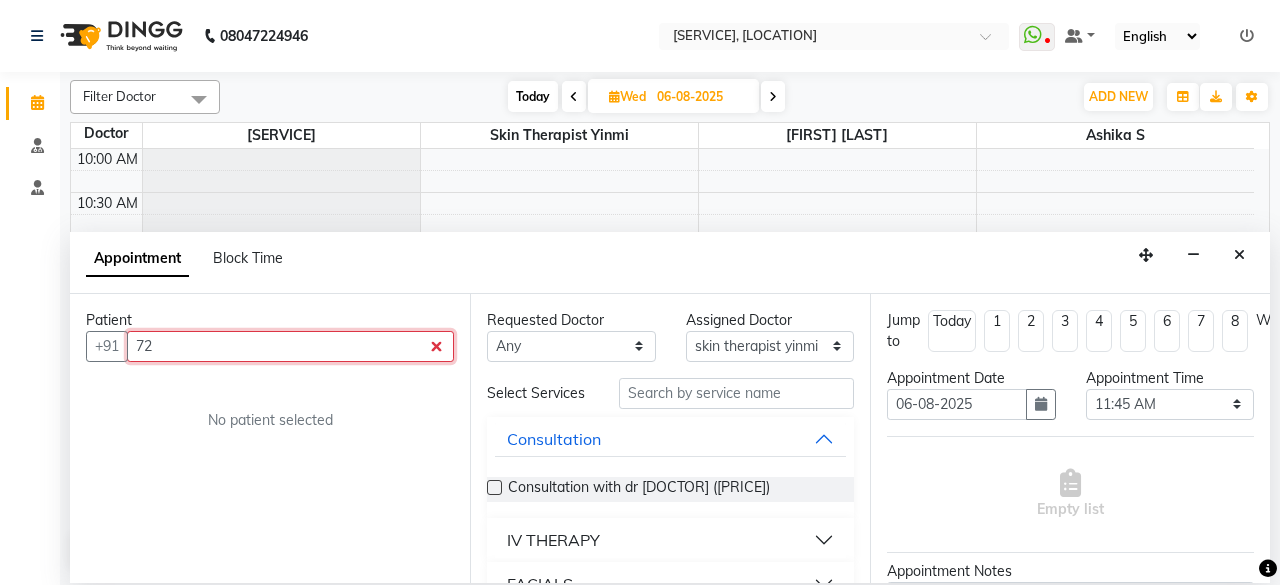 type on "7" 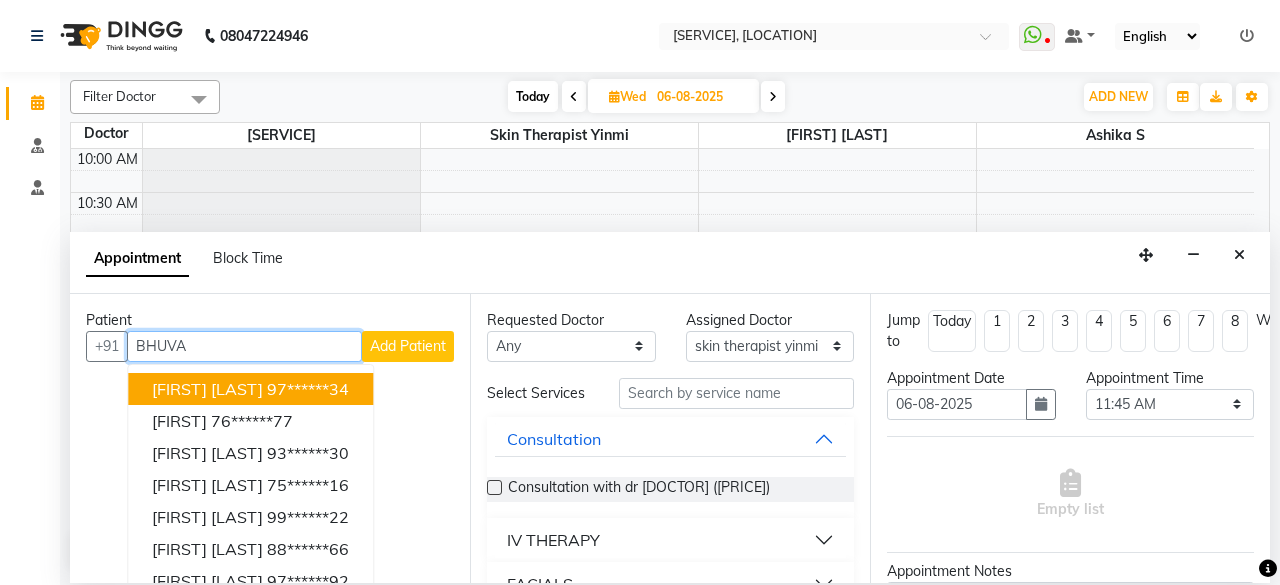 click on "97******34" at bounding box center [308, 389] 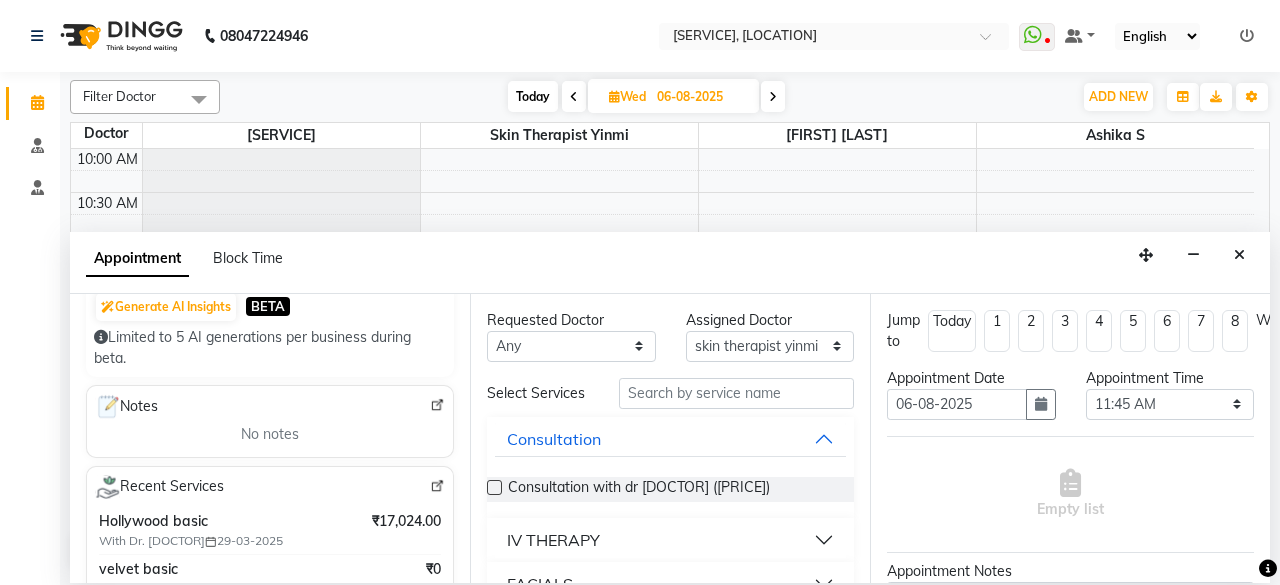 scroll, scrollTop: 190, scrollLeft: 0, axis: vertical 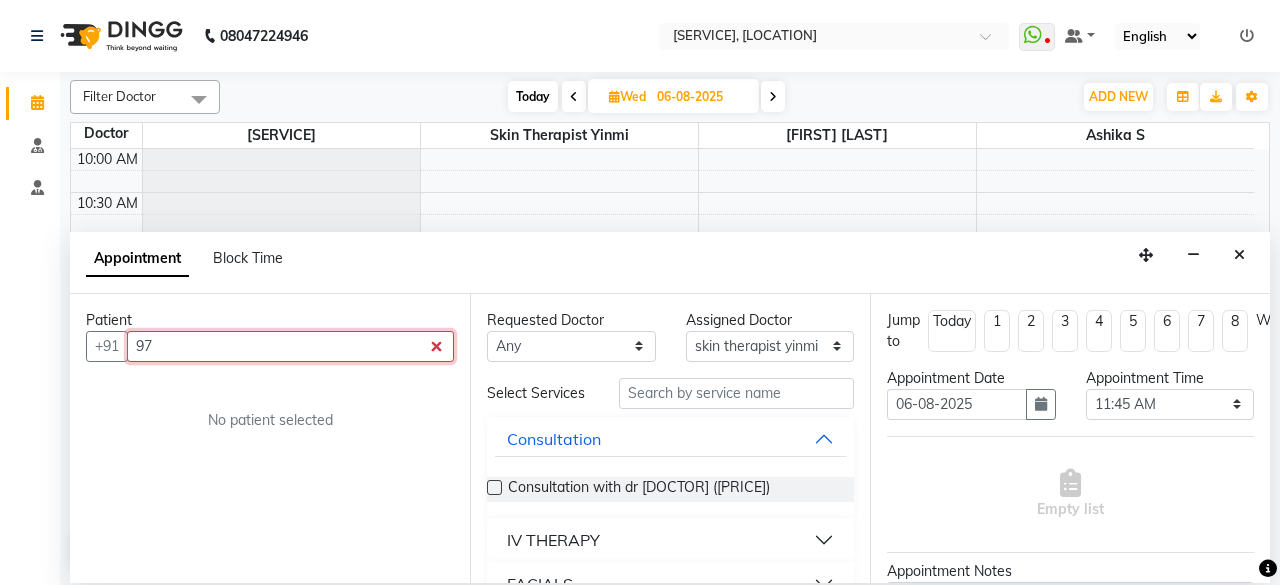 type on "9" 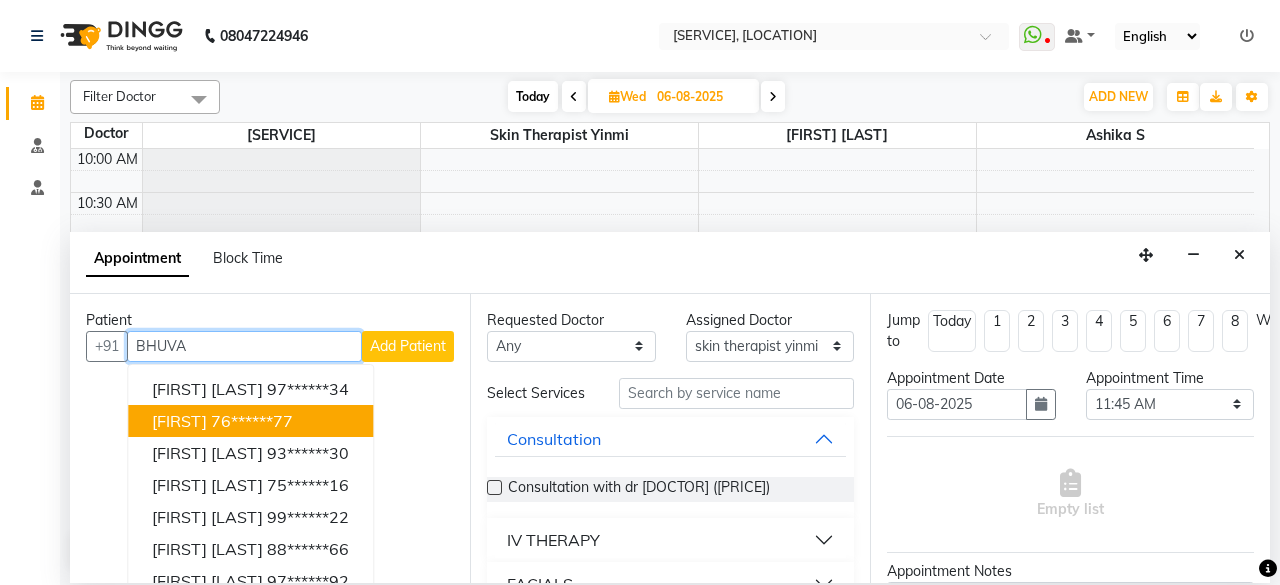 click on "76******77" at bounding box center (252, 421) 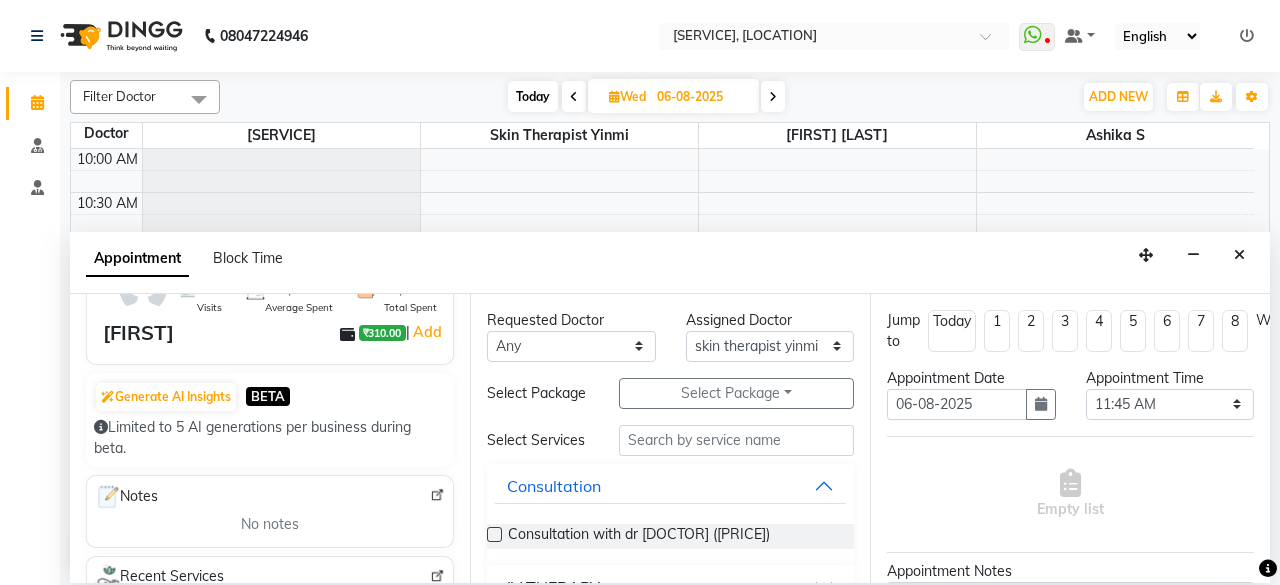 scroll, scrollTop: 0, scrollLeft: 0, axis: both 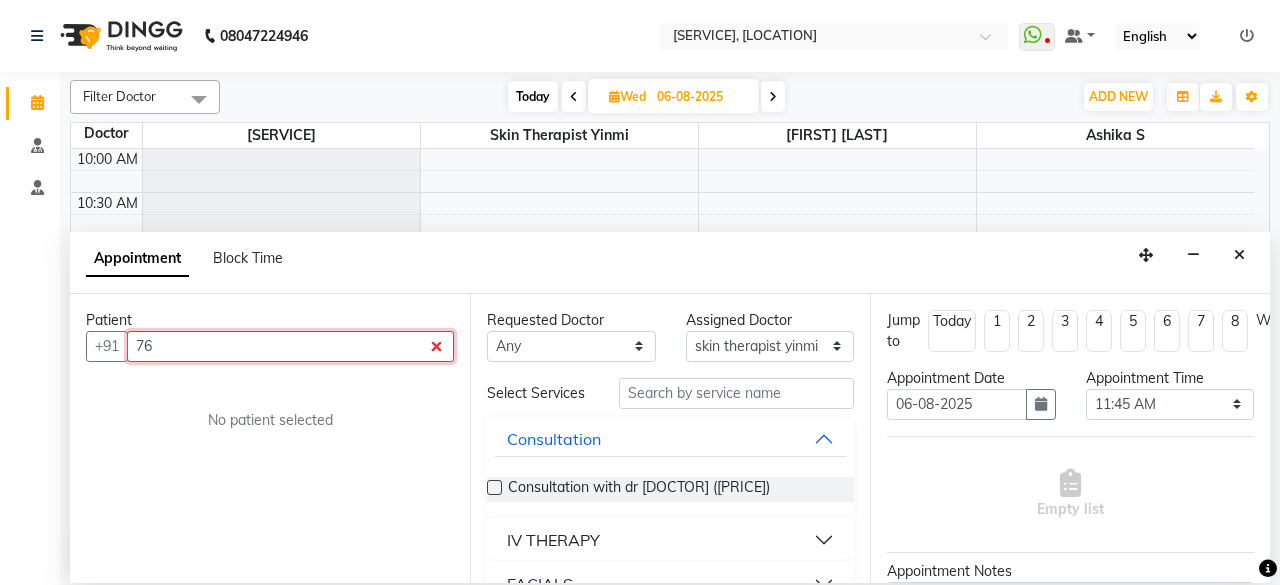 type on "7" 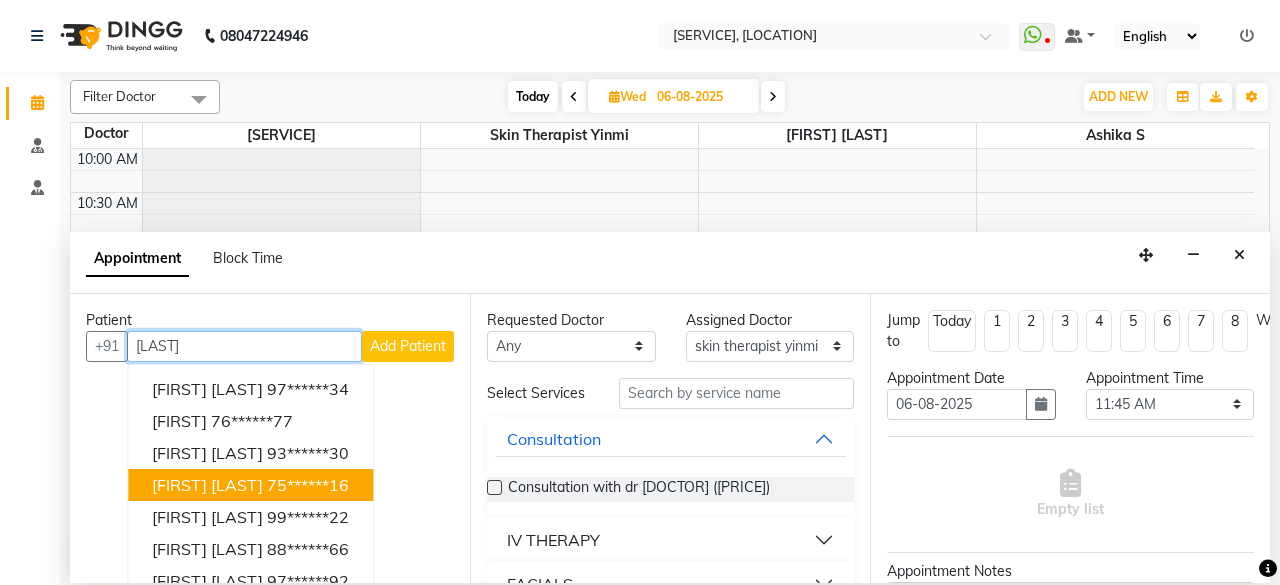 click on "[FIRST] [LAST] [PHONE]" at bounding box center [250, 485] 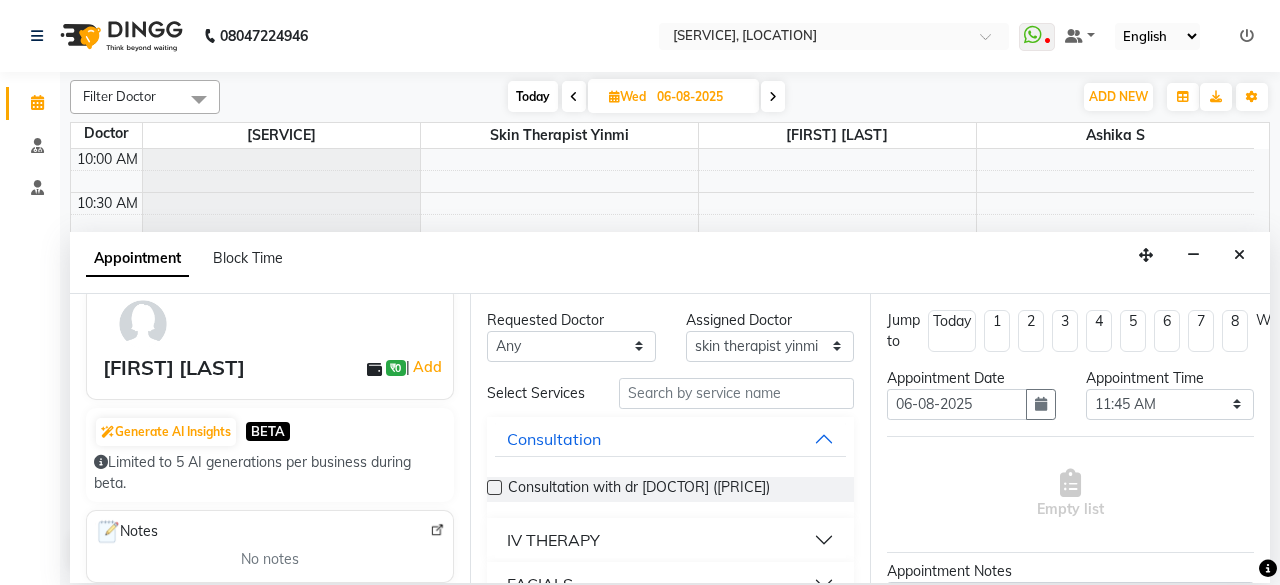 scroll, scrollTop: 0, scrollLeft: 0, axis: both 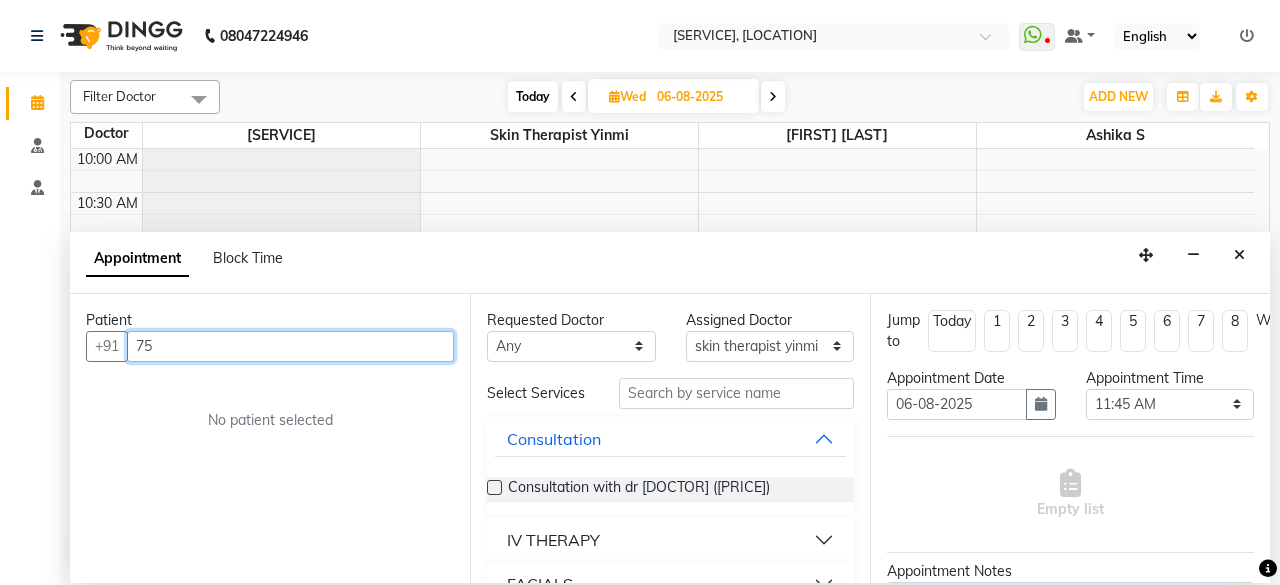 type on "7" 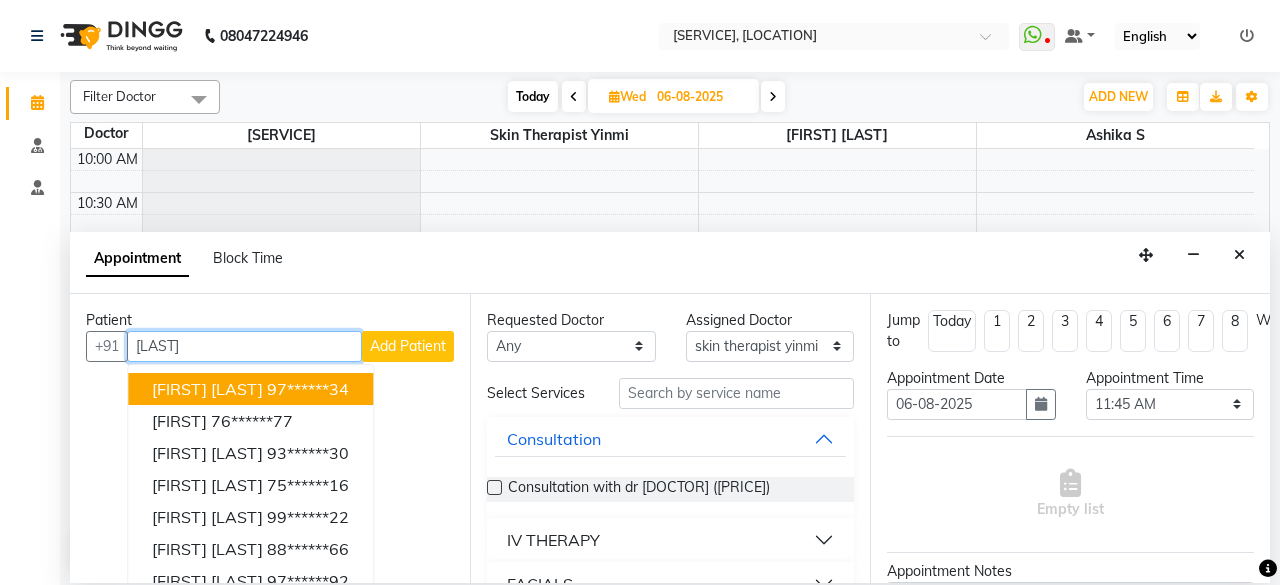 scroll, scrollTop: 72, scrollLeft: 0, axis: vertical 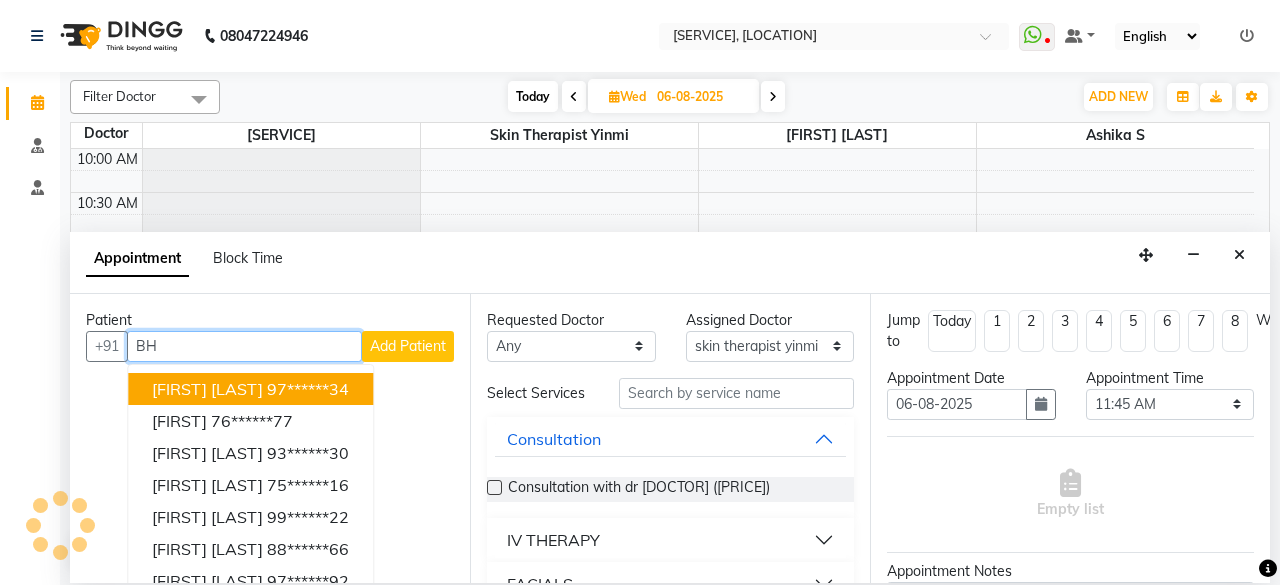type on "B" 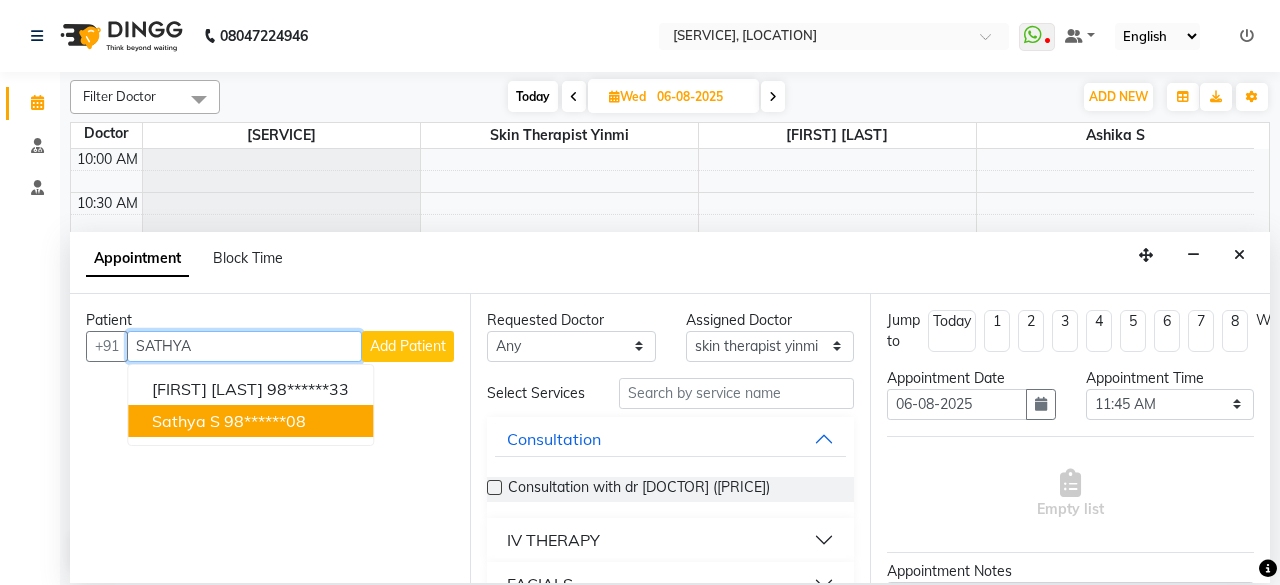 click on "[FIRST] [LAST] [PHONE]" at bounding box center (250, 421) 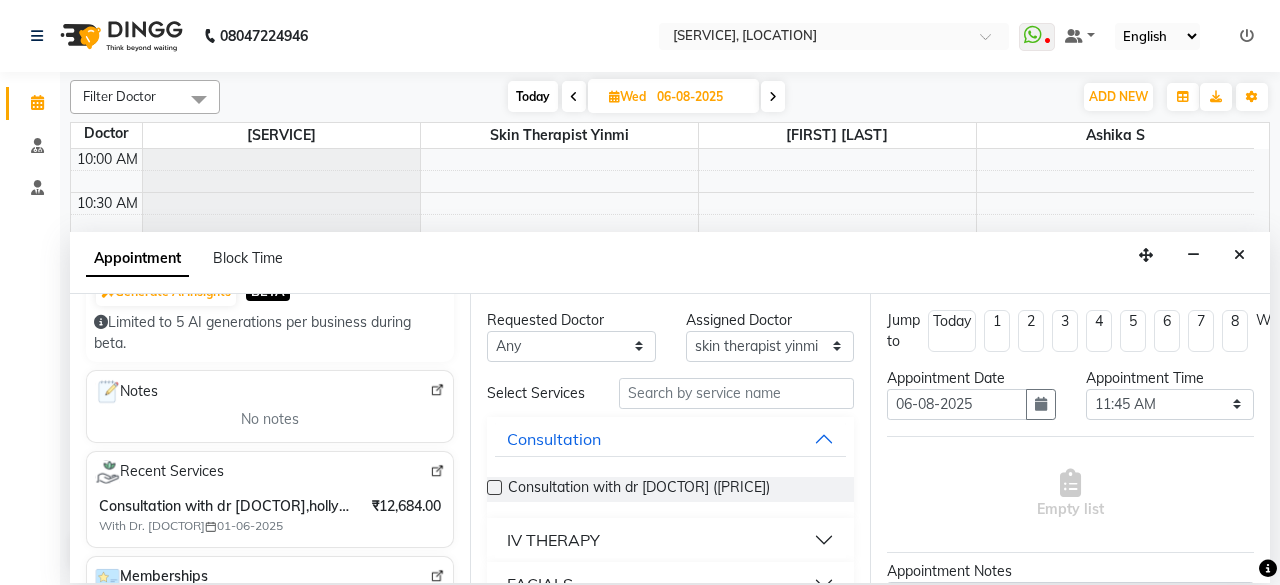 scroll, scrollTop: 0, scrollLeft: 0, axis: both 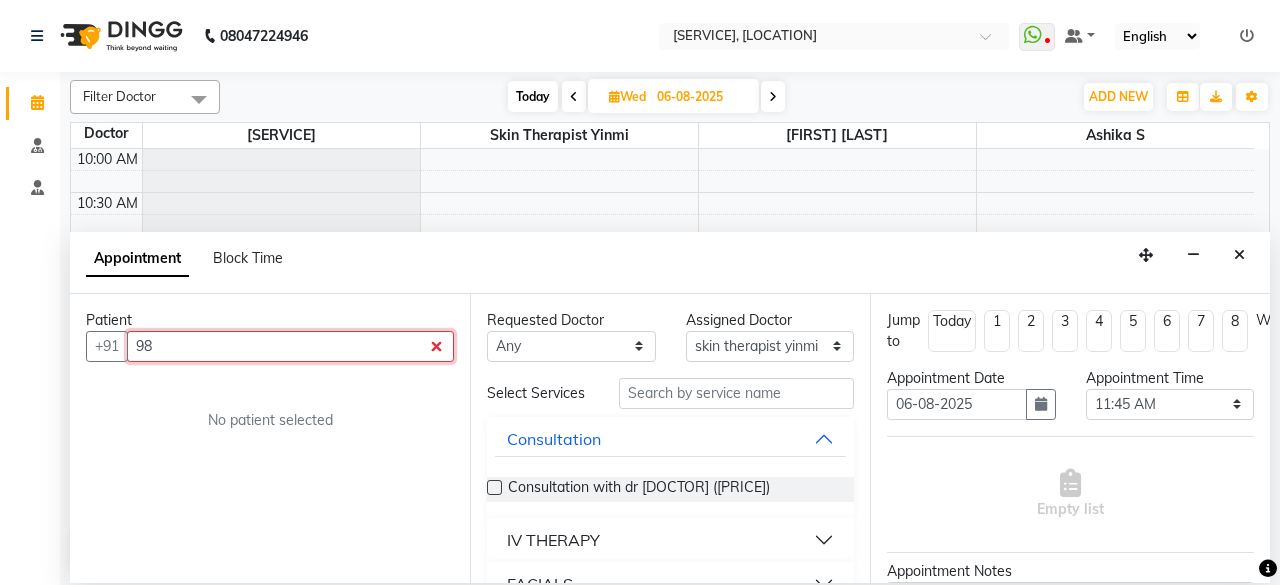 type on "9" 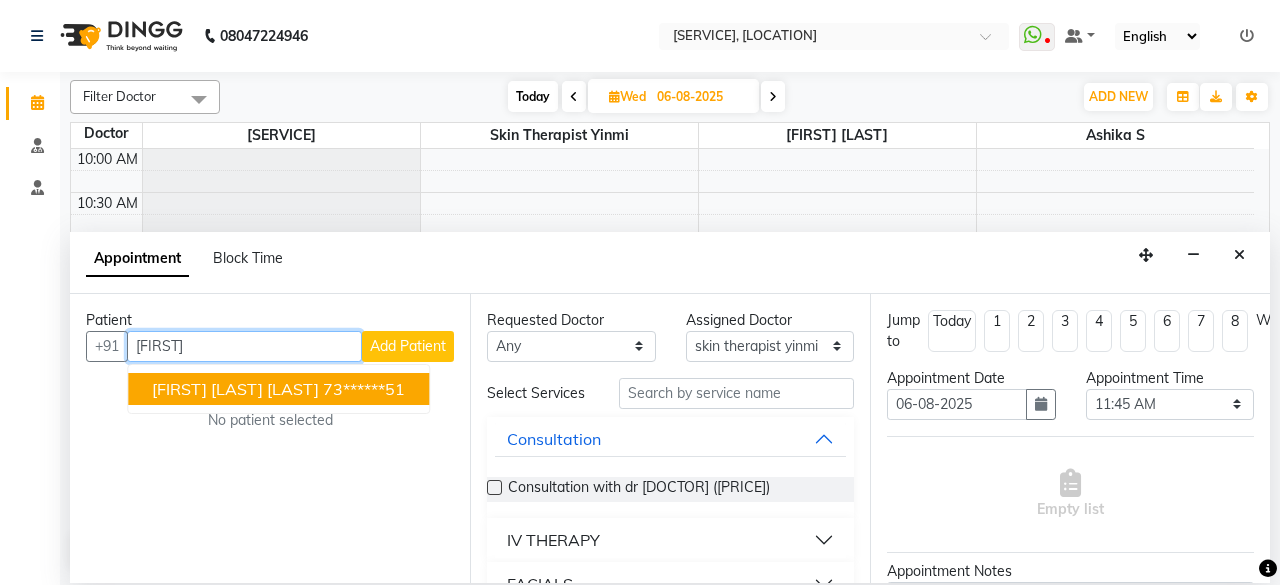 click on "[FIRST] [LAST] [LAST] [PHONE]" at bounding box center (278, 389) 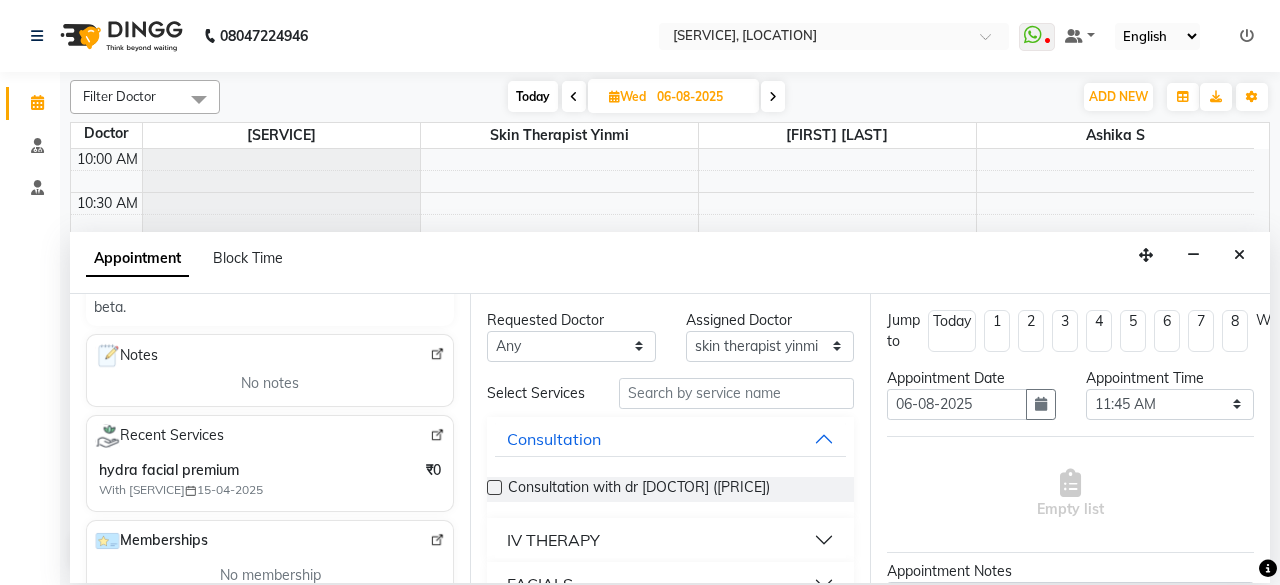 scroll, scrollTop: 0, scrollLeft: 0, axis: both 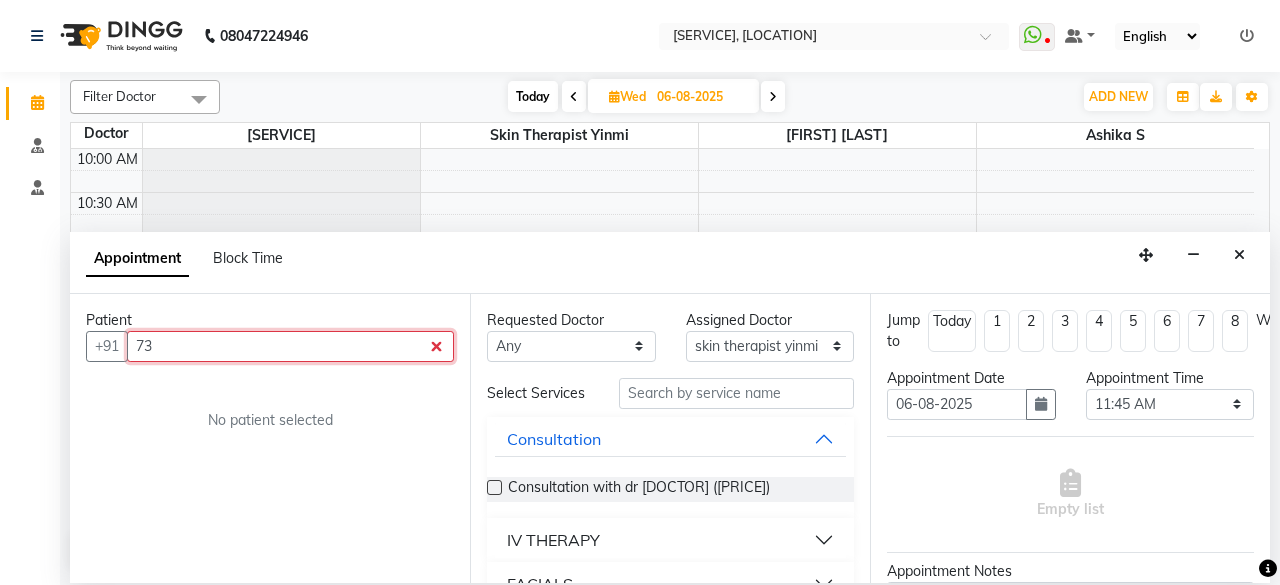 type on "7" 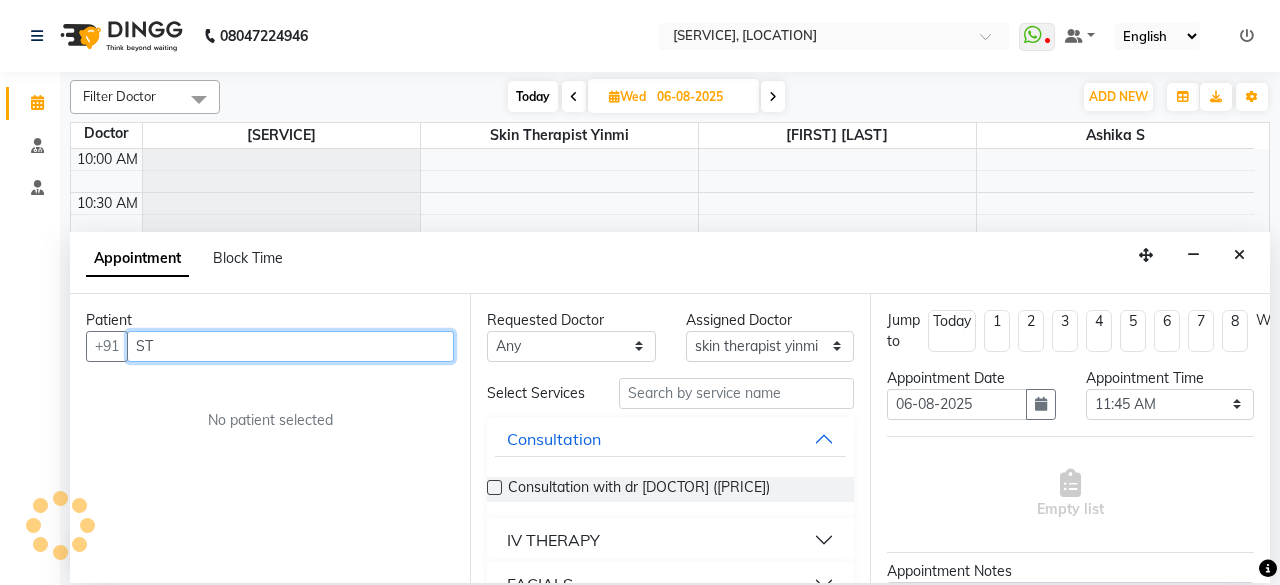 type on "S" 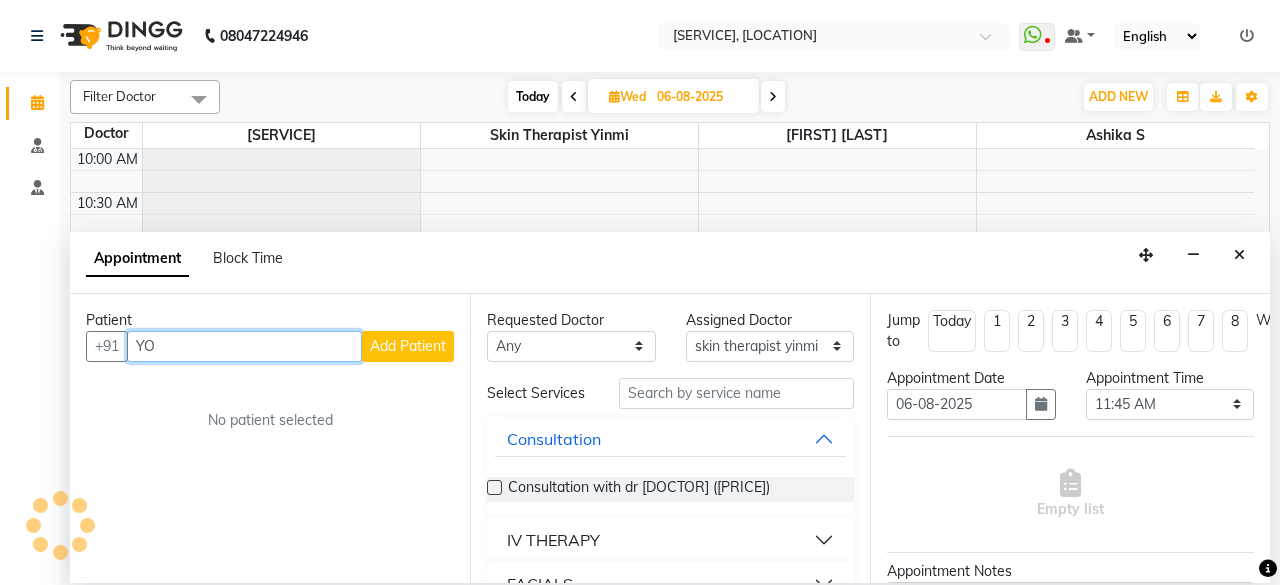 type on "Y" 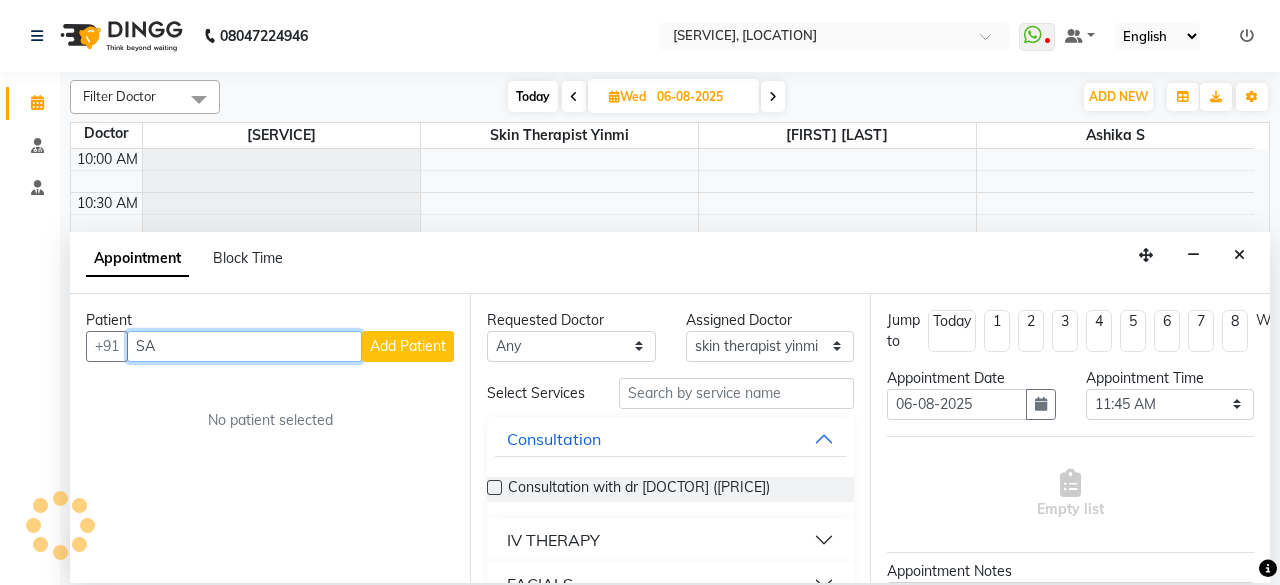 type on "S" 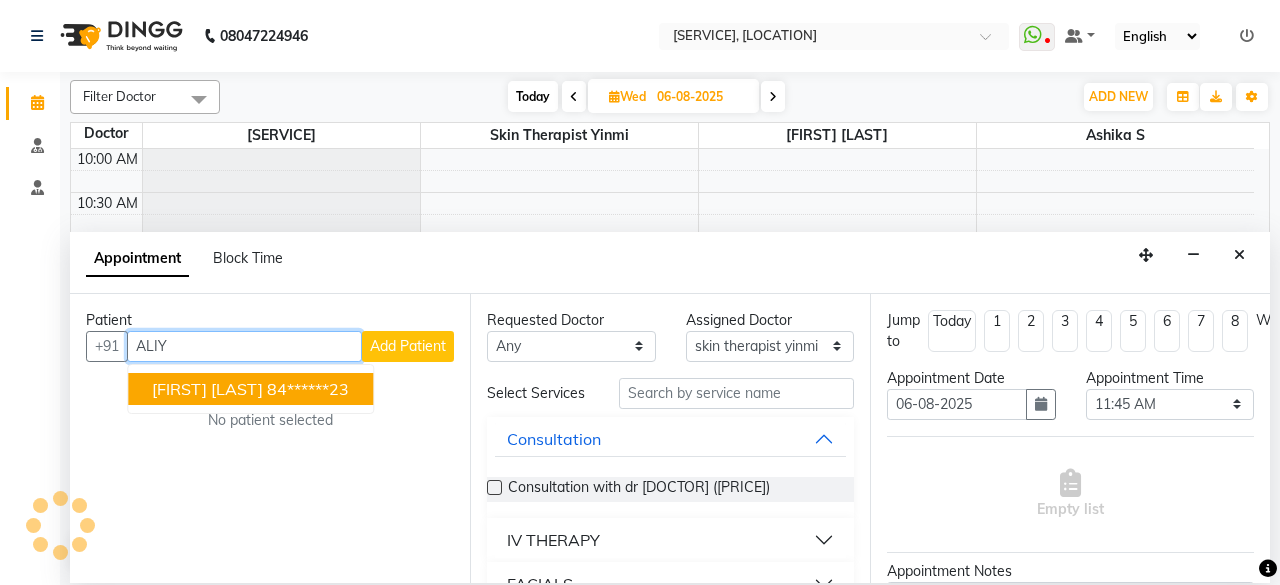 click on "84******23" at bounding box center [308, 389] 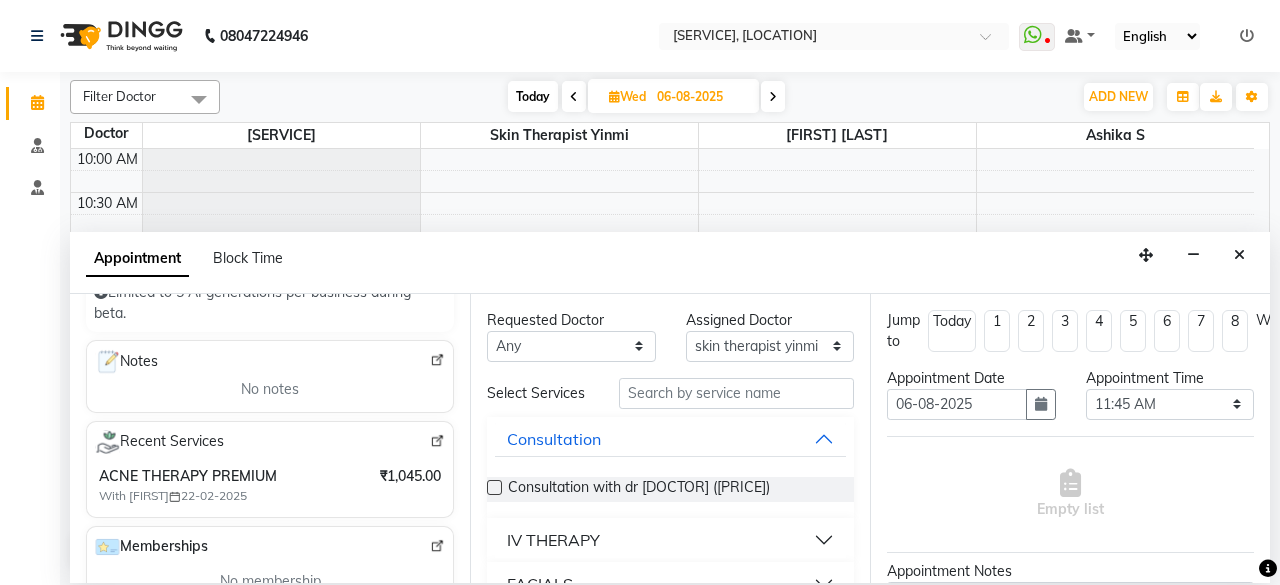 scroll, scrollTop: 266, scrollLeft: 0, axis: vertical 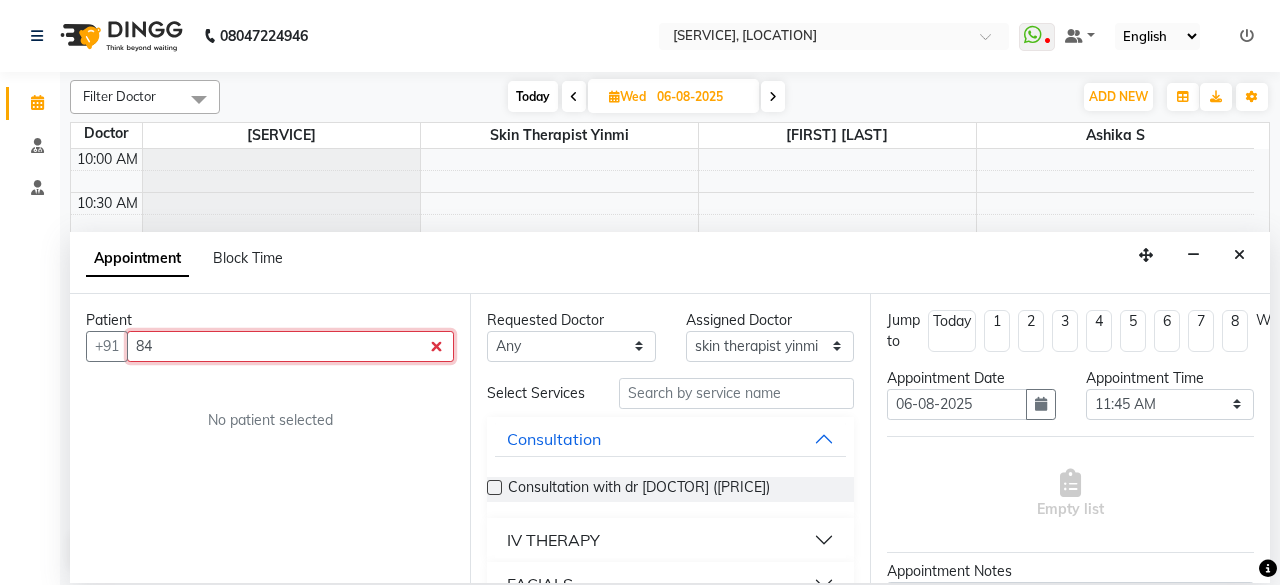 type on "8" 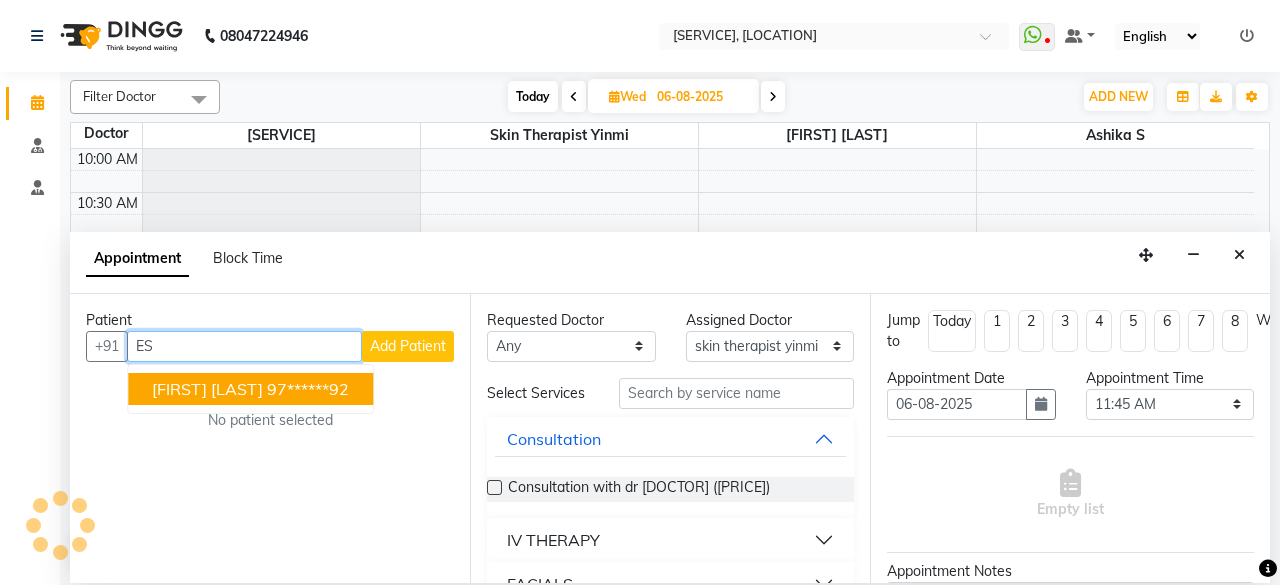 type on "E" 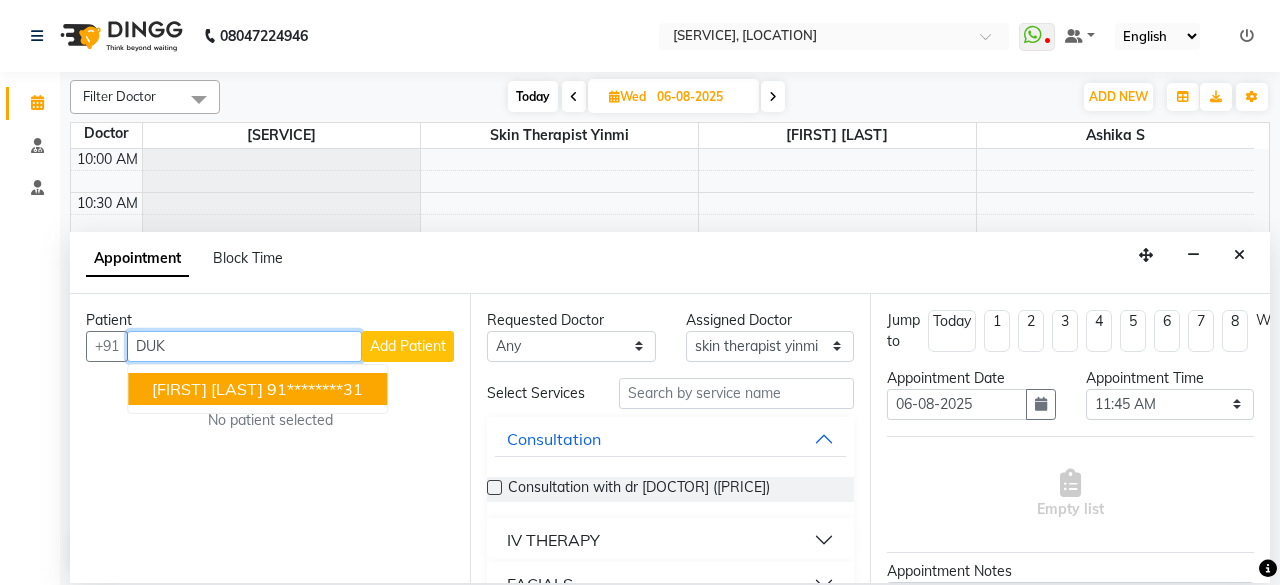 click on "[FIRST] [LAST] [LAST] [PHONE]" at bounding box center [257, 389] 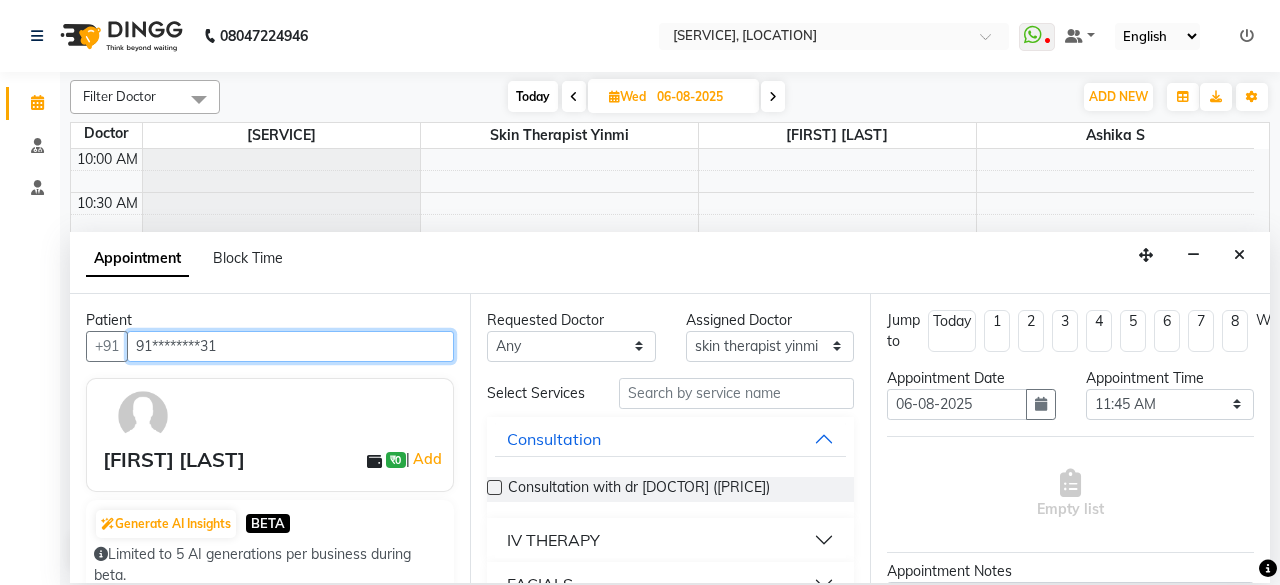 scroll, scrollTop: 0, scrollLeft: 0, axis: both 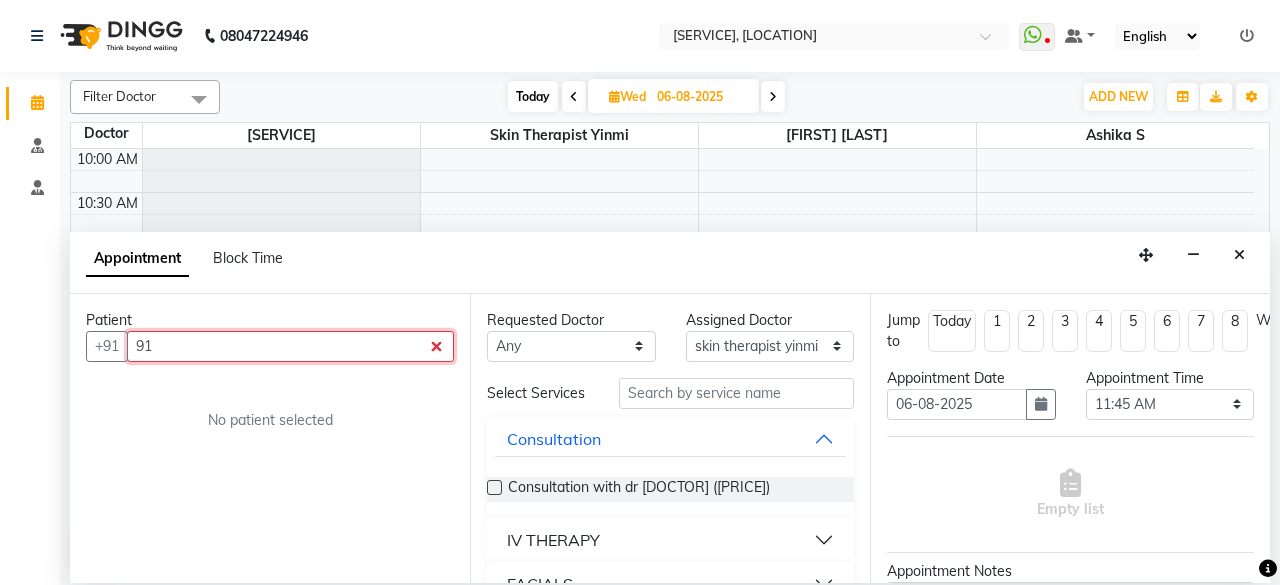 type on "9" 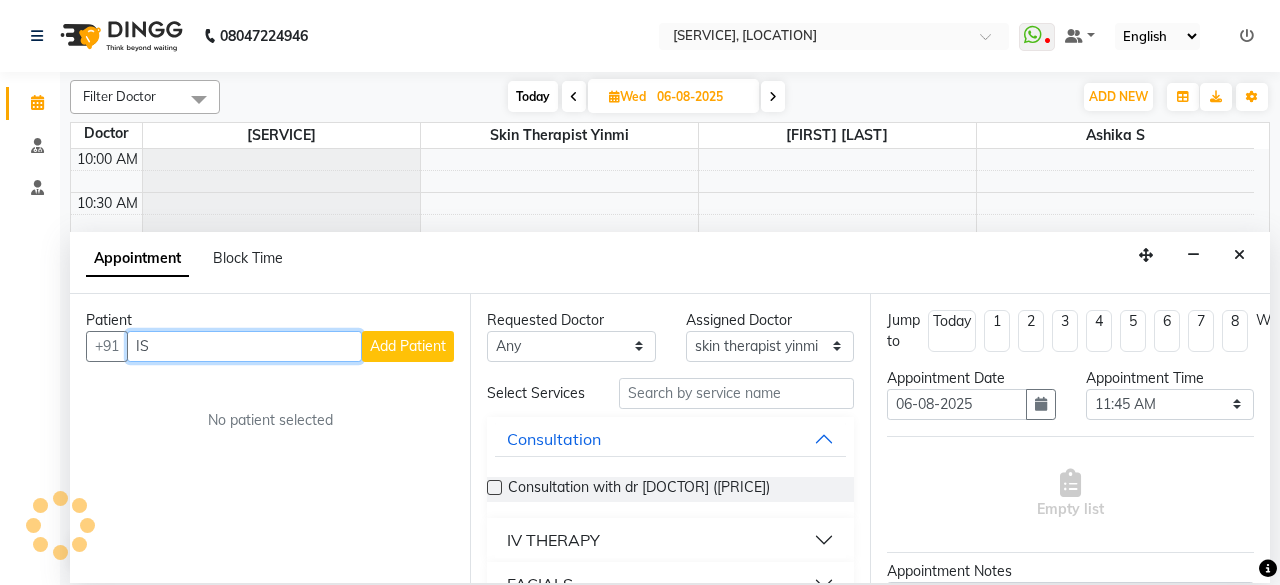 type on "I" 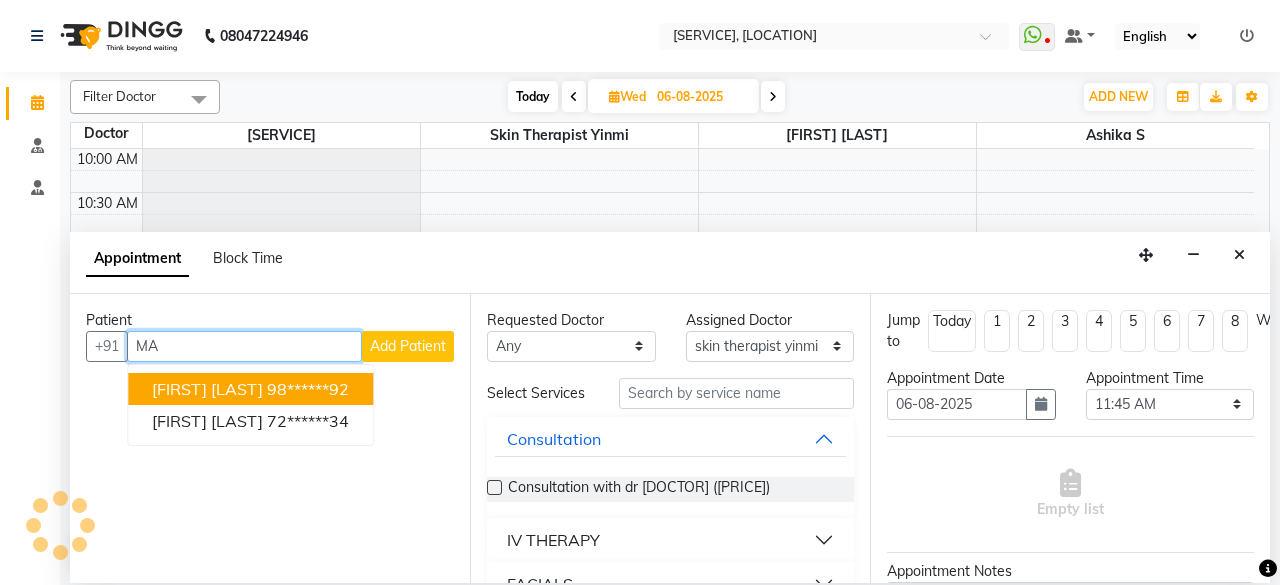 type on "M" 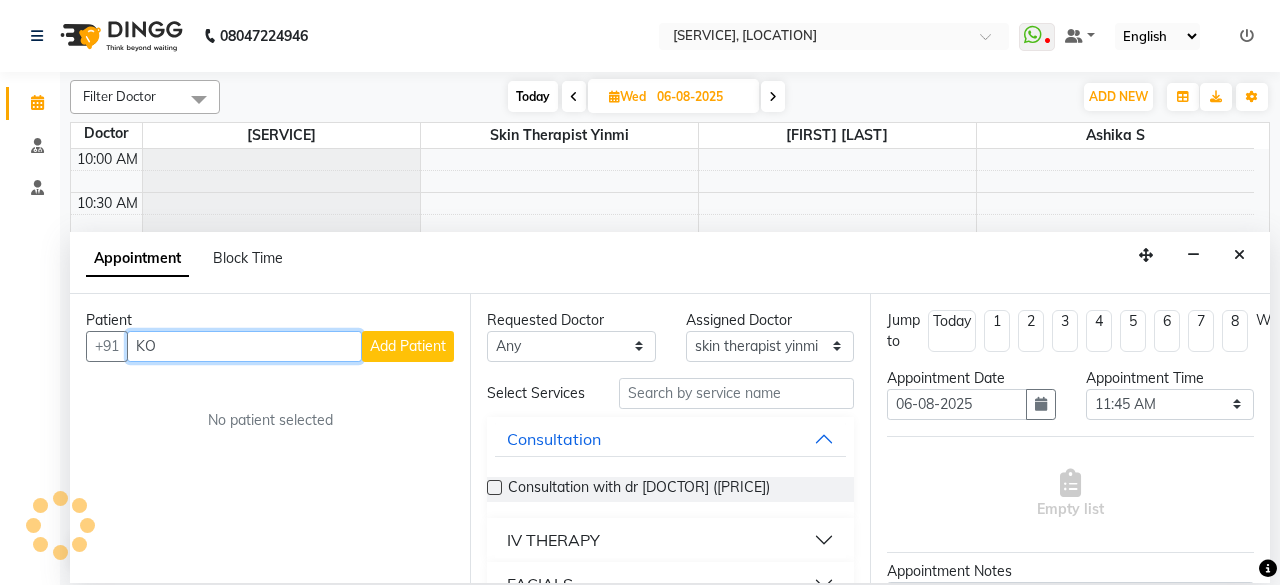 type on "K" 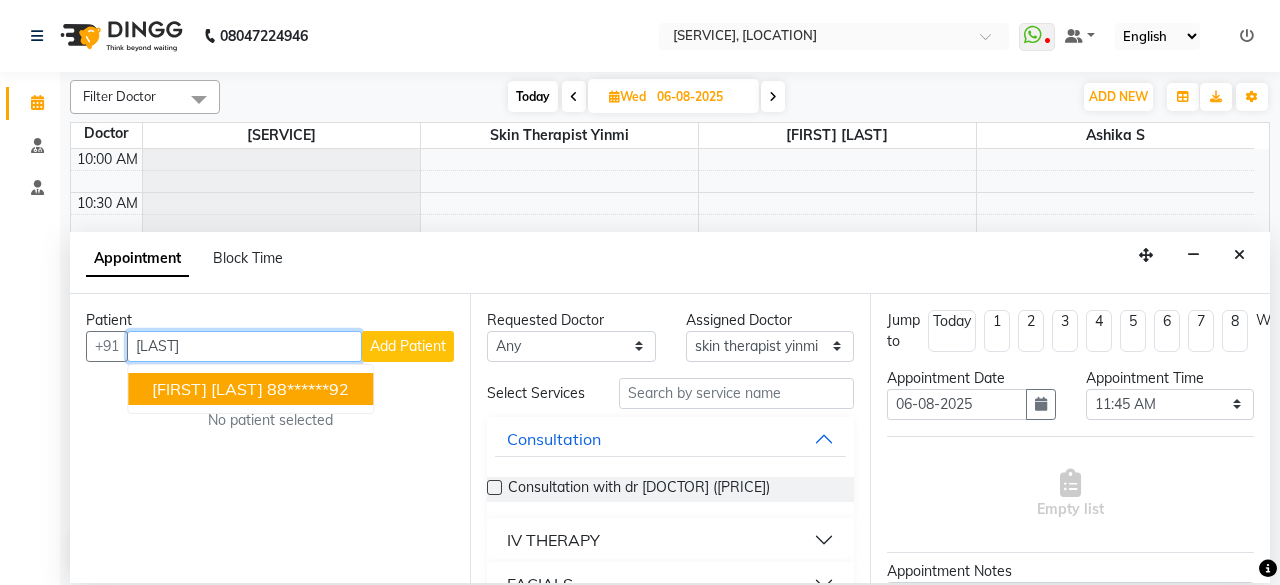 click on "88******92" at bounding box center (308, 389) 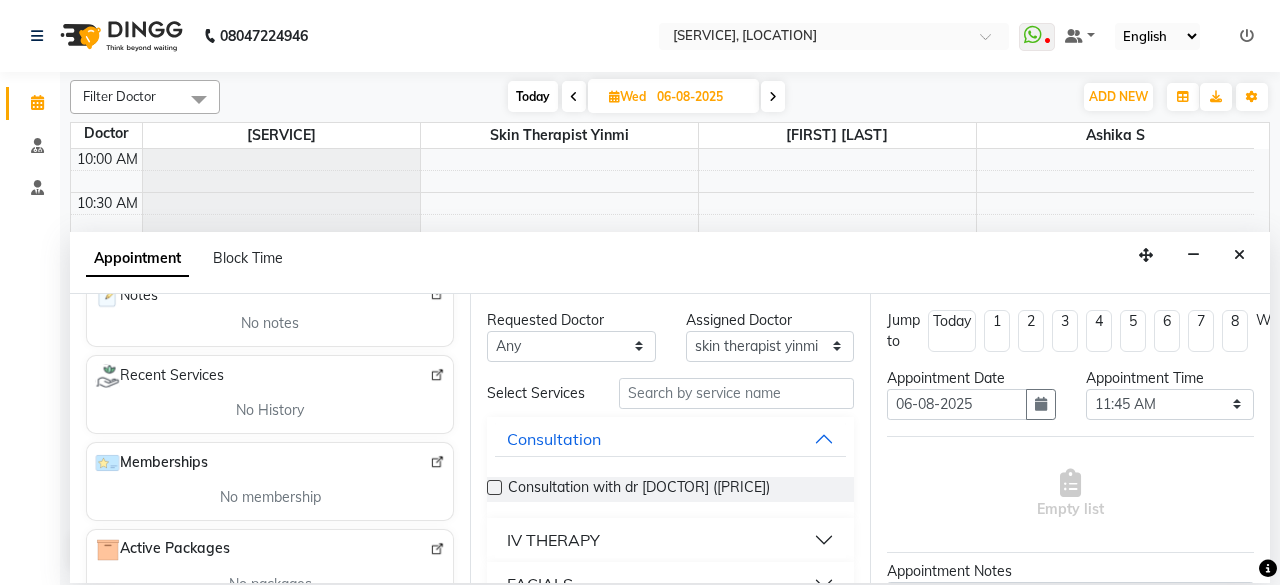 scroll, scrollTop: 0, scrollLeft: 0, axis: both 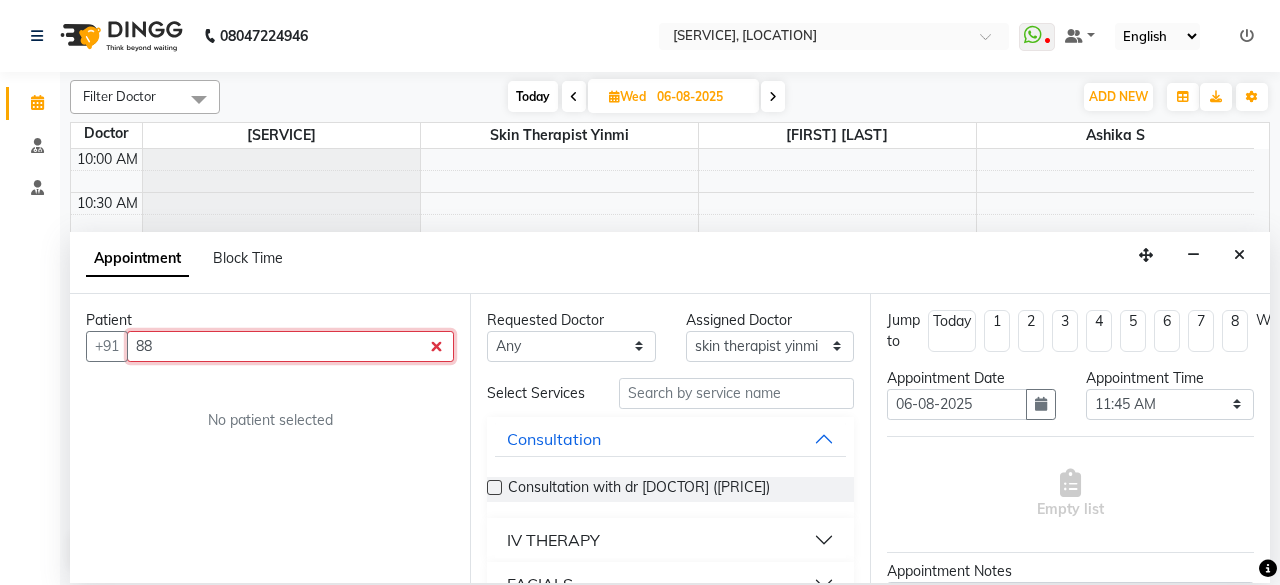 type on "8" 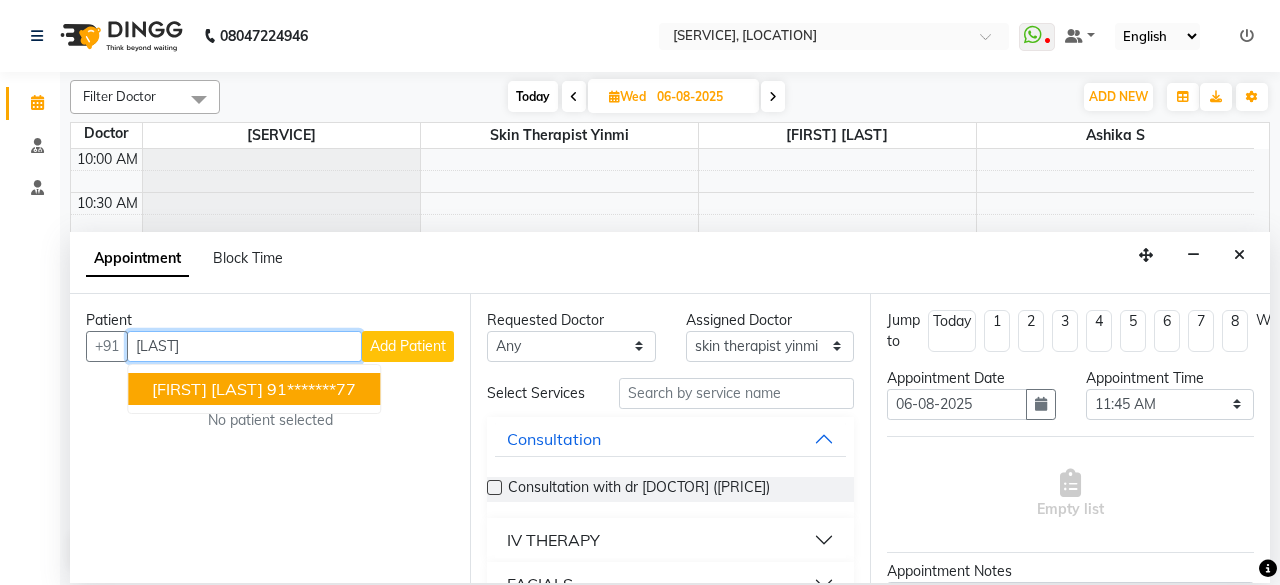 click on "[FIRST] [LAST] [PHONE]" at bounding box center (254, 389) 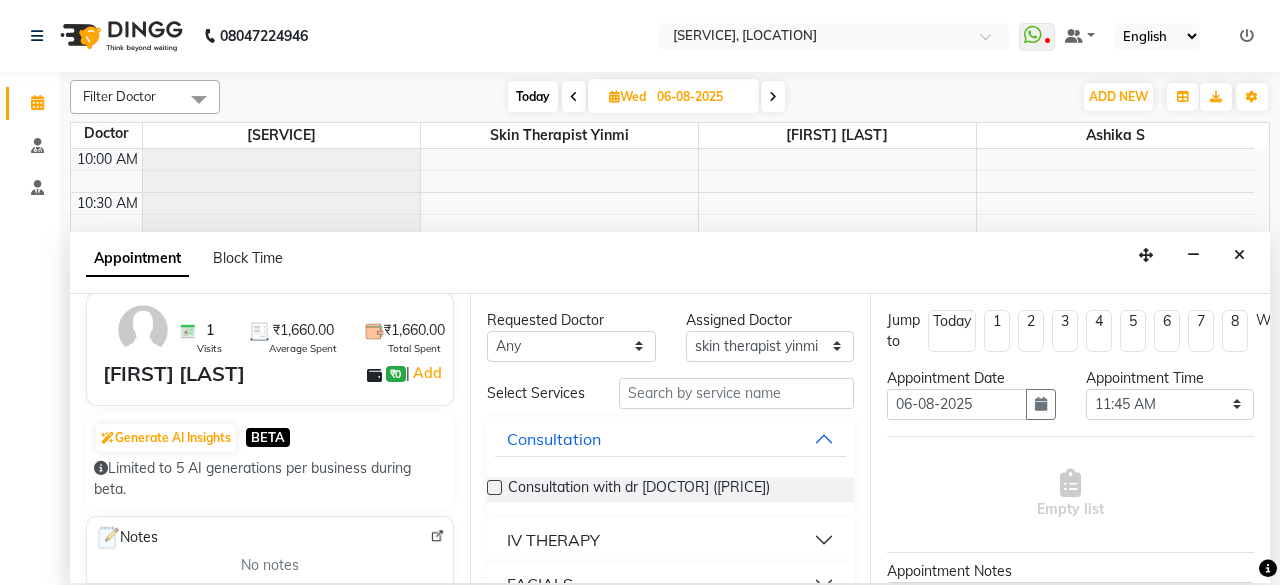 scroll, scrollTop: 0, scrollLeft: 0, axis: both 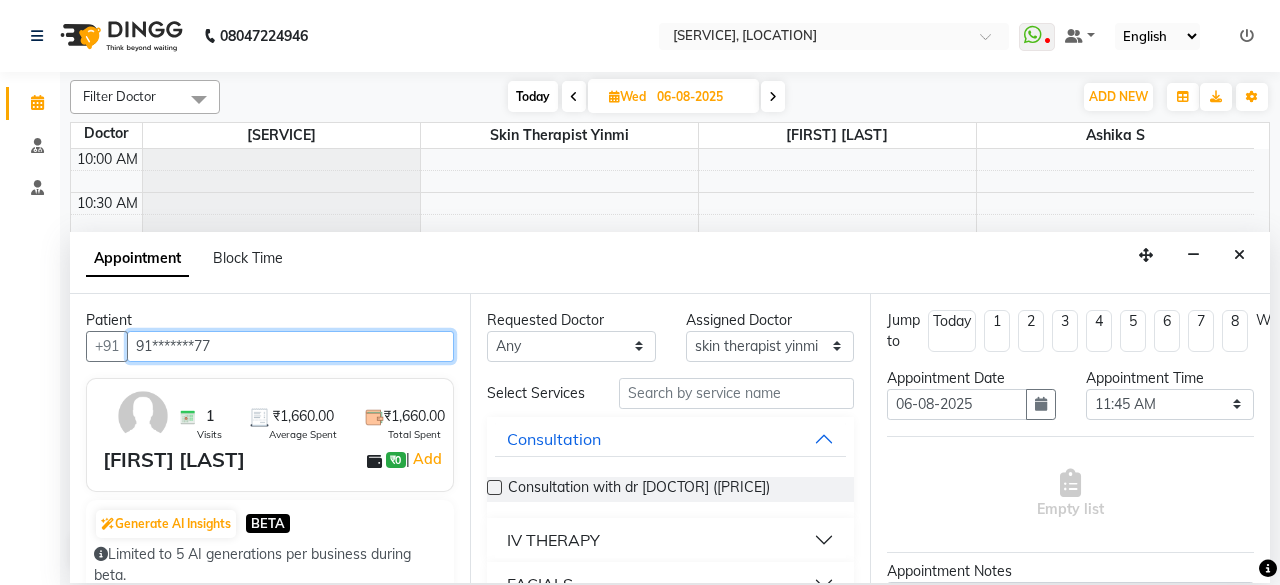 type on "91*******77" 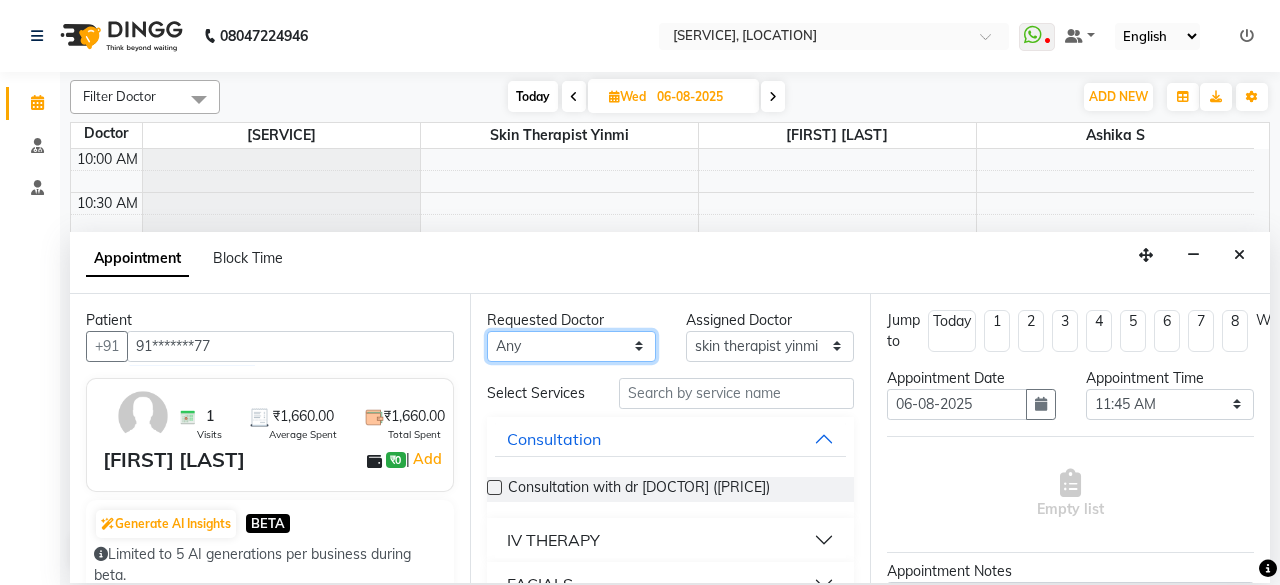 click on "Any [FIRST] [LAST] [SERVICE] [FIRST]" at bounding box center [571, 346] 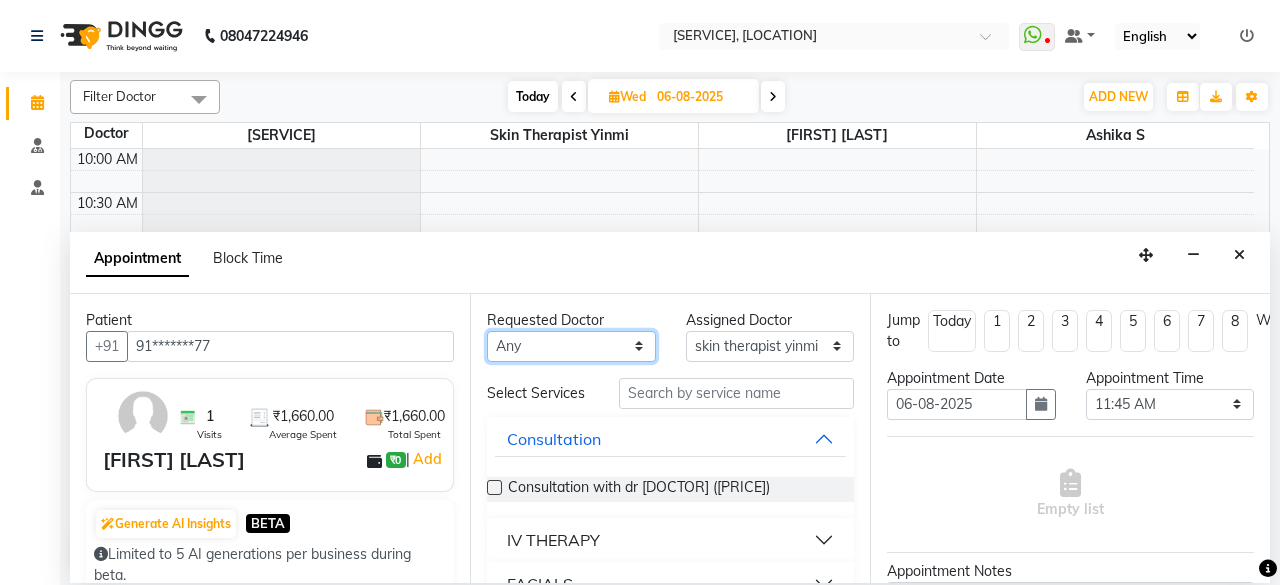 select on "67035" 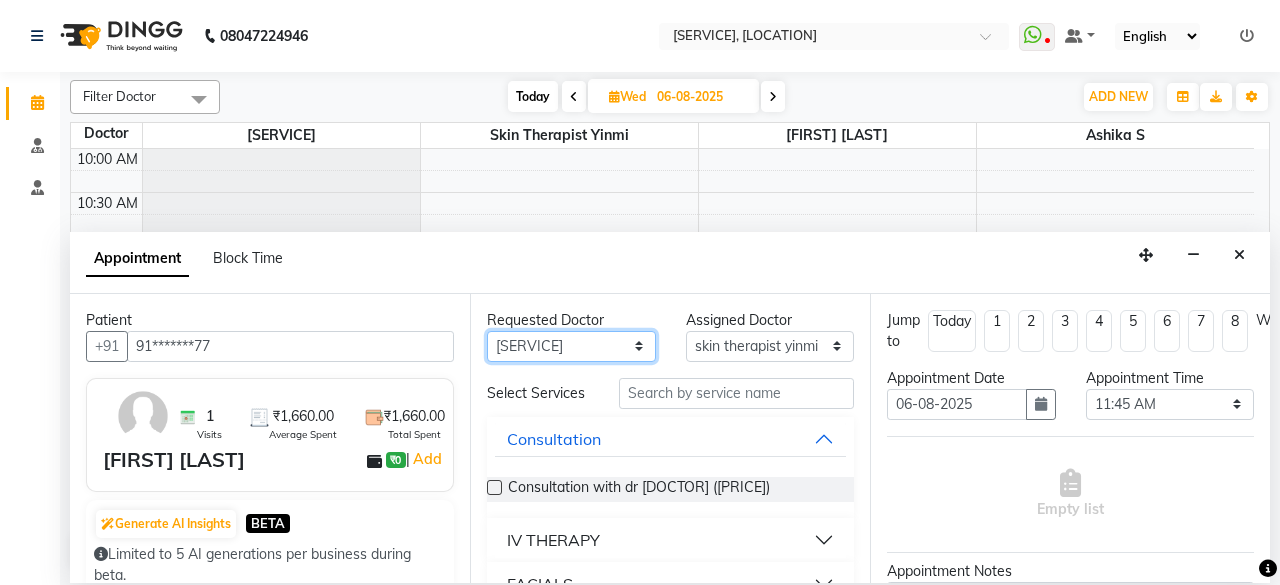click on "Any [FIRST] [LAST] [SERVICE] [FIRST]" at bounding box center [571, 346] 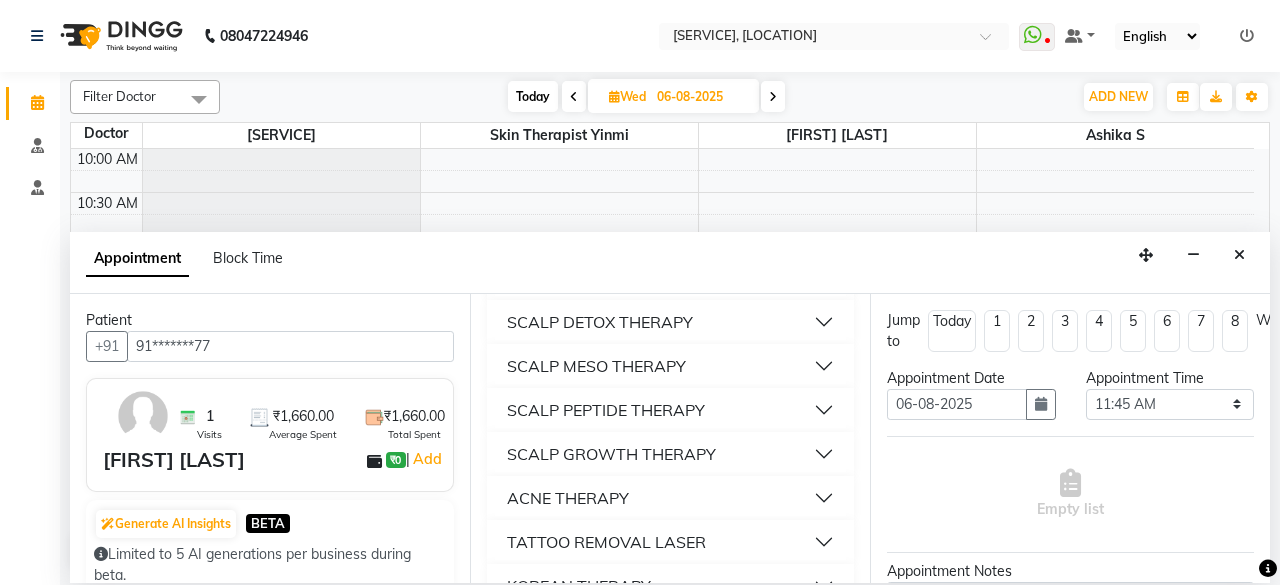 scroll, scrollTop: 500, scrollLeft: 0, axis: vertical 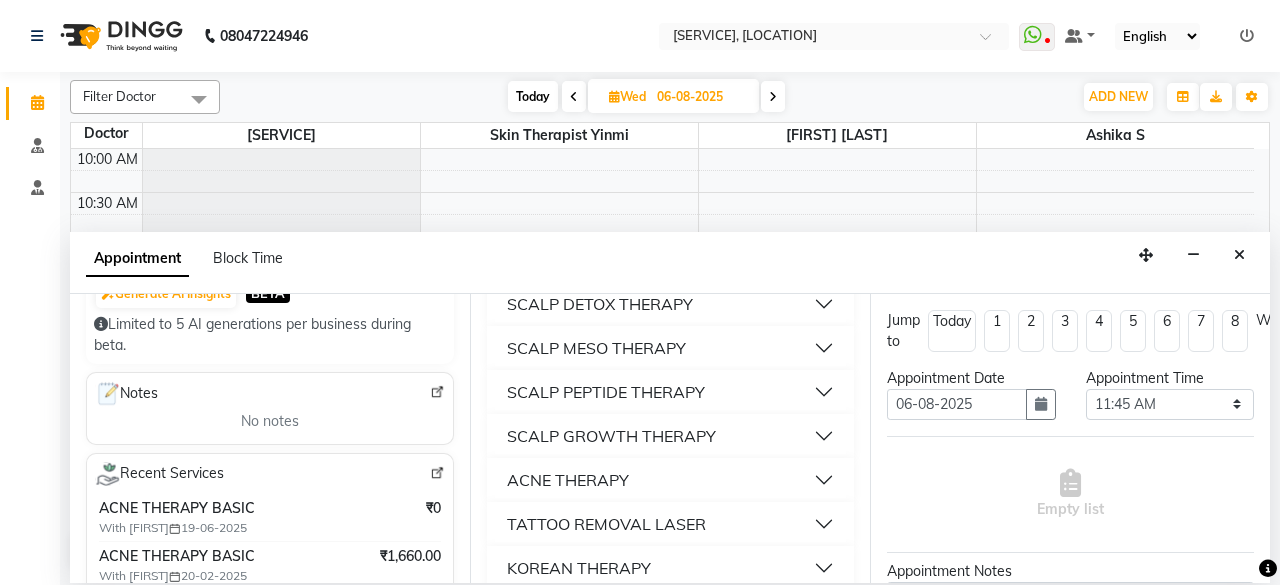 click on "ACNE THERAPY" at bounding box center (568, 480) 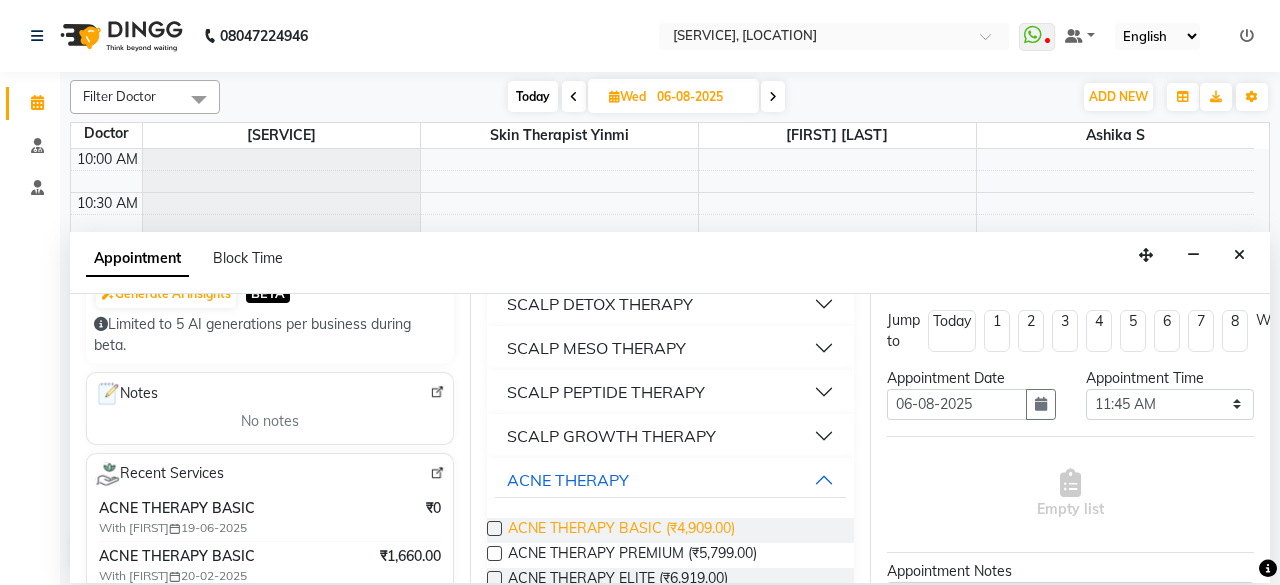 click on "ACNE THERAPY BASIC  (₹4,909.00)" at bounding box center (621, 530) 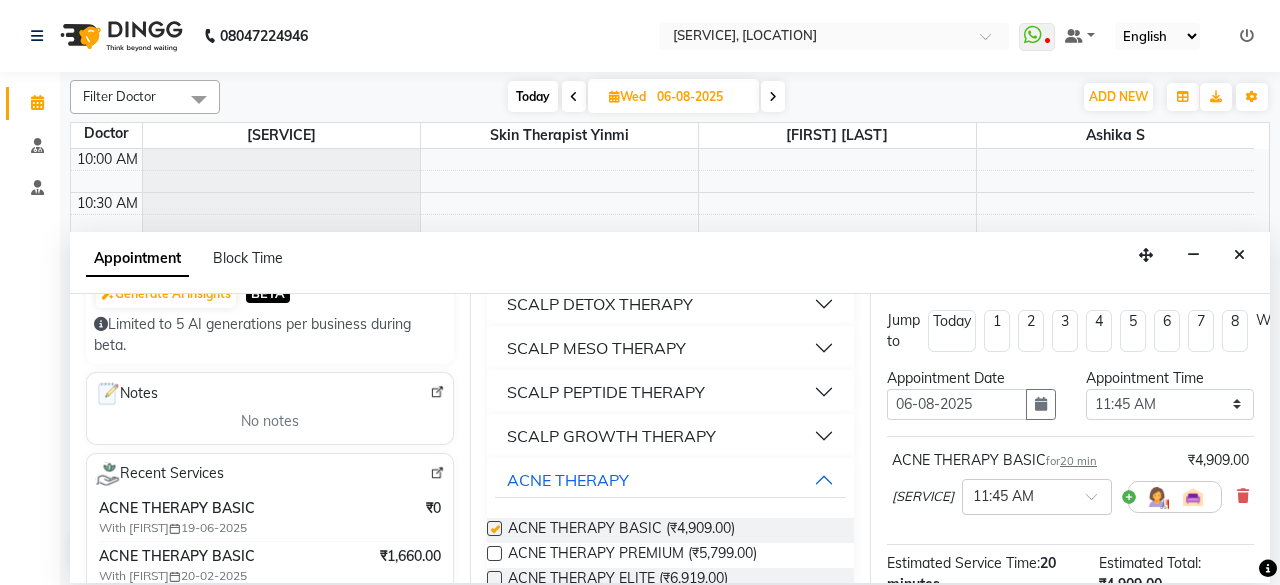 checkbox on "false" 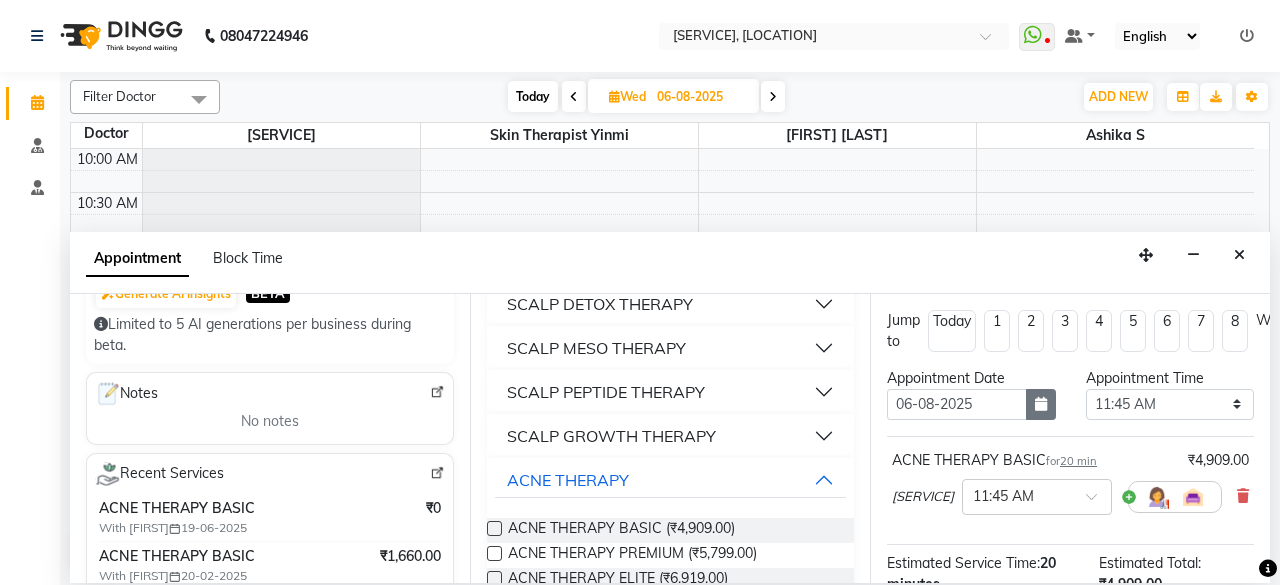 click at bounding box center (1041, 404) 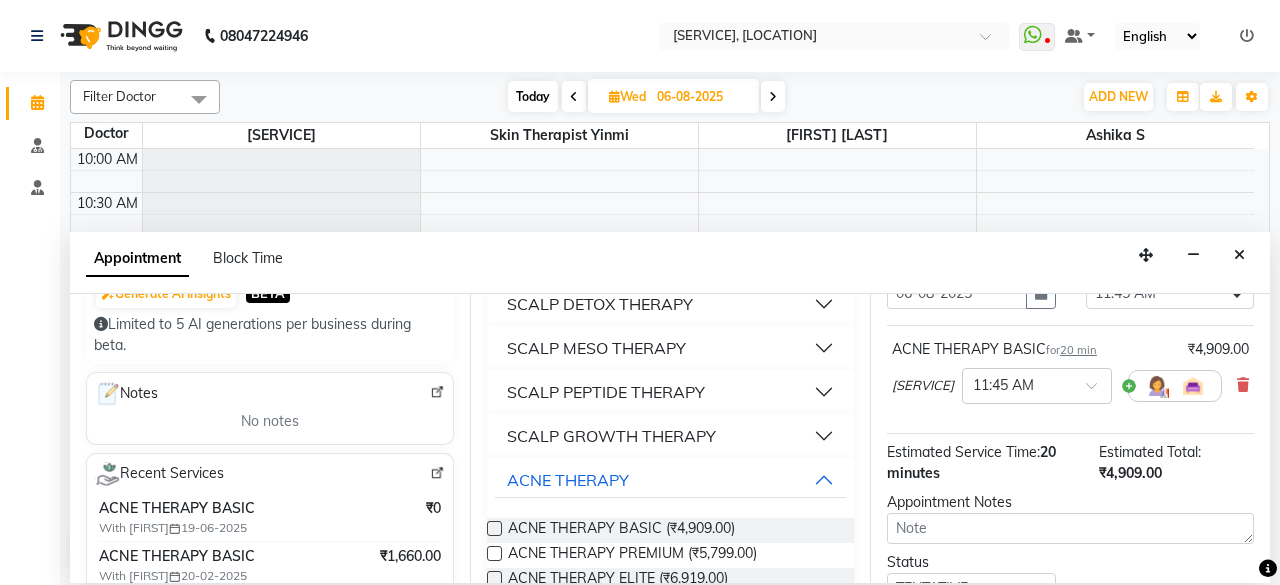 scroll, scrollTop: 95, scrollLeft: 0, axis: vertical 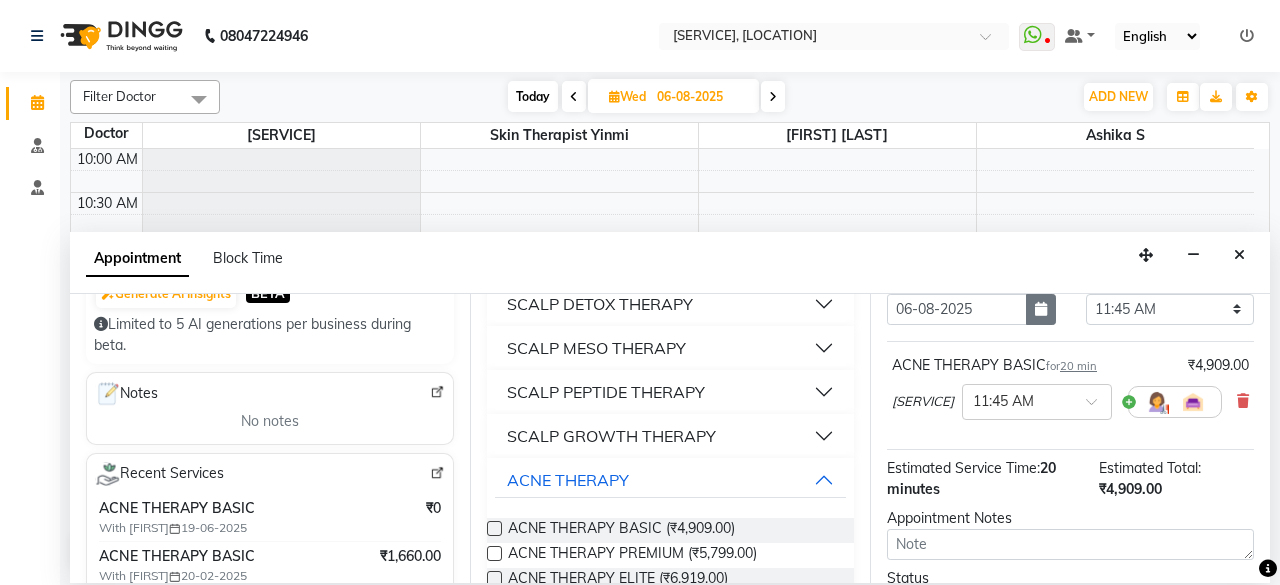 click at bounding box center (1041, 309) 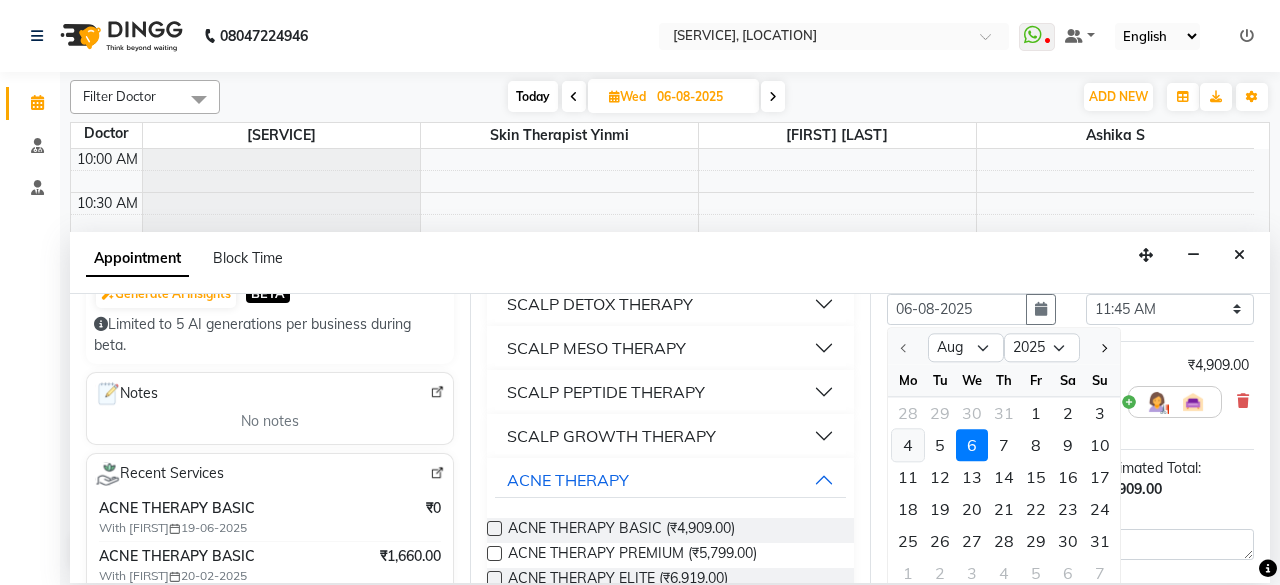 click on "4" at bounding box center [908, 445] 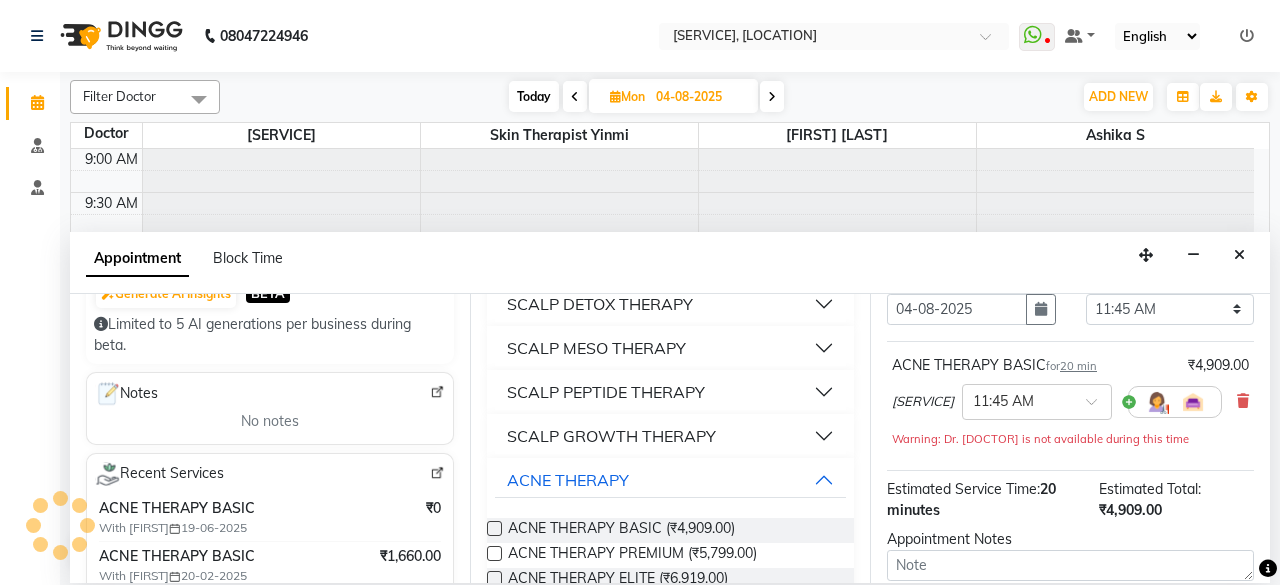 scroll, scrollTop: 88, scrollLeft: 0, axis: vertical 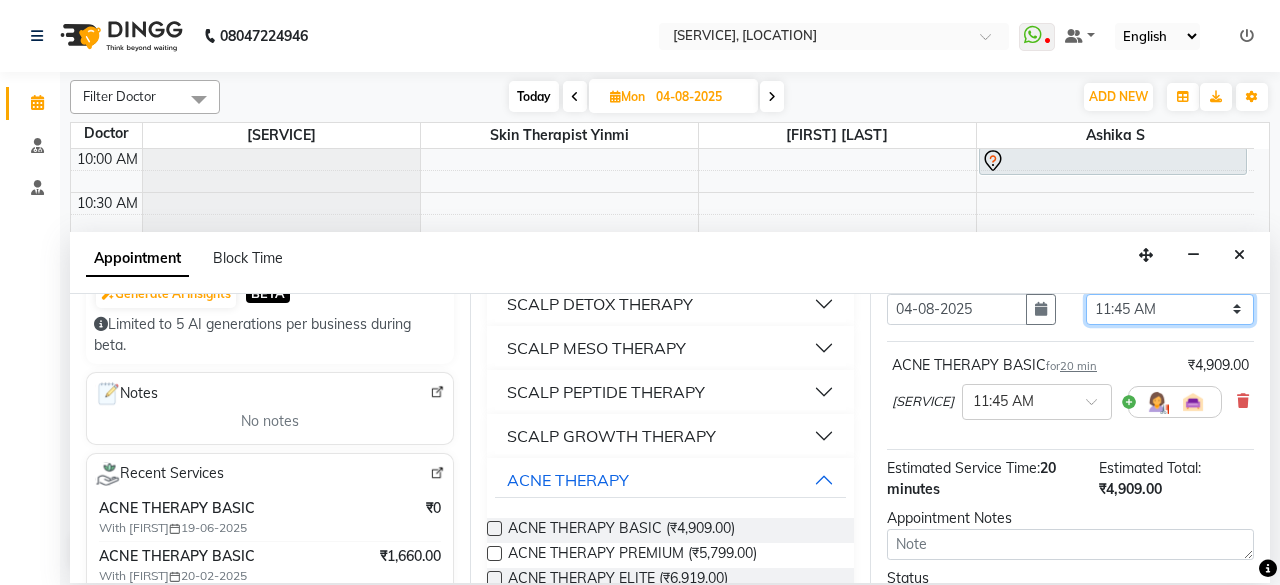 click on "Select 10:00 AM 10:15 AM 10:30 AM 10:45 AM 11:00 AM 11:15 AM 11:30 AM 11:45 AM 12:00 PM 12:15 PM 12:30 PM 12:45 PM 01:00 PM 01:15 PM 01:30 PM 01:45 PM 02:00 PM 02:15 PM 02:30 PM 02:45 PM 03:00 PM 03:15 PM 03:30 PM 03:45 PM 04:00 PM 04:15 PM 04:30 PM 04:45 PM 05:00 PM 05:15 PM 05:30 PM 05:45 PM 06:00 PM 06:15 PM 06:30 PM 06:45 PM 07:00 PM 07:15 PM 07:30 PM 07:45 PM 08:00 PM" at bounding box center [1170, 309] 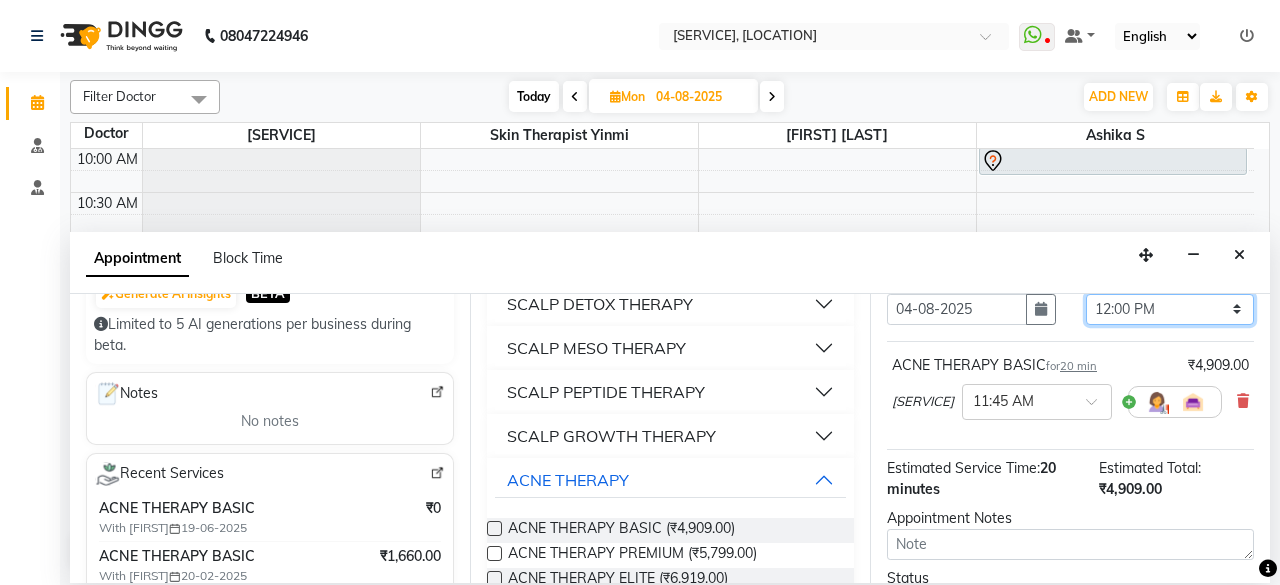 click on "Select 10:00 AM 10:15 AM 10:30 AM 10:45 AM 11:00 AM 11:15 AM 11:30 AM 11:45 AM 12:00 PM 12:15 PM 12:30 PM 12:45 PM 01:00 PM 01:15 PM 01:30 PM 01:45 PM 02:00 PM 02:15 PM 02:30 PM 02:45 PM 03:00 PM 03:15 PM 03:30 PM 03:45 PM 04:00 PM 04:15 PM 04:30 PM 04:45 PM 05:00 PM 05:15 PM 05:30 PM 05:45 PM 06:00 PM 06:15 PM 06:30 PM 06:45 PM 07:00 PM 07:15 PM 07:30 PM 07:45 PM 08:00 PM" at bounding box center (1170, 309) 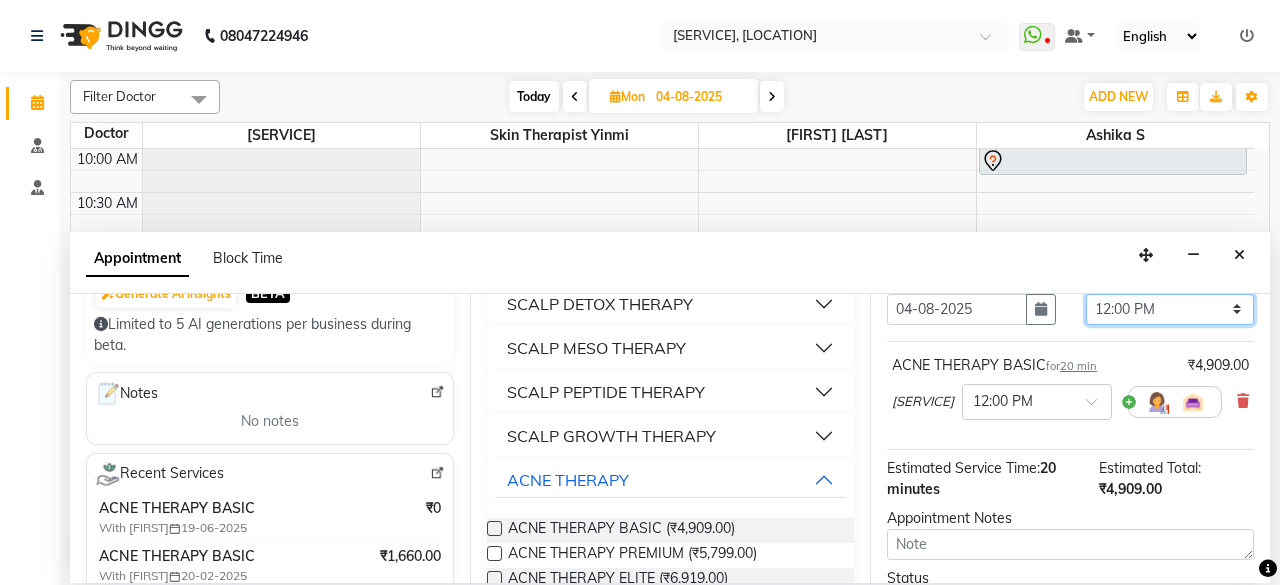 scroll, scrollTop: 275, scrollLeft: 0, axis: vertical 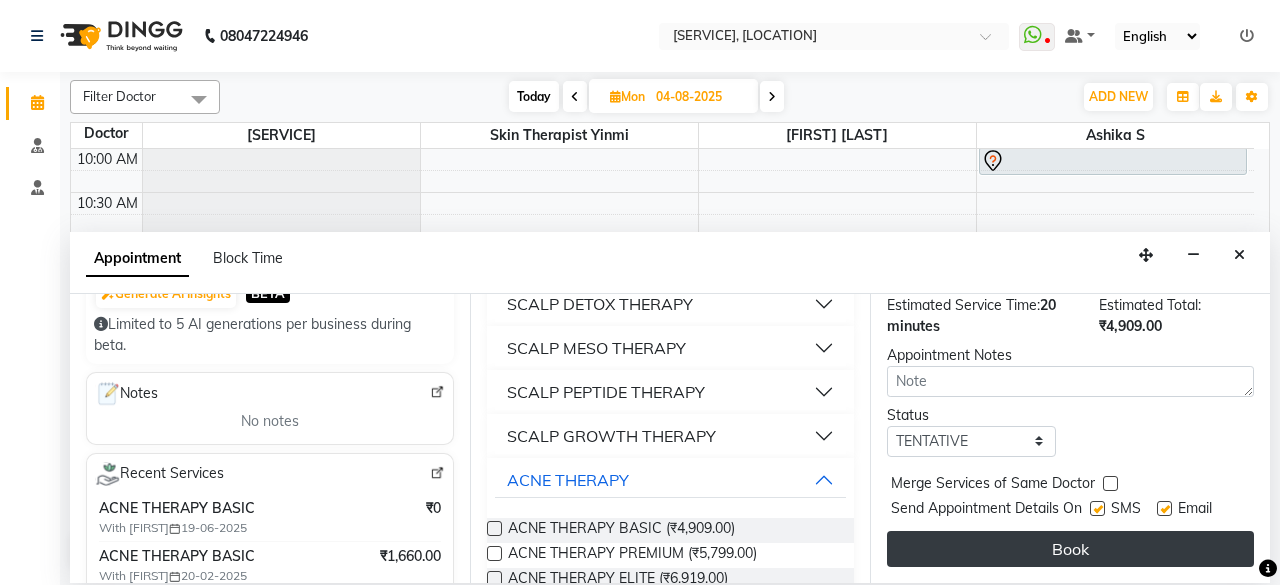 click on "Book" at bounding box center (1070, 549) 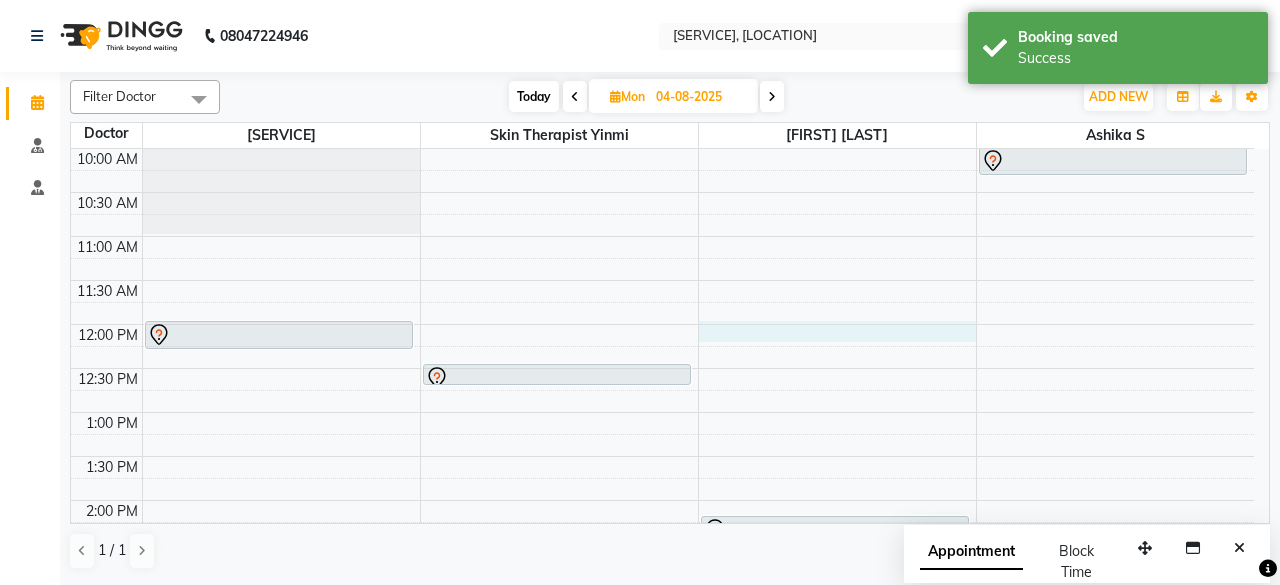 click on "9:00 AM 9:30 AM 10:00 AM 10:30 AM 11:00 AM 11:30 AM 12:00 PM 12:30 PM 1:00 PM 1:30 PM 2:00 PM 2:30 PM 3:00 PM 3:30 PM 4:00 PM 4:30 PM 5:00 PM 5:30 PM 6:00 PM 6:30 PM 7:00 PM 7:30 PM 8:00 PM 8:30 PM             [FIRST] [LAST], 12:00 PM-12:20 PM, ACNE THERAPY BASIC              [FIRST]. [LAST] [LAST], 12:30 PM-12:45 PM, Hollywood basic              [FIRST] [LAST], 02:15 PM-02:35 PM, ACNE THERAPY BASIC              [FIRST] [LAST], 04:00 PM-04:20 PM, scalp growth silver              [INITIAL]. [FIRST], 10:00 AM-10:20 AM, ACNE THERAPY ELITE             [FIRST] [LAST], 05:00 PM-05:20 PM, velvet premium" at bounding box center (662, 588) 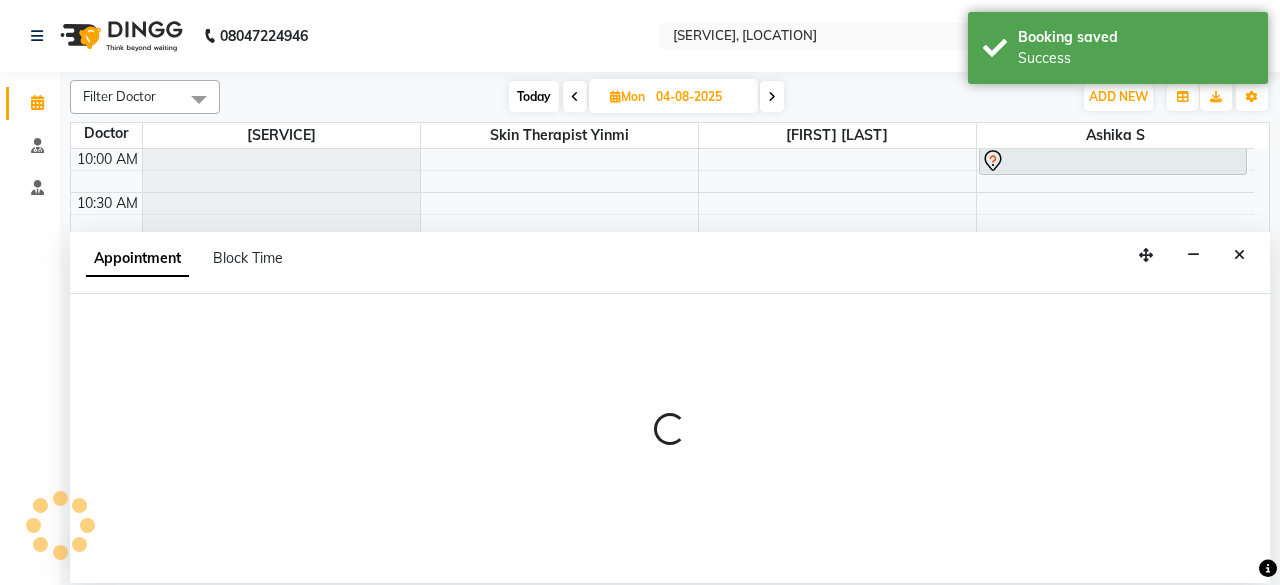 select on "83348" 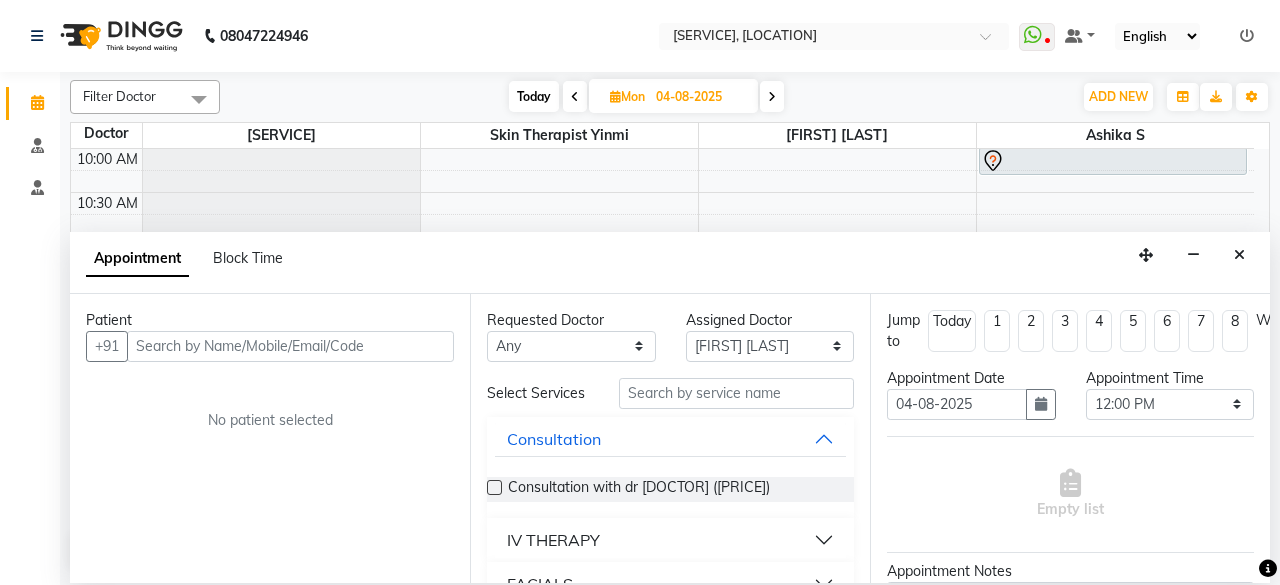 type on "-" 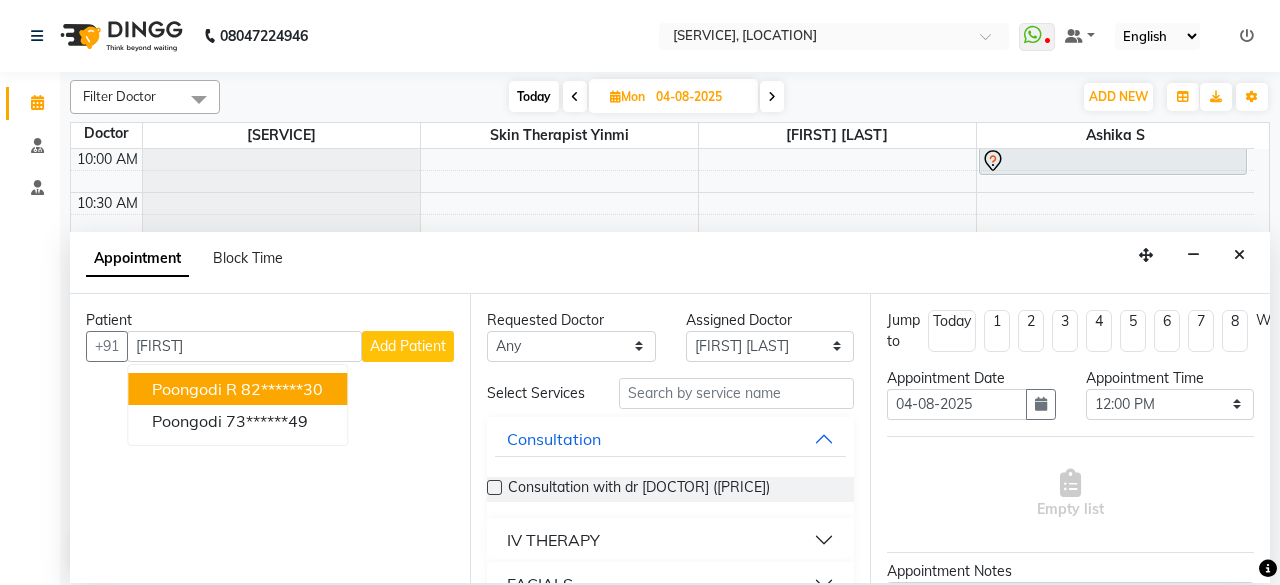click on "82******30" at bounding box center [282, 389] 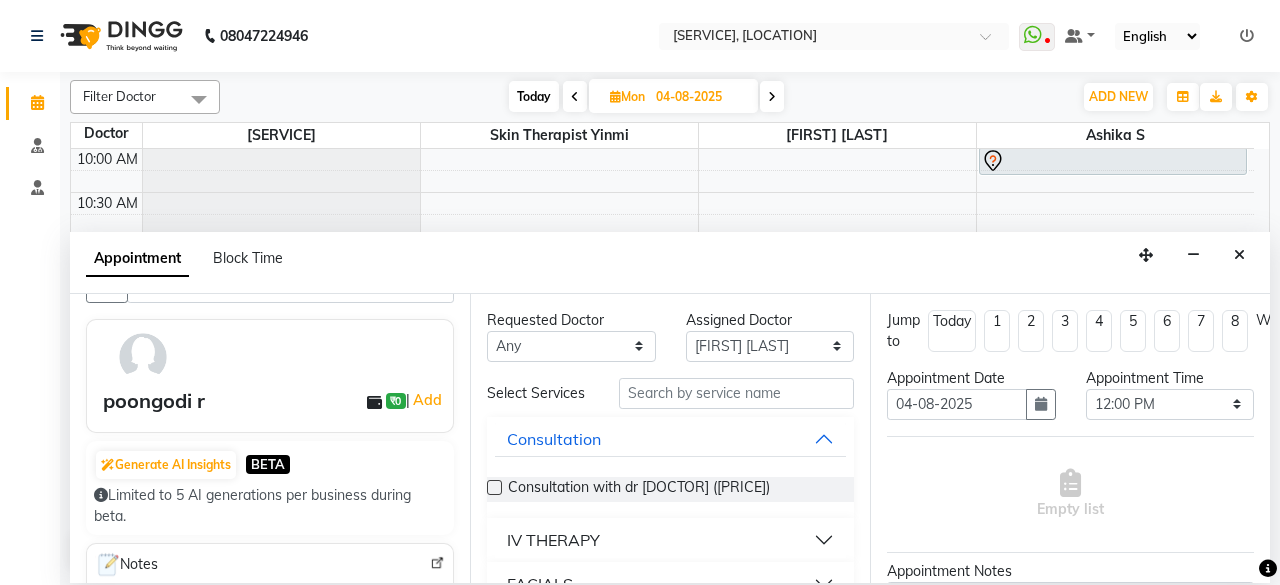 scroll, scrollTop: 0, scrollLeft: 0, axis: both 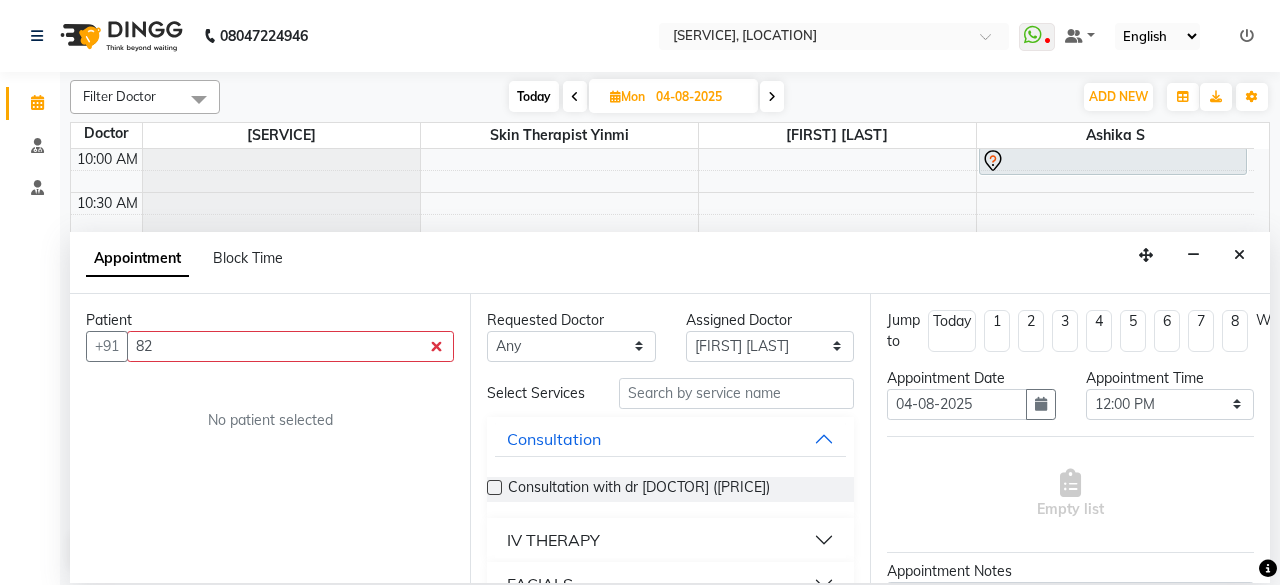 type on "8" 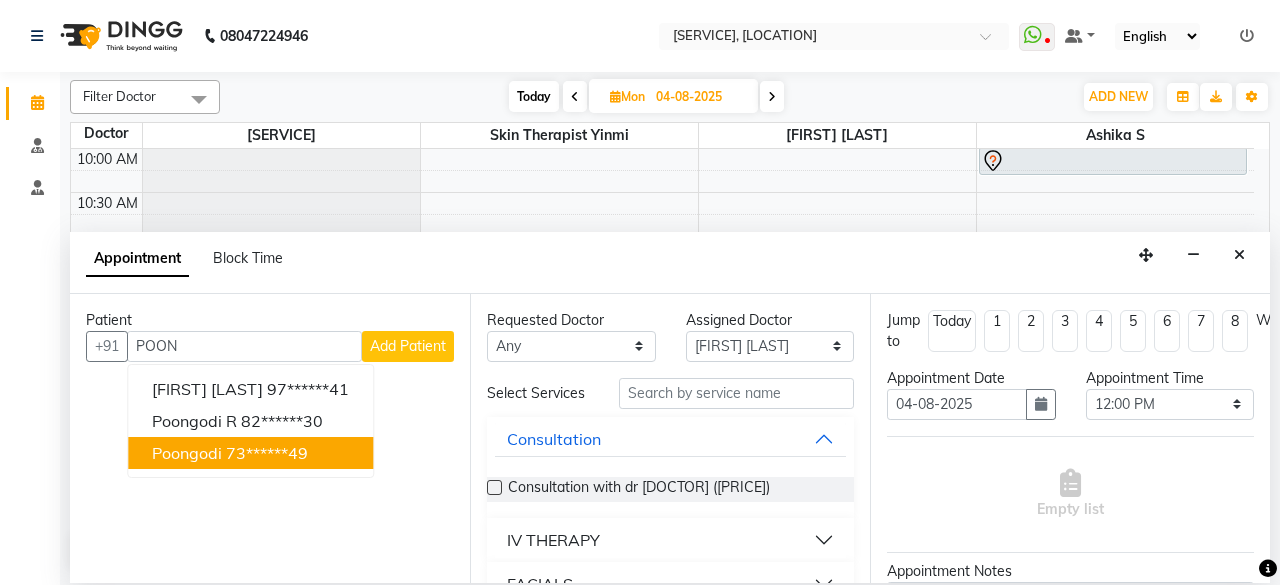 click on "73******49" at bounding box center (267, 453) 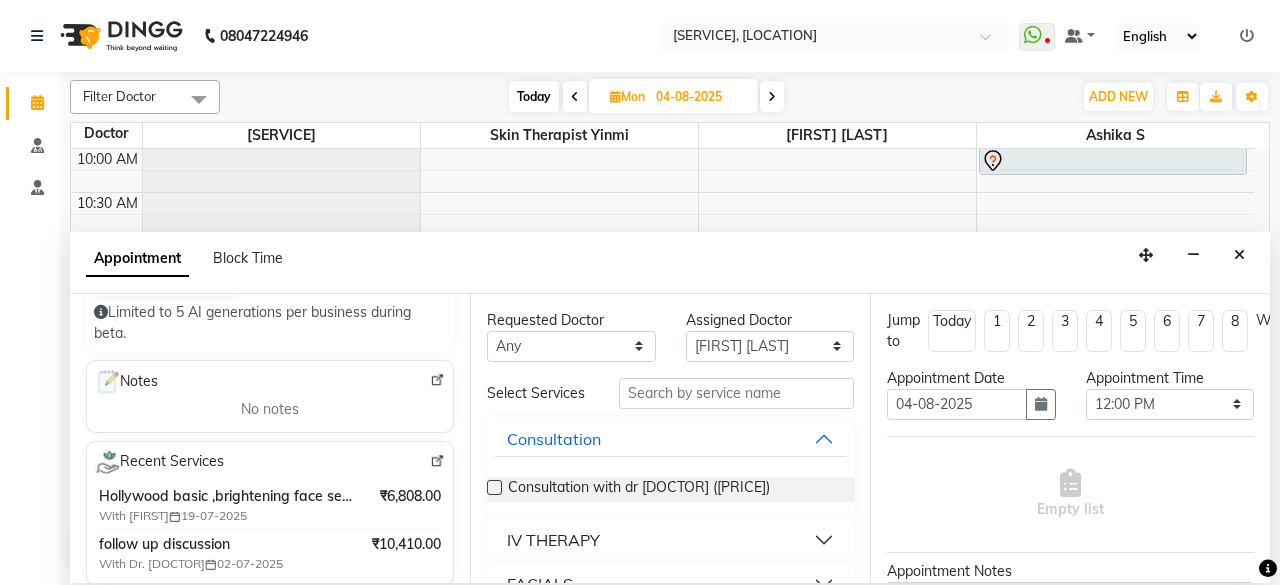 scroll, scrollTop: 249, scrollLeft: 0, axis: vertical 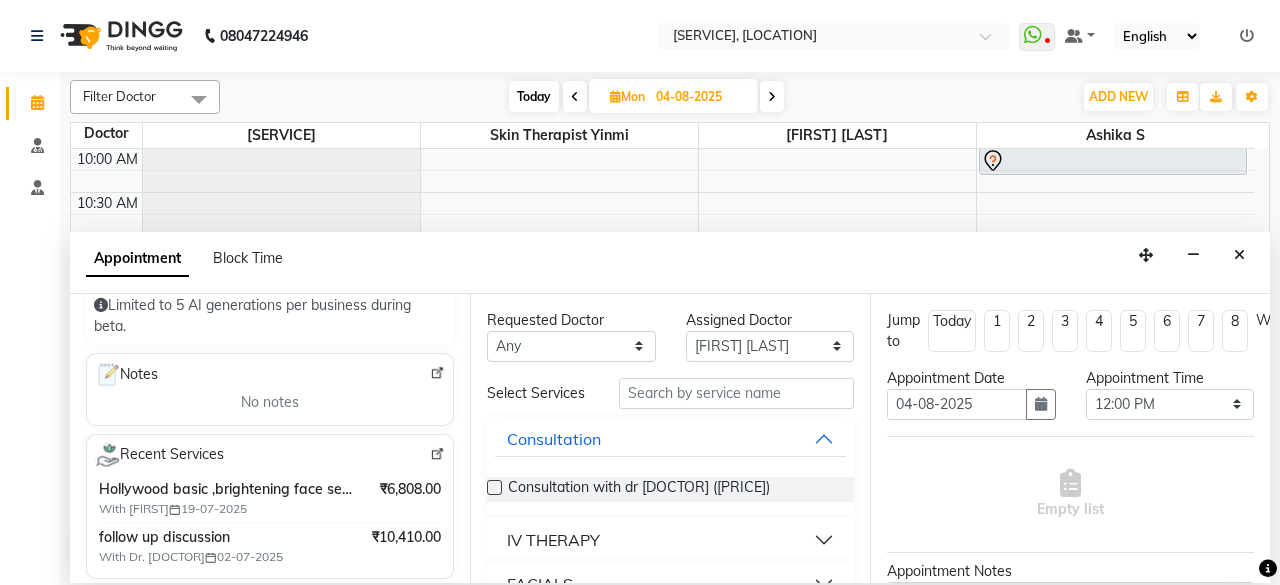 type on "73******49" 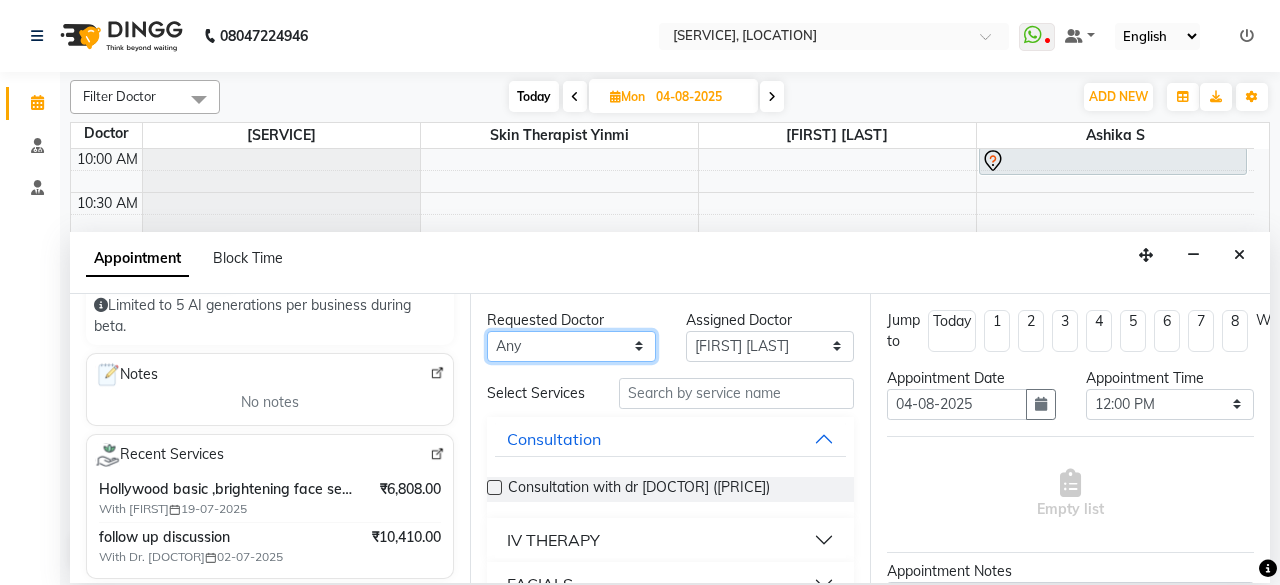 click on "Any [FIRST] [LAST] [SERVICE] [FIRST]" at bounding box center [571, 346] 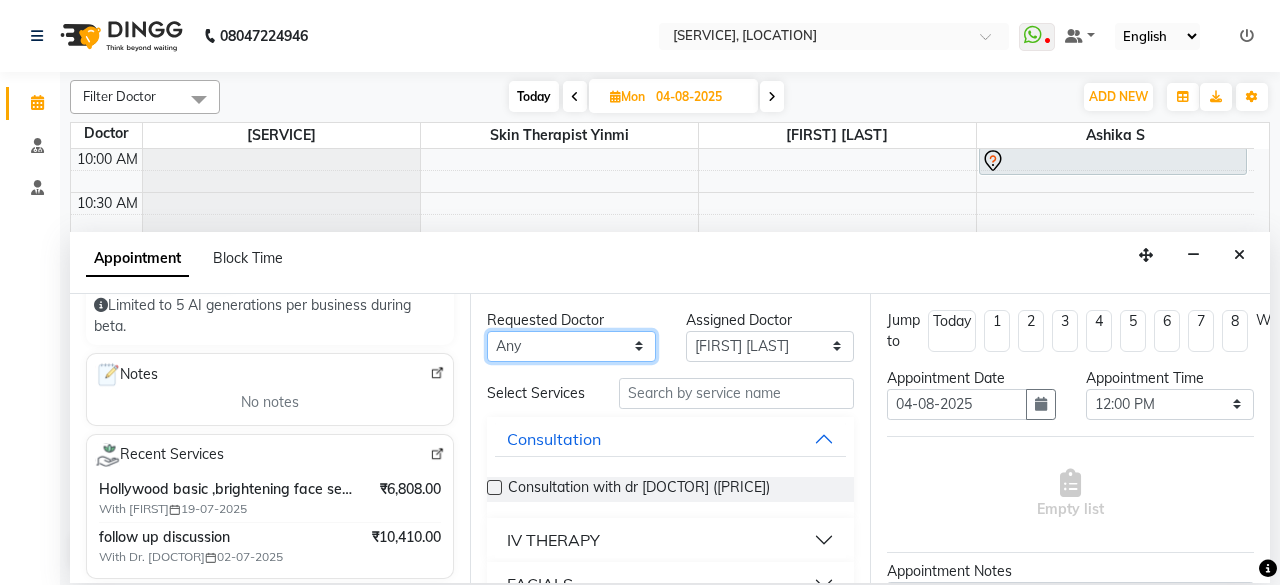 select on "83350" 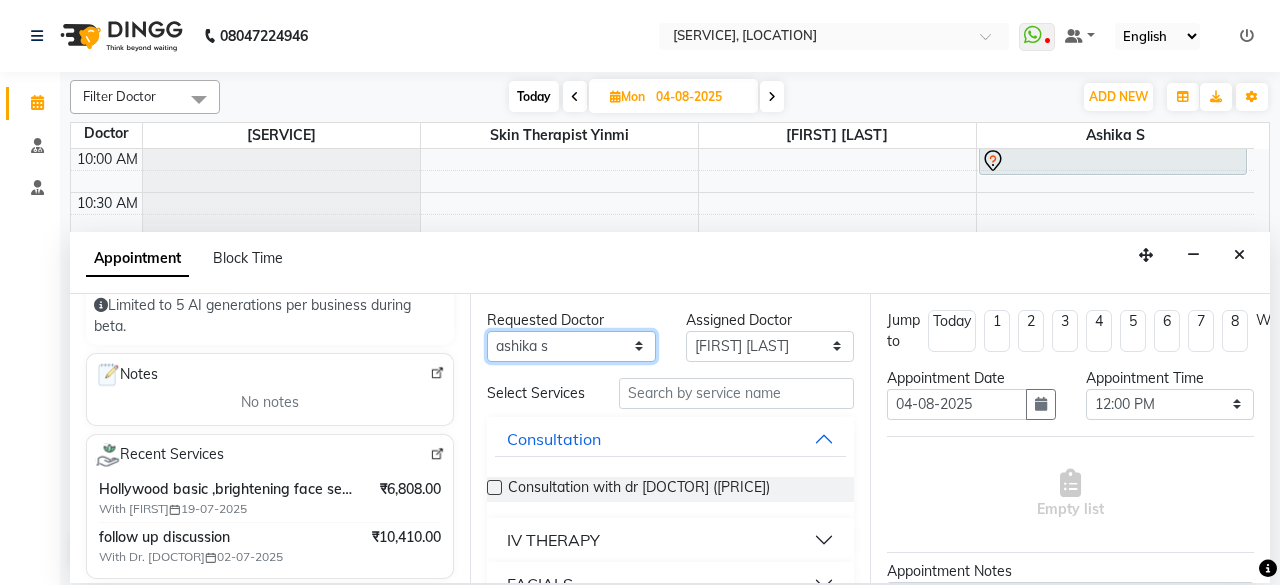 click on "Any [FIRST] [LAST] [SERVICE] [FIRST]" at bounding box center (571, 346) 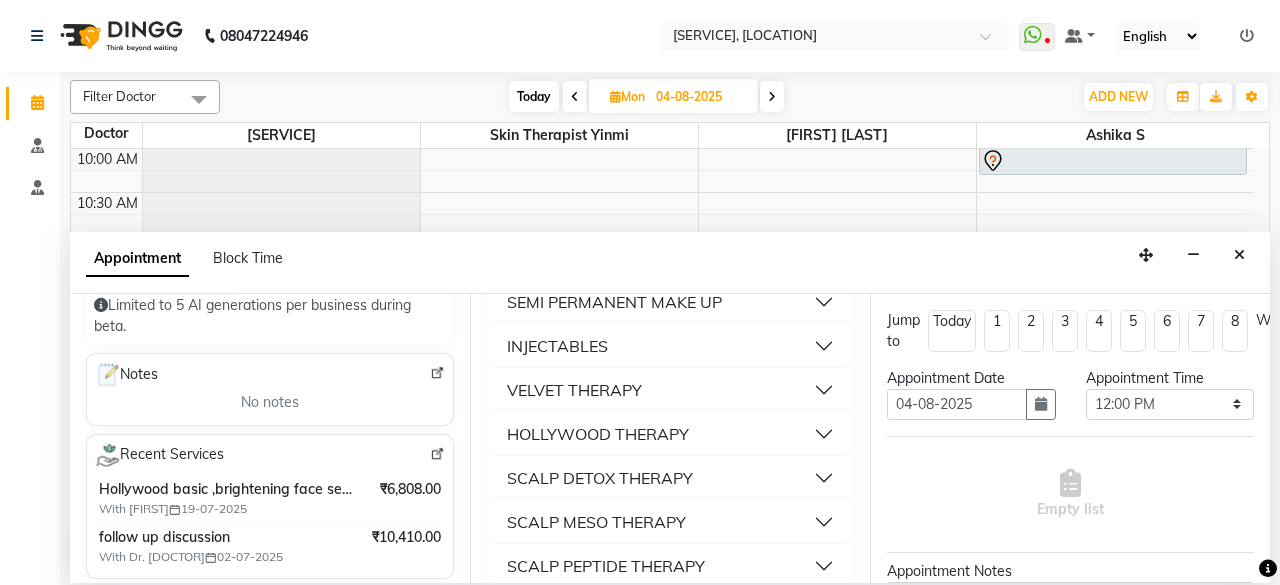 scroll, scrollTop: 322, scrollLeft: 0, axis: vertical 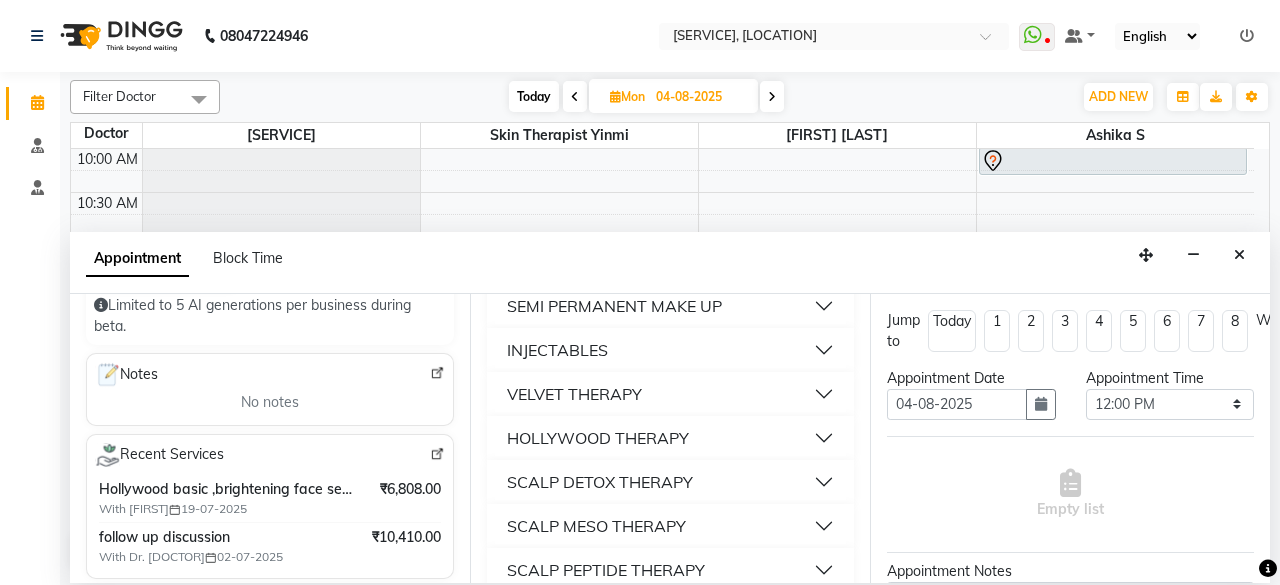 click on "HOLLYWOOD THERAPY" at bounding box center [670, 438] 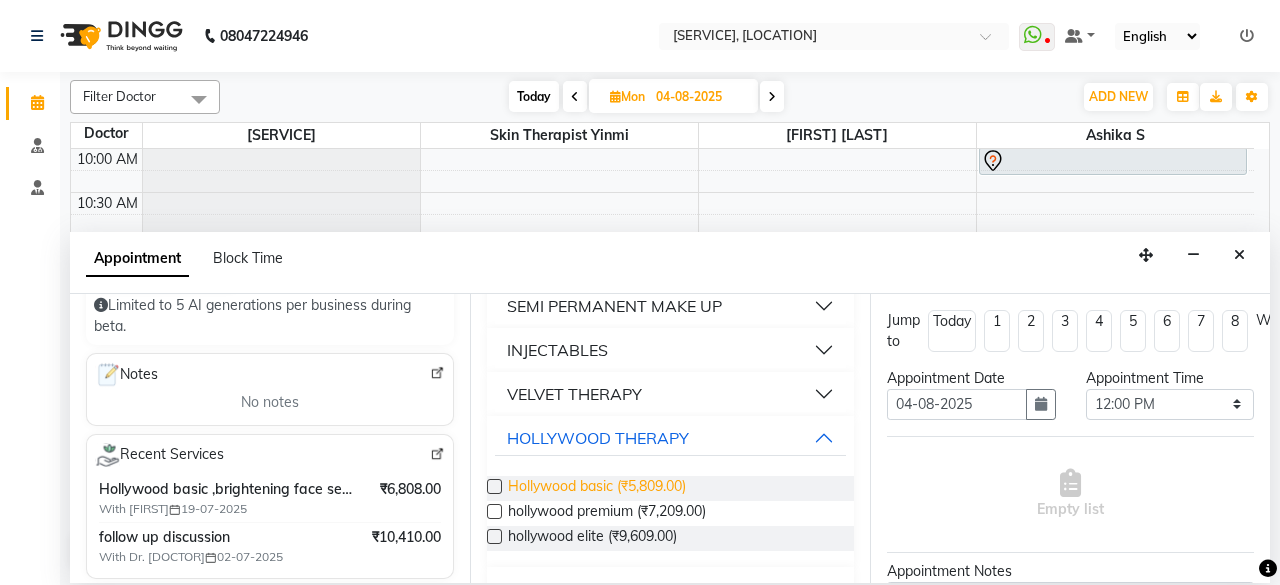 click on "Hollywood basic  (₹5,809.00)" at bounding box center [597, 488] 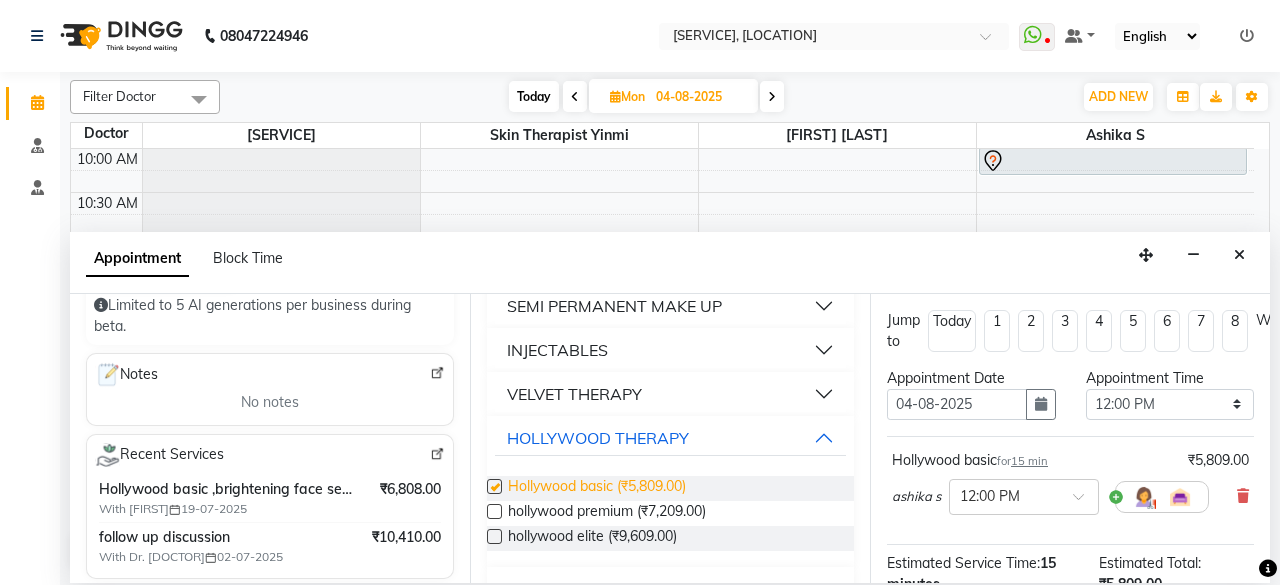 checkbox on "false" 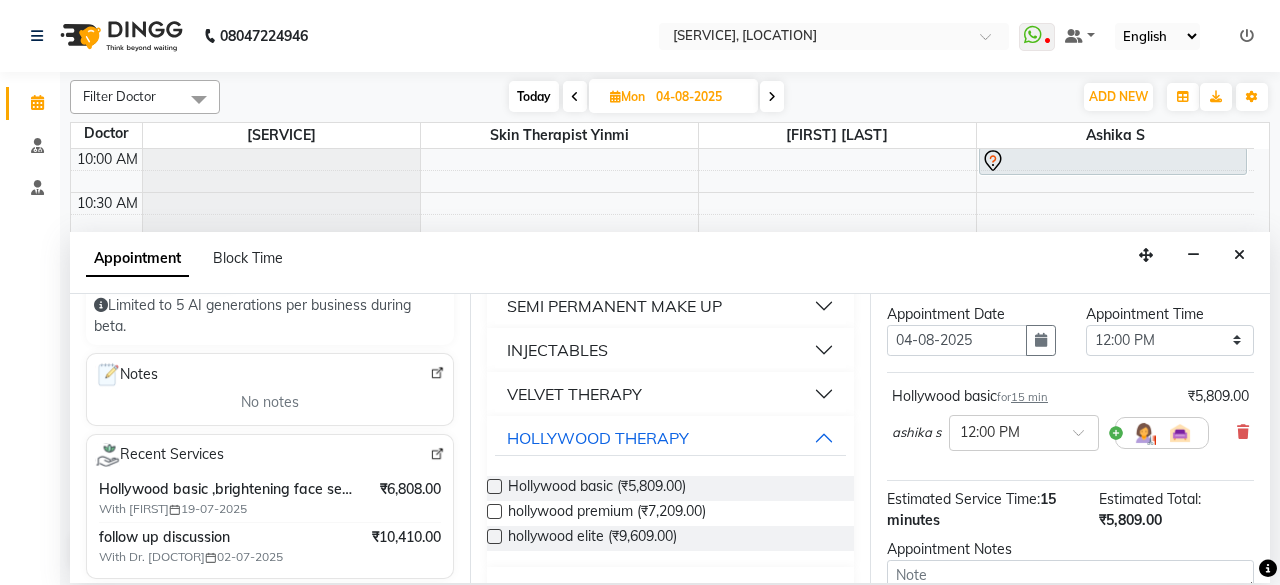 scroll, scrollTop: 51, scrollLeft: 0, axis: vertical 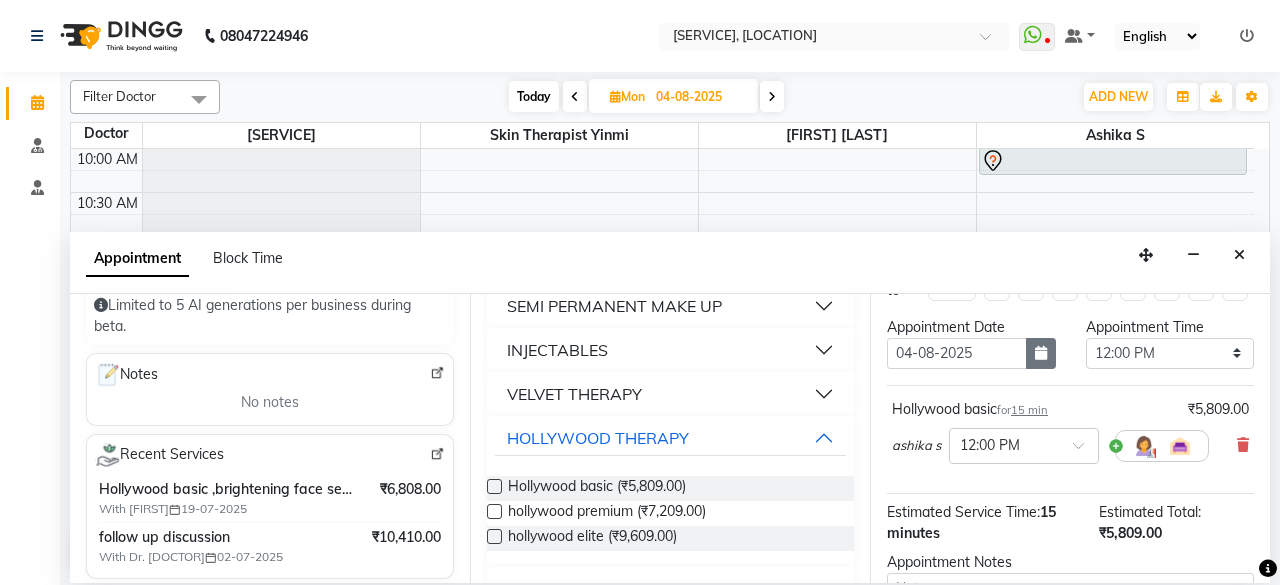 click at bounding box center [1041, 353] 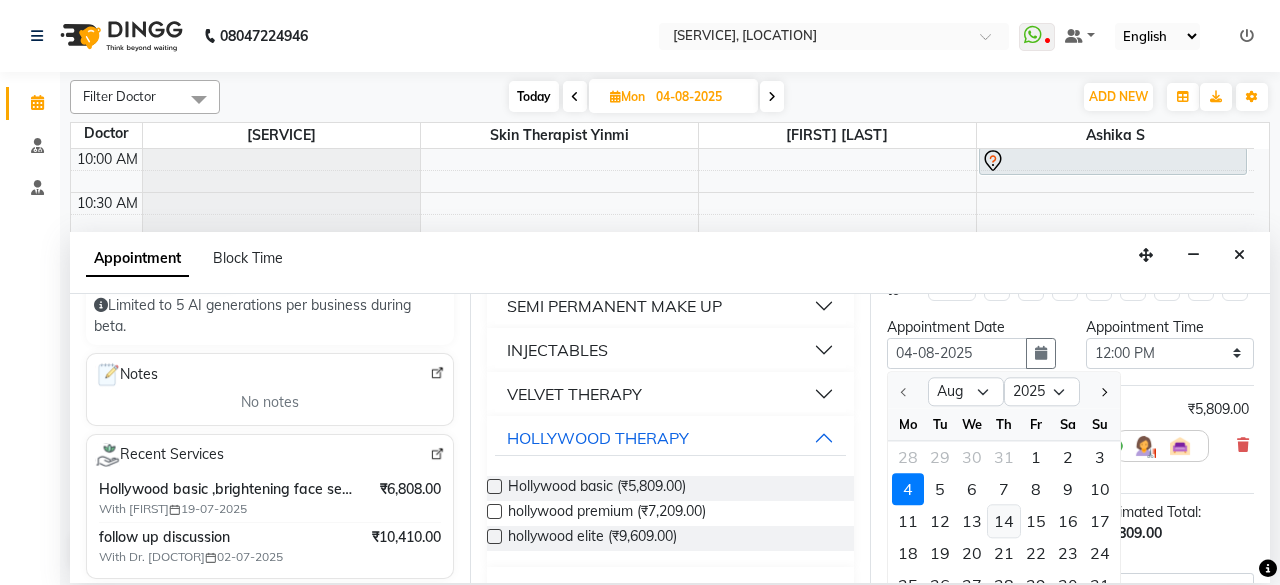 click on "14" at bounding box center [1004, 521] 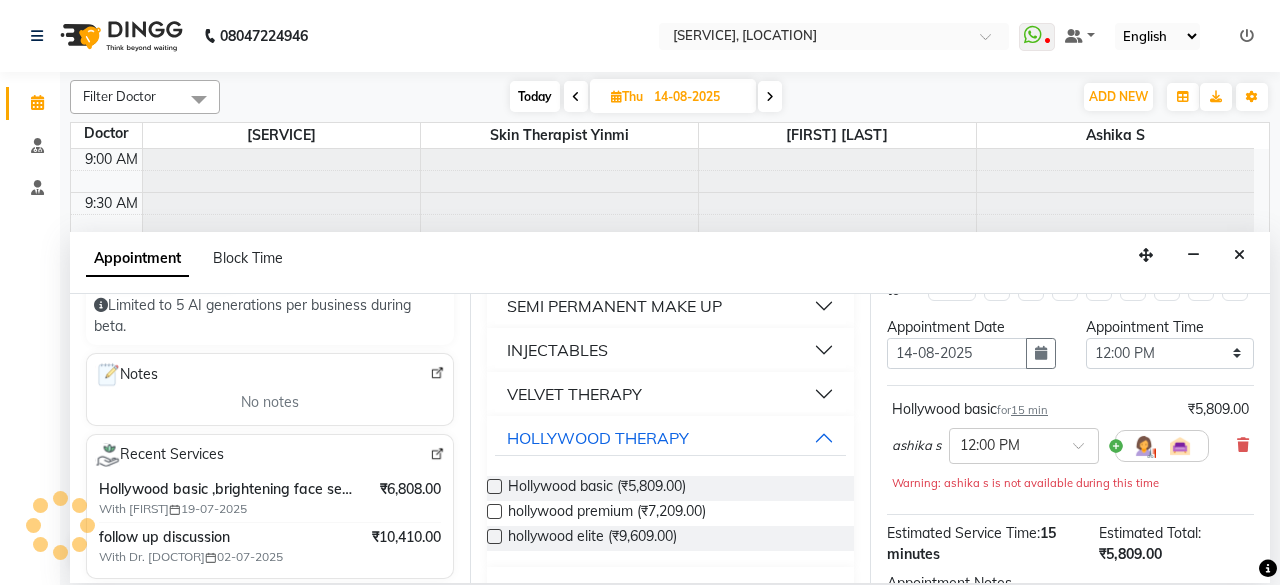 scroll, scrollTop: 88, scrollLeft: 0, axis: vertical 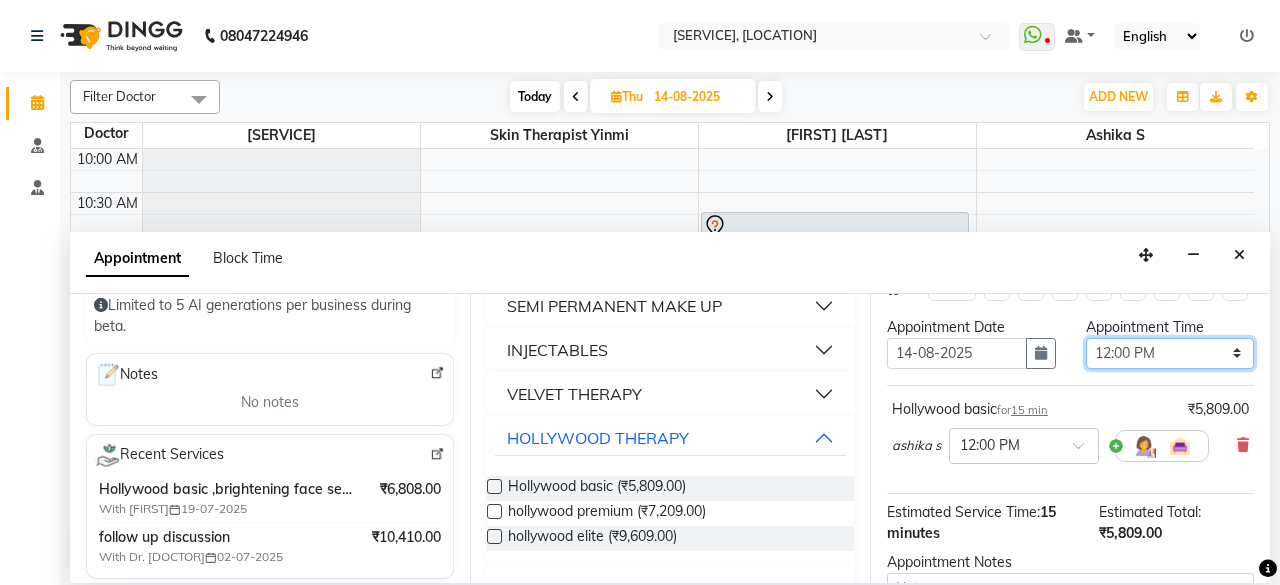 click on "Select 10:00 AM 10:15 AM 10:30 AM 10:45 AM 11:00 AM 11:15 AM 11:30 AM 11:45 AM 12:00 PM 12:15 PM 12:30 PM 12:45 PM 01:00 PM 01:15 PM 01:30 PM 01:45 PM 02:00 PM 02:15 PM 02:30 PM 02:45 PM 03:00 PM 03:15 PM 03:30 PM 03:45 PM 04:00 PM 04:15 PM 04:30 PM 04:45 PM 05:00 PM 05:15 PM 05:30 PM 05:45 PM 06:00 PM 06:15 PM 06:30 PM 06:45 PM 07:00 PM 07:15 PM 07:30 PM 07:45 PM 08:00 PM" at bounding box center [1170, 353] 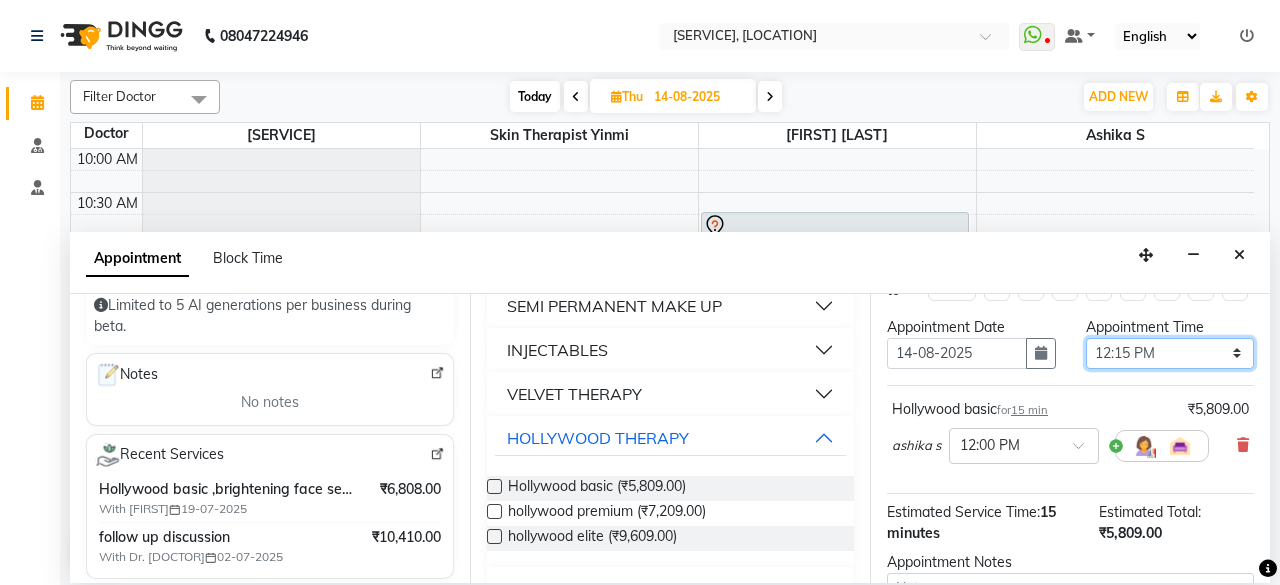 click on "Select 10:00 AM 10:15 AM 10:30 AM 10:45 AM 11:00 AM 11:15 AM 11:30 AM 11:45 AM 12:00 PM 12:15 PM 12:30 PM 12:45 PM 01:00 PM 01:15 PM 01:30 PM 01:45 PM 02:00 PM 02:15 PM 02:30 PM 02:45 PM 03:00 PM 03:15 PM 03:30 PM 03:45 PM 04:00 PM 04:15 PM 04:30 PM 04:45 PM 05:00 PM 05:15 PM 05:30 PM 05:45 PM 06:00 PM 06:15 PM 06:30 PM 06:45 PM 07:00 PM 07:15 PM 07:30 PM 07:45 PM 08:00 PM" at bounding box center (1170, 353) 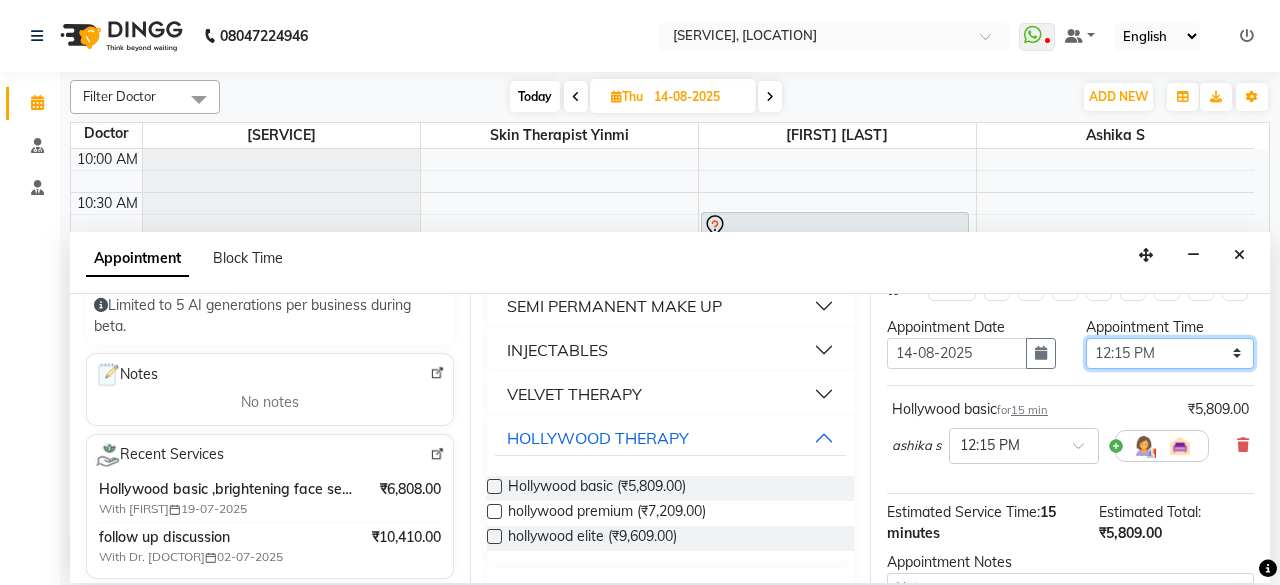 scroll, scrollTop: 272, scrollLeft: 0, axis: vertical 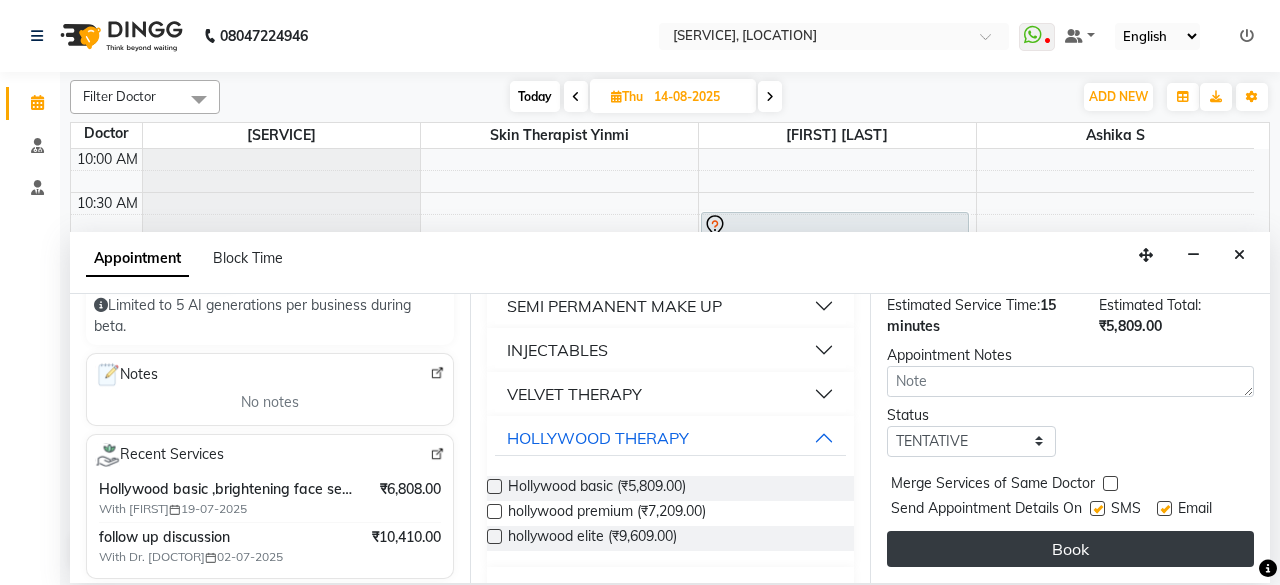 click on "Book" at bounding box center (1070, 549) 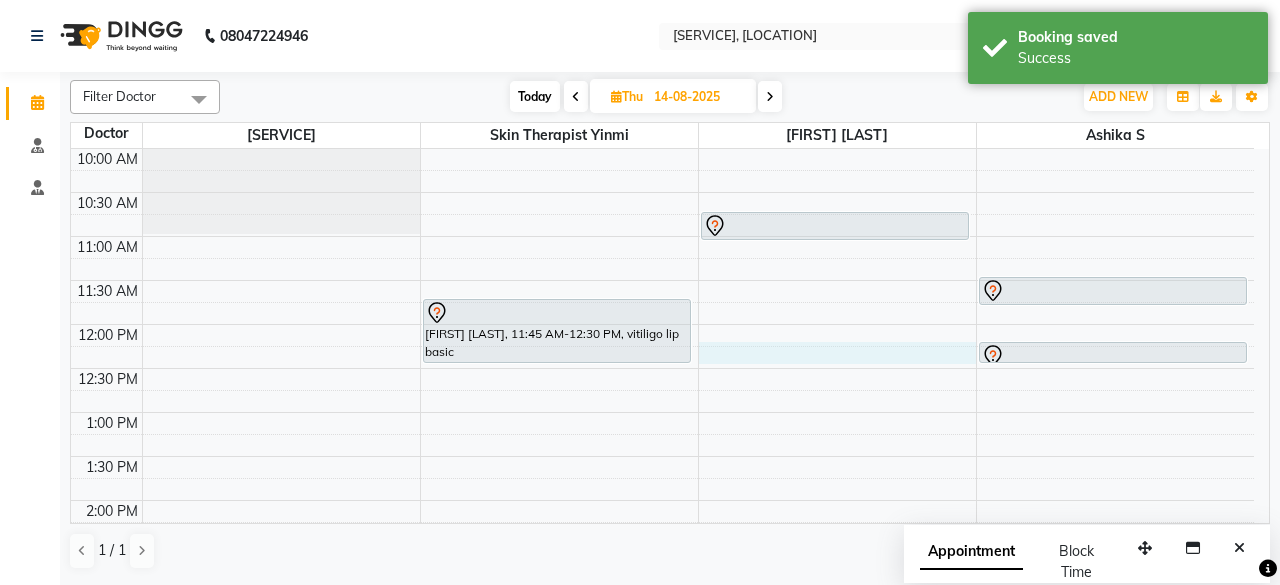 click on "9:00 AM 9:30 AM 10:00 AM 10:30 AM 11:00 AM 11:30 AM 12:00 PM 12:30 PM 1:00 PM 1:30 PM 2:00 PM 2:30 PM 3:00 PM 3:30 PM 4:00 PM 4:30 PM 5:00 PM 5:30 PM 6:00 PM 6:30 PM 7:00 PM 7:30 PM 8:00 PM 8:30 PM             [FIRST] [LAST], 11:45 AM-12:30 PM, vitiligo lip basic              [INITIAL]. [LAST] [LAST], 05:45 PM-06:05 PM, DERMA PLANNING BASIC              [INITIAL]. [LAST] [LAST], 06:15 PM-06:35 PM, ACNE THERAPY ELITE             [FIRST] [LAST], 10:45 AM-11:05 AM, ACNE THERAPY ELITE             [FIRST] [LAST], 11:30 AM-11:50 AM, hollywood premium             [FIRST], 12:15 PM-12:30 PM, Hollywood basic" at bounding box center (662, 588) 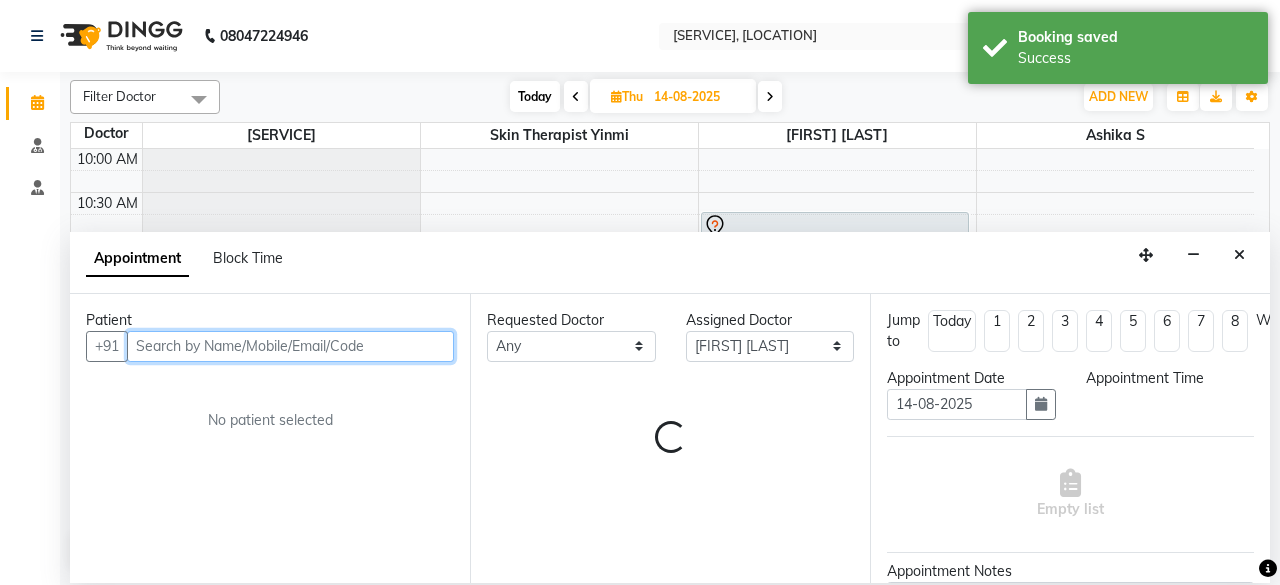 select on "735" 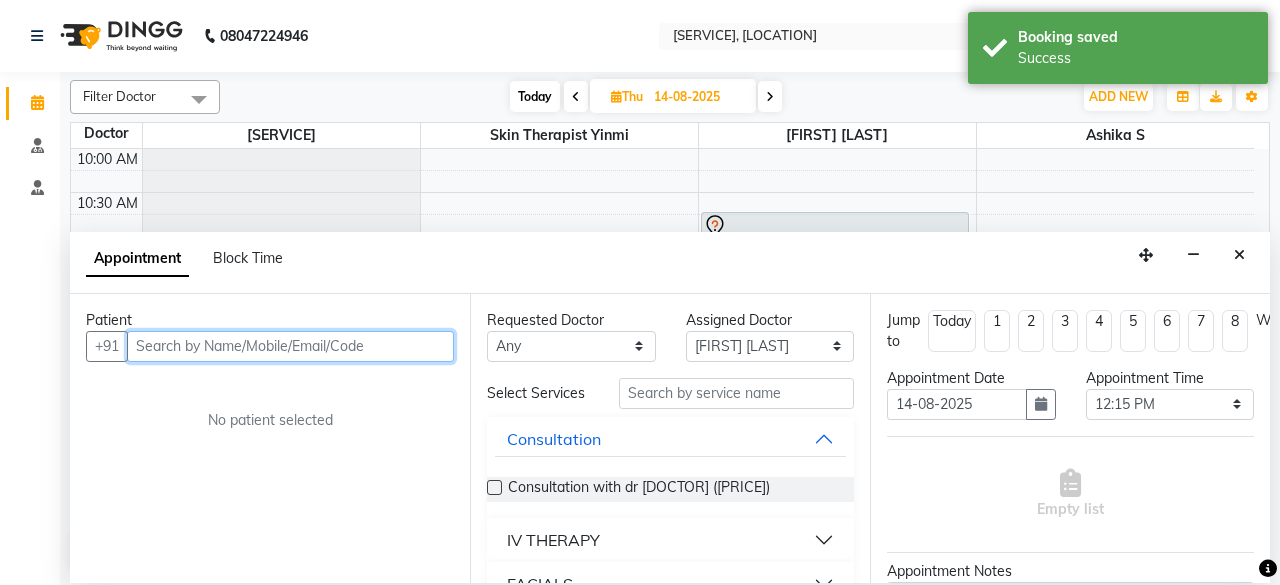 click at bounding box center (290, 346) 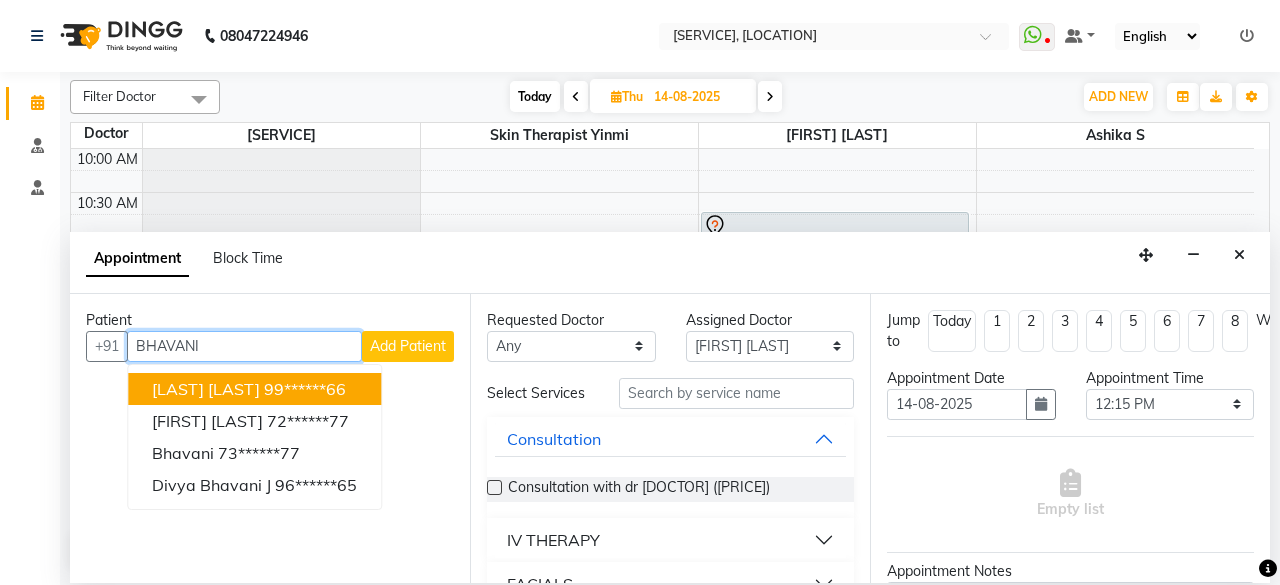 click on "99******66" at bounding box center [305, 389] 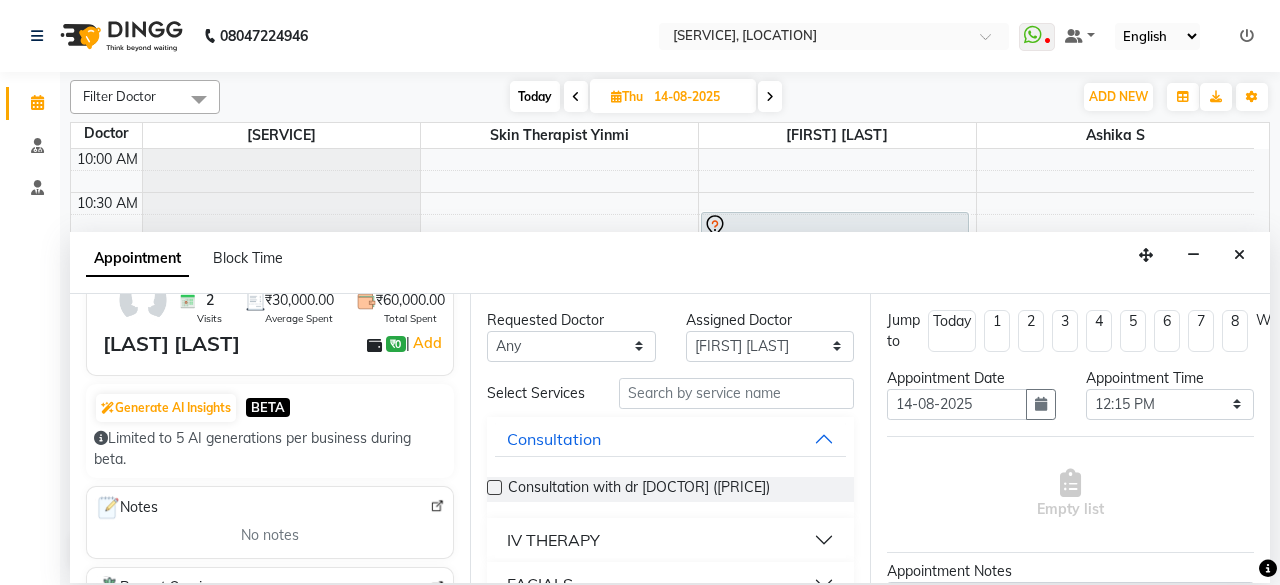 scroll, scrollTop: 0, scrollLeft: 0, axis: both 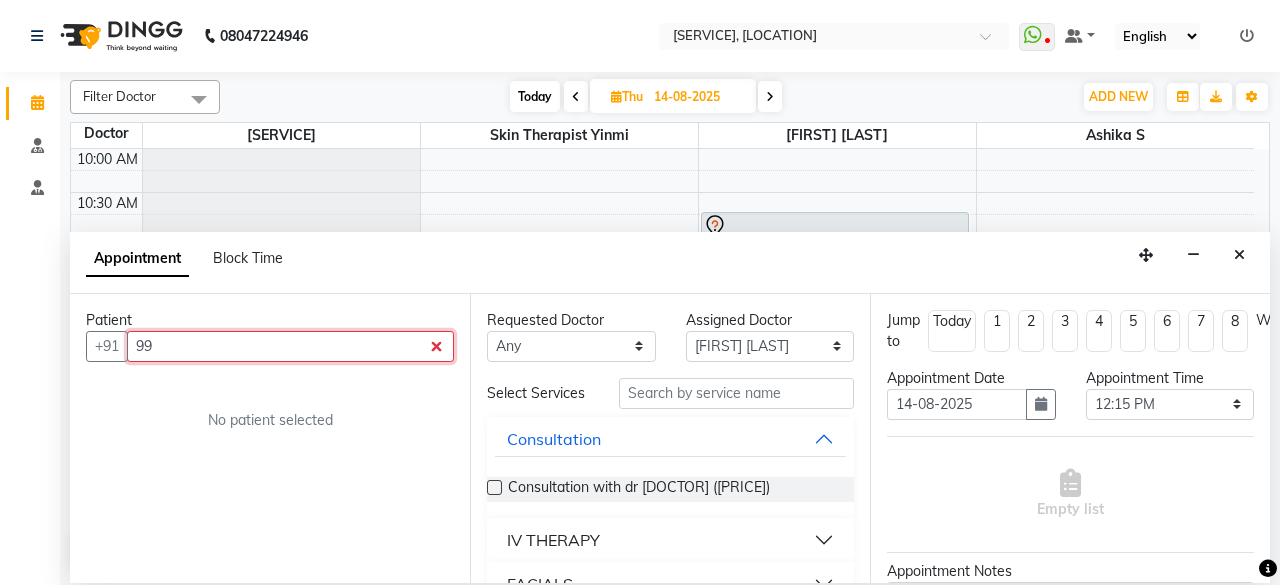 type on "9" 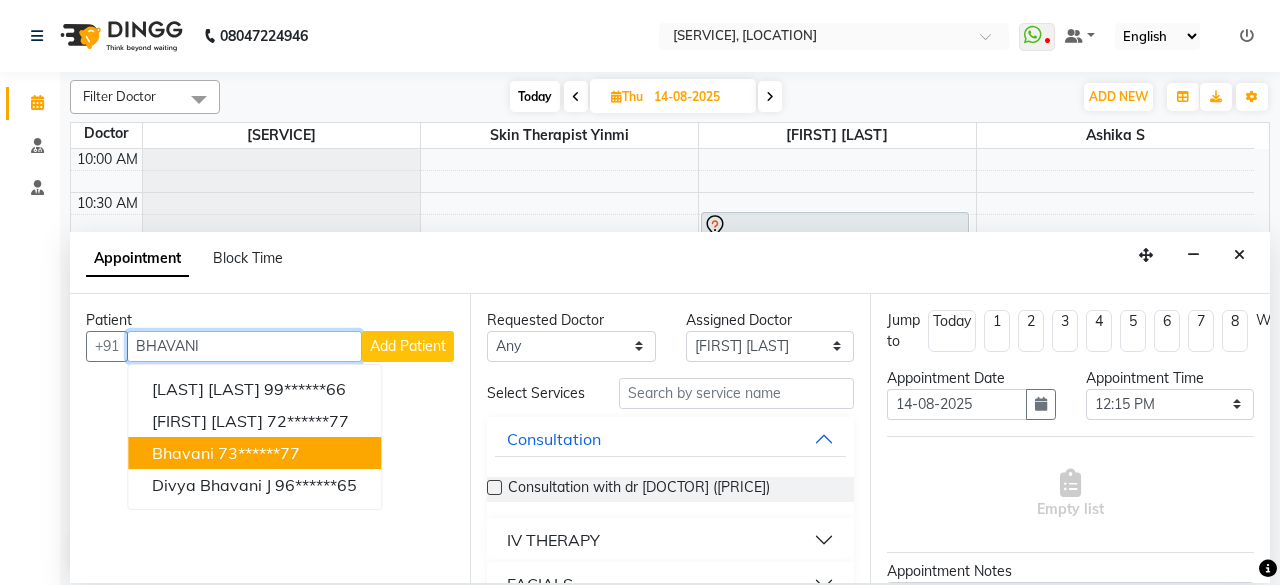 click on "73******77" at bounding box center [259, 453] 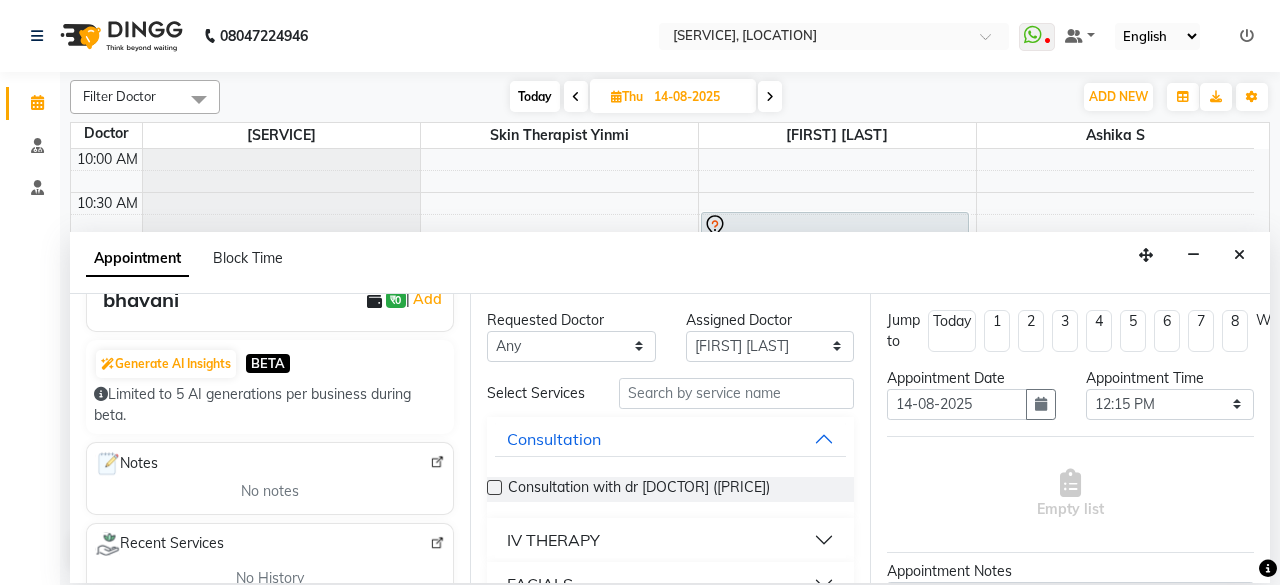 scroll, scrollTop: 0, scrollLeft: 0, axis: both 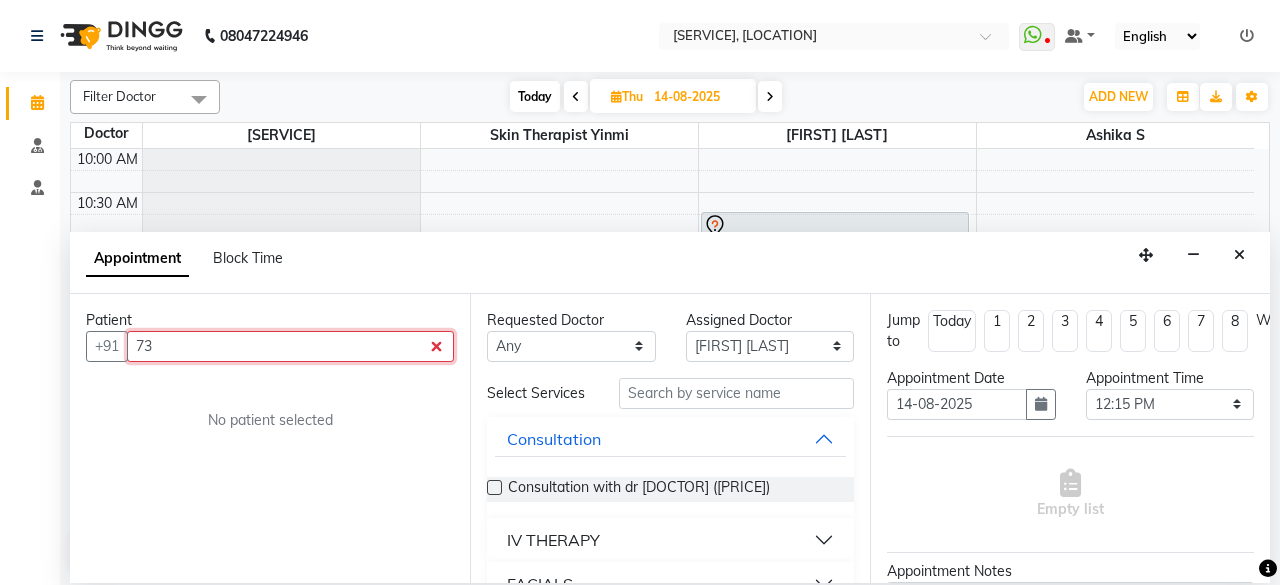 type on "7" 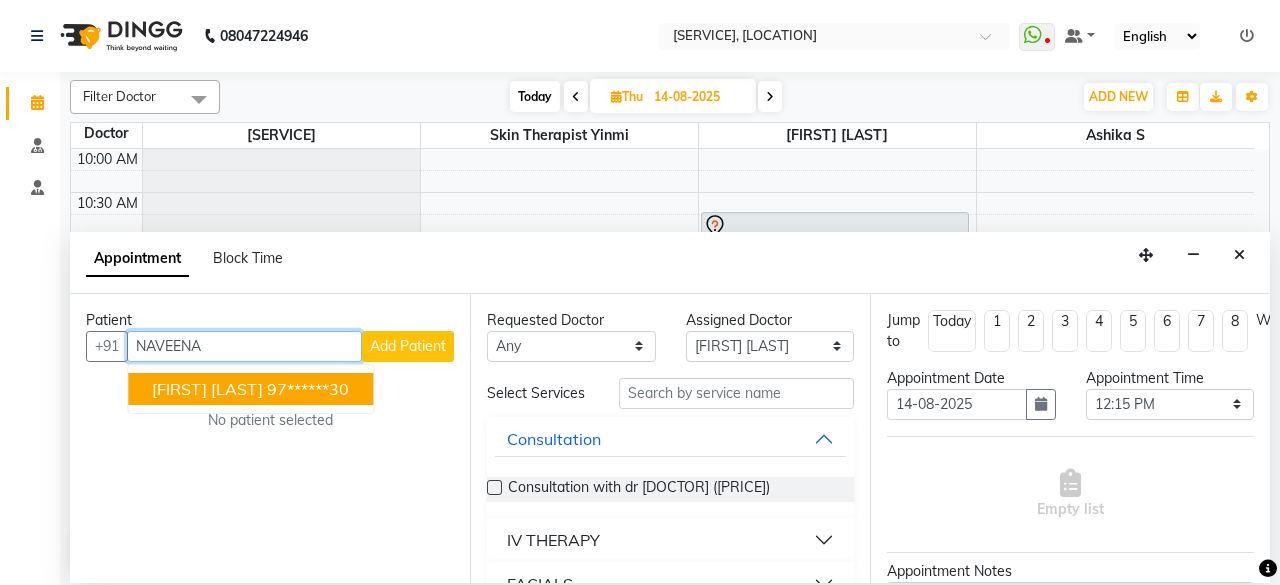 click on "97******30" at bounding box center (308, 389) 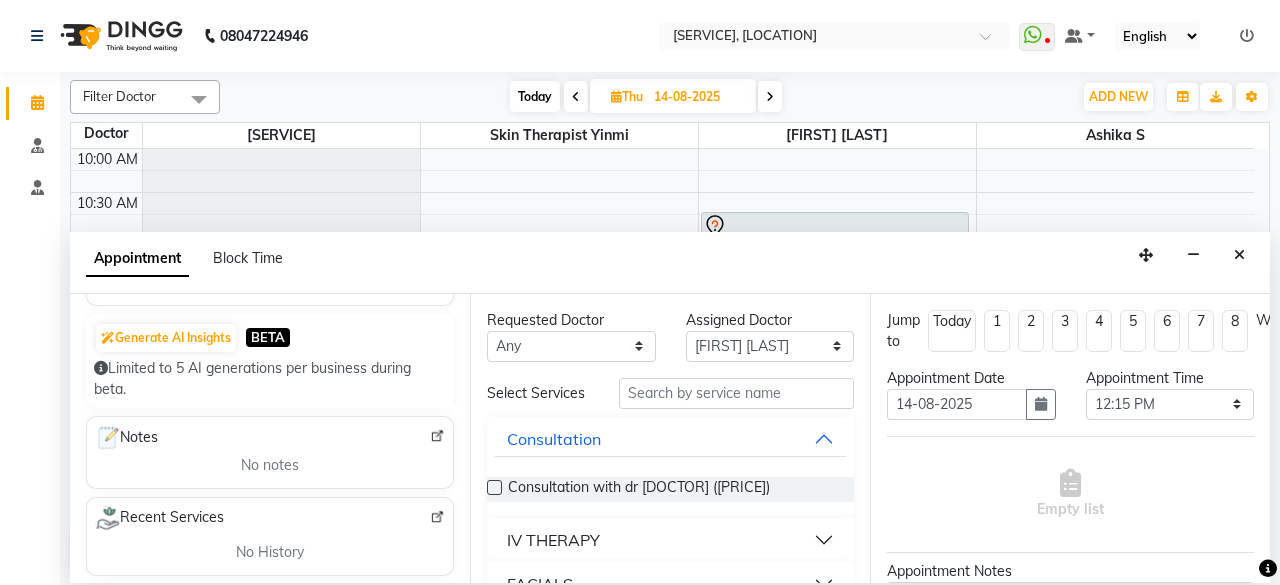 scroll, scrollTop: 0, scrollLeft: 0, axis: both 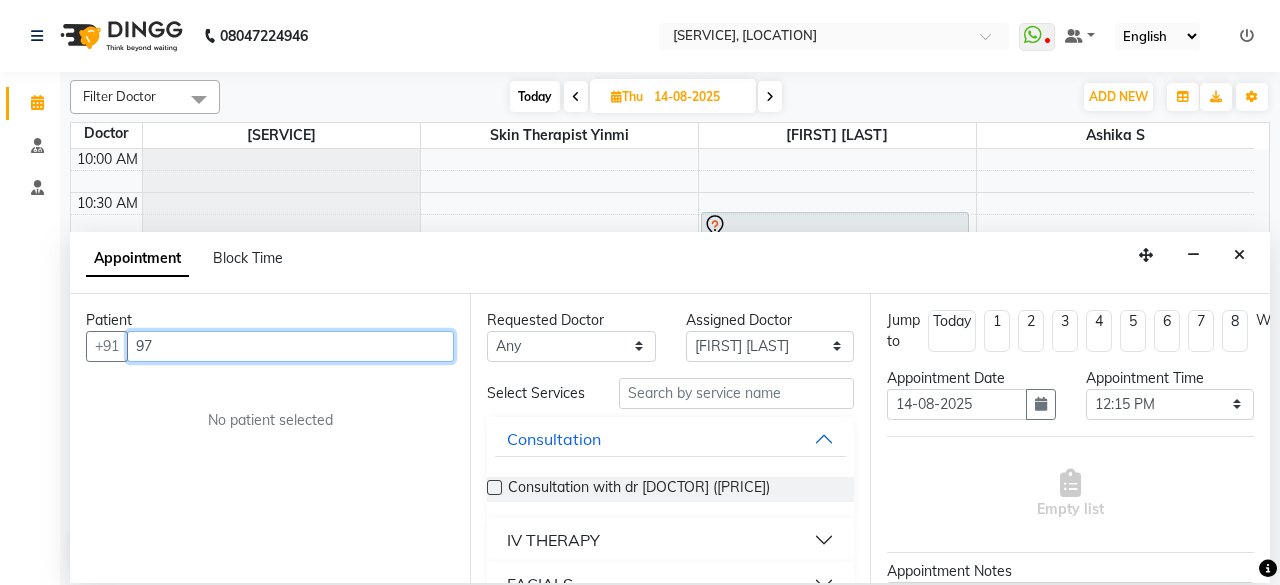 type on "9" 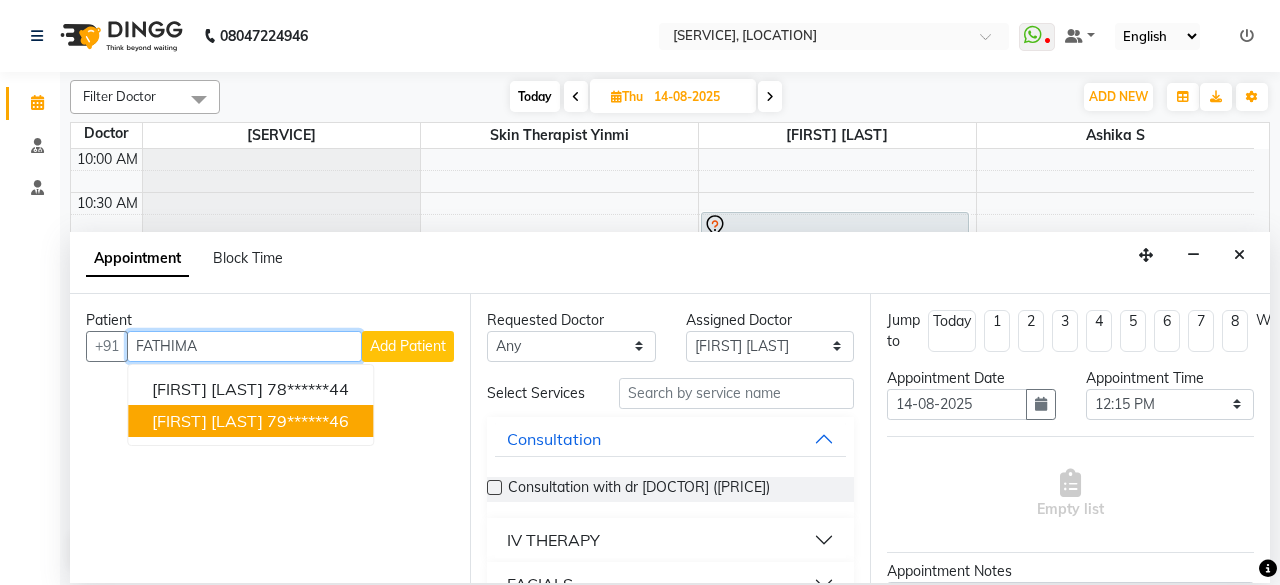 click on "[FIRST] [LAST] [PHONE]" at bounding box center (250, 421) 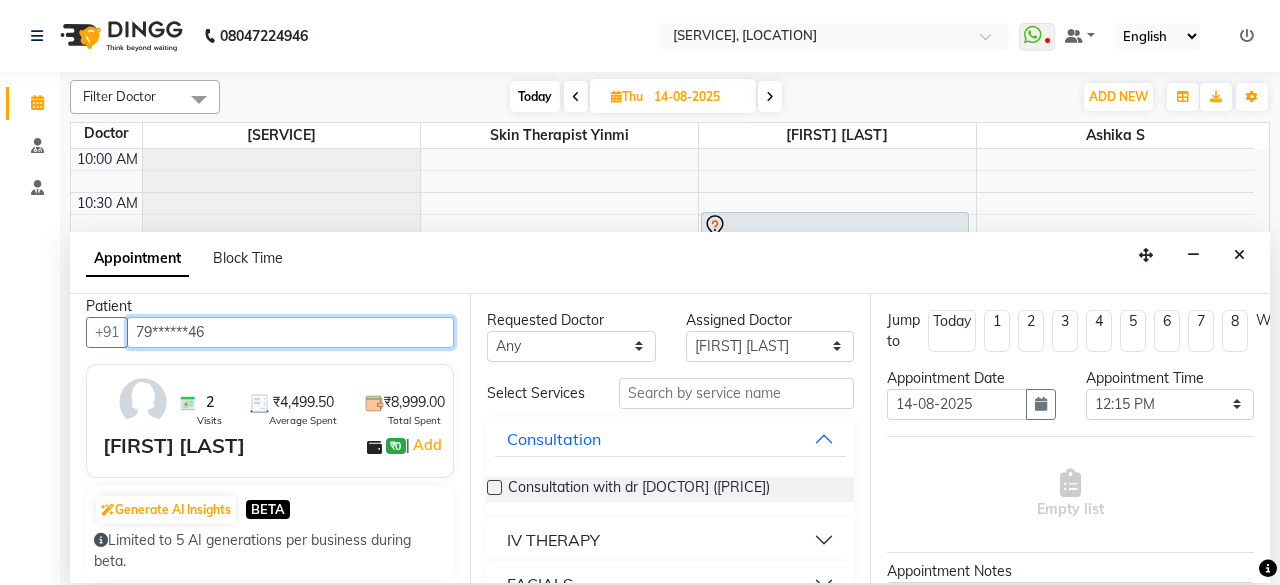 scroll, scrollTop: 0, scrollLeft: 0, axis: both 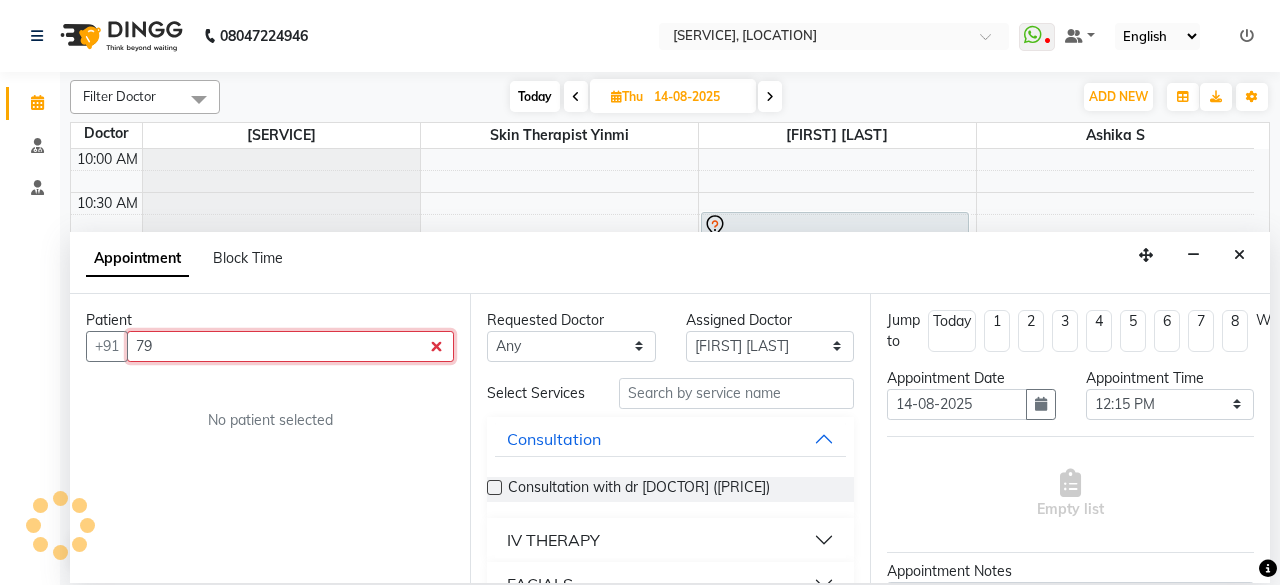 type on "7" 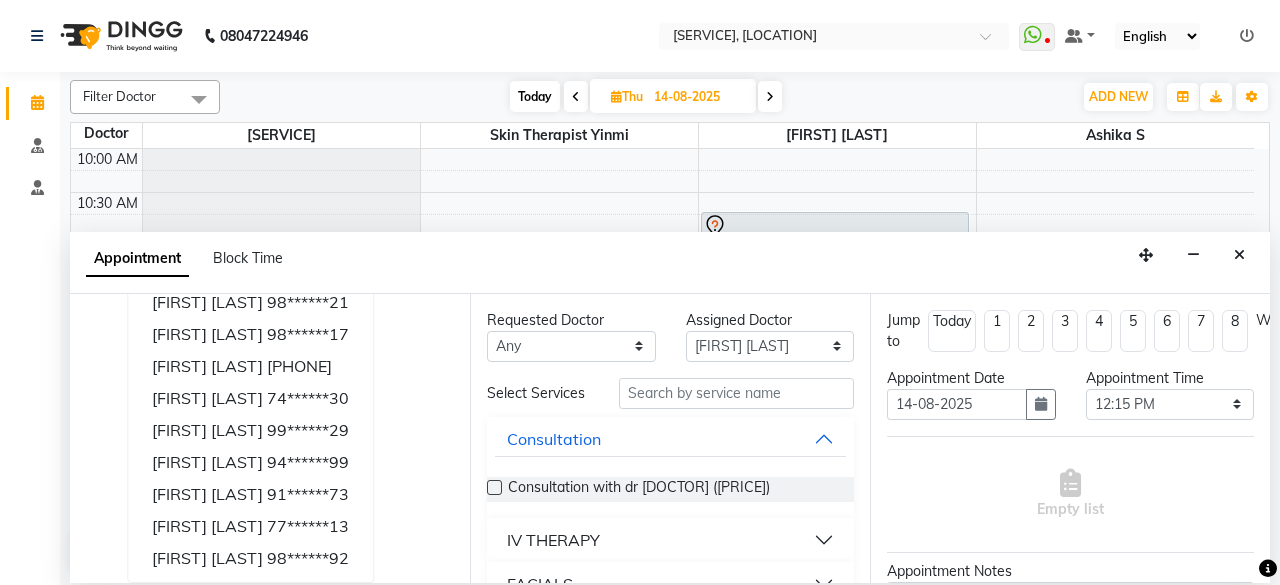 scroll, scrollTop: 115, scrollLeft: 0, axis: vertical 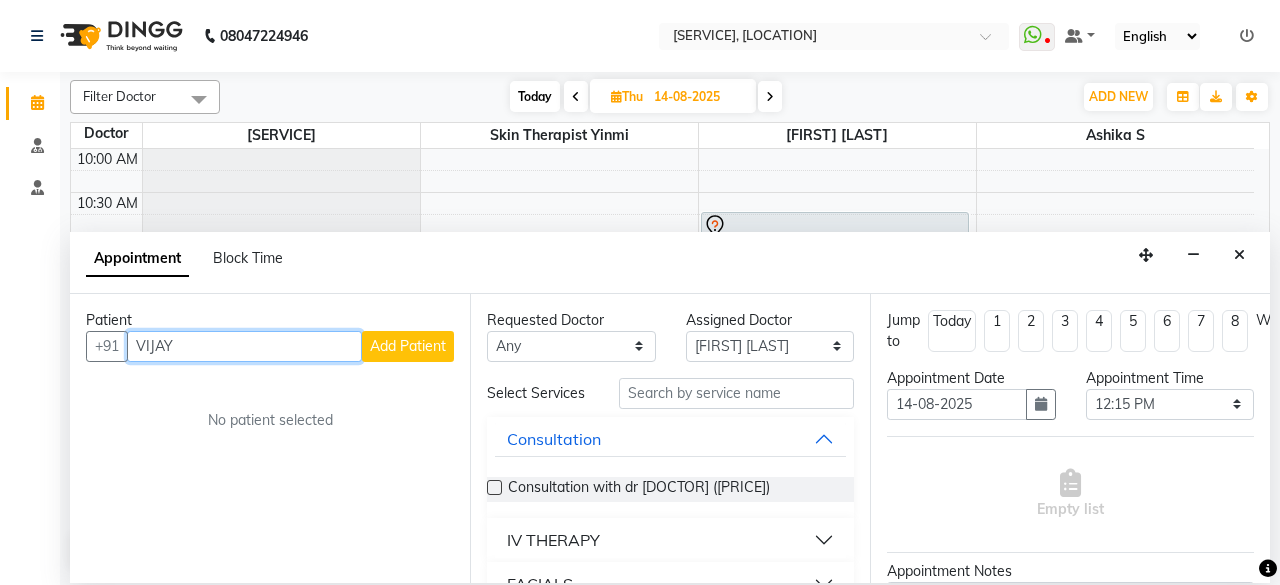 click on "VIJAY" at bounding box center (244, 346) 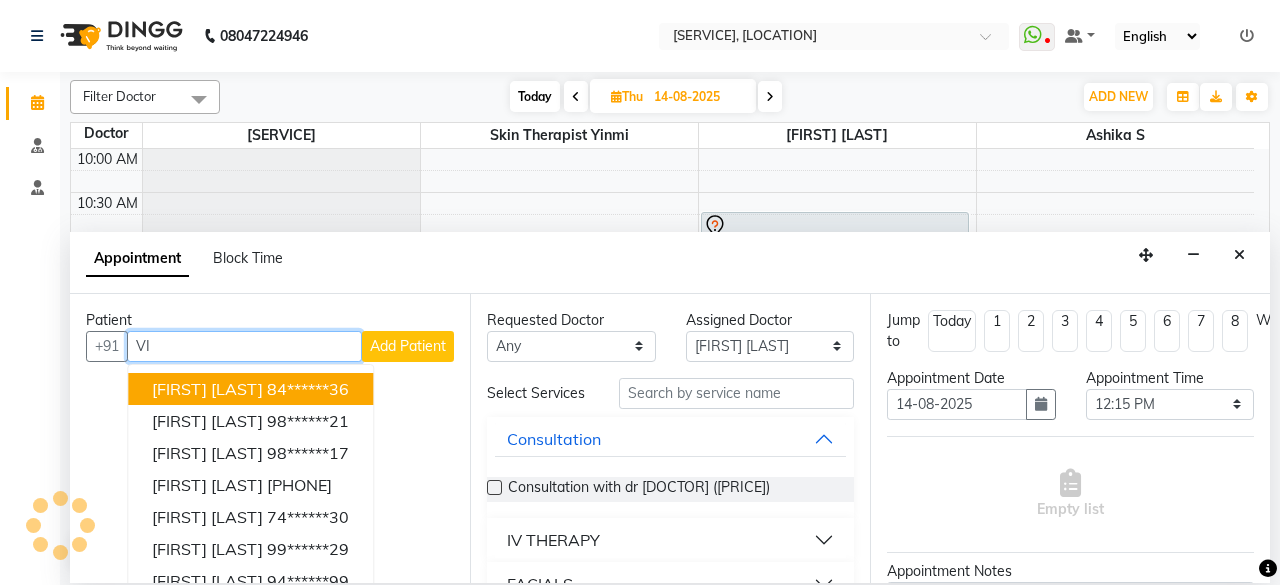 type on "V" 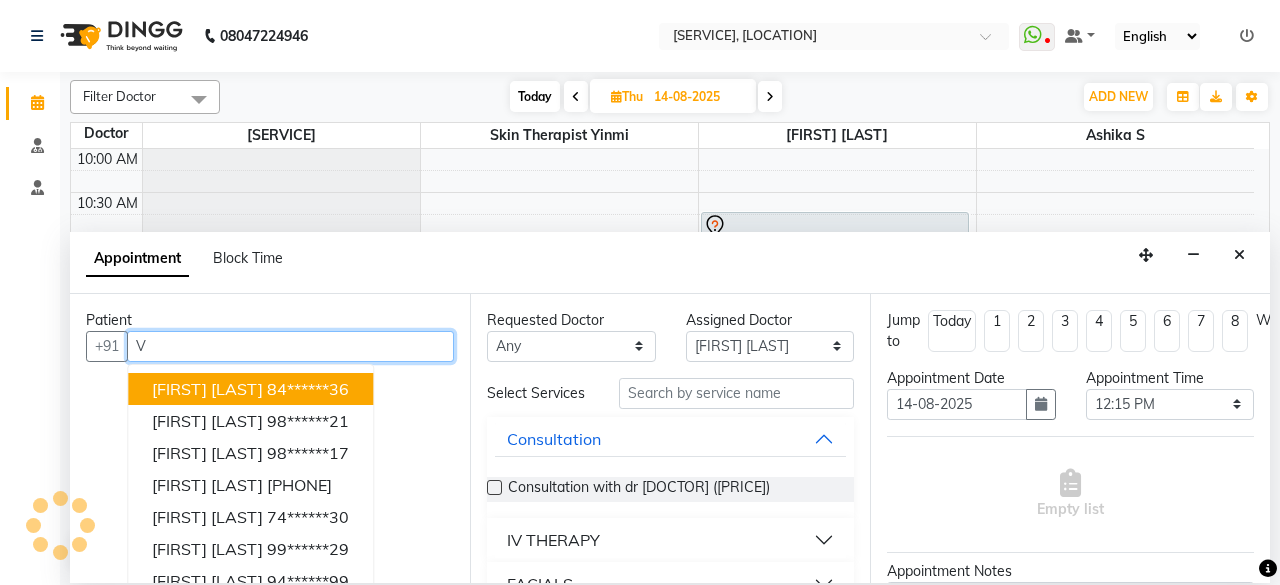 type 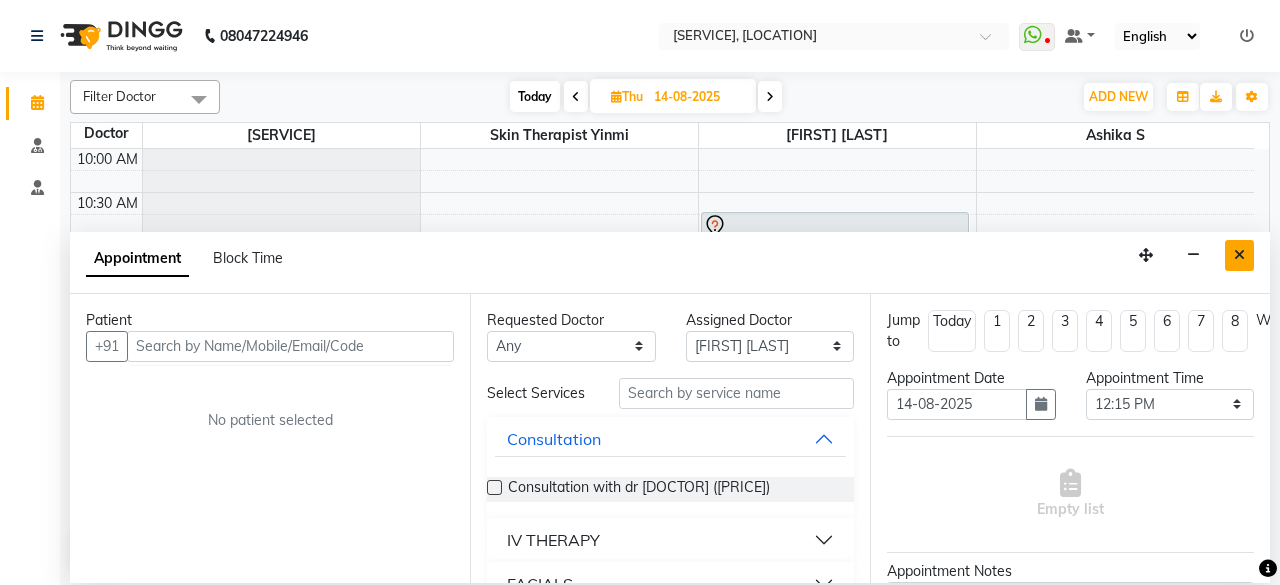 click at bounding box center (1239, 255) 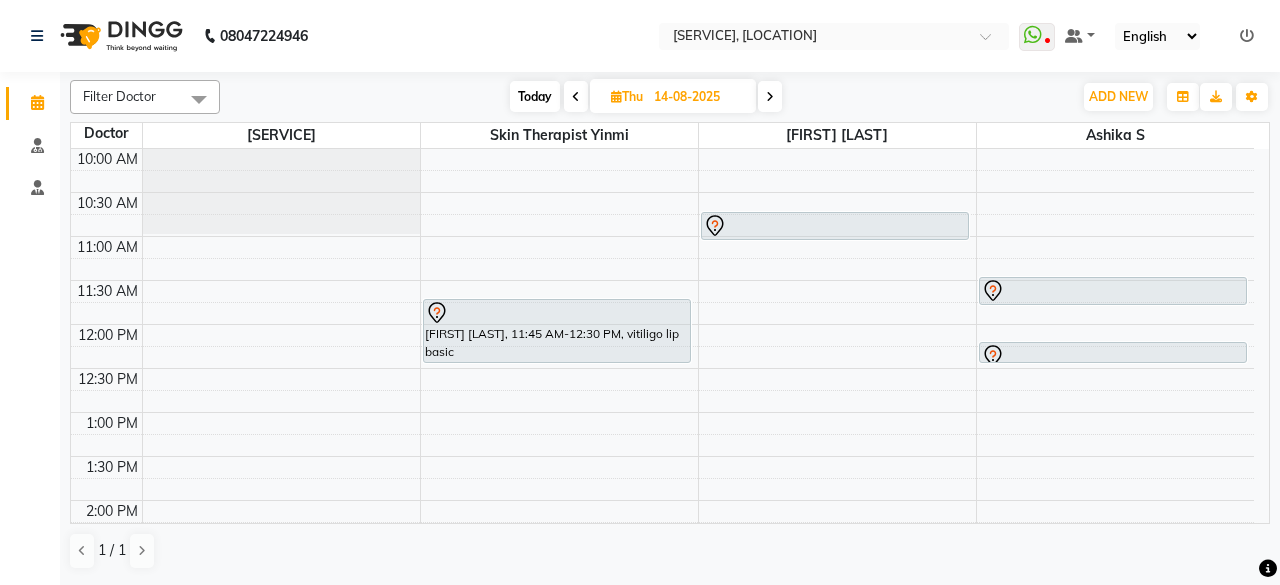click at bounding box center [616, 96] 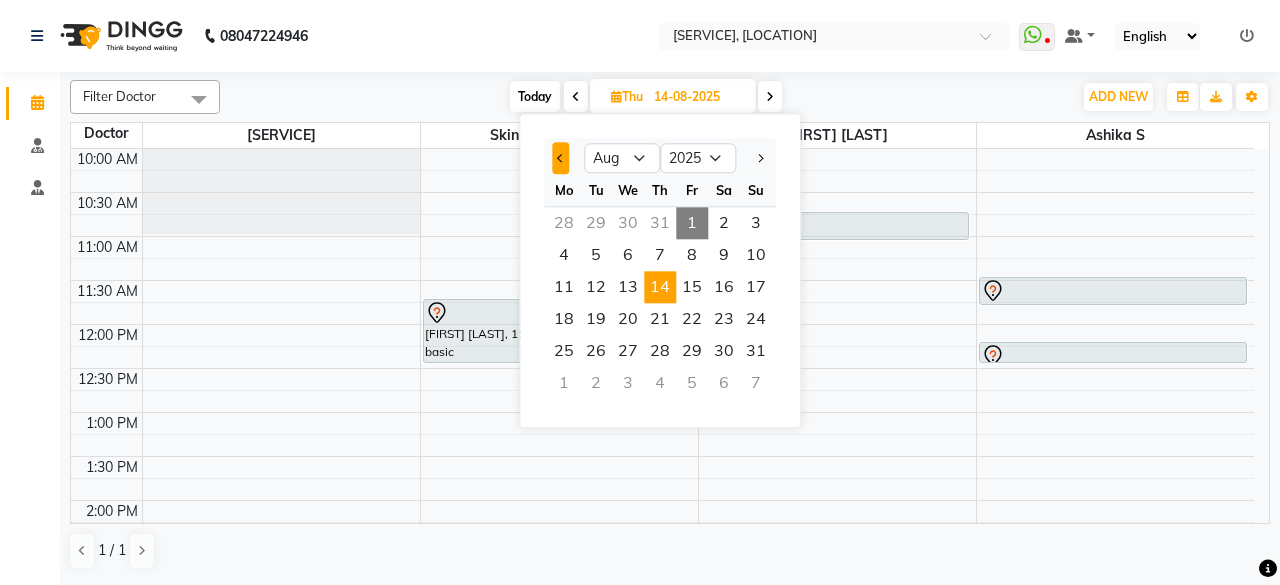 click at bounding box center (561, 158) 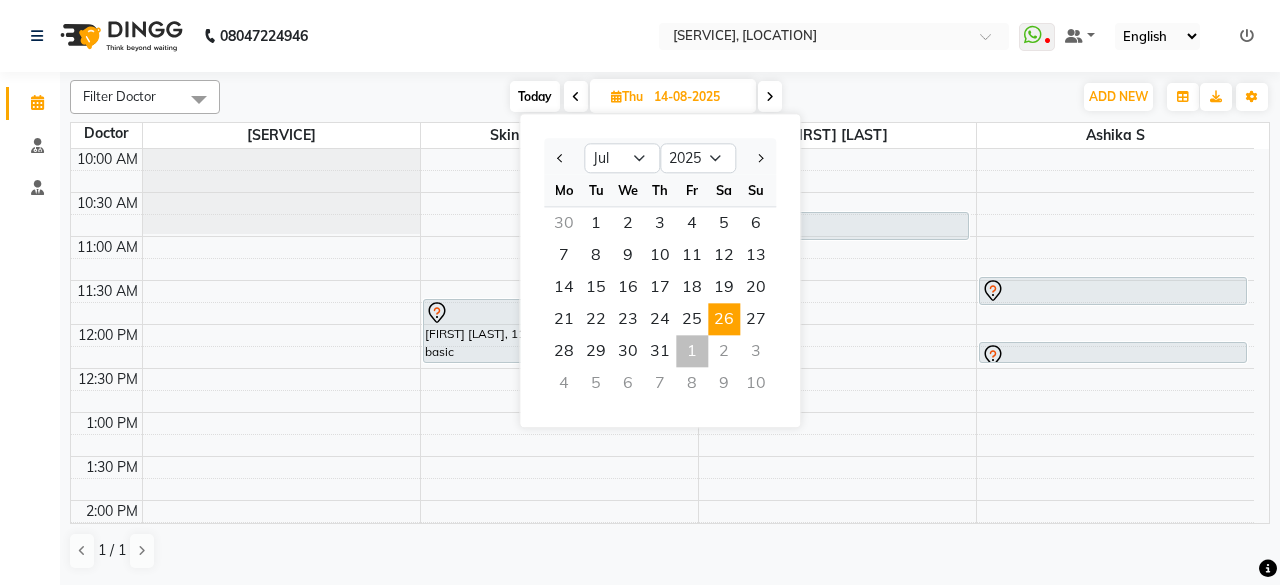 click on "26" at bounding box center (724, 319) 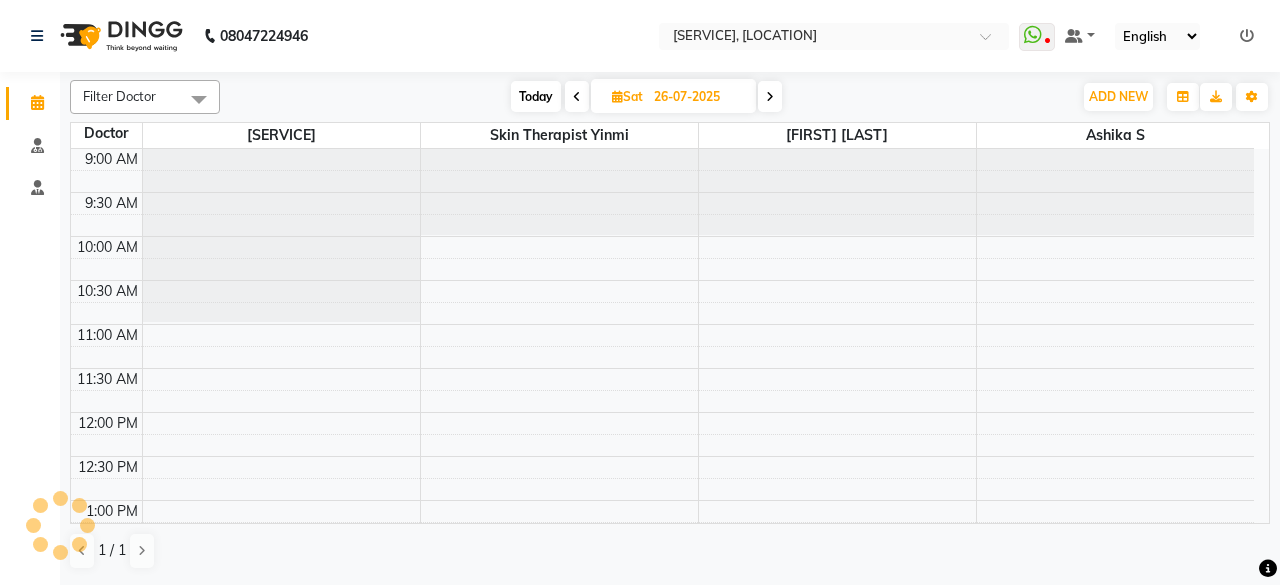 scroll, scrollTop: 88, scrollLeft: 0, axis: vertical 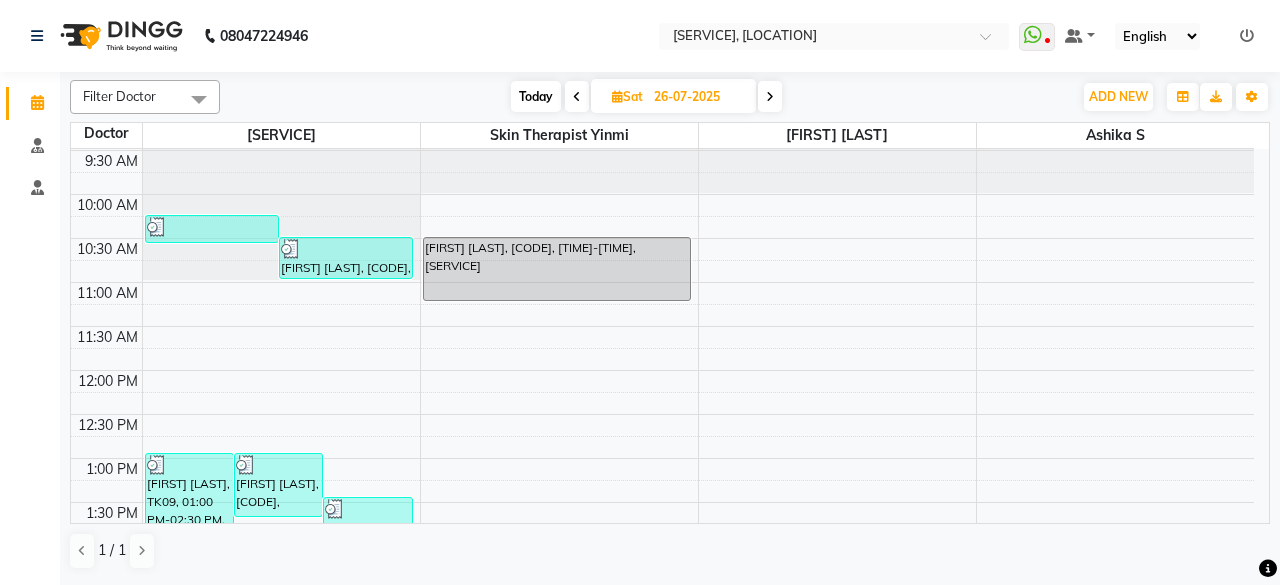 click on "9:00 AM 9:30 AM 10:00 AM 10:30 AM 11:00 AM 11:30 AM 12:00 PM 12:30 PM 1:00 PM 1:30 PM 2:00 PM 2:30 PM 3:00 PM 3:30 PM 4:00 PM 4:30 PM 5:00 PM 5:30 PM 6:00 PM 6:30 PM 7:00 PM 7:30 PM 8:00 PM 8:30 PM [FIRST] [LAST], [CODE], [TIME]-[TIME], [SERVICE] [FIRST] [LAST], [CODE], [TIME]-[TIME], [SERVICE] [FIRST], [CODE], [TIME]-[TIME], [SERVICE] [FIRST] [LAST], [CODE], [TIME]-[TIME], [SERVICE] [FIRST] [LAST], [CODE], [TIME]-[TIME], [SERVICE] [FIRST] [LAST], [CODE], [TIME]-[TIME], [SERVICE] [FIRST] [LAST], [CODE], [TIME]-[TIME], [SERVICE] [FIRST] [LAST], [CODE], [TIME]-[TIME], [SERVICE] [FIRST] [LAST], [CODE], [TIME]-[TIME], [SERVICE] [FIRST] [LAST], [CODE], [TIME]-[TIME], [SERVICE] [FIRST] [LAST], [CODE], [TIME]-[TIME], [SERVICE]" at bounding box center [662, 634] 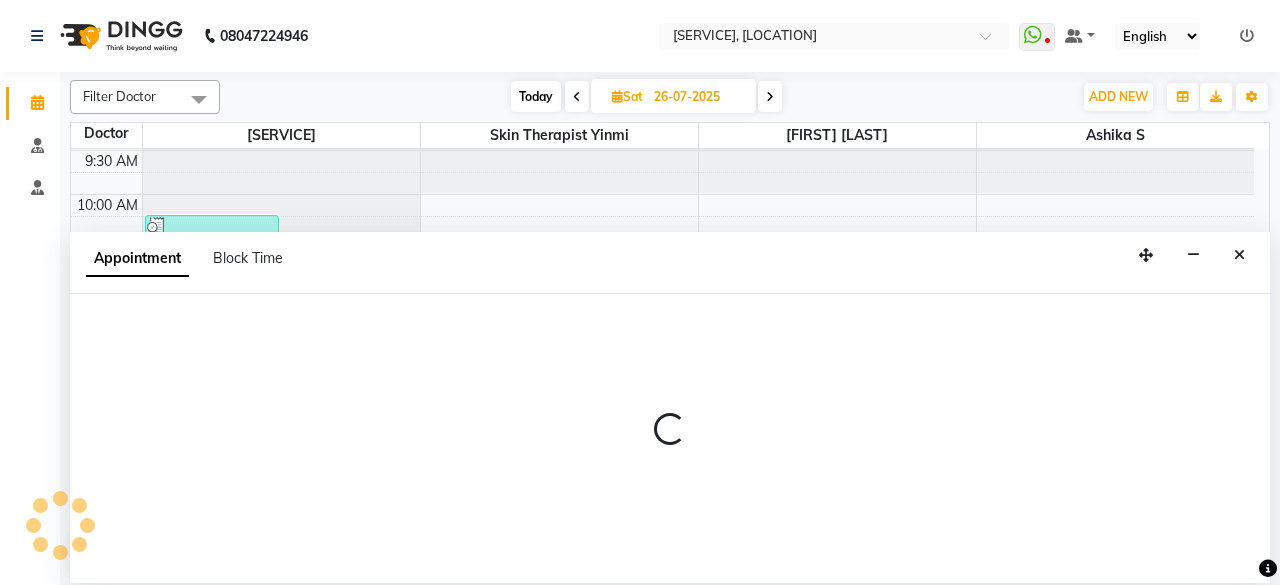 select on "83348" 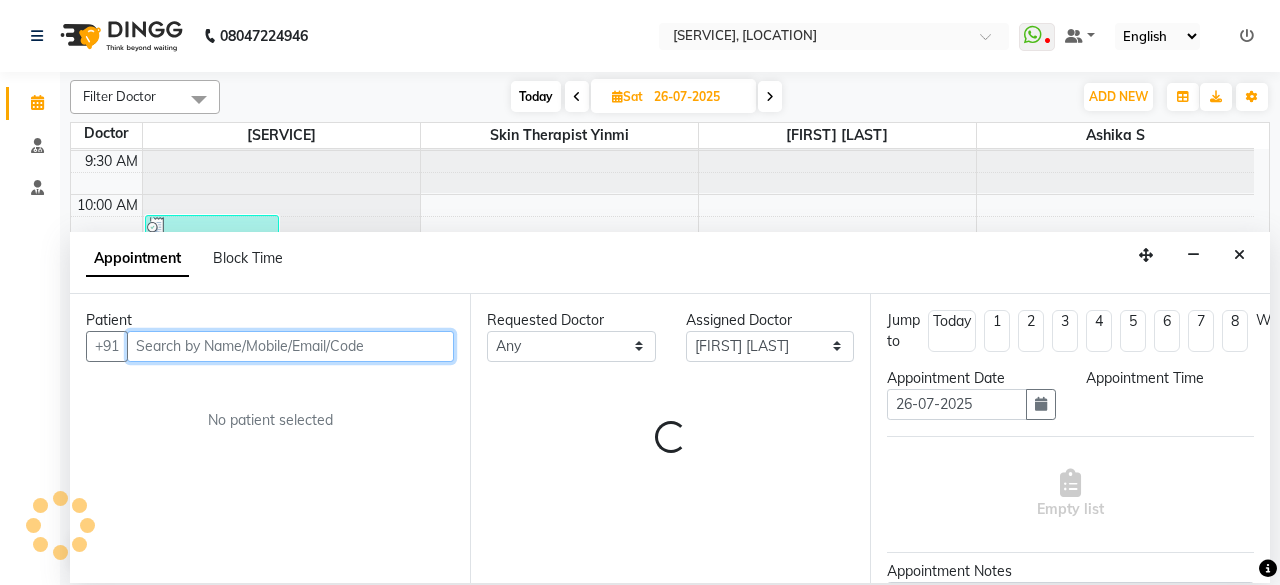 select on "720" 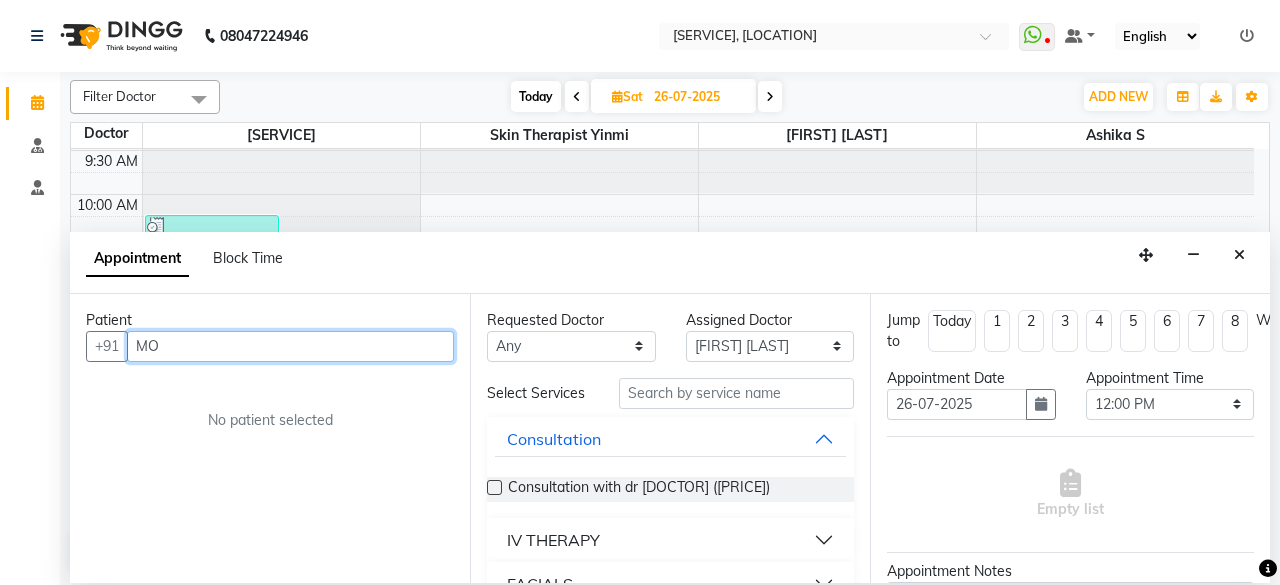 type on "M" 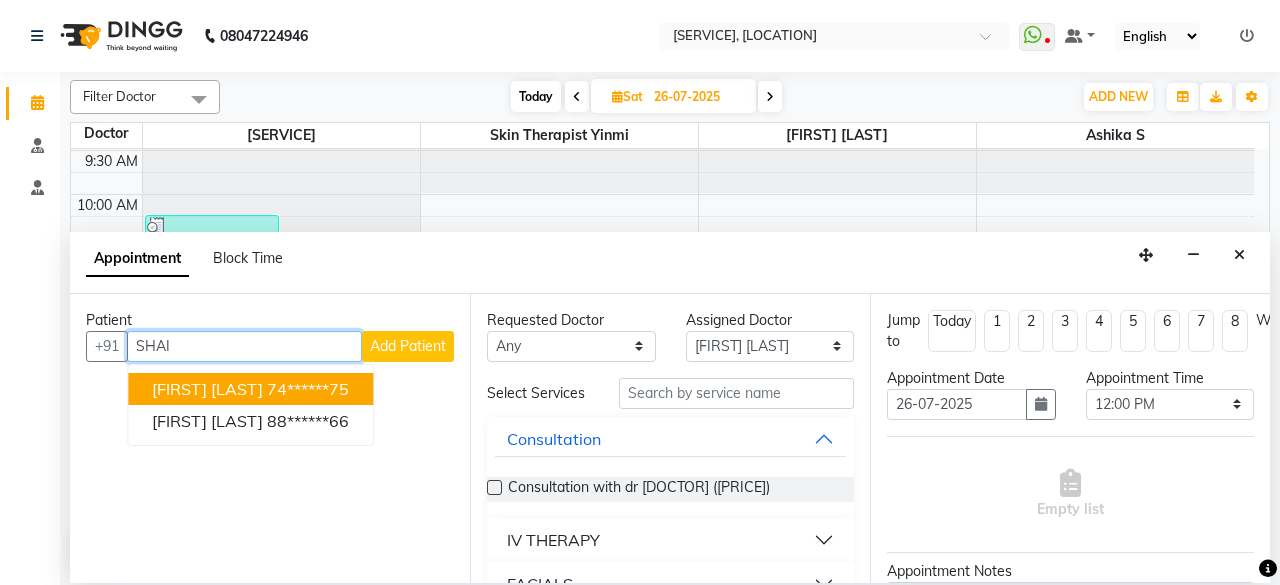 click on "[FIRST] [LAST] [PHONE]" at bounding box center (250, 389) 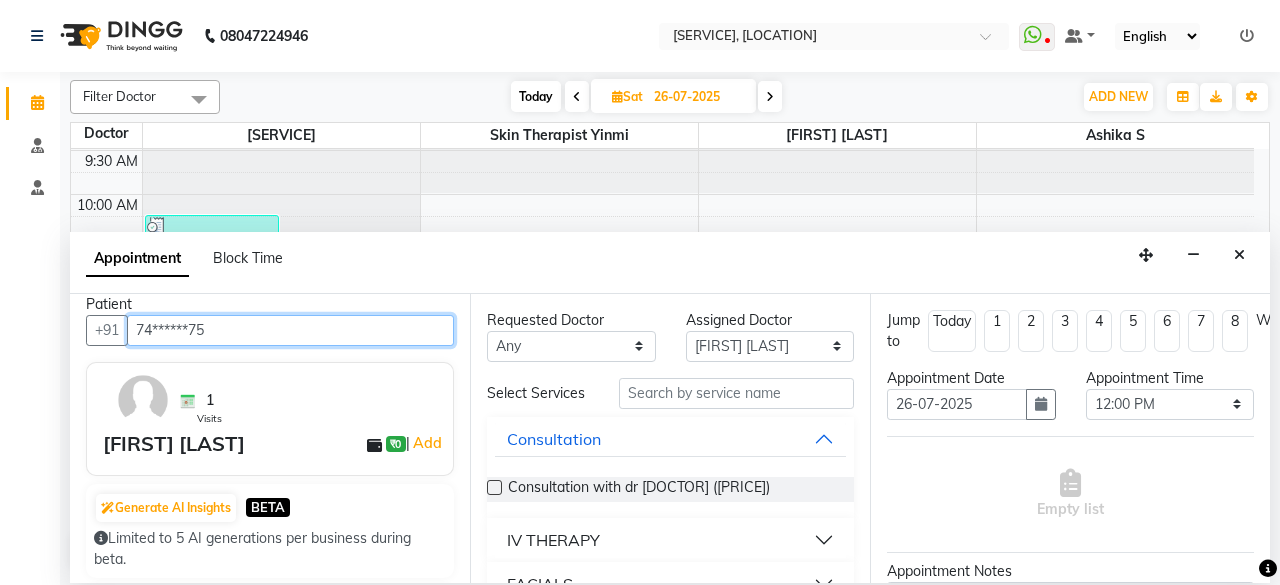 scroll, scrollTop: 0, scrollLeft: 0, axis: both 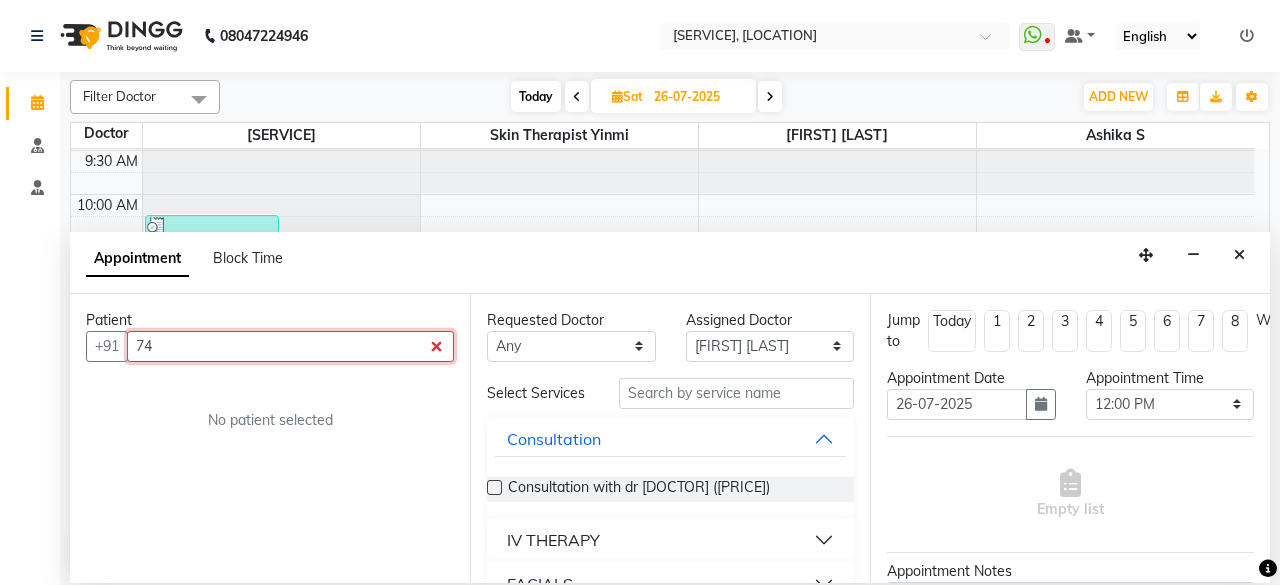 type on "7" 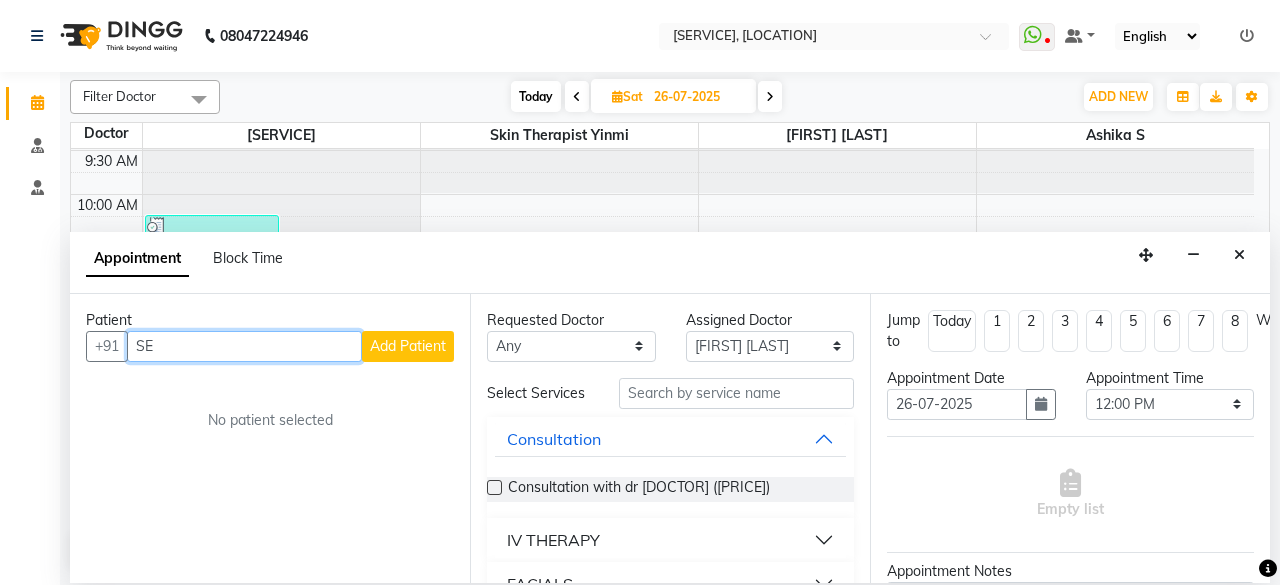 type on "S" 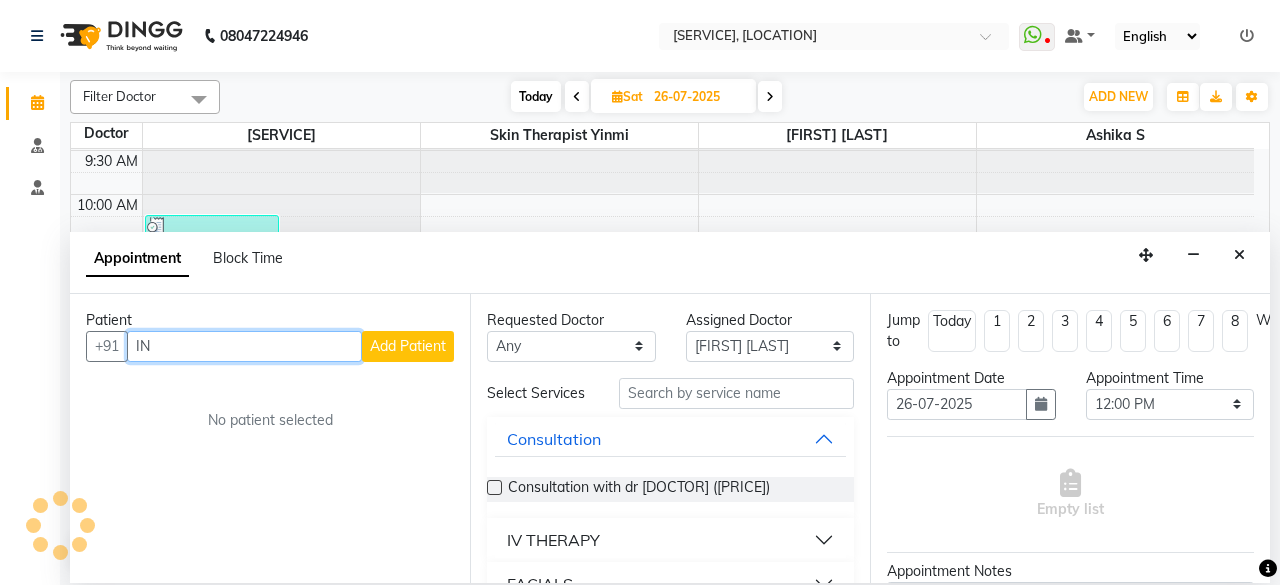 type on "I" 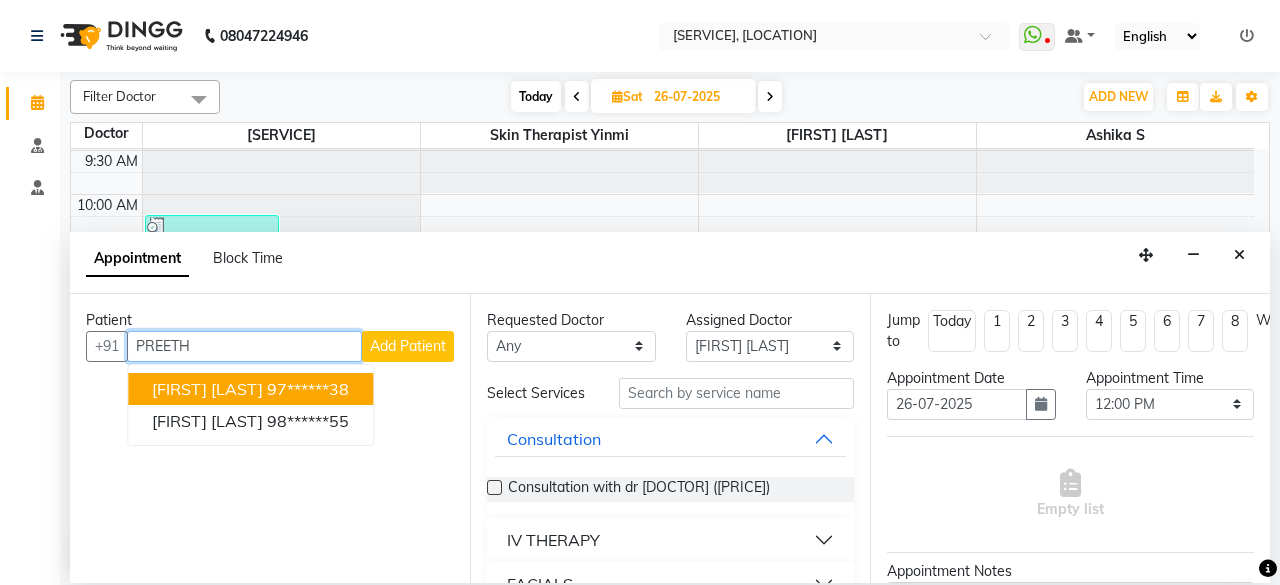 type on "PREETH" 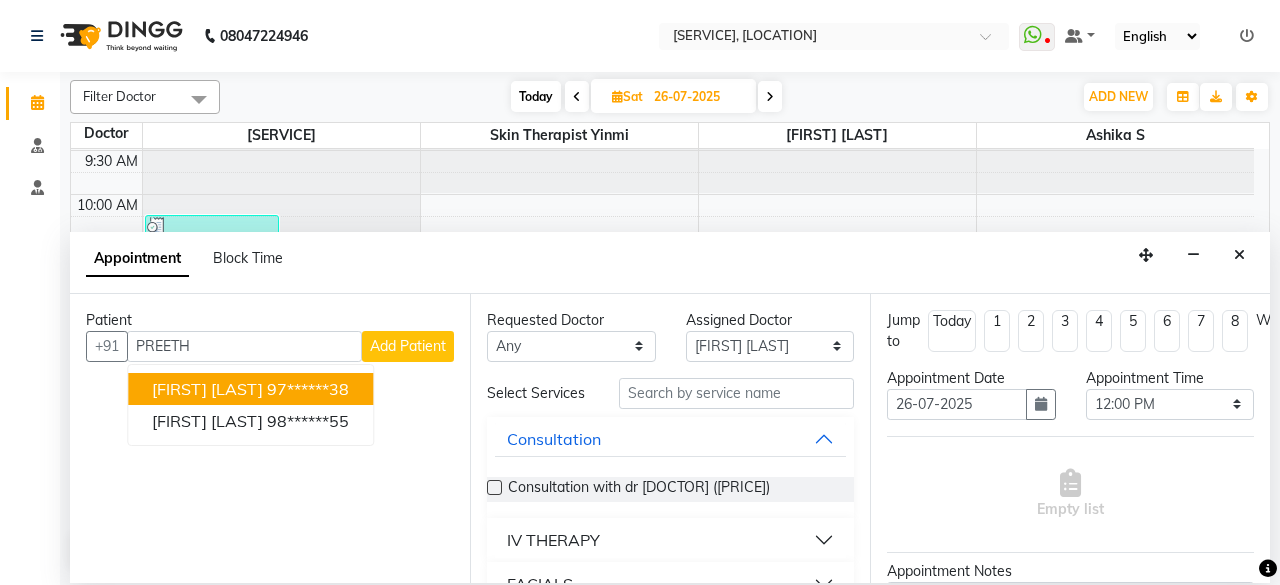click on "Add Patient" at bounding box center (408, 346) 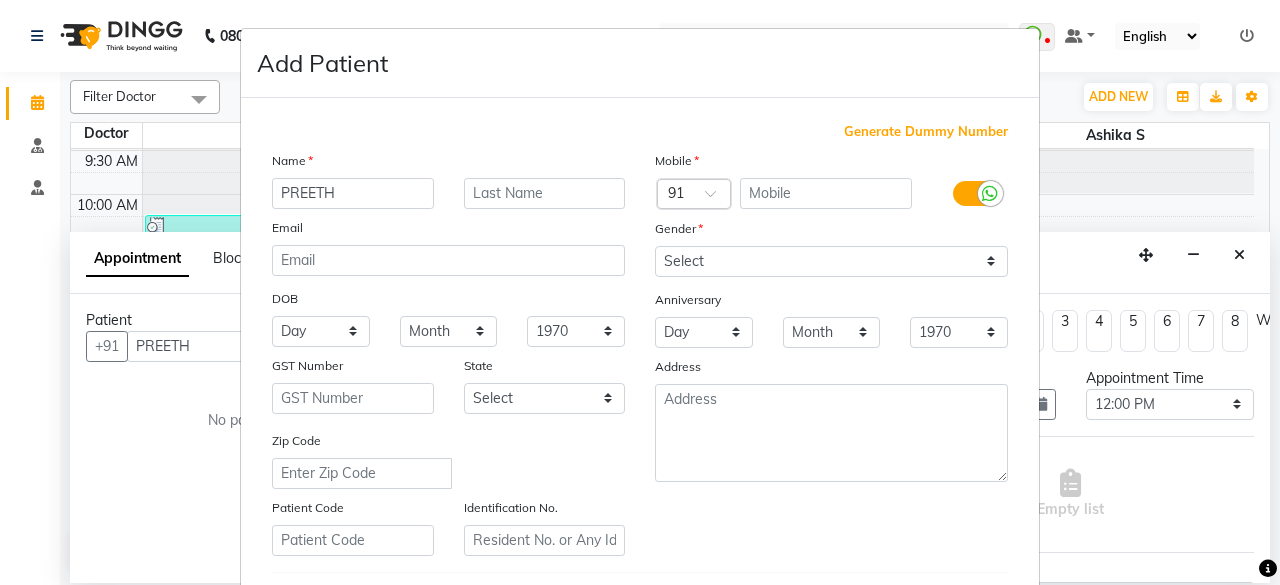 click on "Add Patient Generate Dummy Number Name [FIRST] Email DOB Day 01 02 03 04 05 06 07 08 09 10 11 12 13 14 15 16 17 18 19 20 21 22 23 24 25 26 27 28 29 30 31 Month January February March April May June July August September October November December 1940 1941 1942 1943 1944 1945 1946 1947 1948 1949 1950 1951 1952 1953 1954 1955 1956 1957 1958 1959 1960 1961 1962 1963 1964 1965 1966 1967 1968 1969 1970 1971 1972 1973 1974 1975 1976 1977 1978 1979 1980 1981 1982 1983 1984 1985 1986 1987 1988 1989 1990 1991 1992 1993 1994 1995 1996 1997 1998 1999 2000 2001 2002 2003 2004 2005 2006 2007 2008 2009 2010 2011 2012 2013 2014 2015 2016 2017 2018 2019 2020 2021 2022 2023 2024 GST Number State Select Andaman and Nicobar Islands Andhra Pradesh Arunachal Pradesh Assam Bihar Chandigarh Chhattisgarh Dadra and Nagar Haveli Daman and Diu Delhi Goa Gujarat Haryana Himachal Pradesh Jammu and Kashmir Jharkhand Karnataka Kerala Lakshadweep Madhya Pradesh Maharashtra Manipur Meghalaya Mizoram Nagaland Odisha Pondicherry Punjab Sikkim" at bounding box center [640, 292] 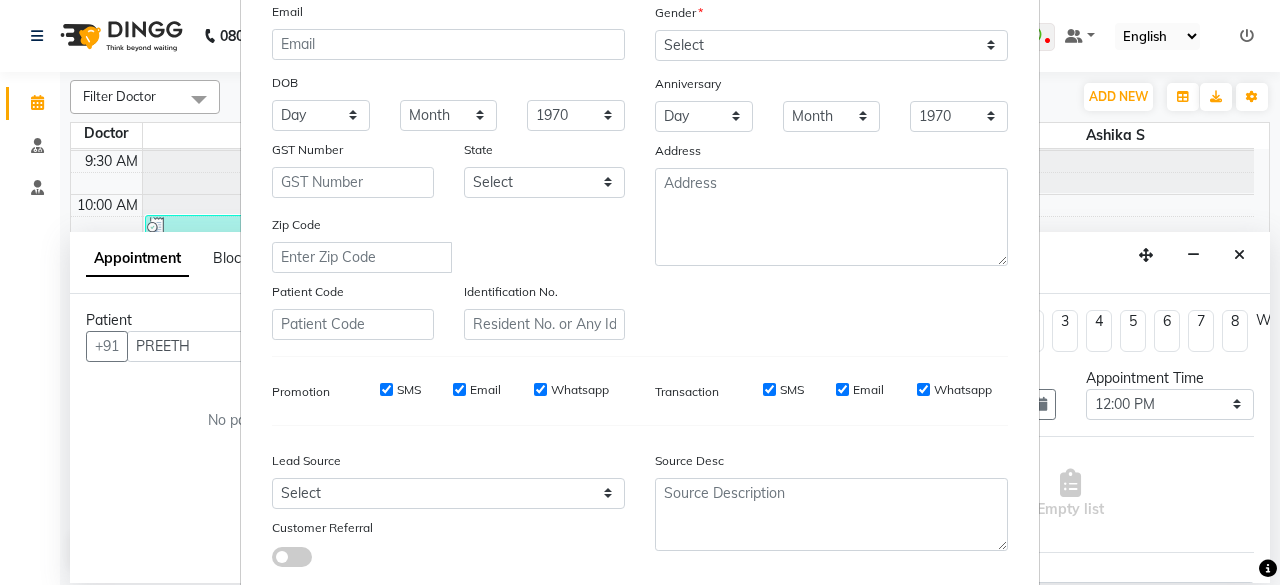 scroll, scrollTop: 224, scrollLeft: 0, axis: vertical 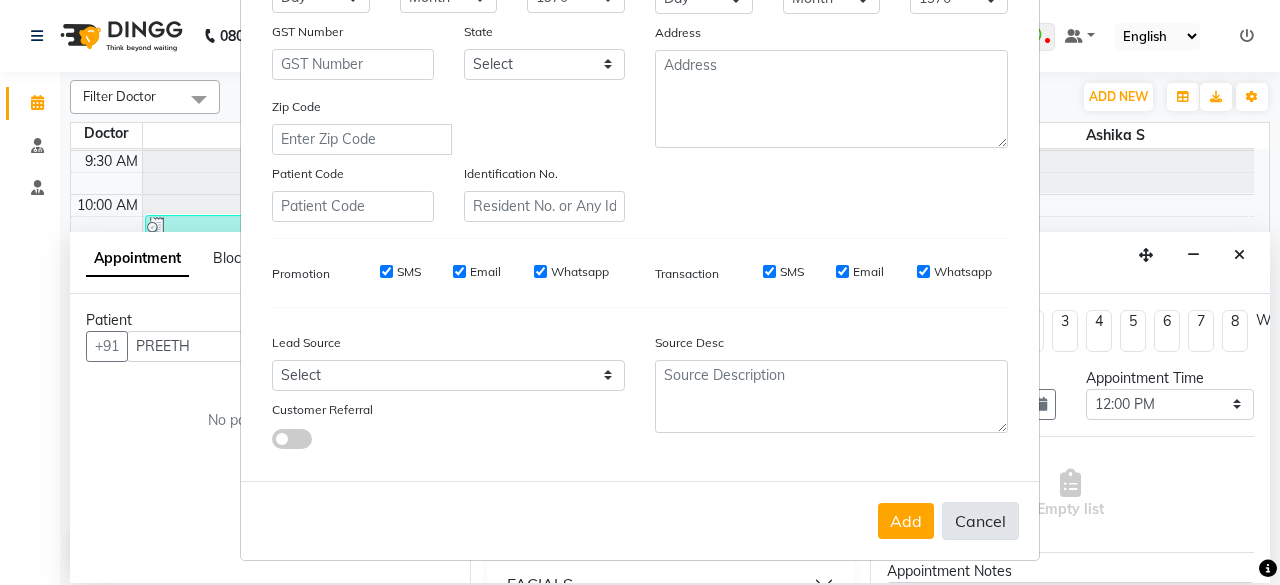 click on "Cancel" at bounding box center (980, 521) 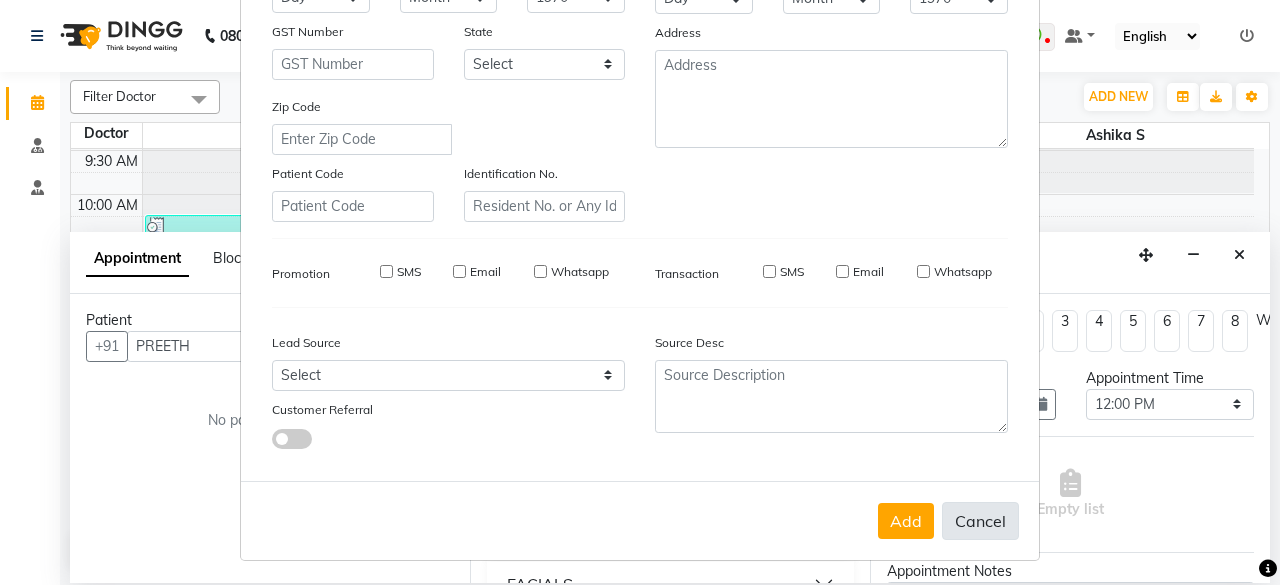 type 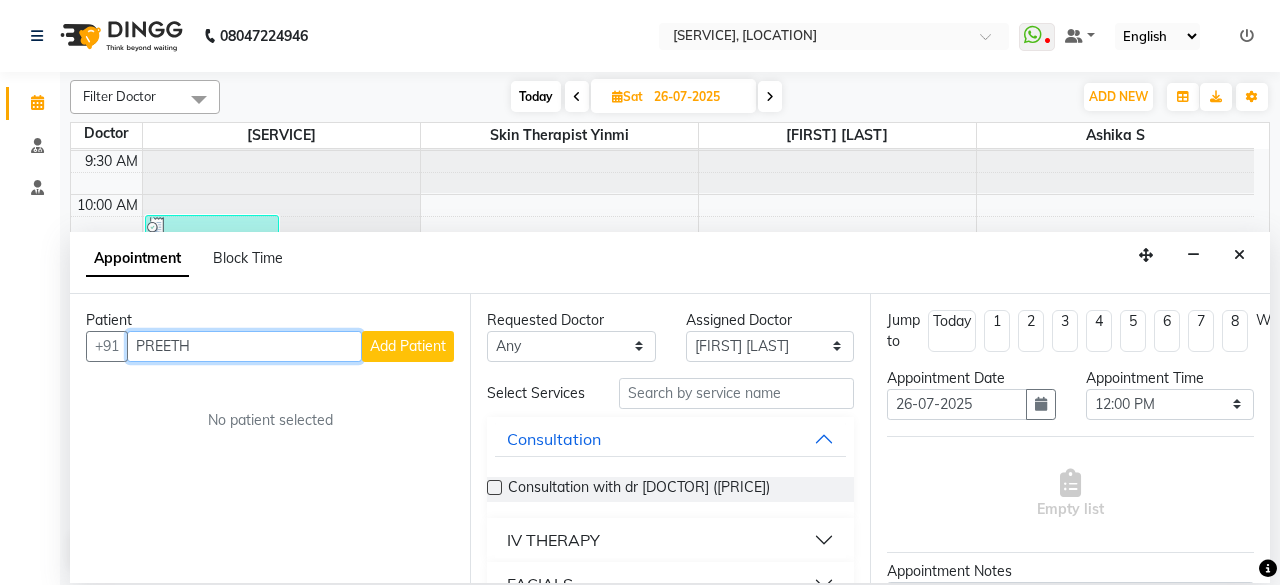 click on "PREETH" at bounding box center [244, 346] 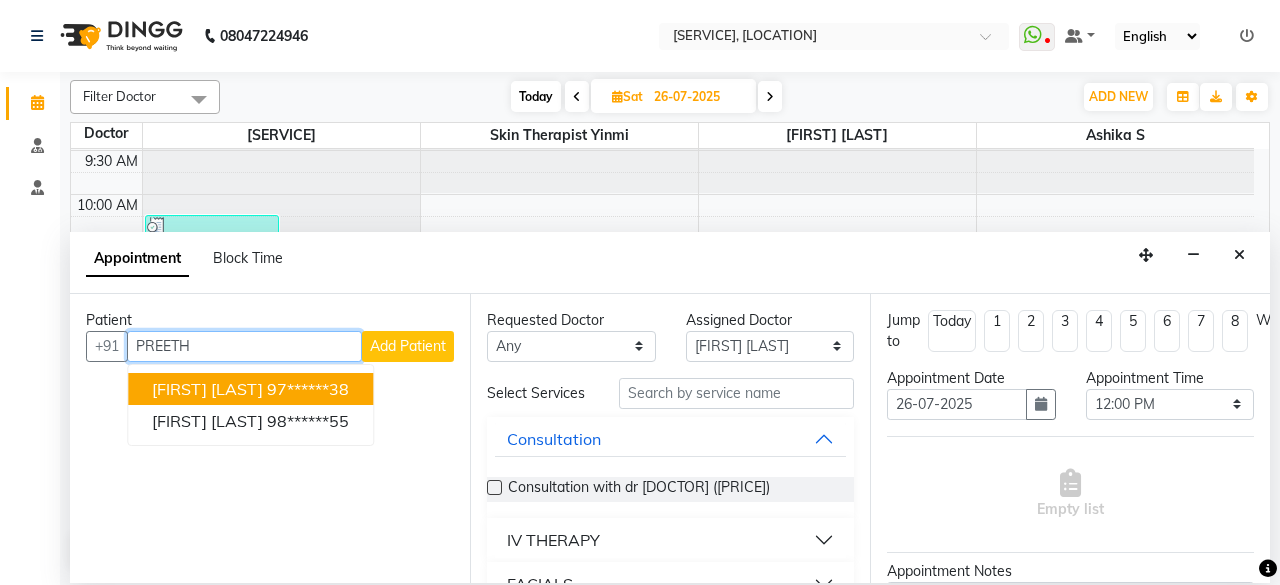 click on "[FIRST] [LAST]" at bounding box center [207, 389] 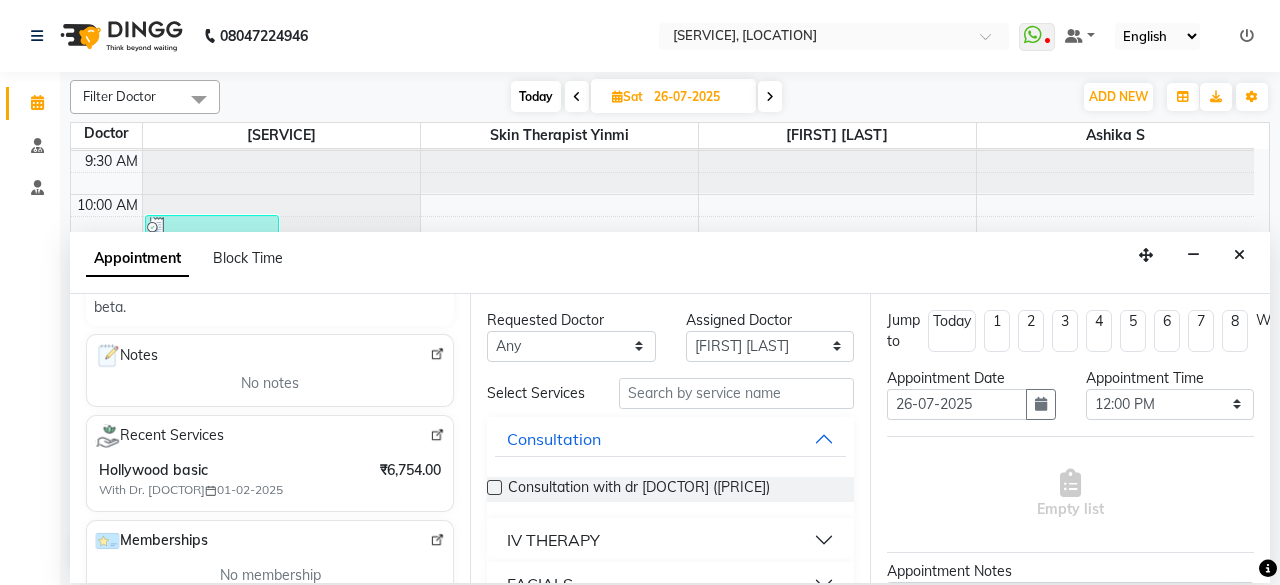 scroll, scrollTop: 272, scrollLeft: 0, axis: vertical 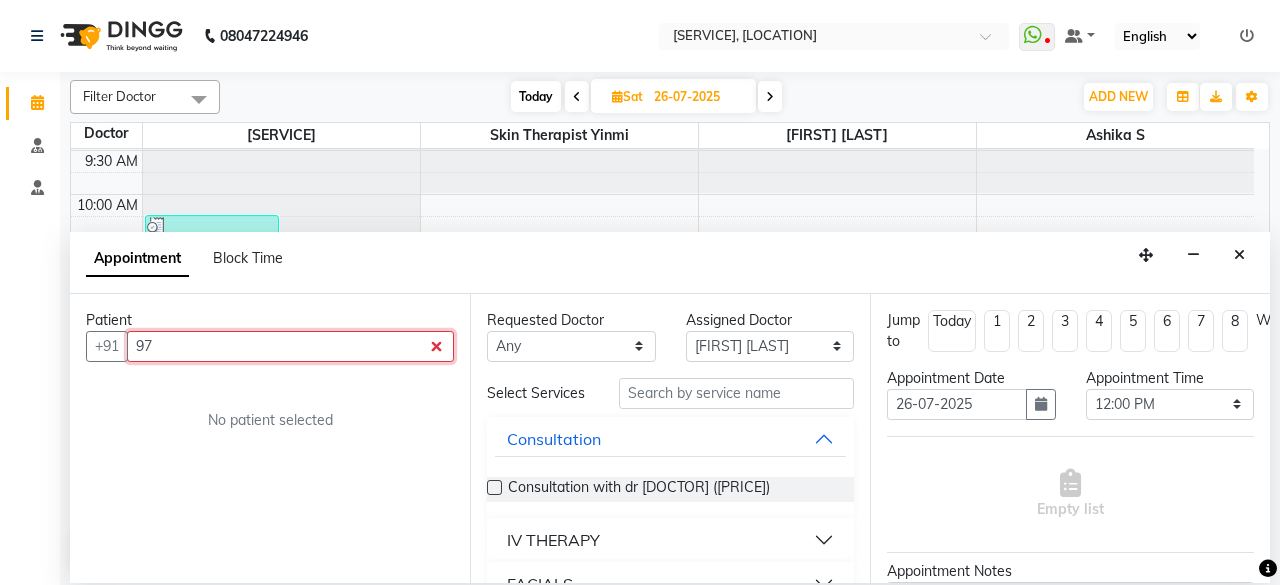 type on "9" 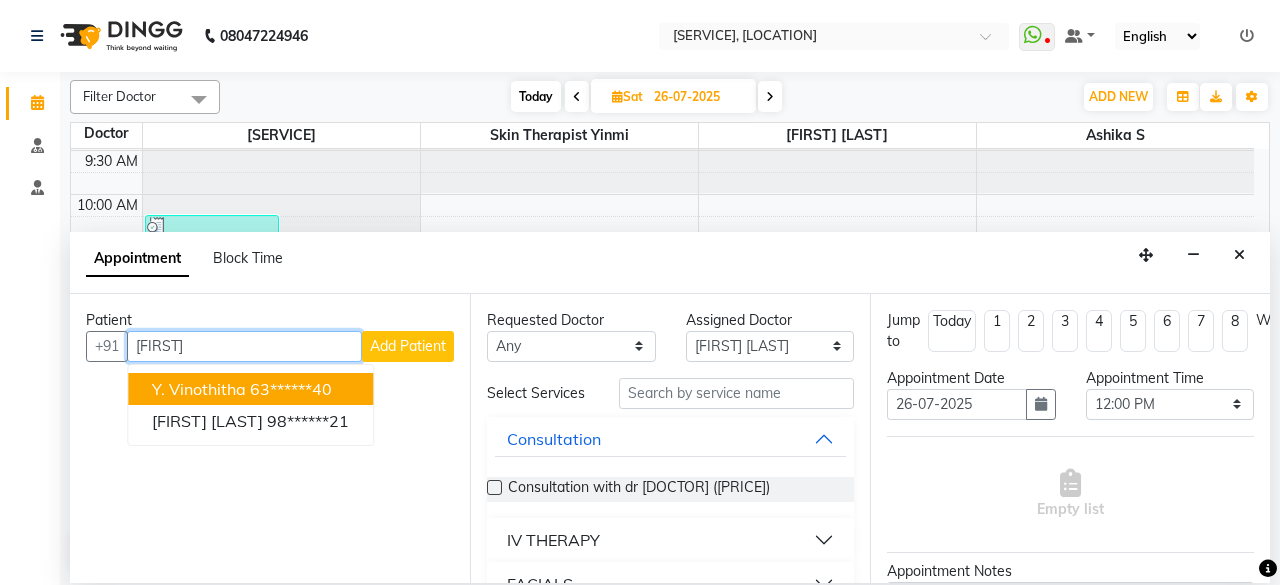 click on "y. vinothitha" at bounding box center (199, 389) 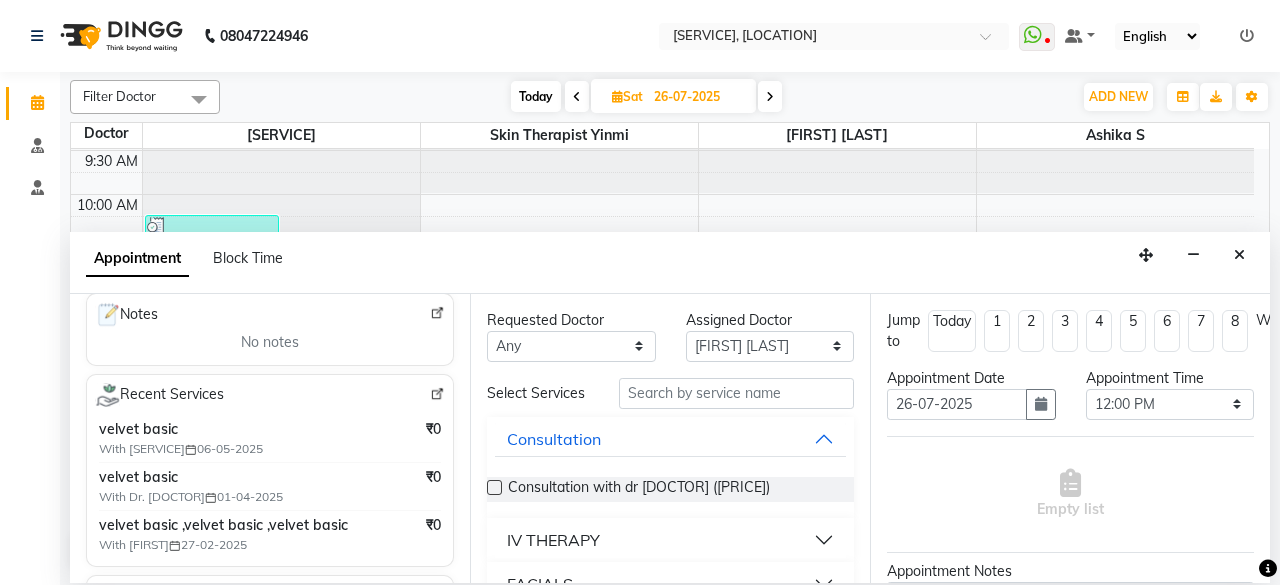 scroll, scrollTop: 314, scrollLeft: 0, axis: vertical 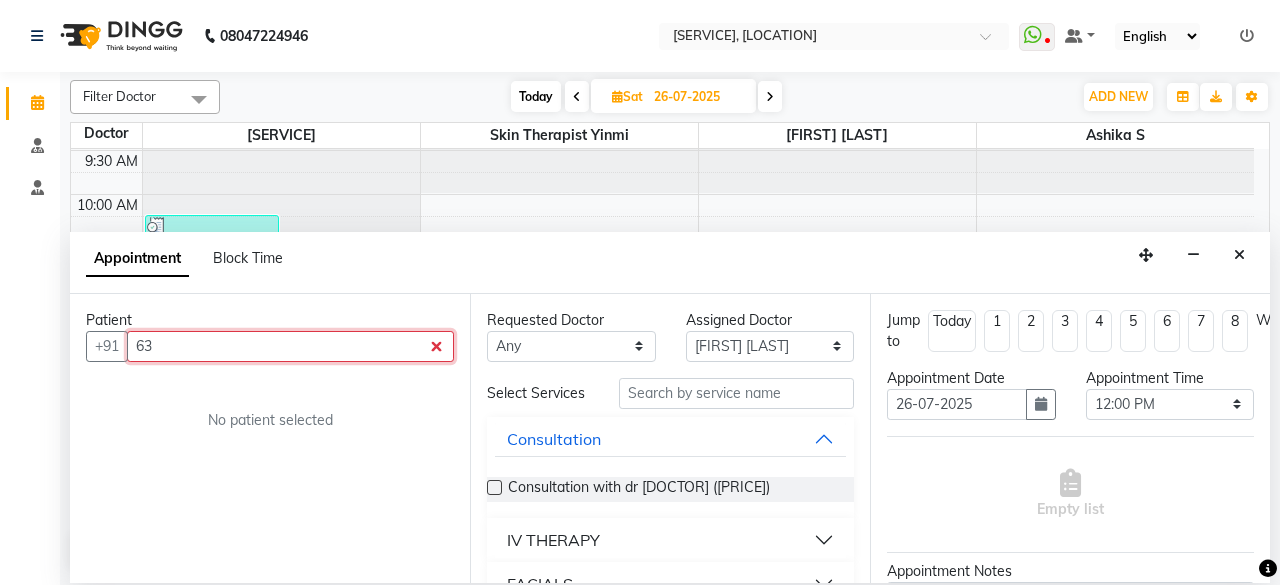type on "6" 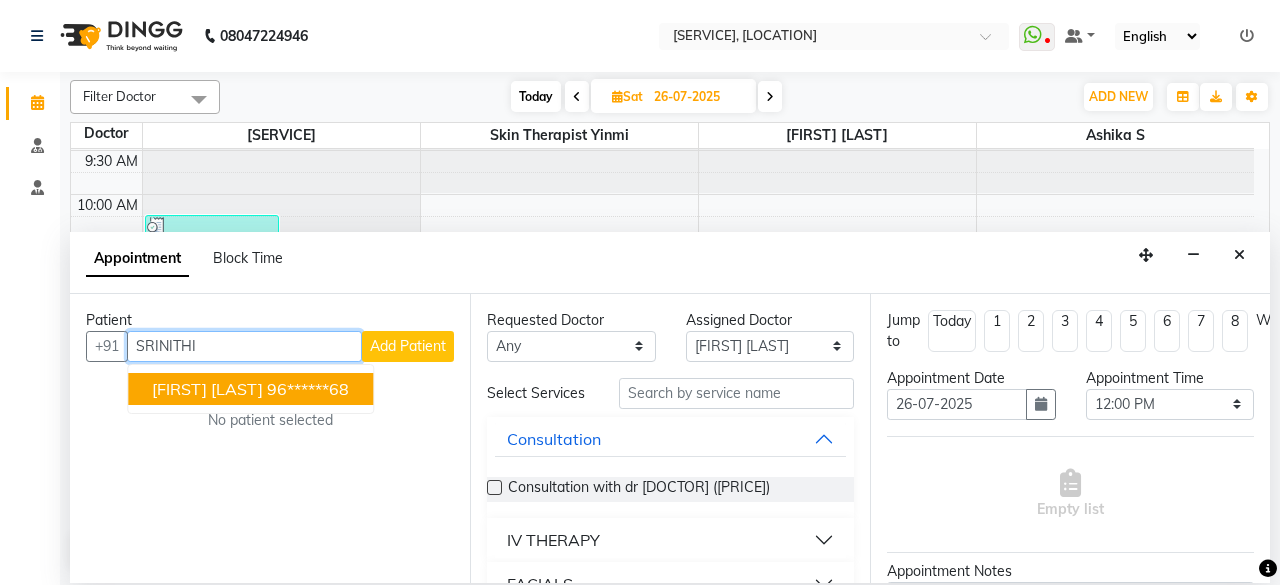 click on "96******68" at bounding box center (308, 389) 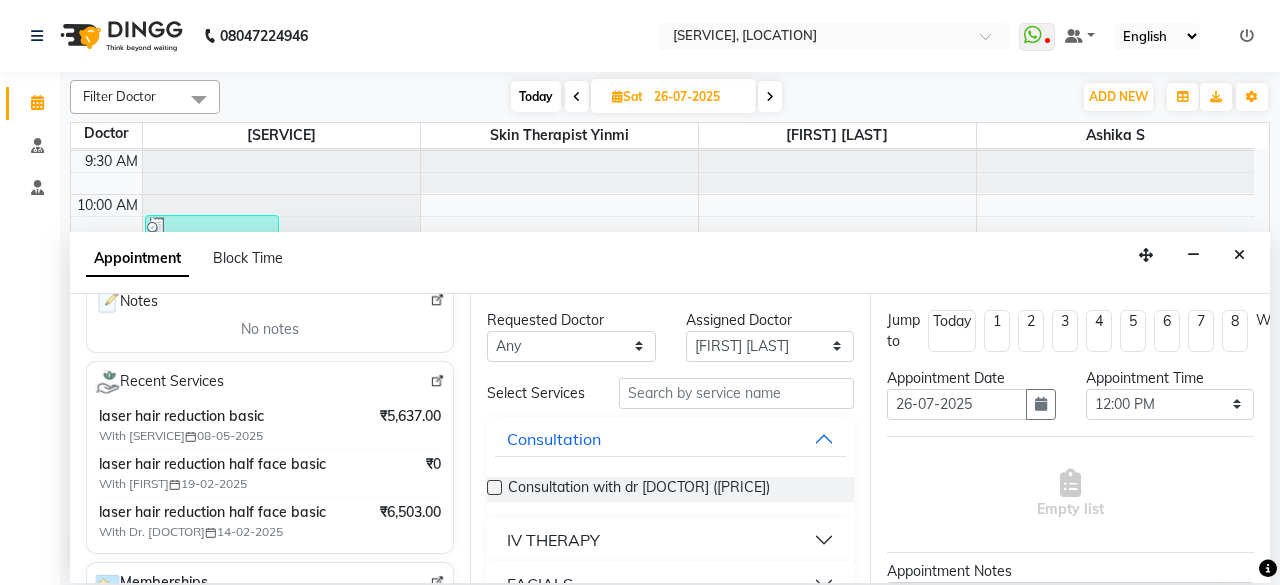 scroll, scrollTop: 340, scrollLeft: 0, axis: vertical 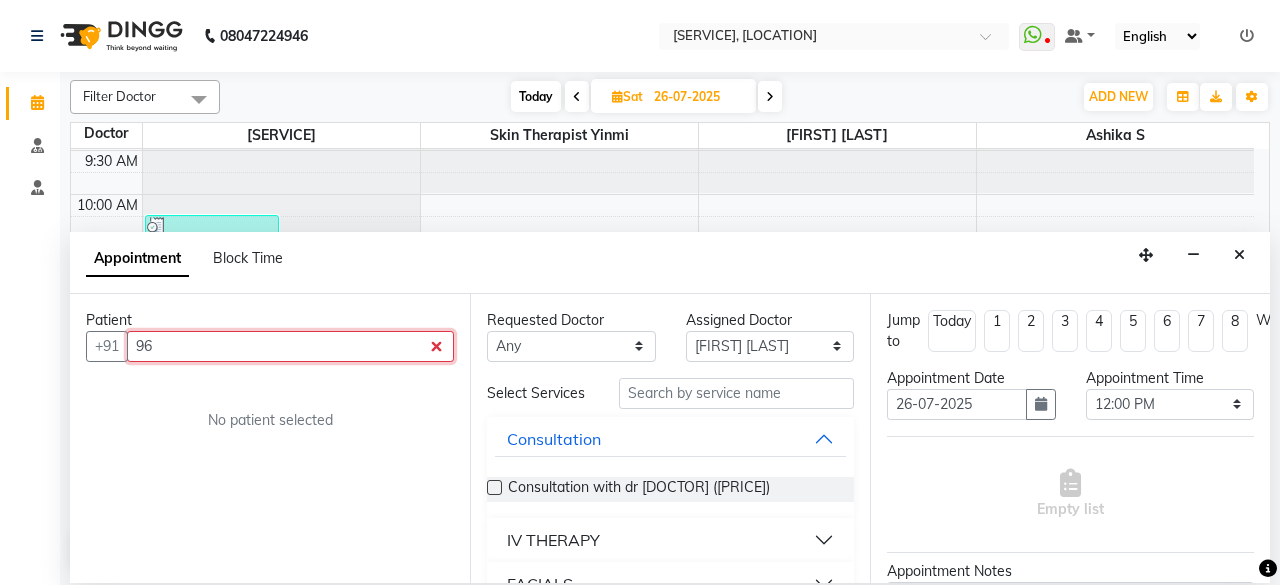 type on "9" 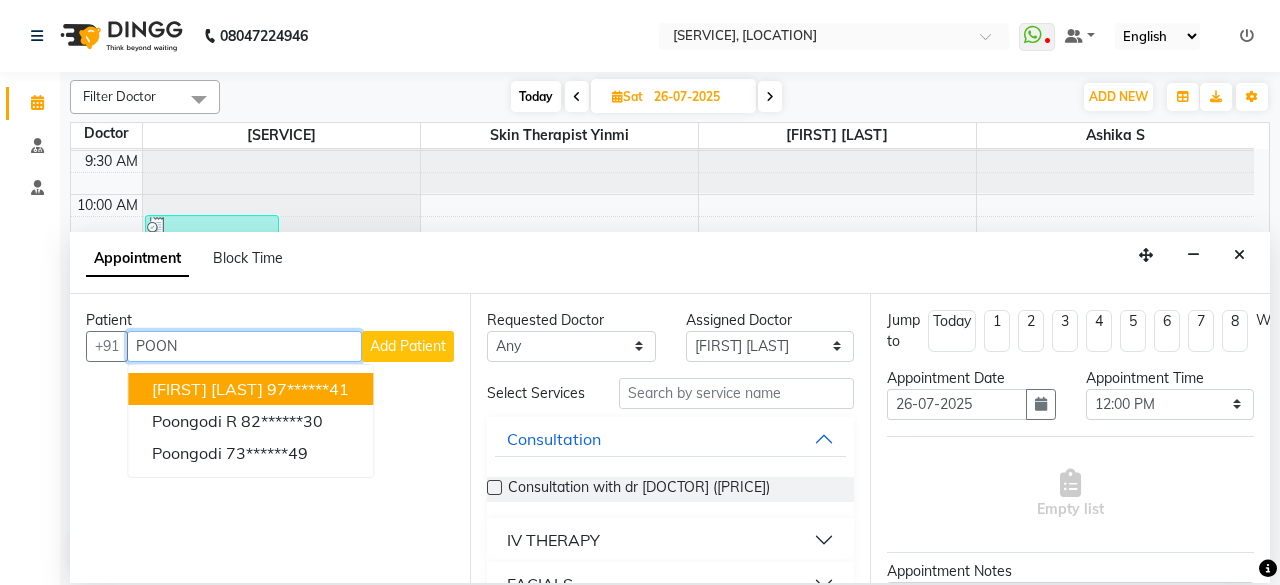 drag, startPoint x: 358, startPoint y: 366, endPoint x: 356, endPoint y: 379, distance: 13.152946 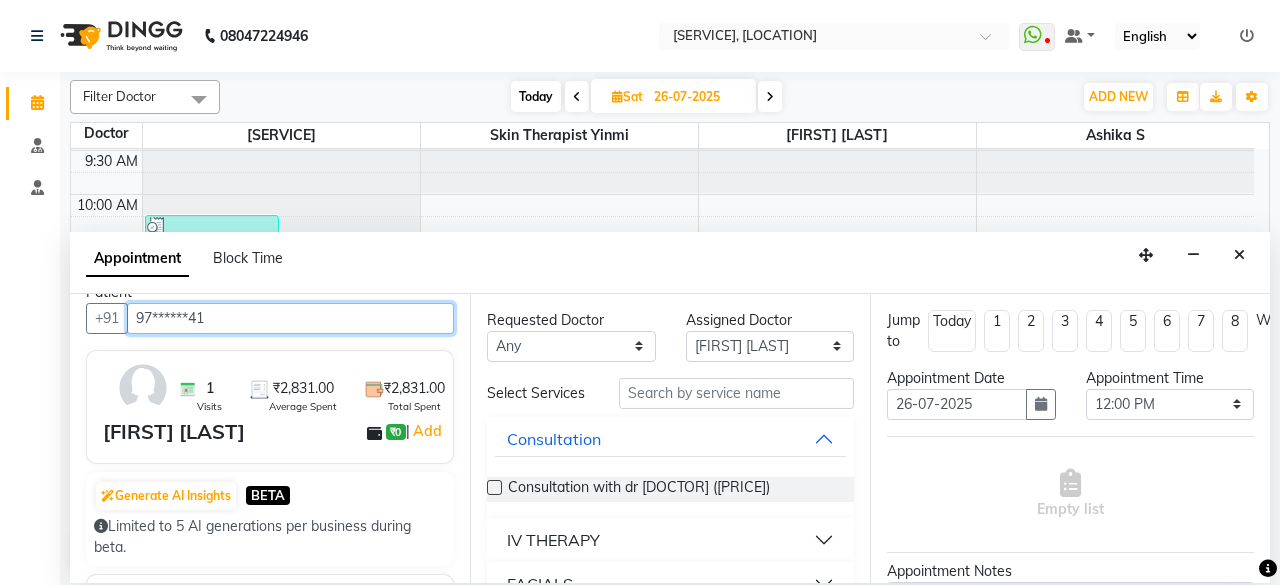 scroll, scrollTop: 0, scrollLeft: 0, axis: both 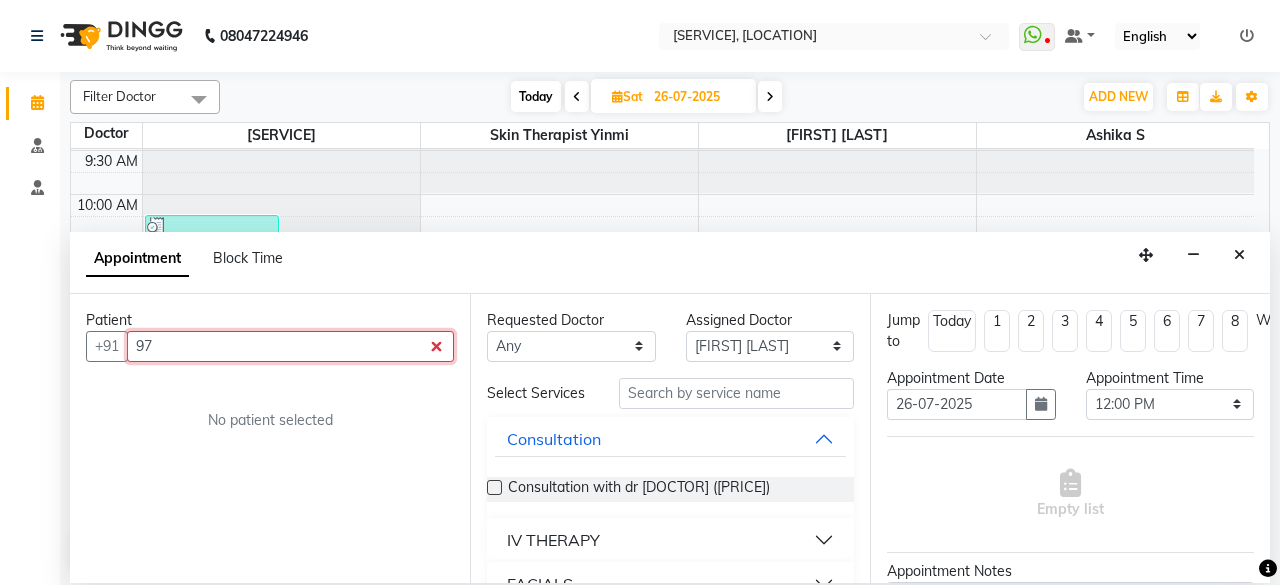 type on "9" 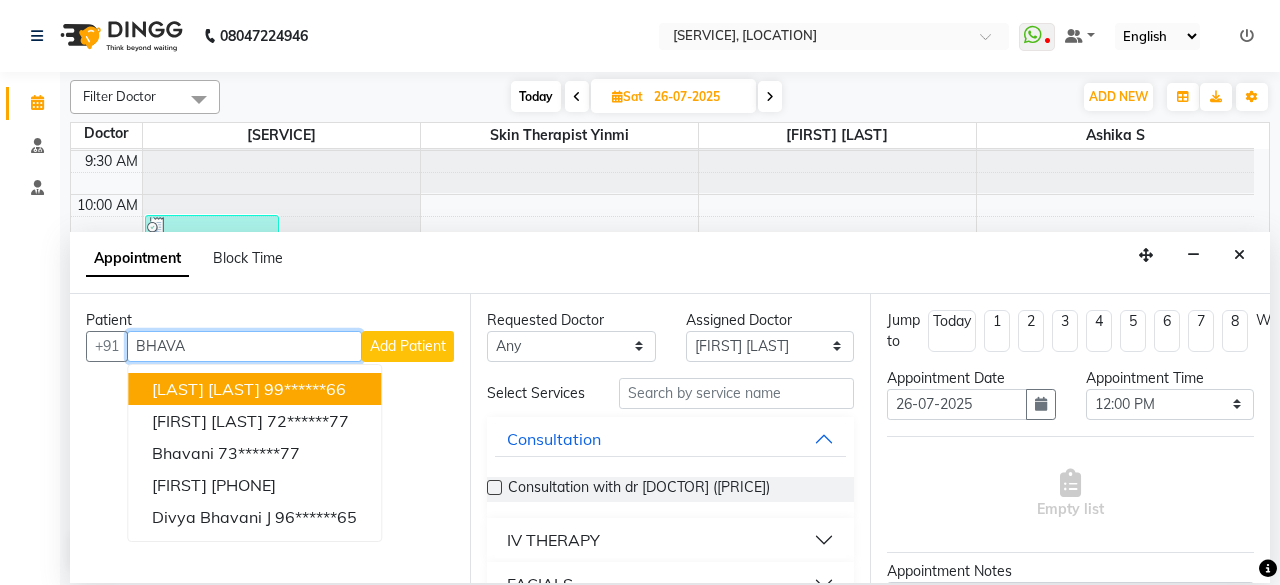 click on "[FIRST] [LAST] [PHONE]" at bounding box center (254, 389) 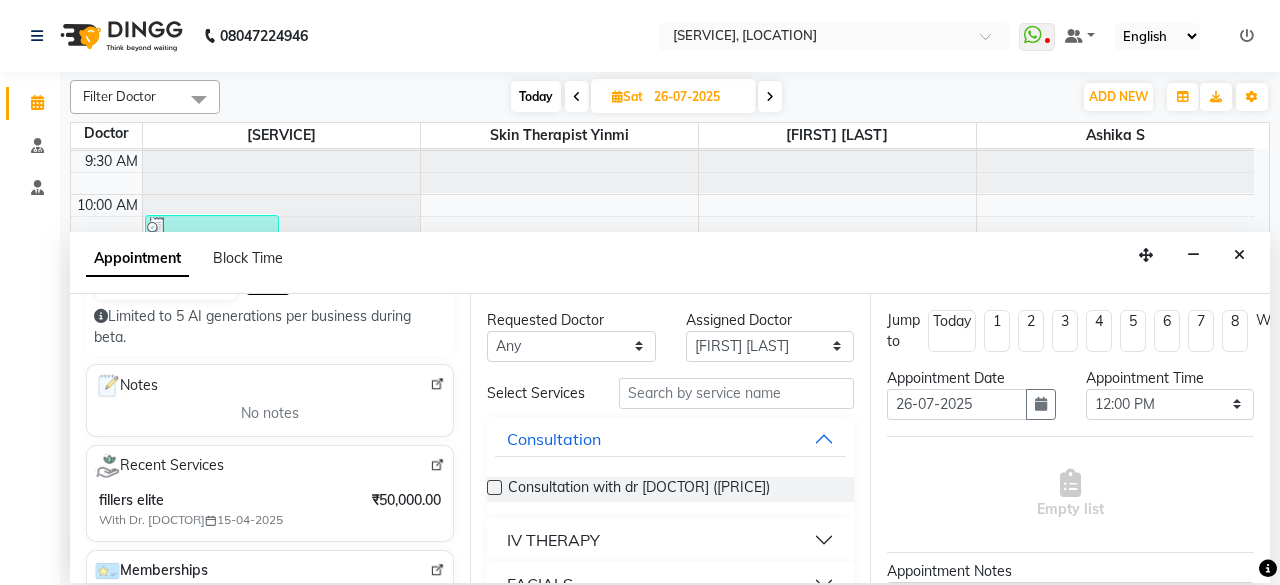 scroll, scrollTop: 0, scrollLeft: 0, axis: both 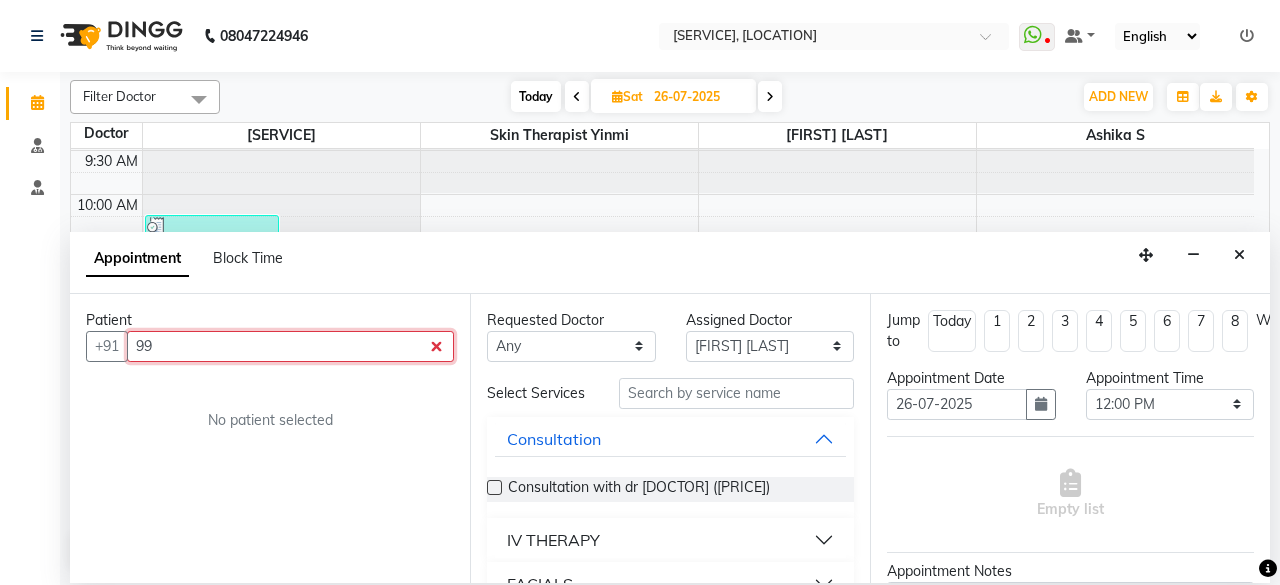 type on "9" 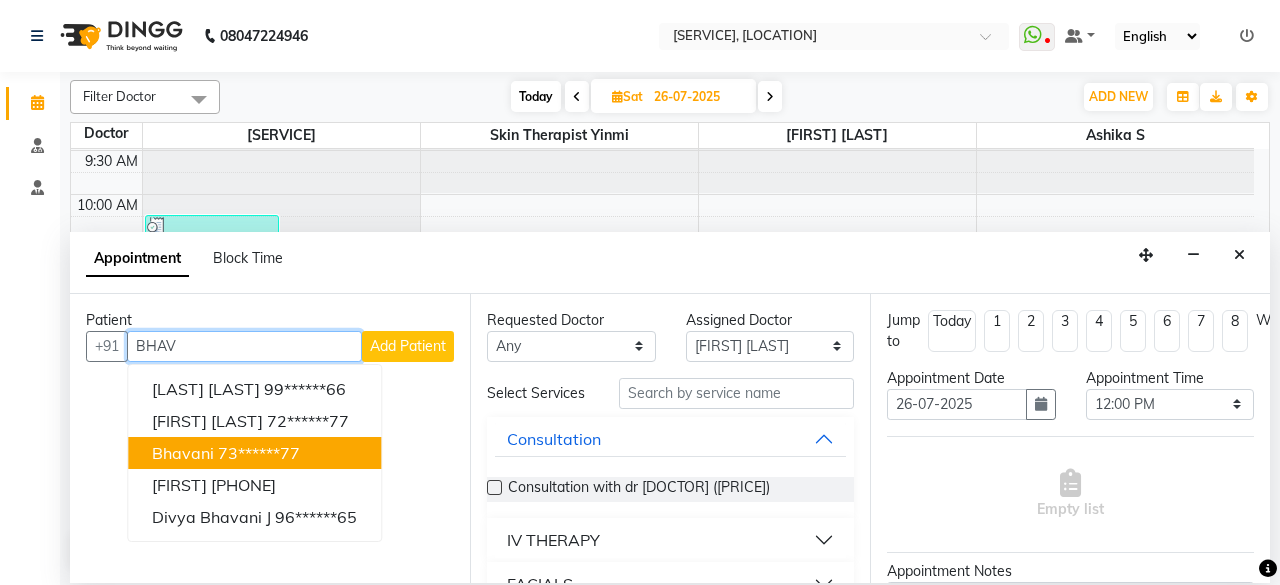 click on "[FIRST] [PHONE]" at bounding box center (254, 453) 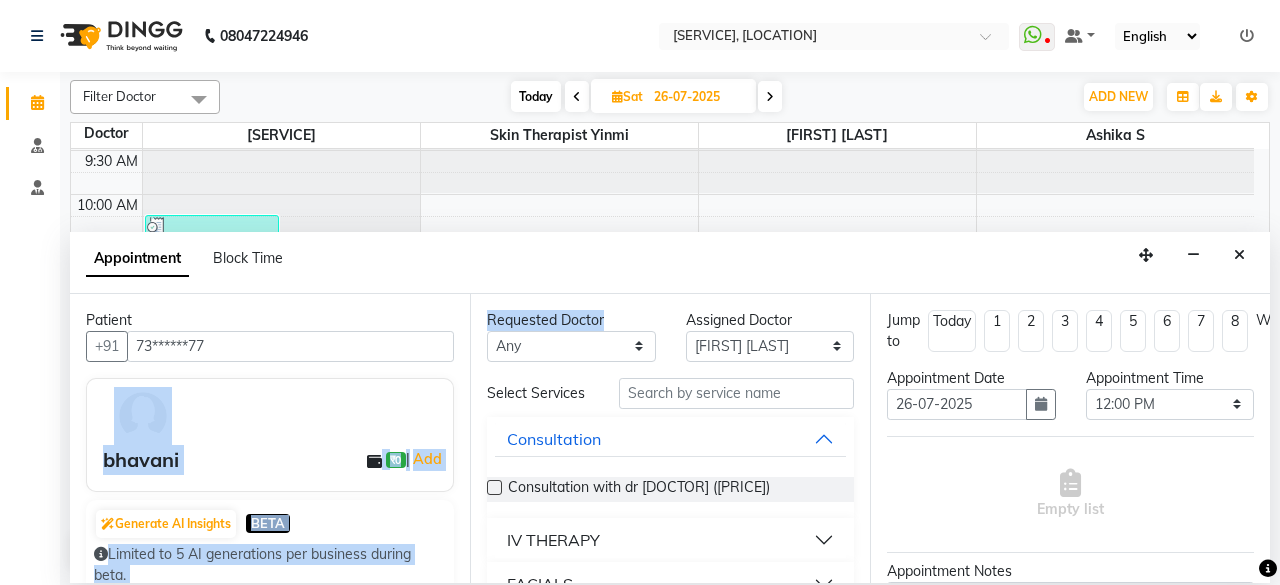 drag, startPoint x: 471, startPoint y: 359, endPoint x: 462, endPoint y: 379, distance: 21.931713 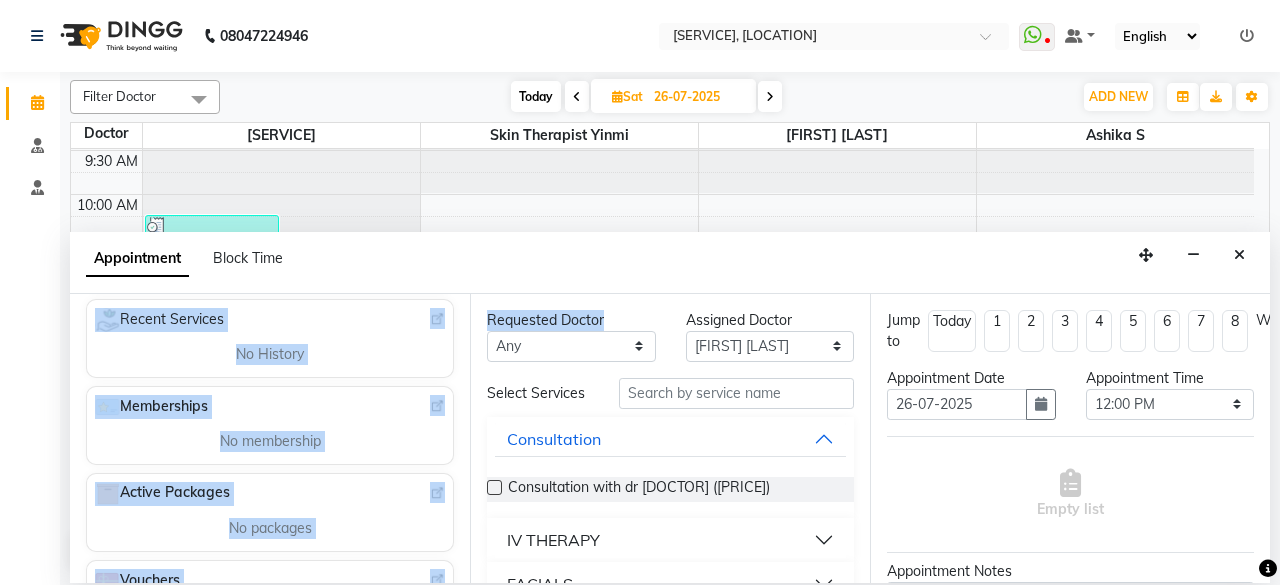 scroll, scrollTop: 451, scrollLeft: 0, axis: vertical 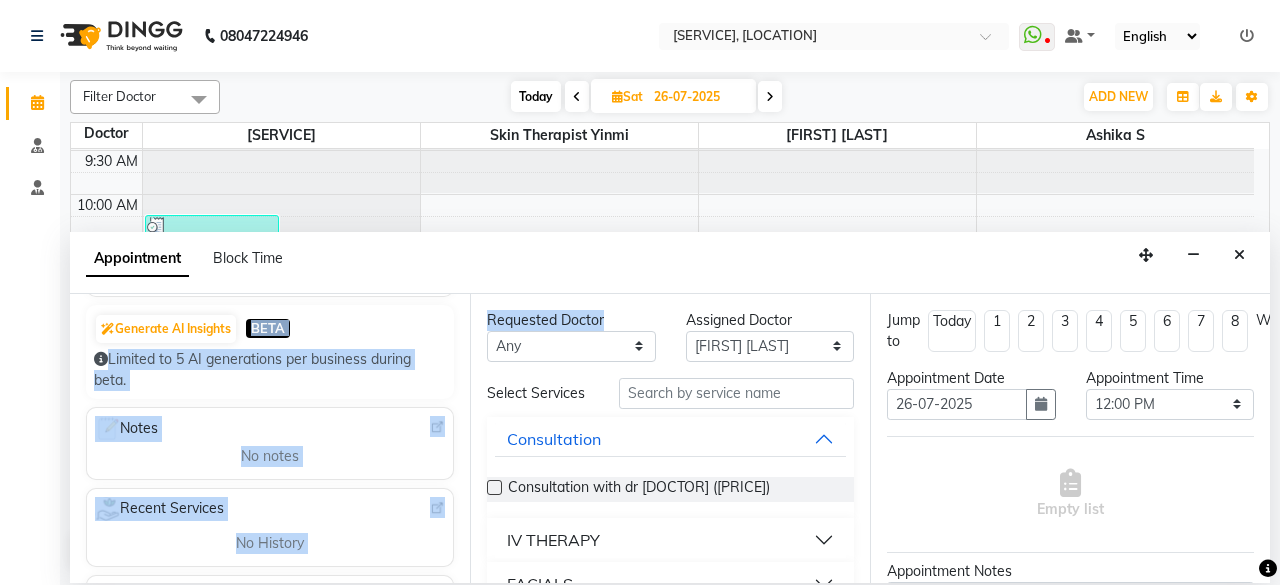 click on "Limited to 5 AI generations per business during beta." at bounding box center [270, 370] 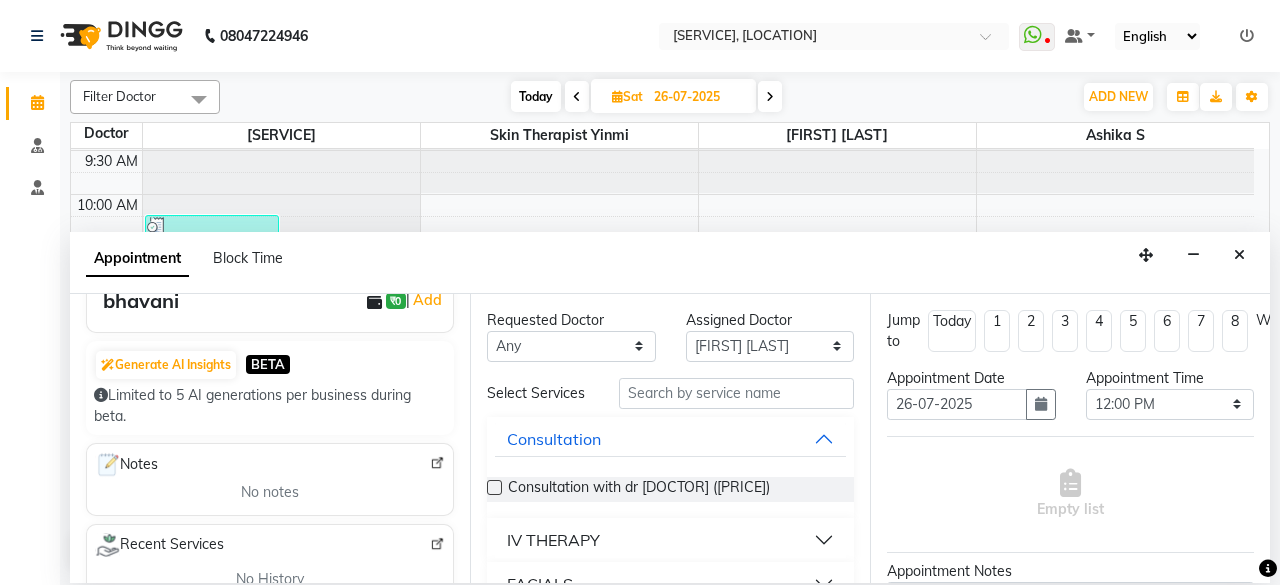 scroll, scrollTop: 0, scrollLeft: 0, axis: both 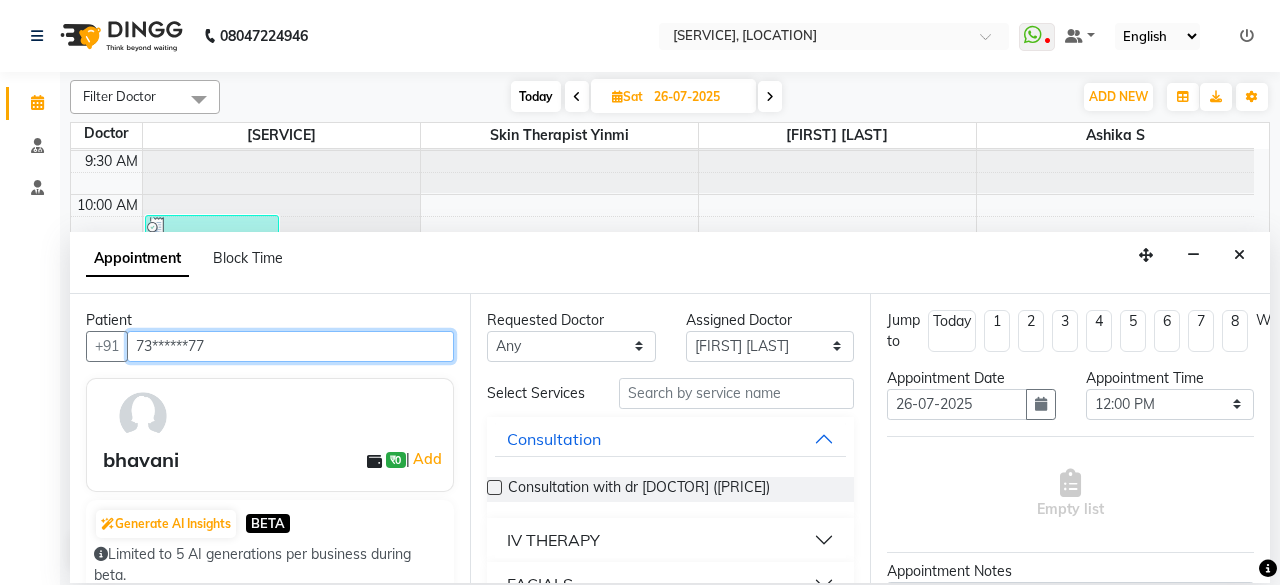 click on "73******77" at bounding box center [290, 346] 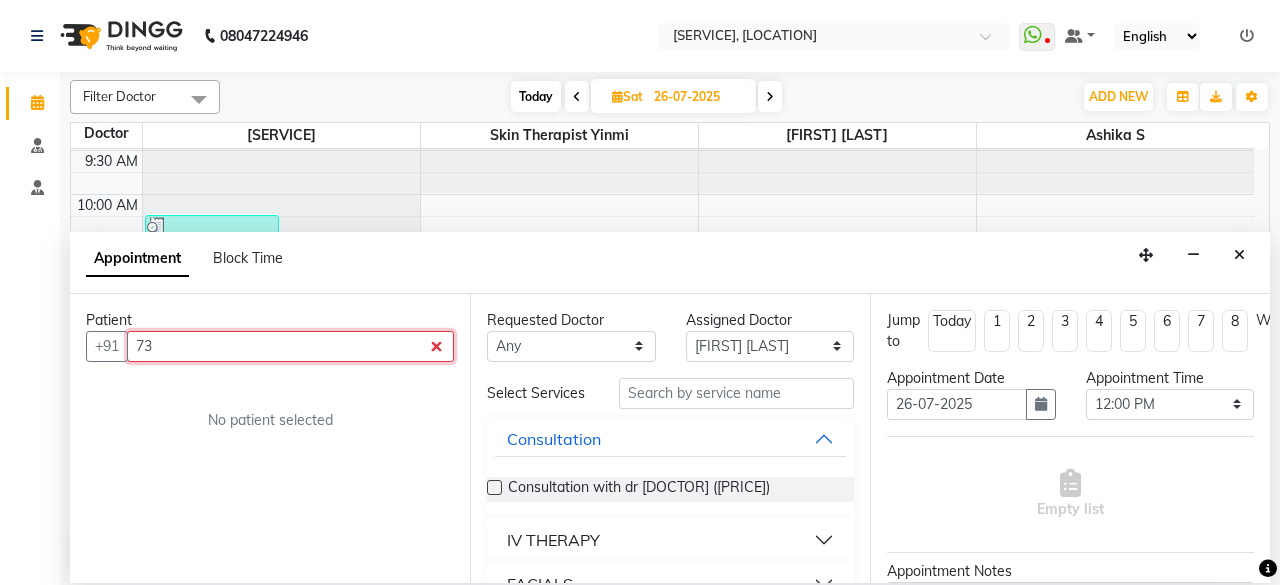 type on "7" 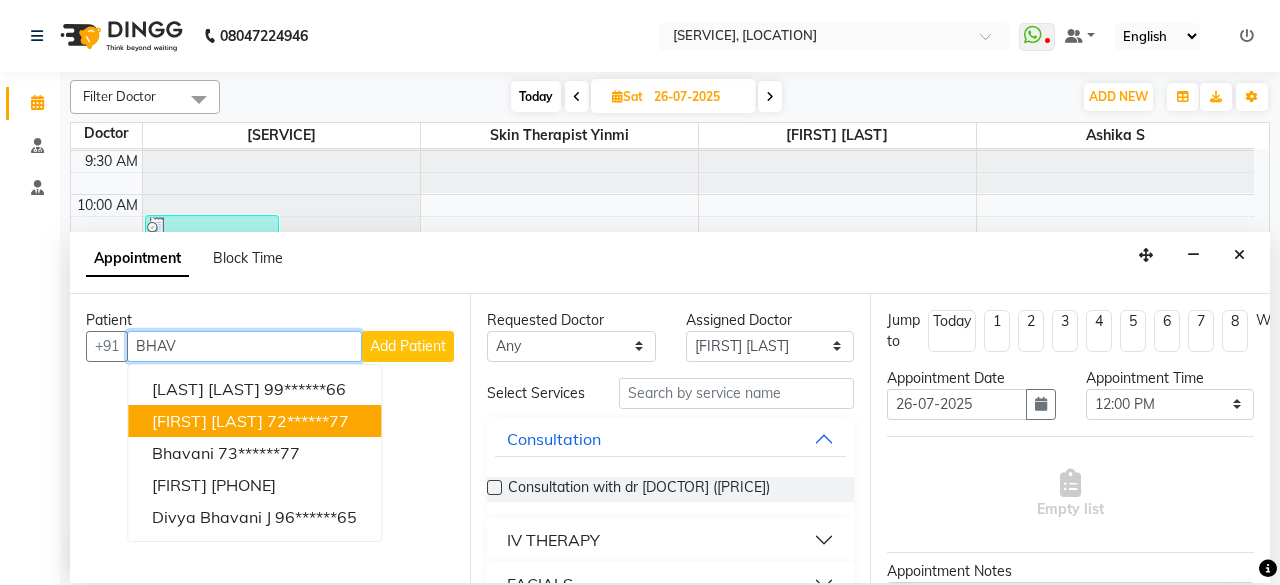 click on "[FIRST] [LAST] [PHONE]" at bounding box center [254, 421] 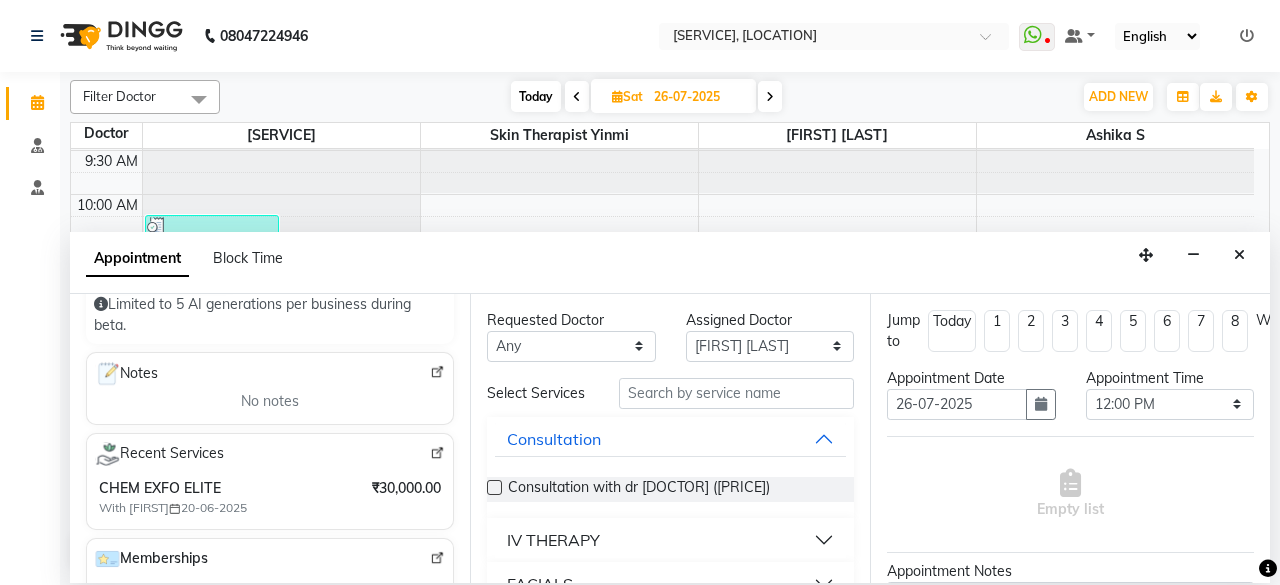 scroll, scrollTop: 252, scrollLeft: 0, axis: vertical 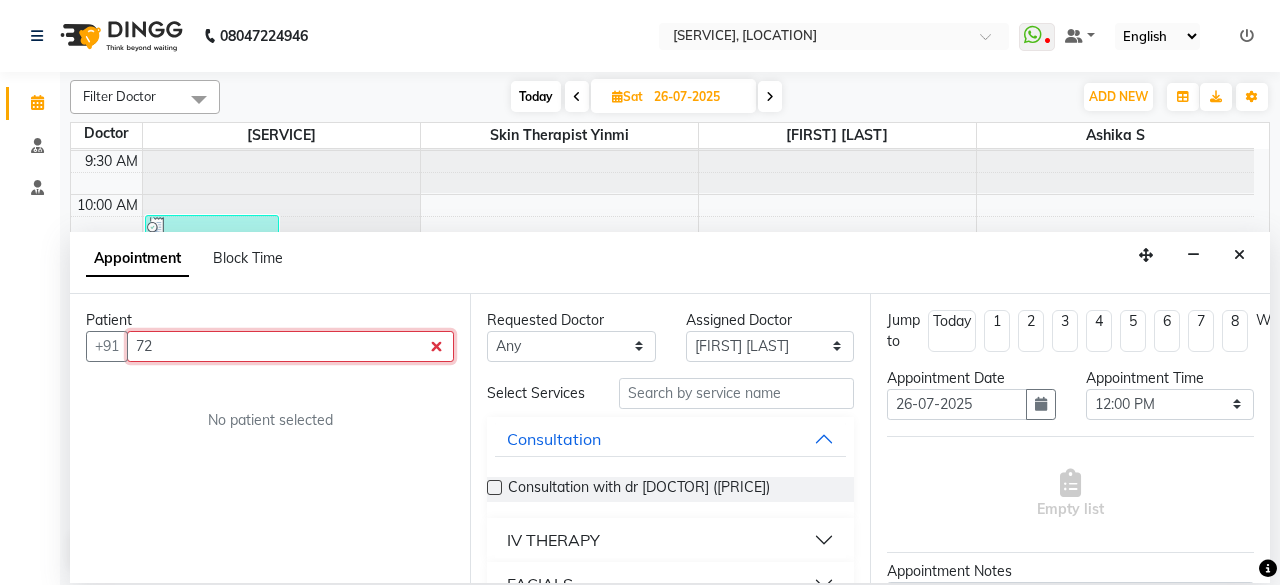 type on "7" 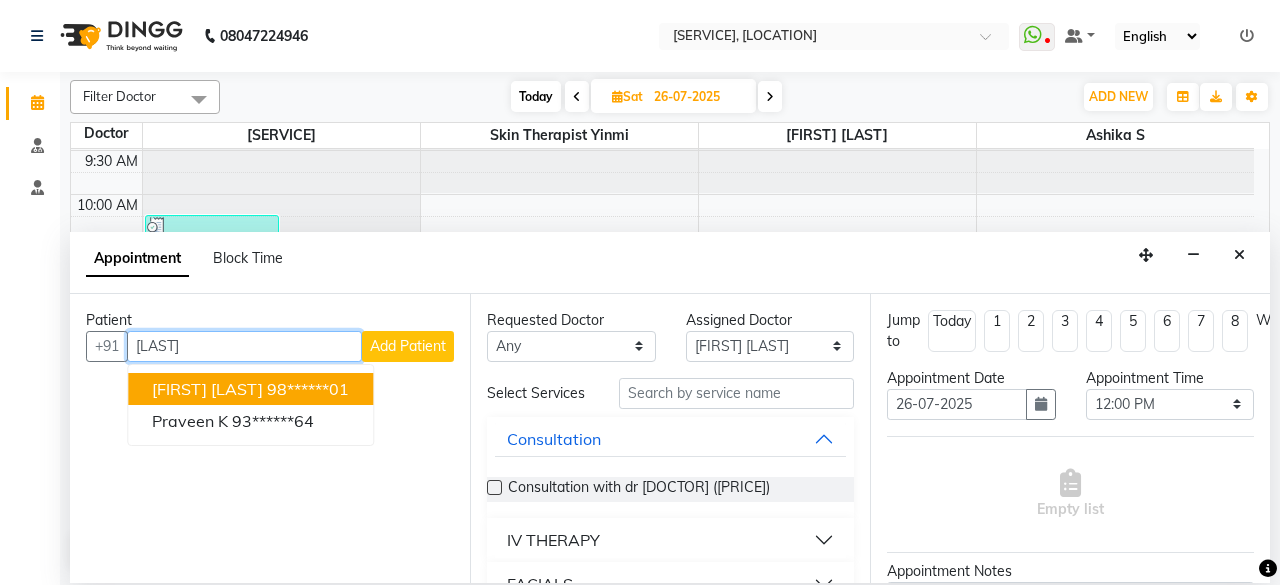 click on "[FIRST] [LAST]" at bounding box center [207, 389] 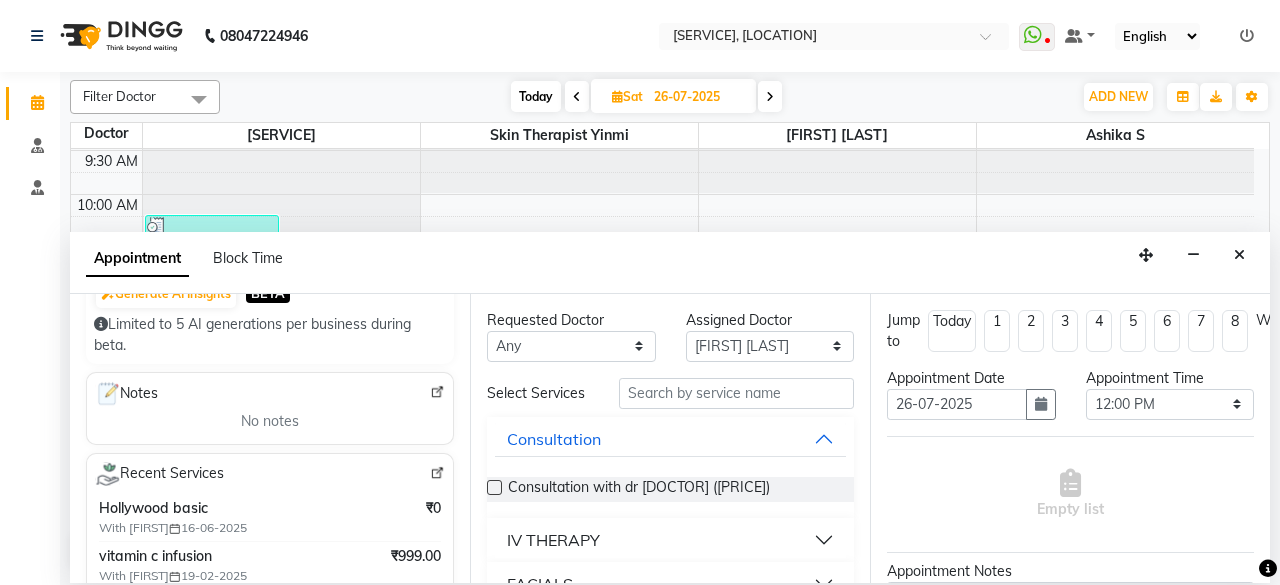 scroll, scrollTop: 235, scrollLeft: 0, axis: vertical 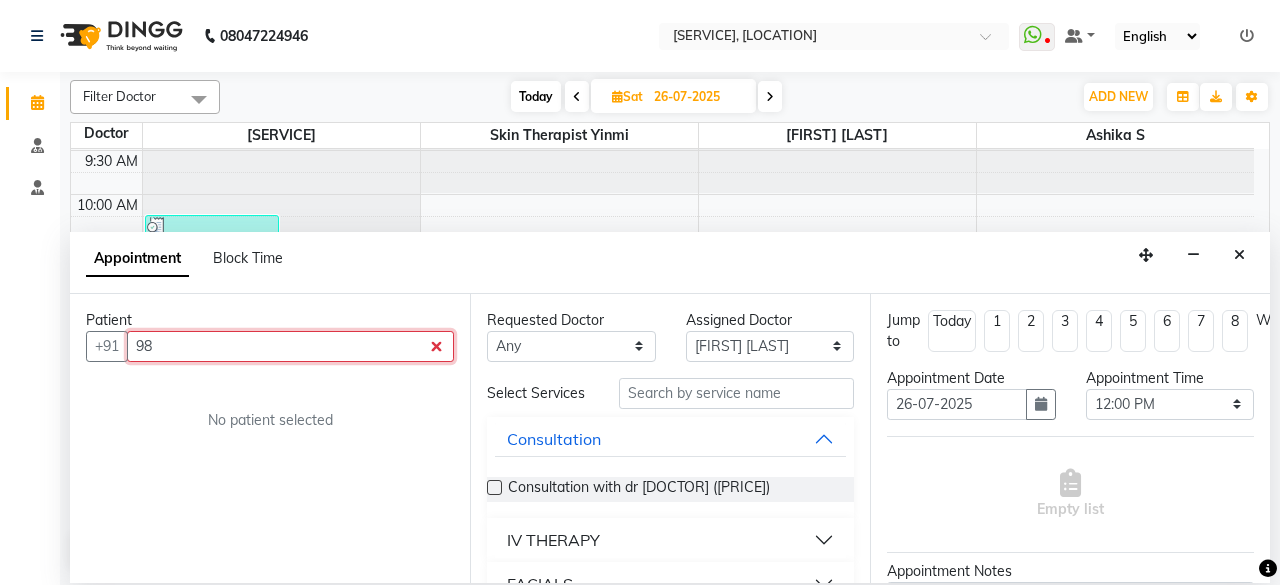 type on "9" 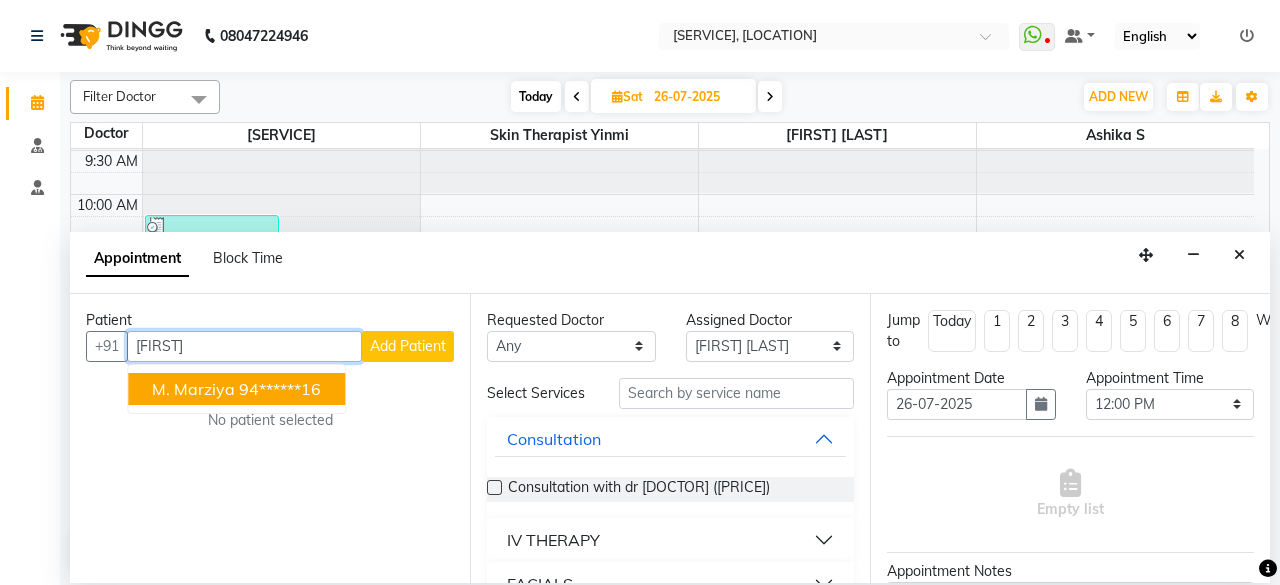 click on "94******16" at bounding box center (280, 389) 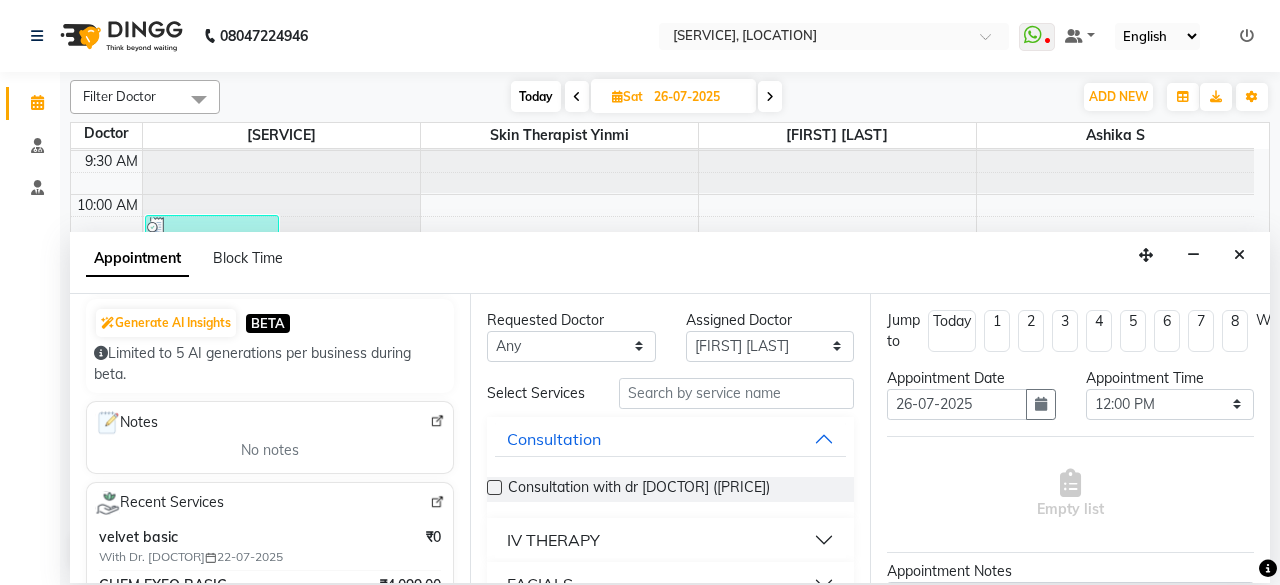 scroll, scrollTop: 242, scrollLeft: 0, axis: vertical 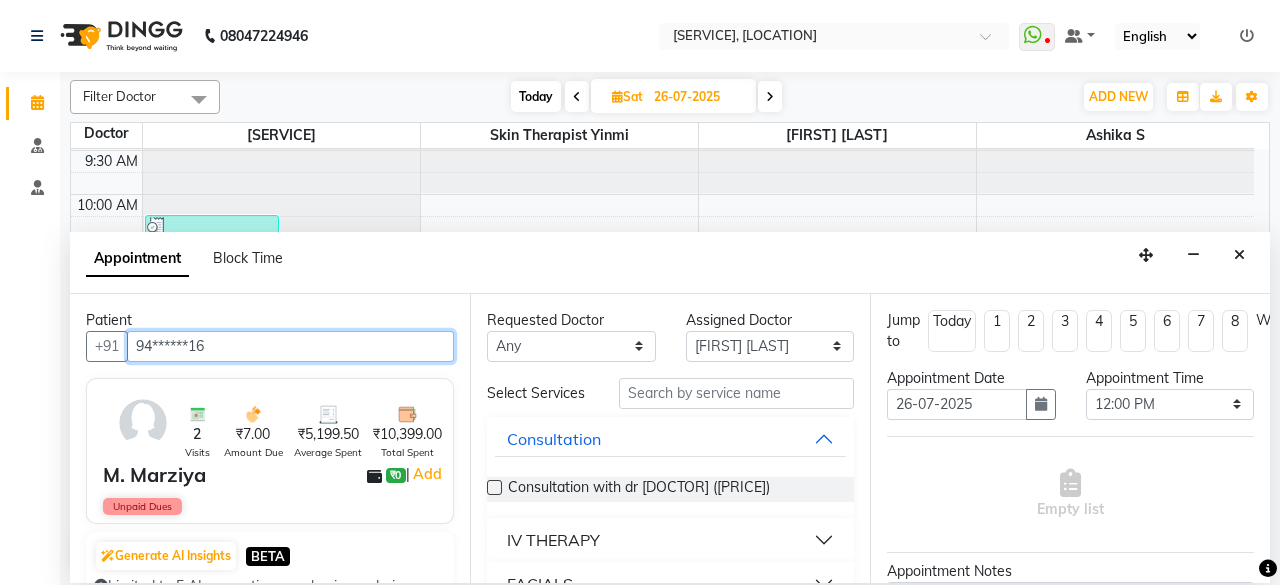 click on "94******16" at bounding box center (290, 346) 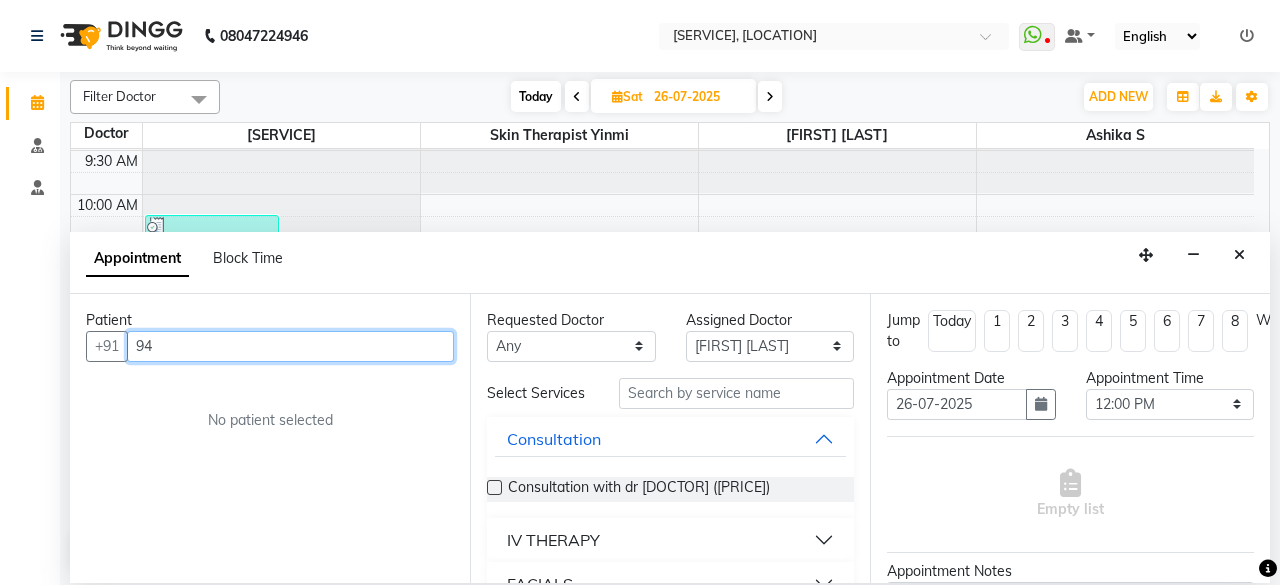 type on "9" 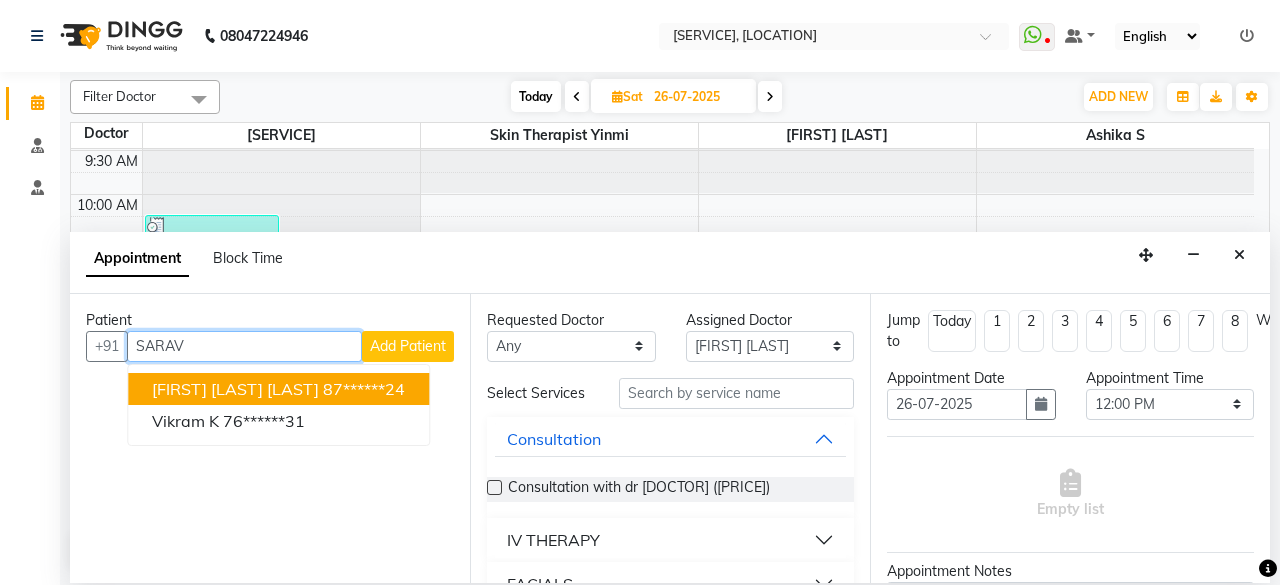 click on "[FIRST] [LAST] [LAST]" at bounding box center [235, 389] 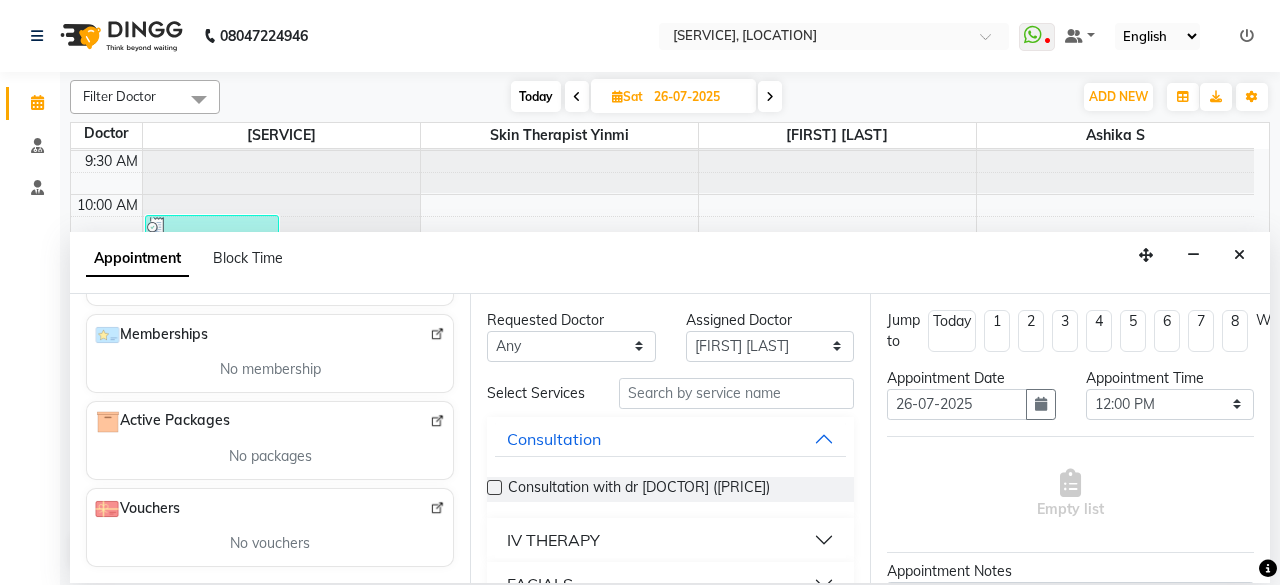 scroll, scrollTop: 0, scrollLeft: 0, axis: both 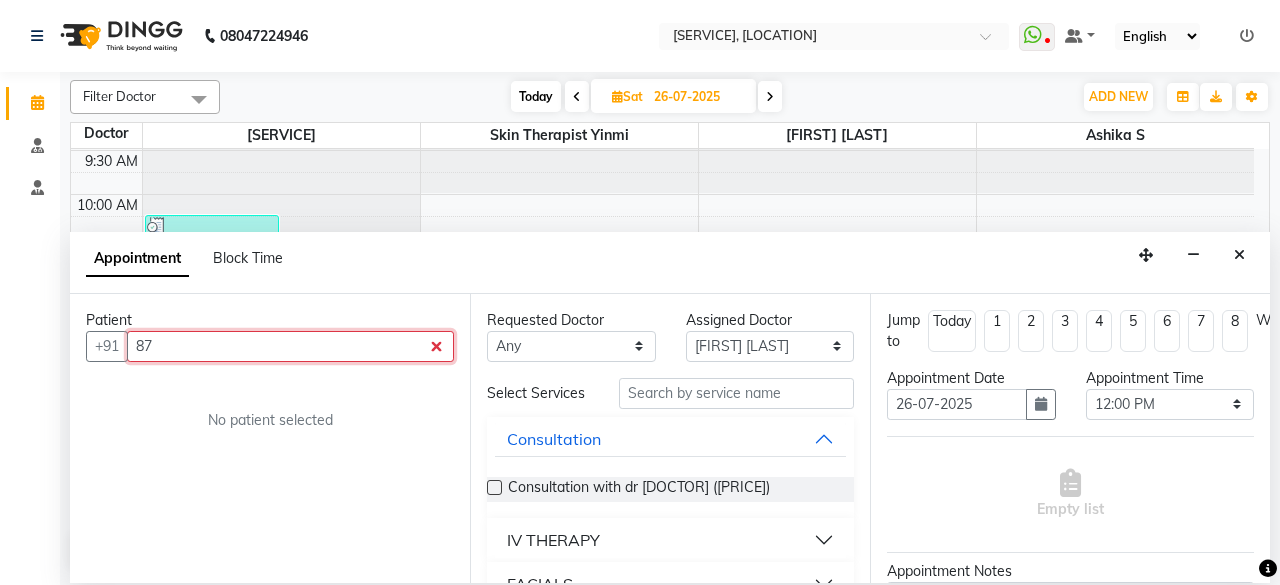 type on "8" 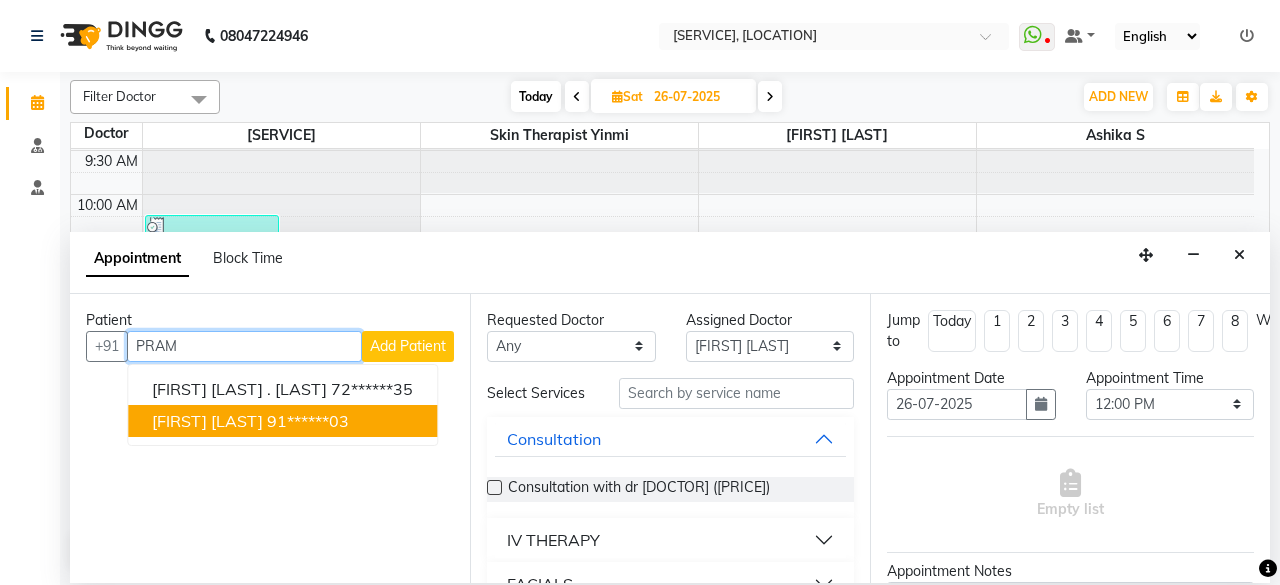 click on "[FIRST] [LAST] [PHONE]" at bounding box center (282, 421) 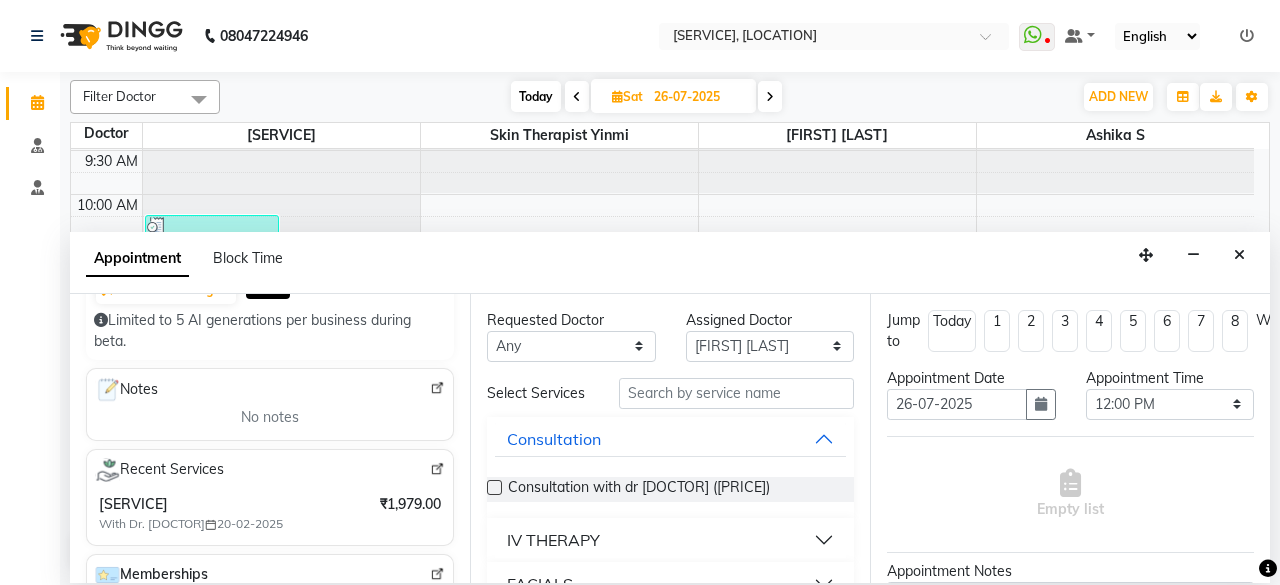 scroll, scrollTop: 236, scrollLeft: 0, axis: vertical 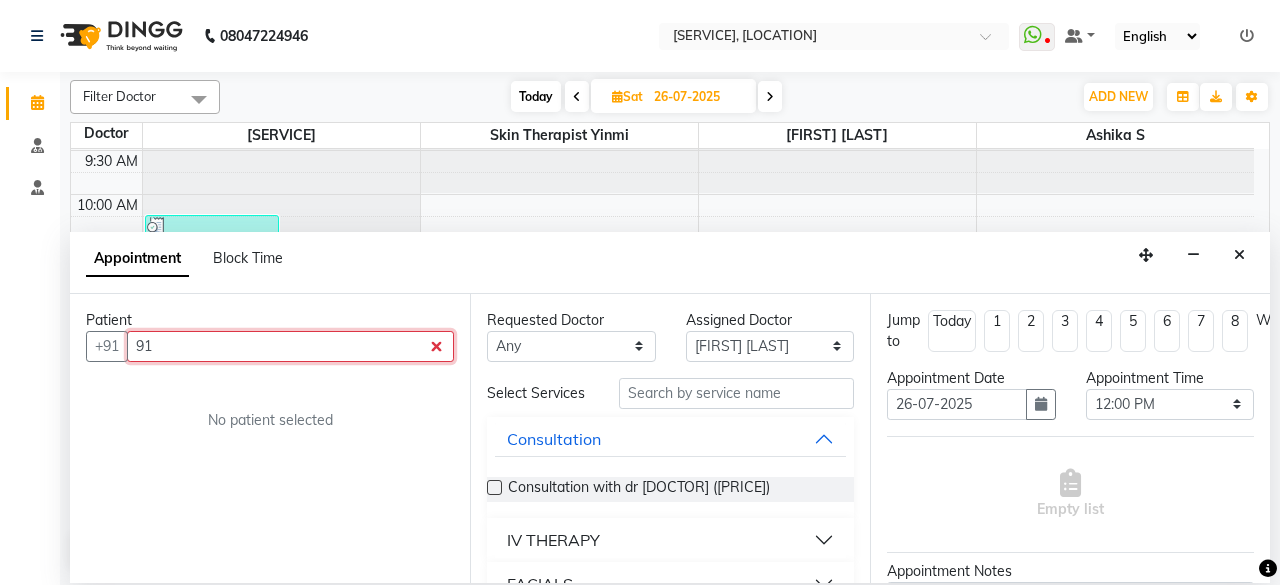 type on "9" 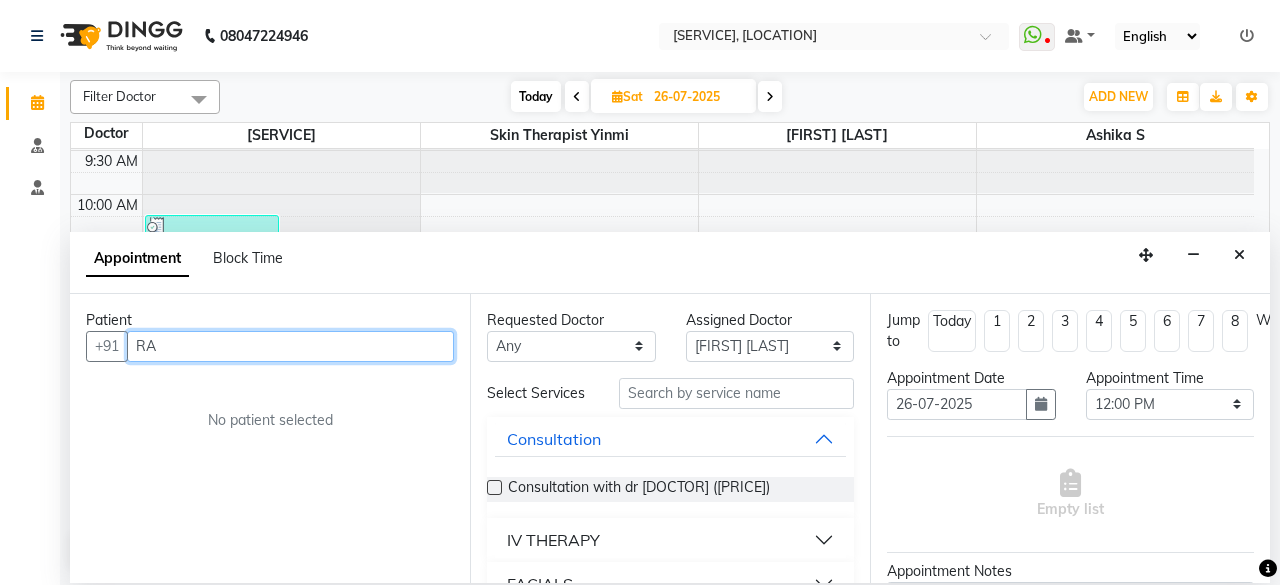 type on "R" 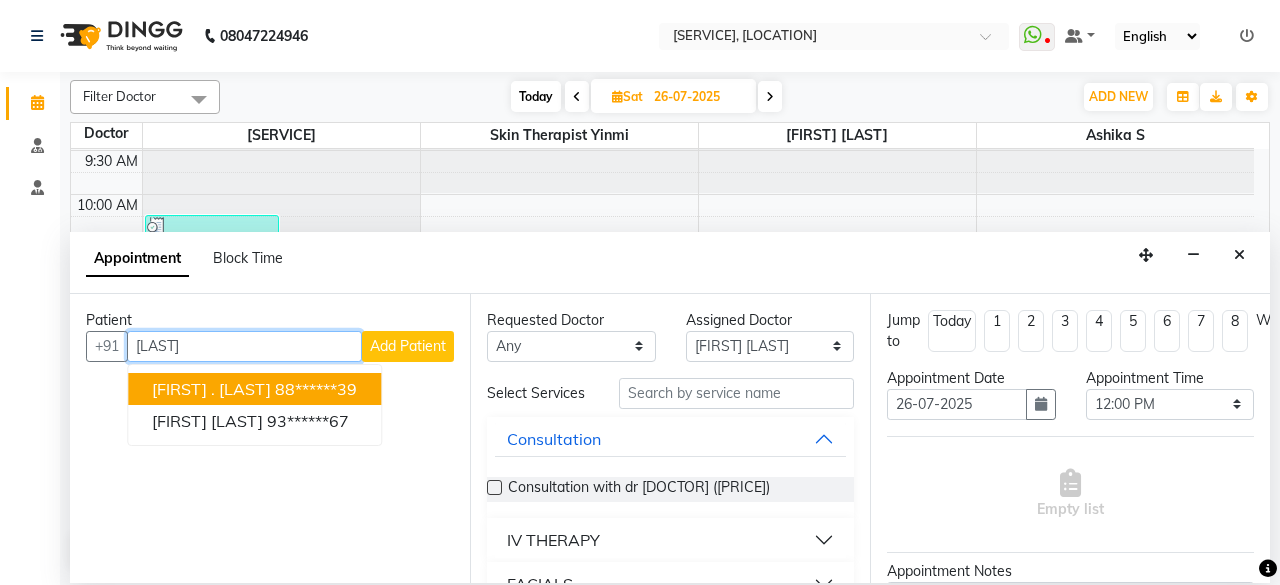 click on "[FIRST] [LAST] [PHONE]" at bounding box center (254, 389) 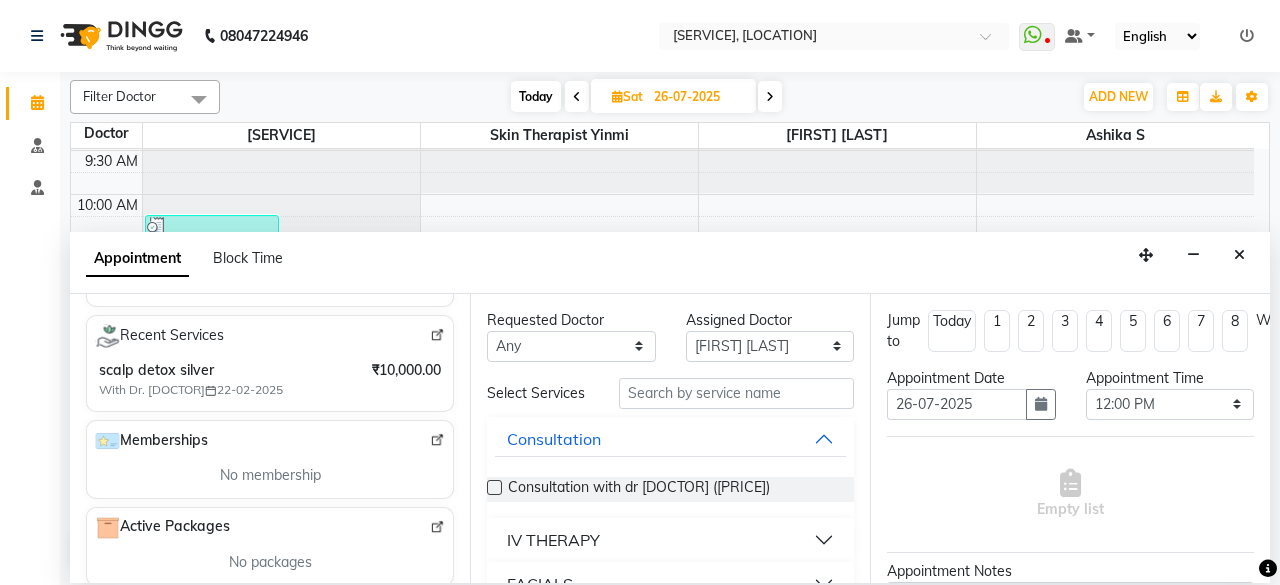 scroll, scrollTop: 362, scrollLeft: 0, axis: vertical 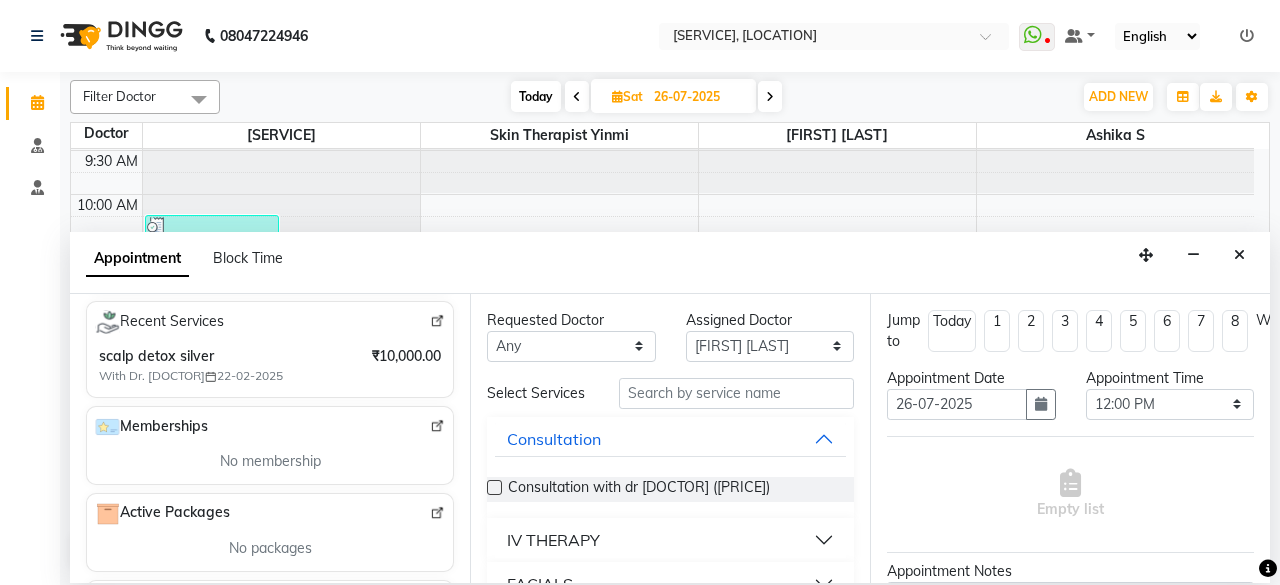 type on "88******39" 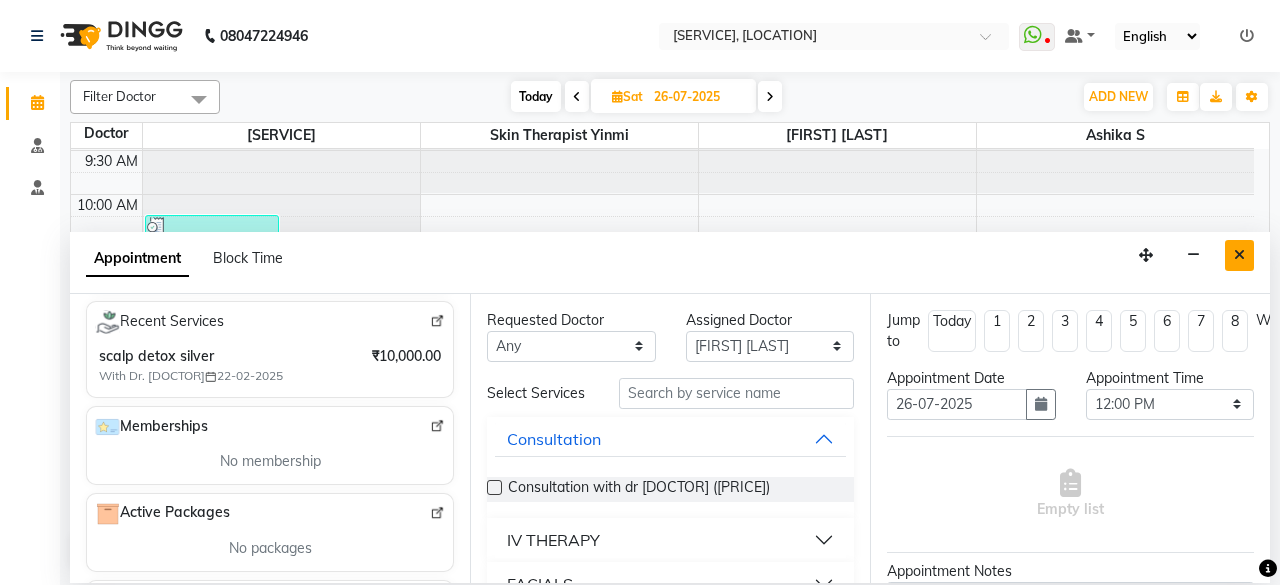 click at bounding box center [1239, 255] 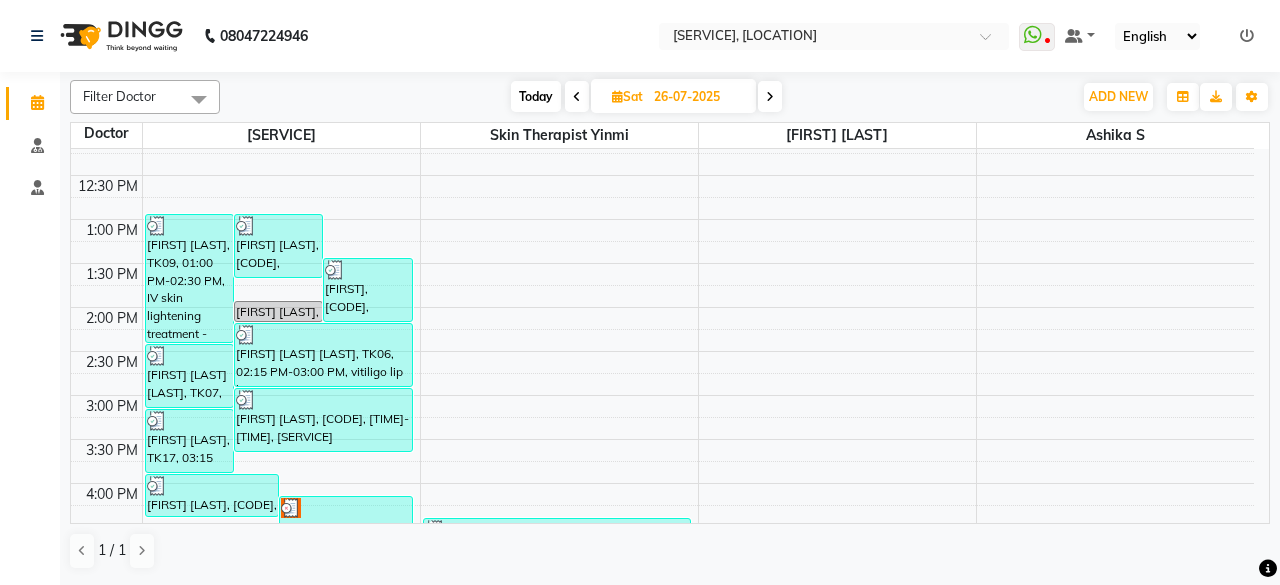 scroll, scrollTop: 0, scrollLeft: 0, axis: both 